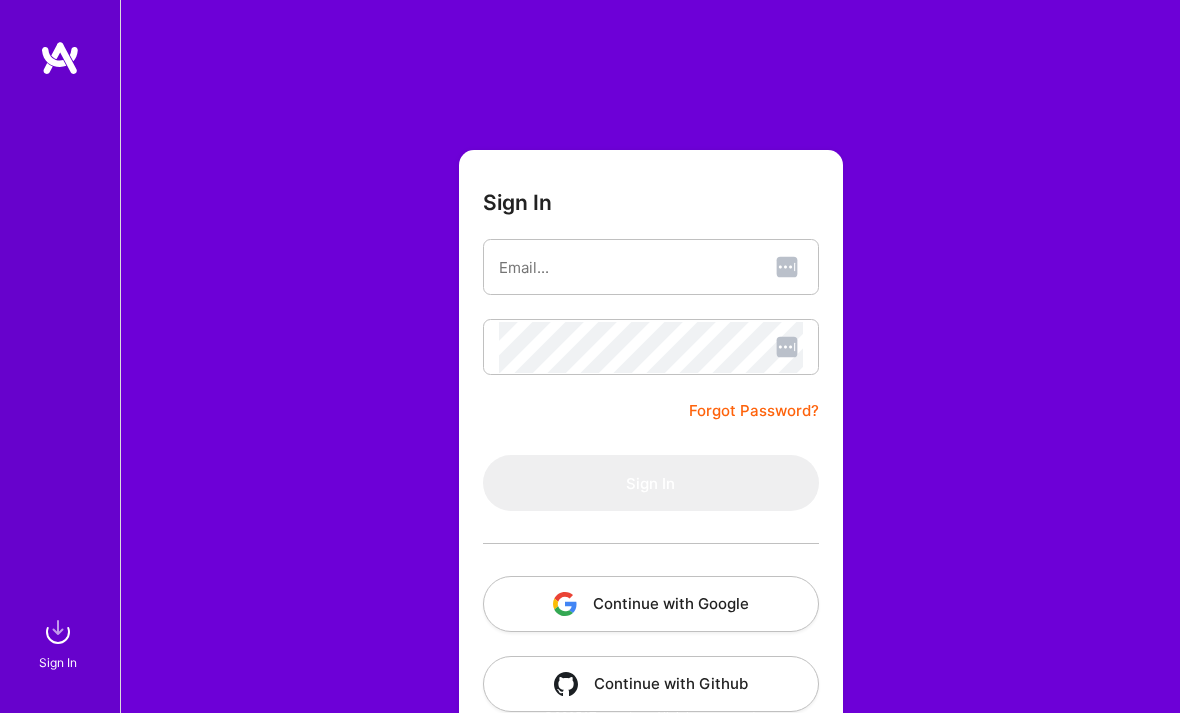 scroll, scrollTop: 0, scrollLeft: 0, axis: both 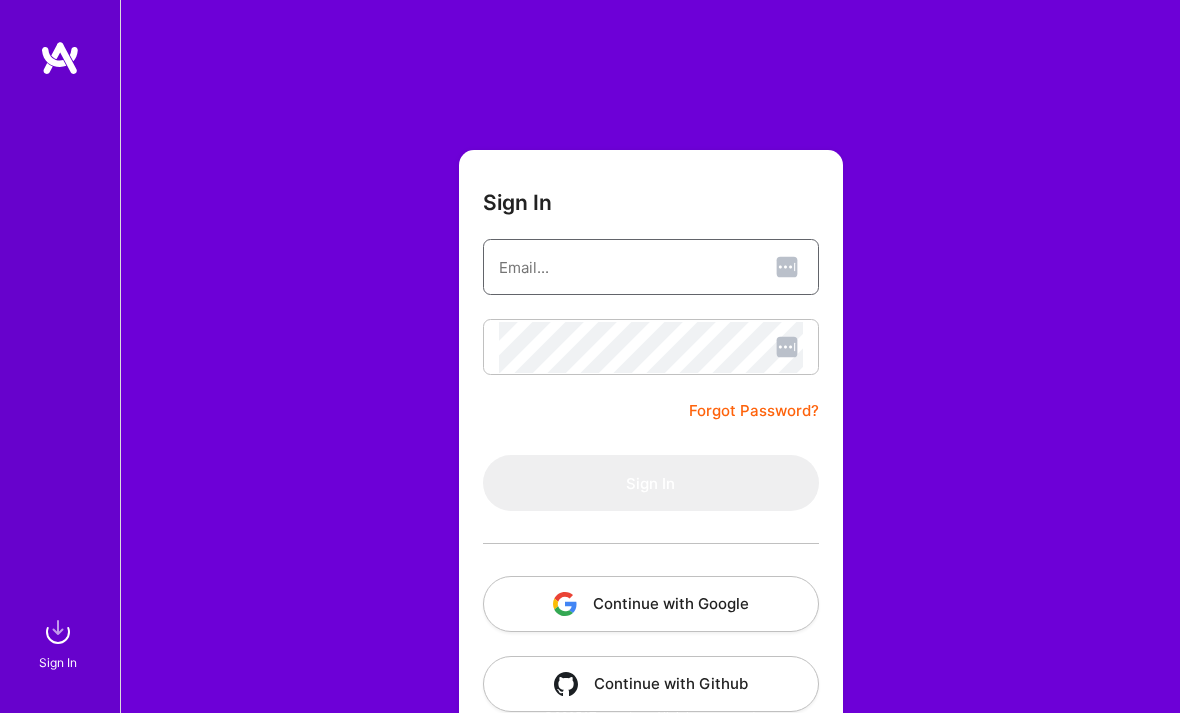 click at bounding box center (651, 267) 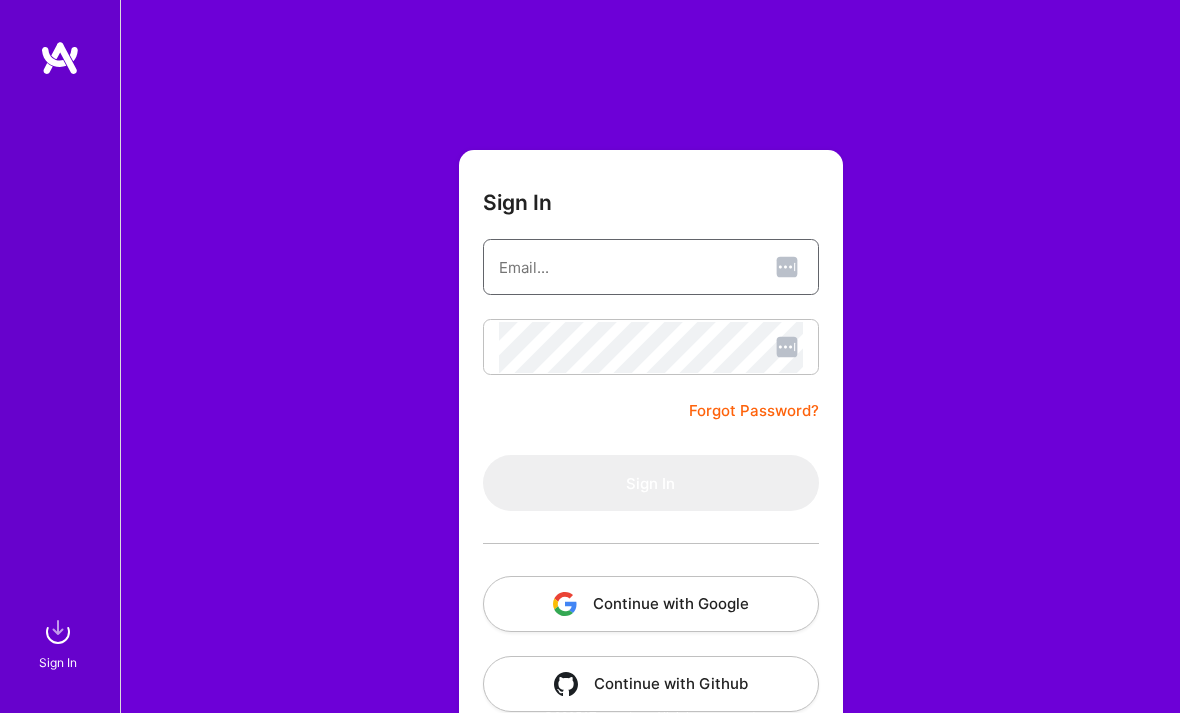 click at bounding box center (651, 267) 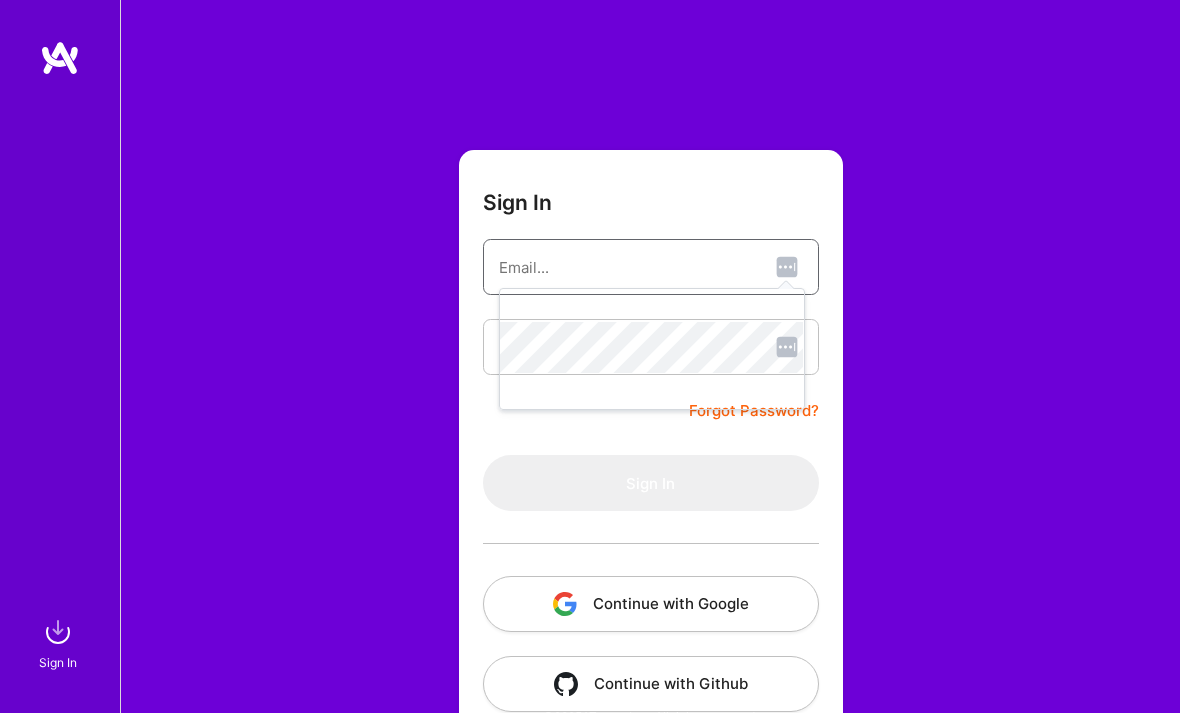 paste on "[EMAIL_ADDRESS][DOMAIN_NAME]" 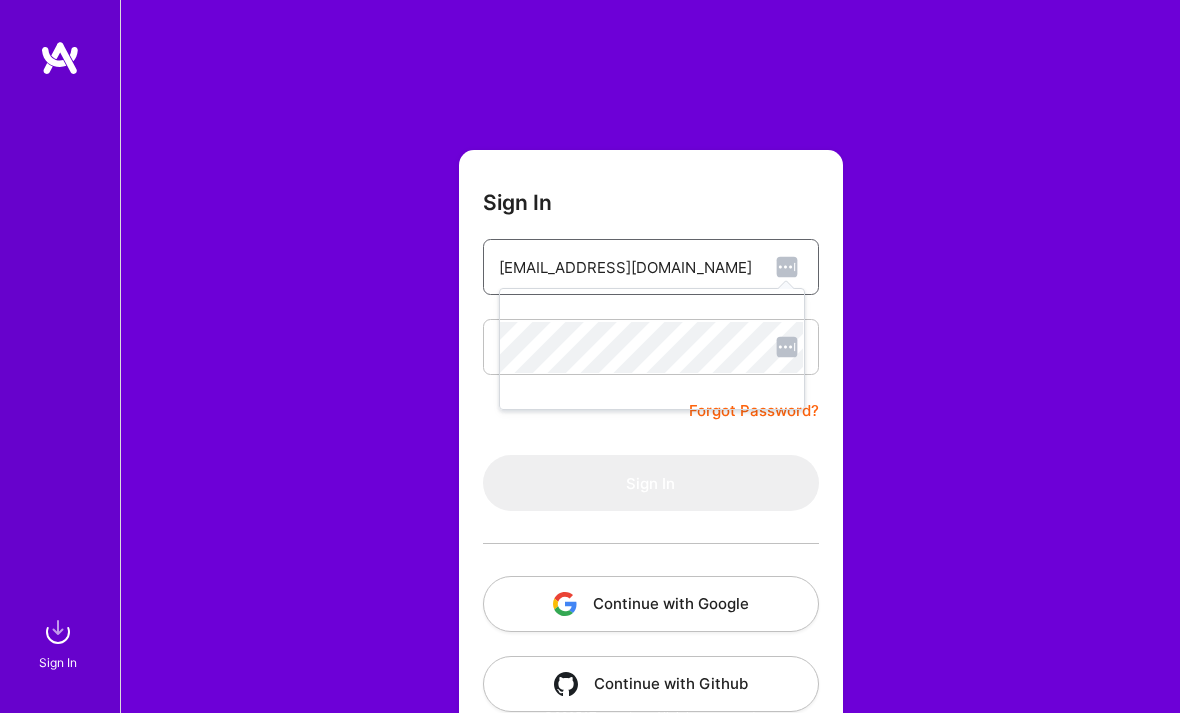 type on "[EMAIL_ADDRESS][DOMAIN_NAME]" 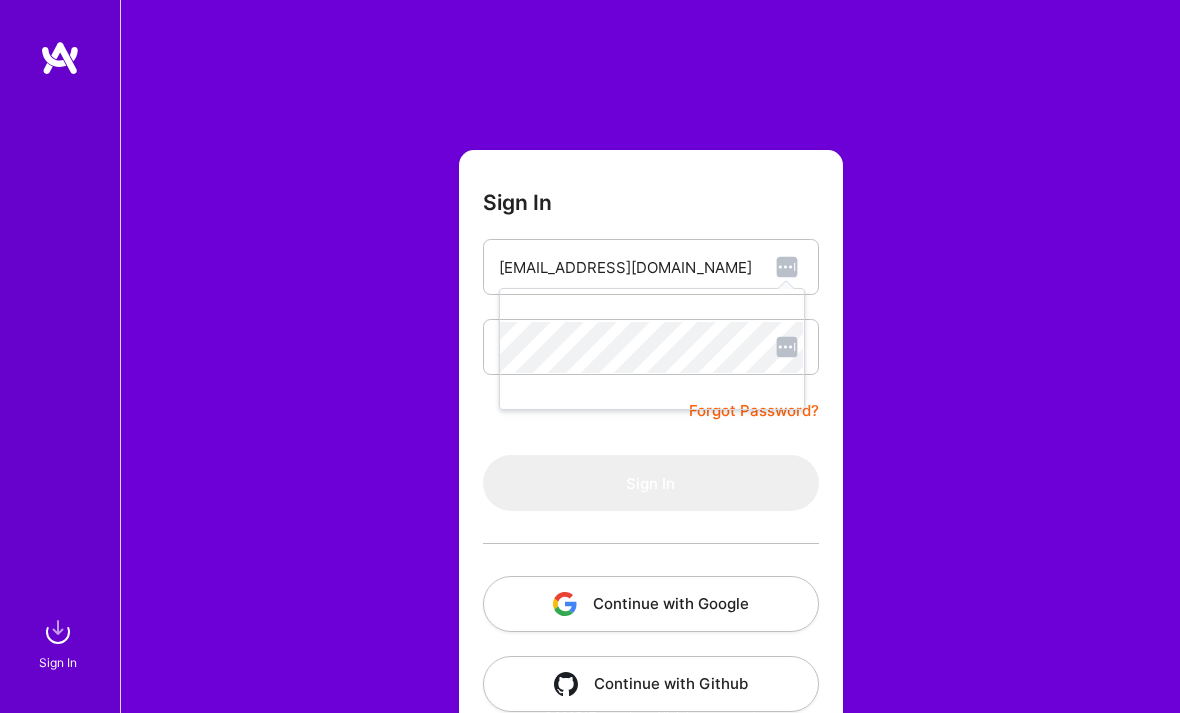 click at bounding box center (651, 347) 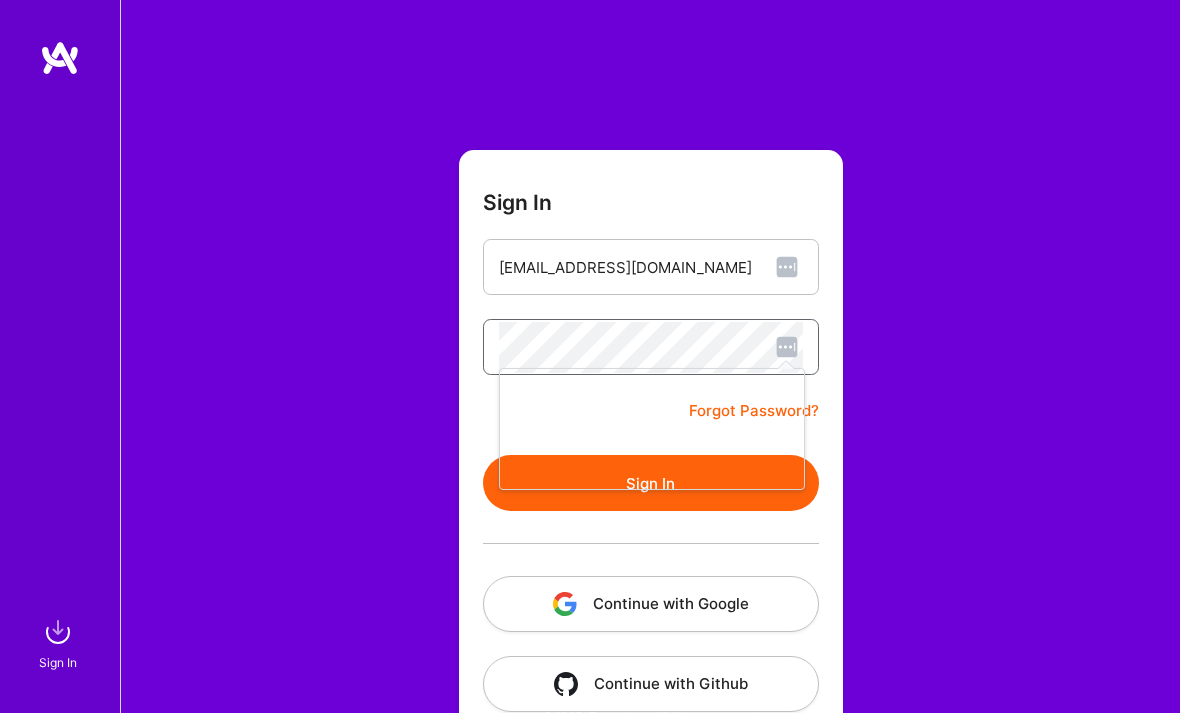 click on "Sign In" at bounding box center (651, 483) 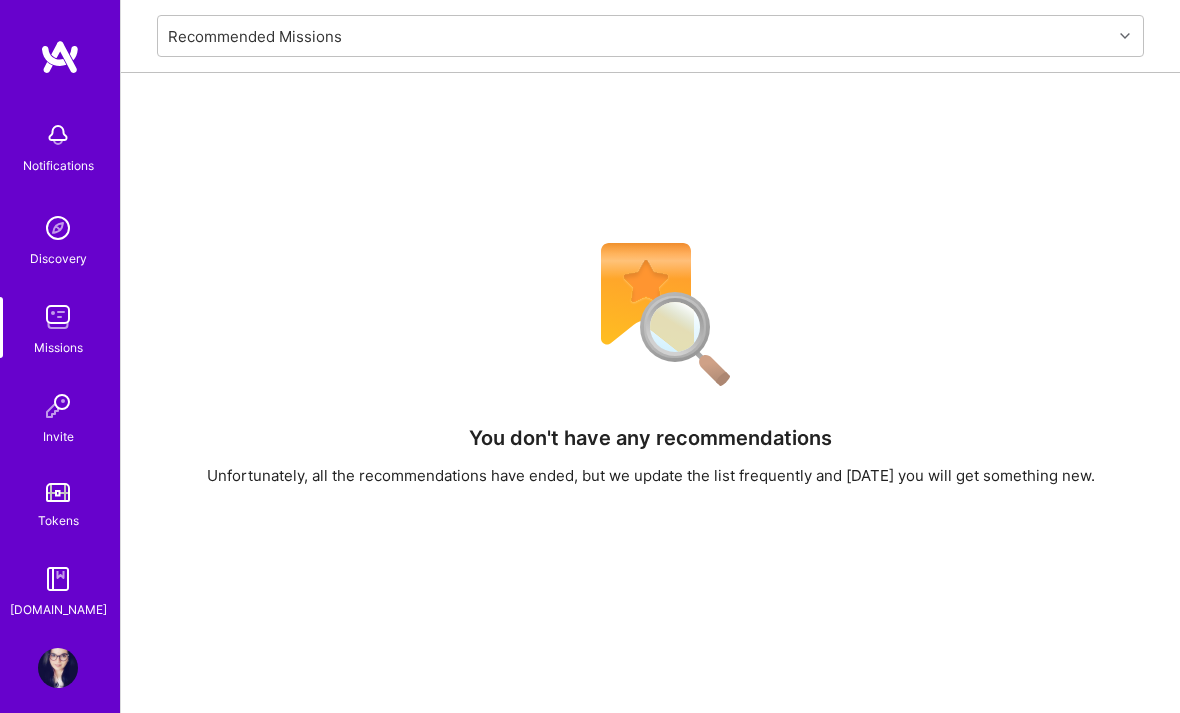 scroll, scrollTop: 0, scrollLeft: 0, axis: both 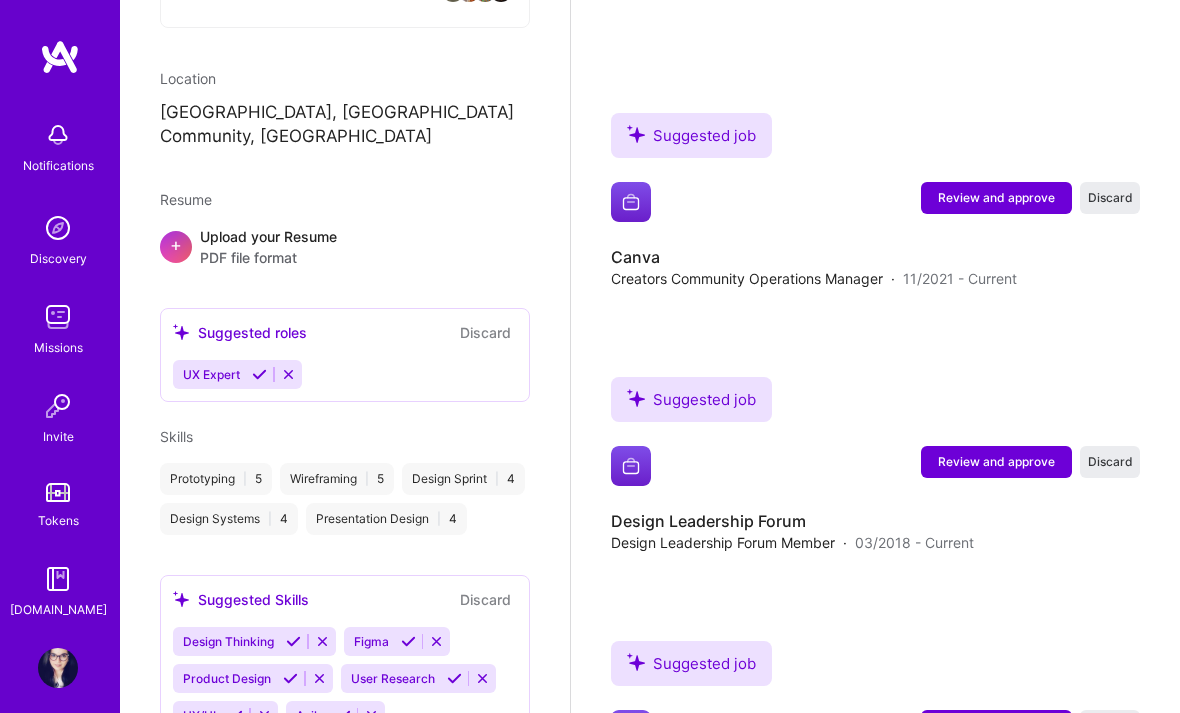 click at bounding box center (259, 375) 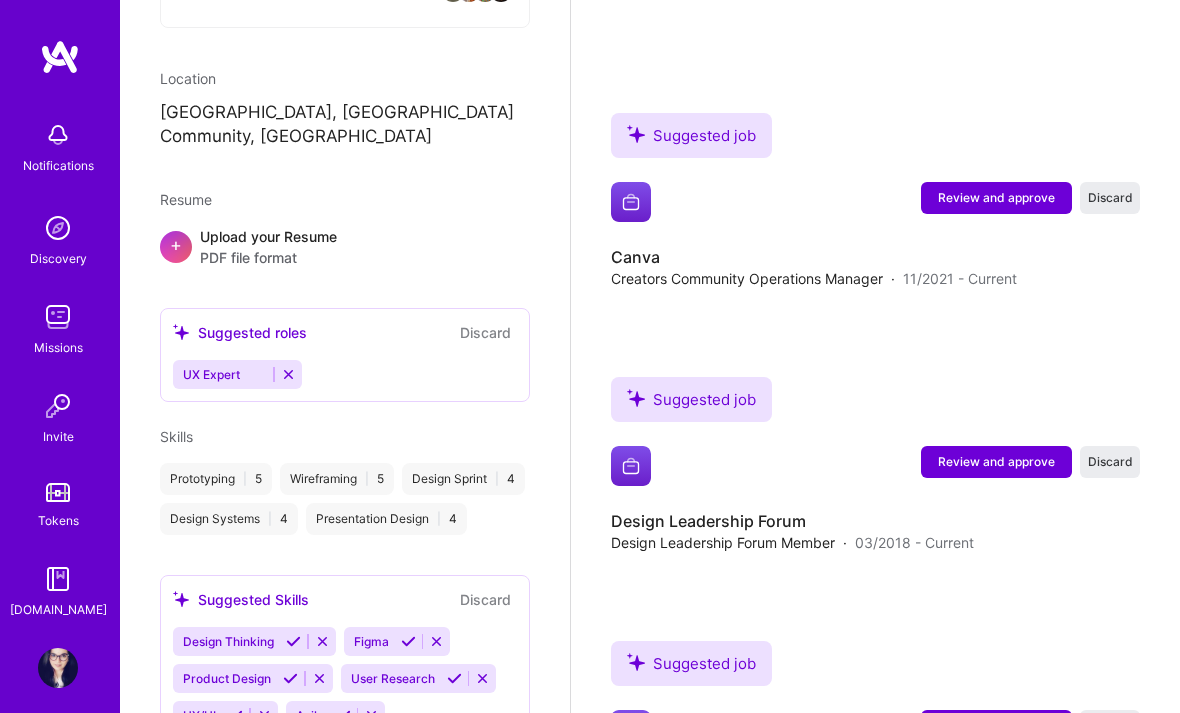 scroll, scrollTop: 1448, scrollLeft: 0, axis: vertical 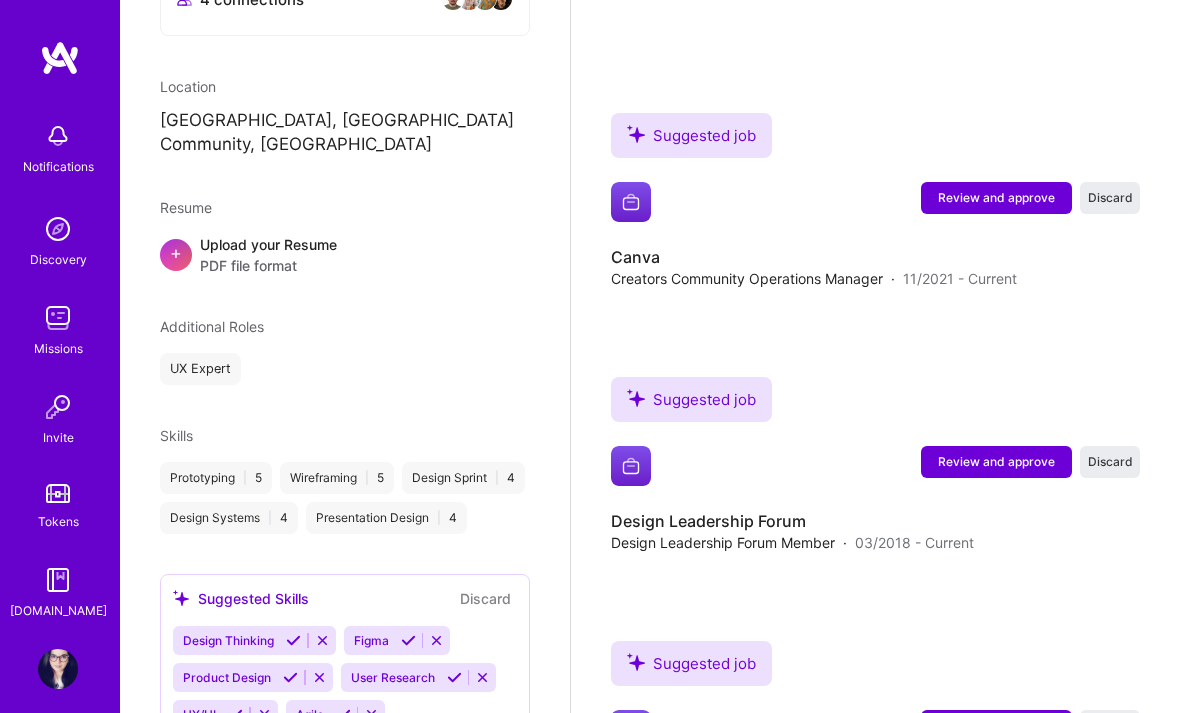 click at bounding box center [293, 640] 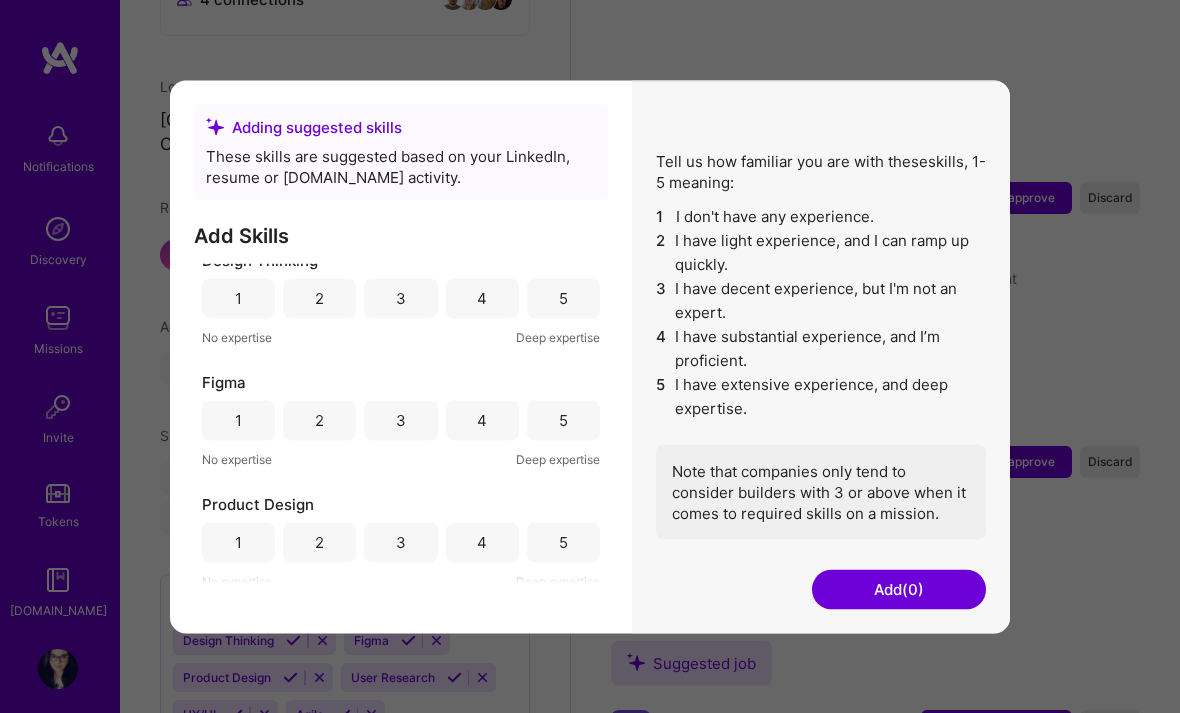 scroll, scrollTop: 165, scrollLeft: 0, axis: vertical 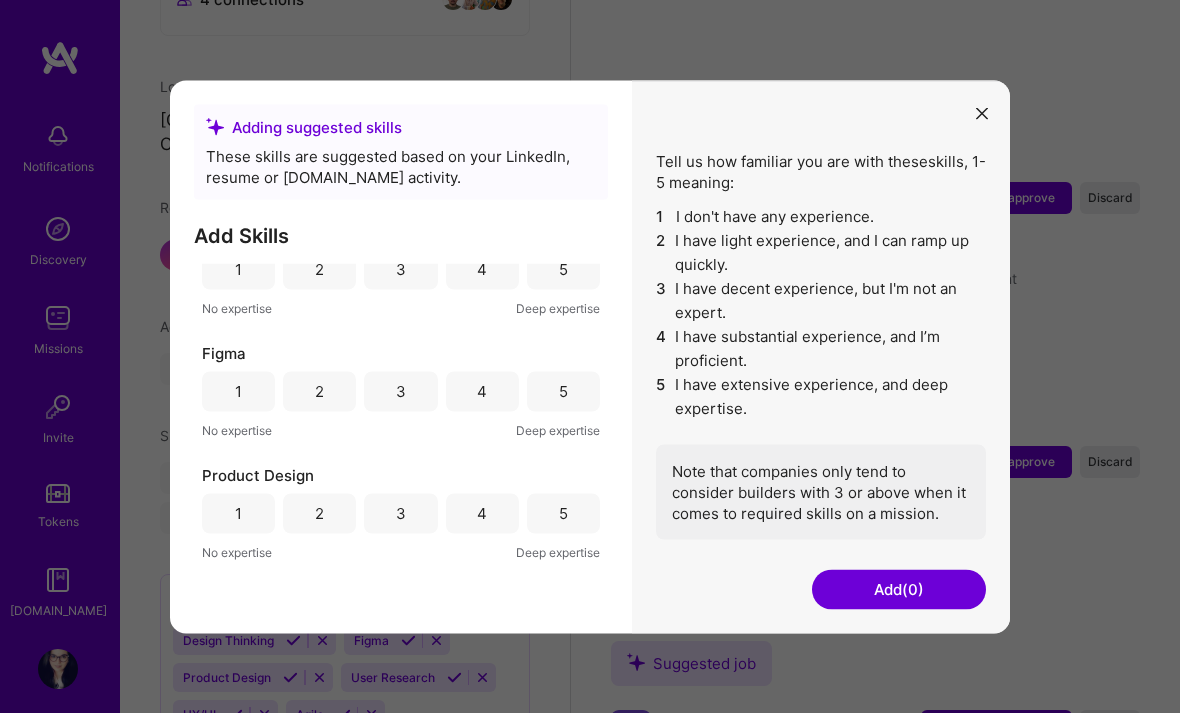 click on "4" at bounding box center (482, 391) 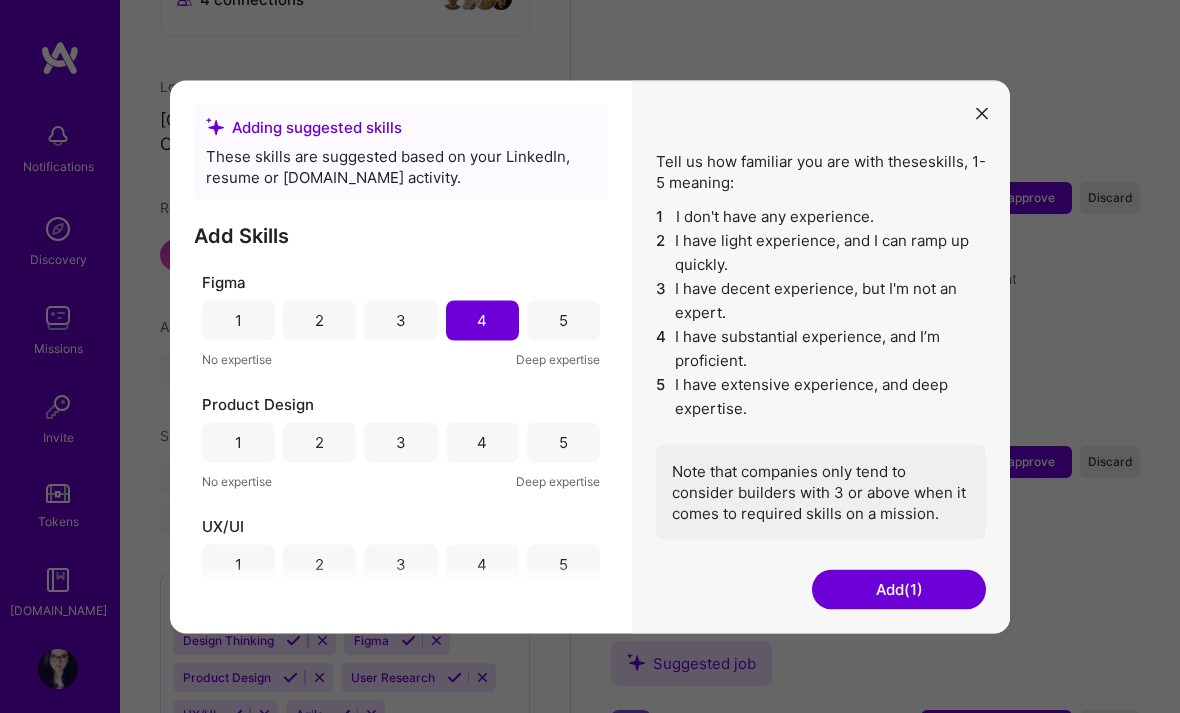 scroll, scrollTop: 248, scrollLeft: 0, axis: vertical 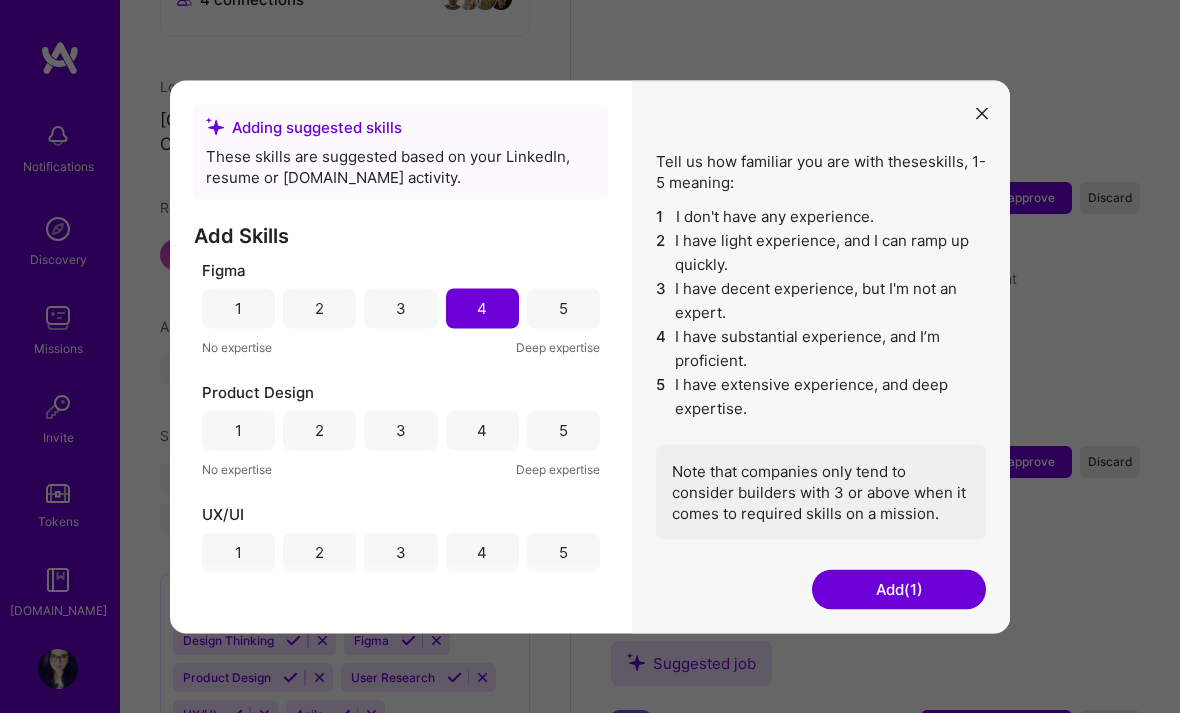 click on "4" at bounding box center [482, 430] 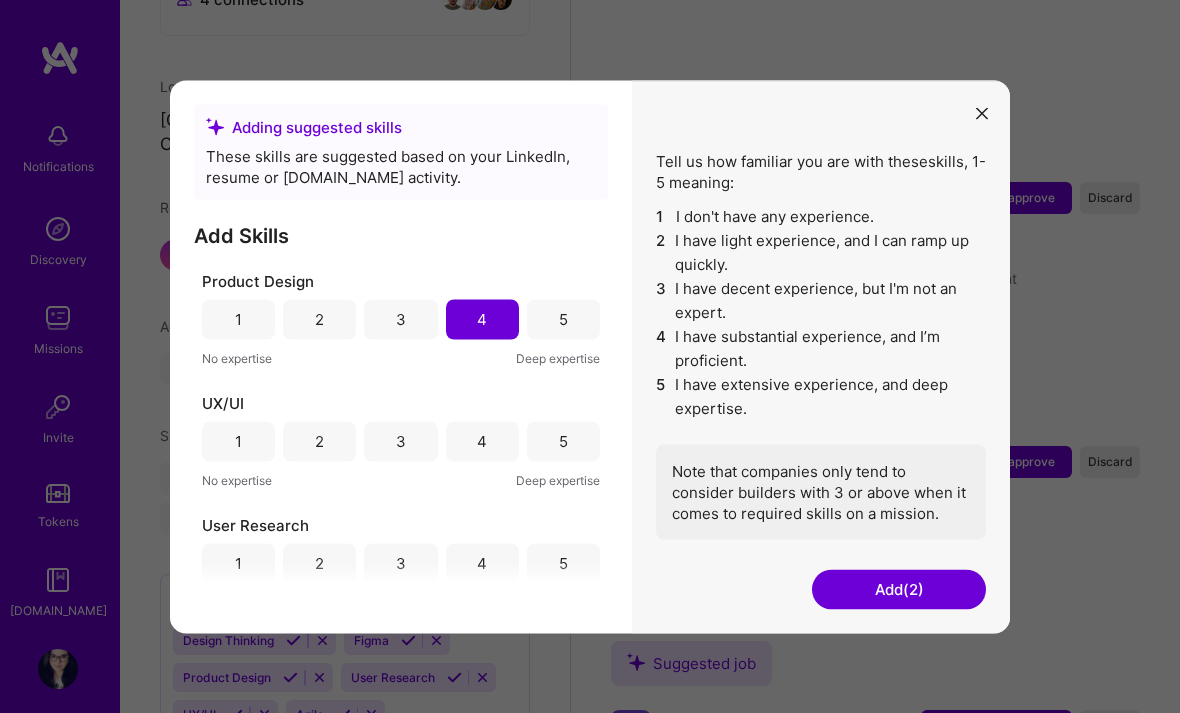 scroll, scrollTop: 358, scrollLeft: 0, axis: vertical 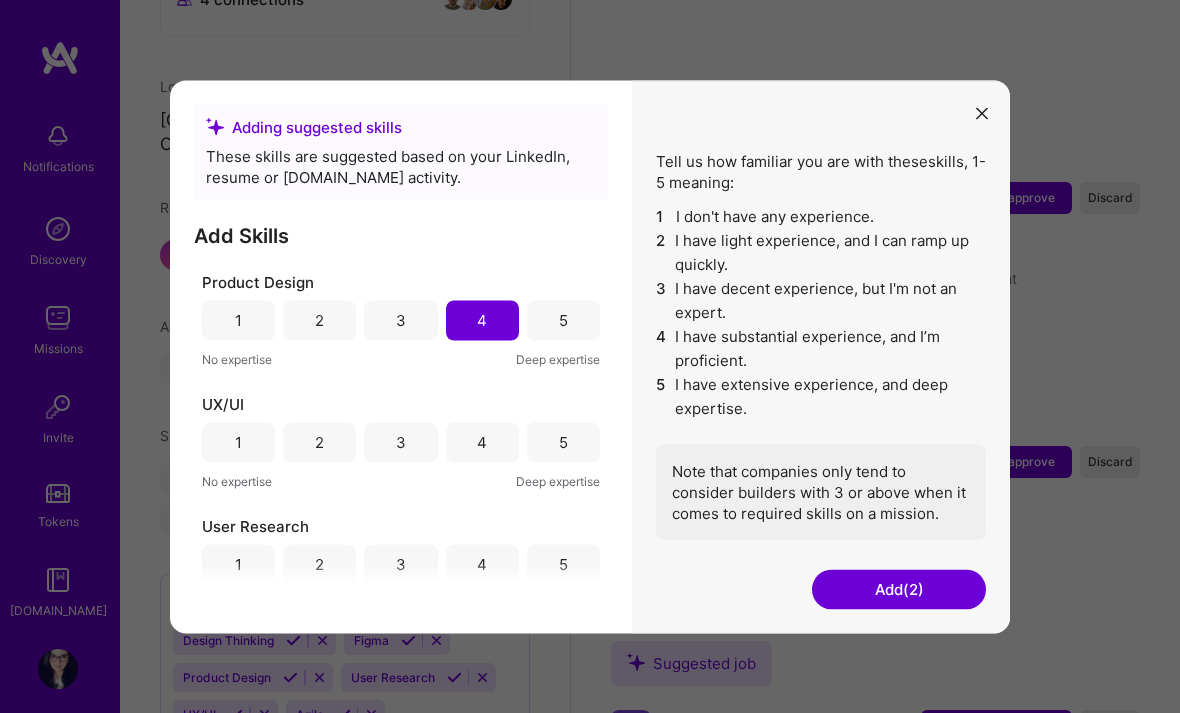 click on "4" at bounding box center [482, 442] 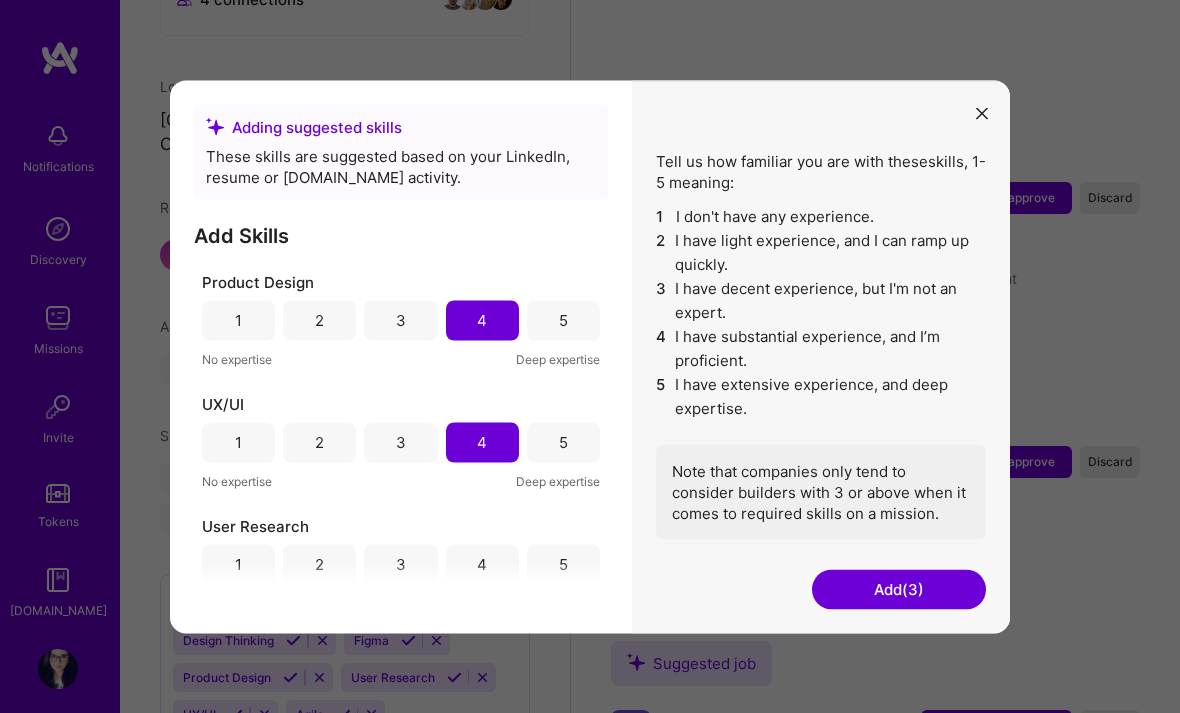 click on "5" at bounding box center [563, 442] 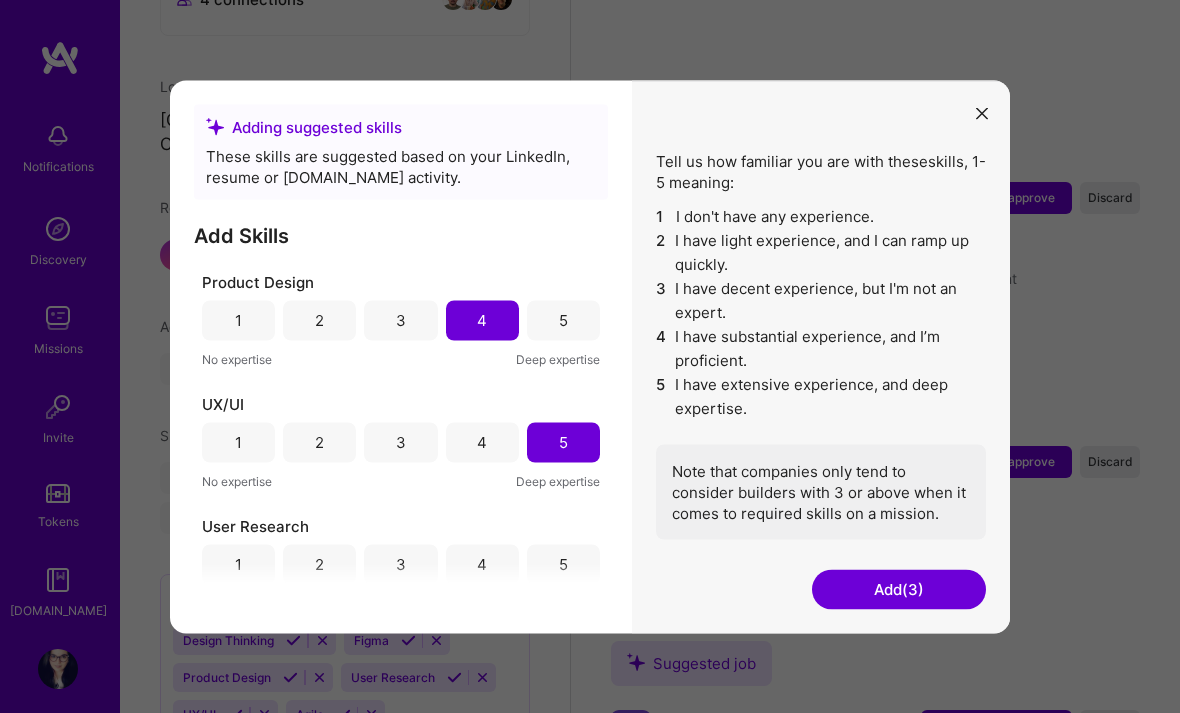 click on "5" at bounding box center (563, 320) 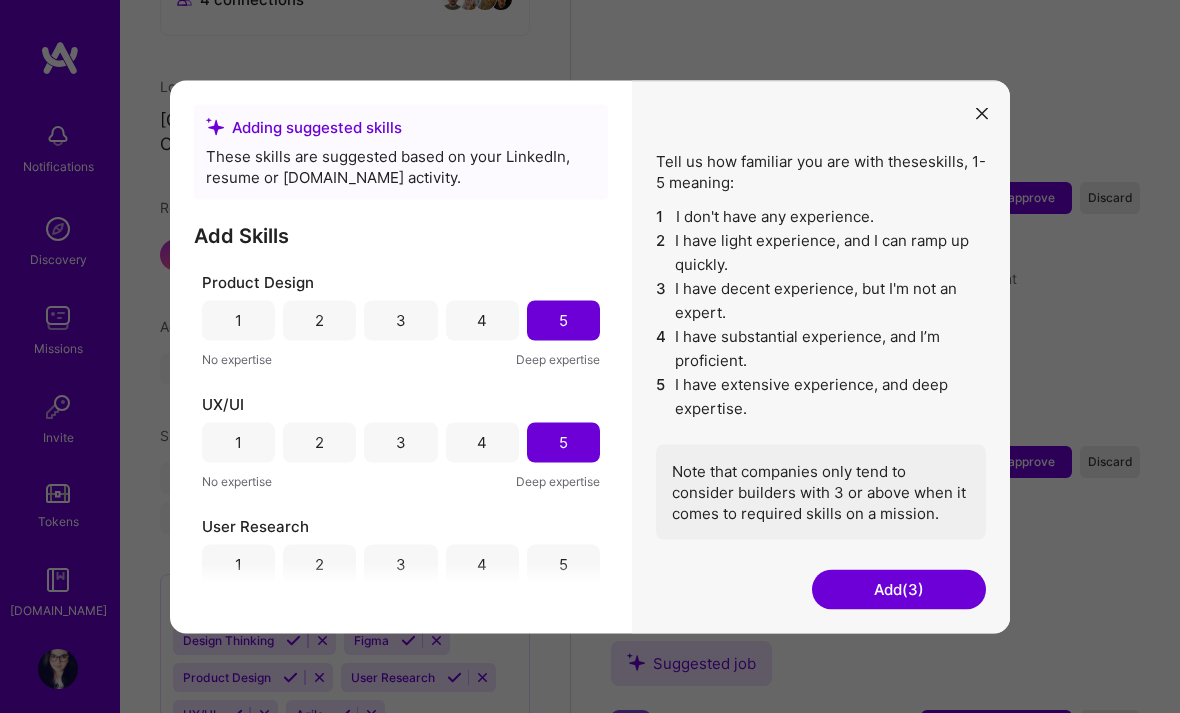 click on "4" at bounding box center (482, 564) 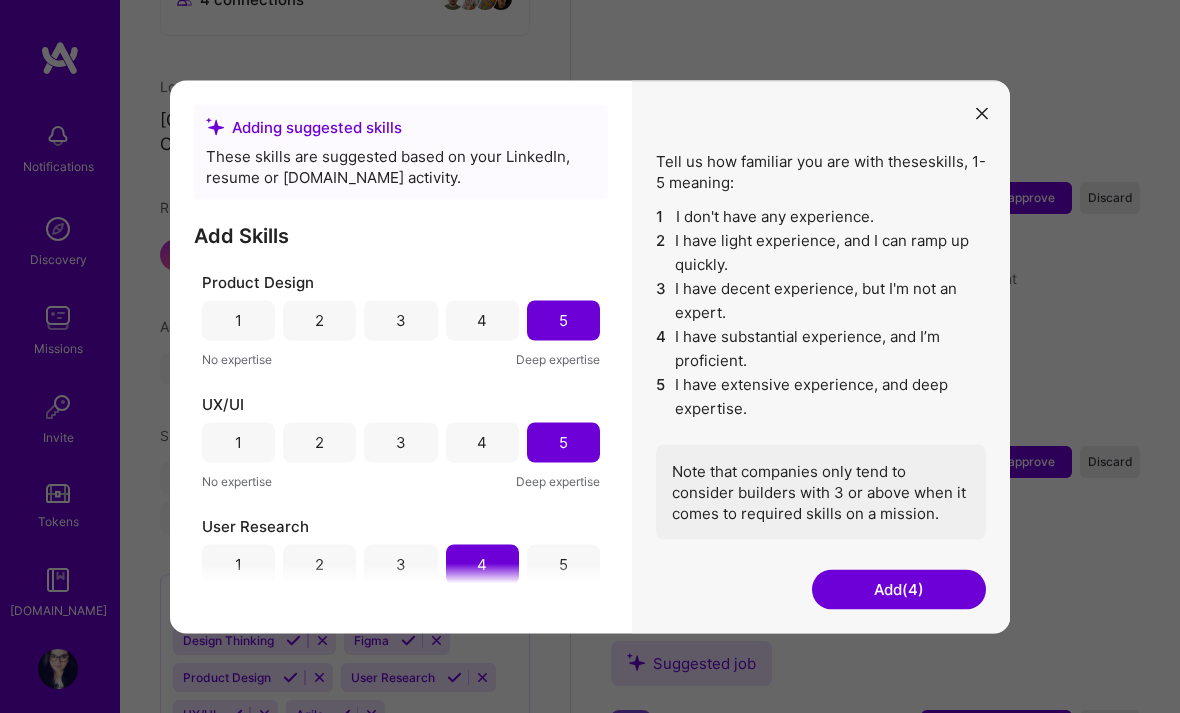 click on "Add  (4)" at bounding box center (899, 589) 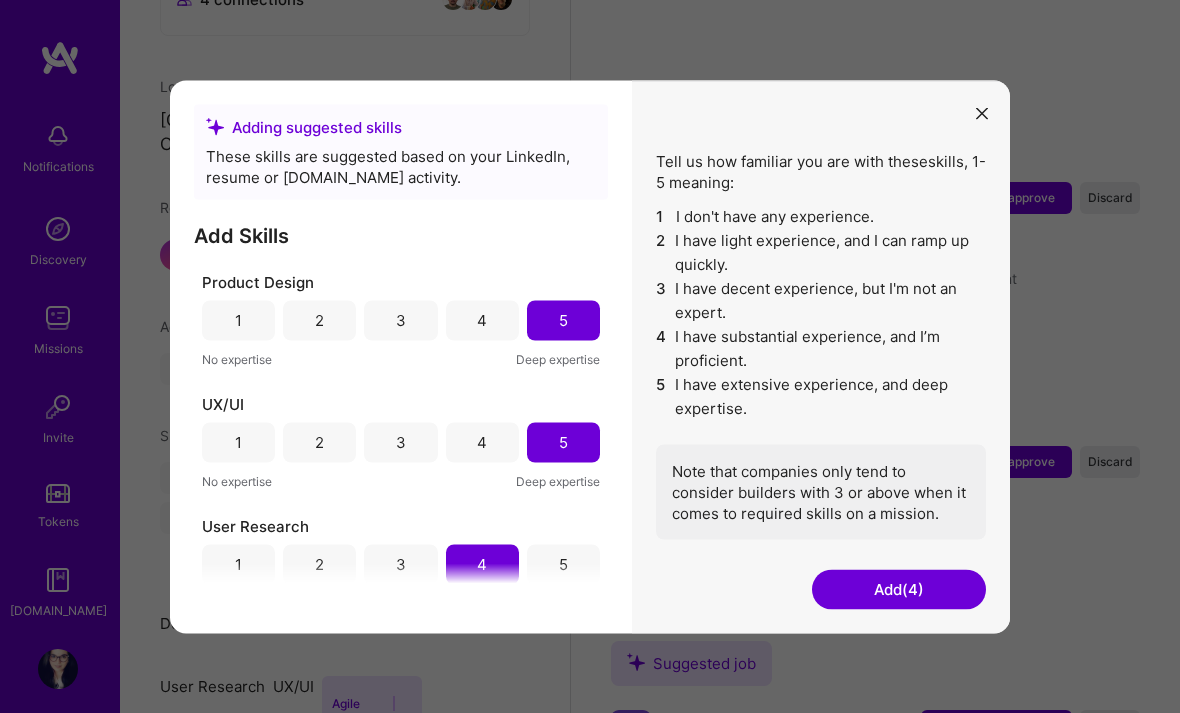 scroll, scrollTop: 208, scrollLeft: 0, axis: vertical 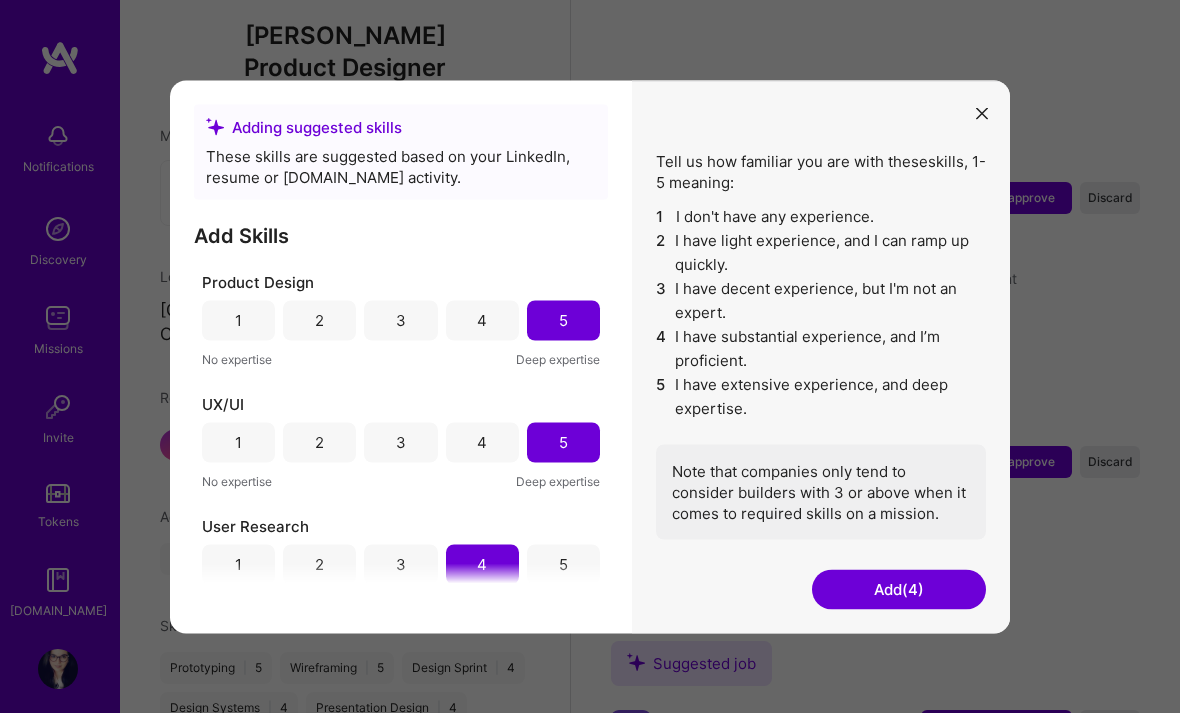 click on "Add  (4)" at bounding box center [899, 589] 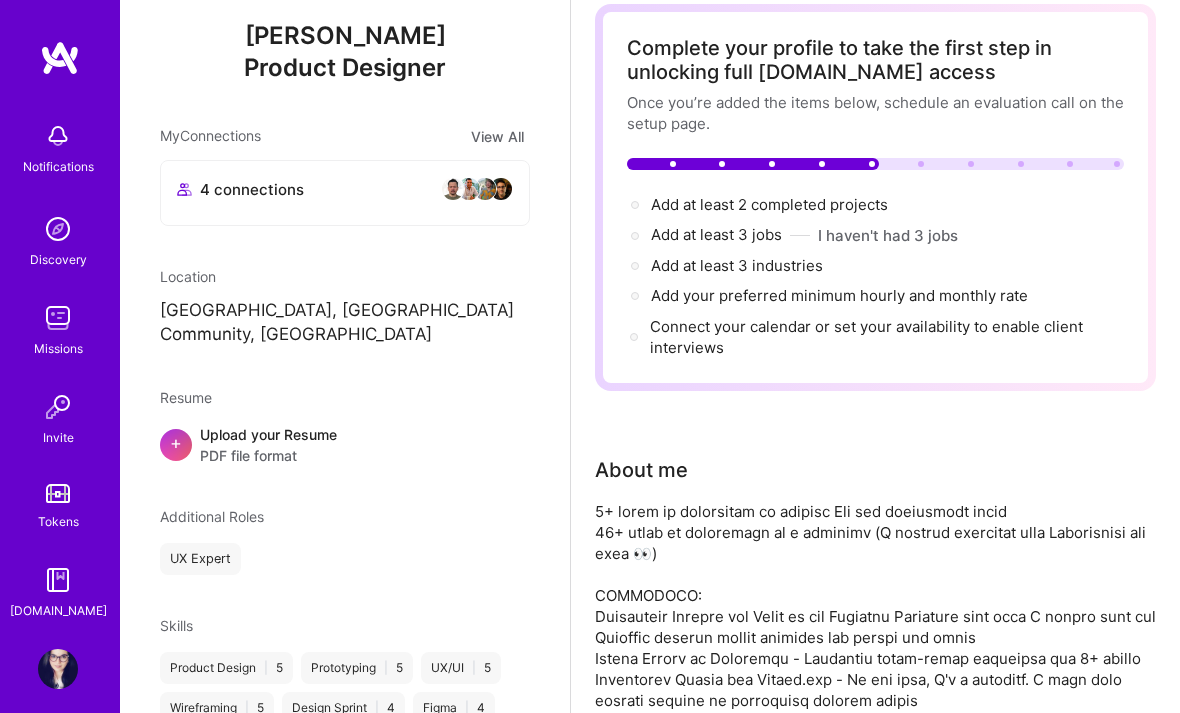 scroll, scrollTop: 0, scrollLeft: 0, axis: both 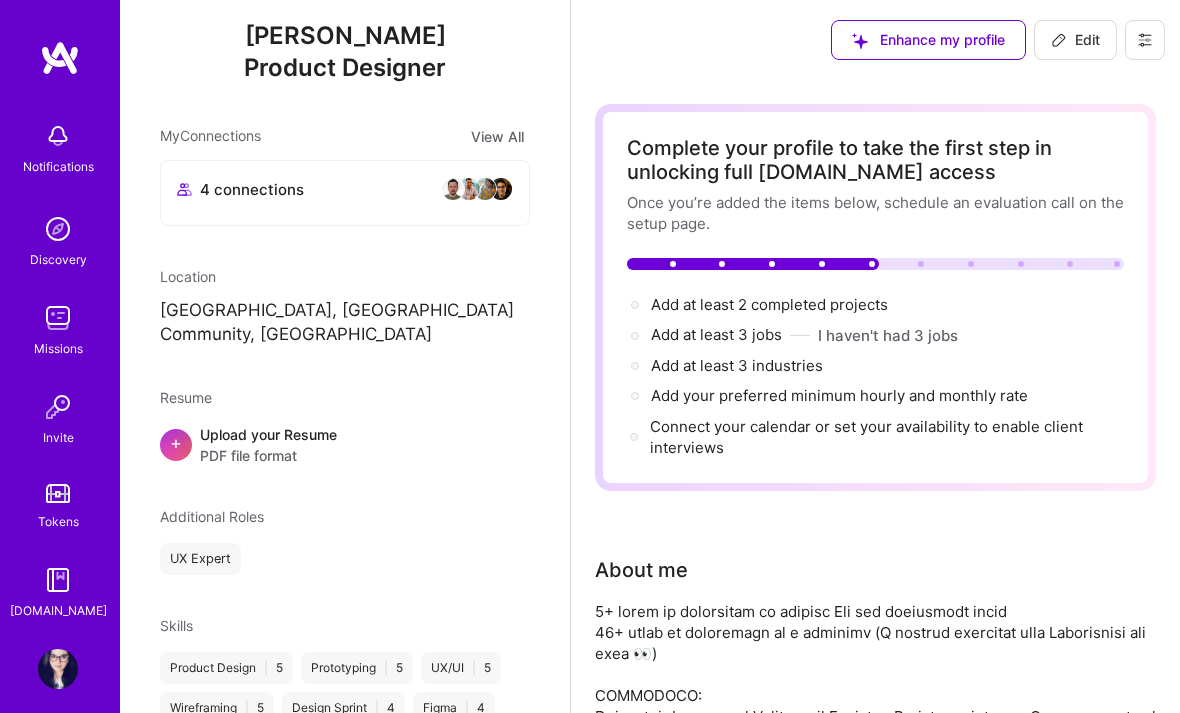 click on "Enhance my profile" at bounding box center [928, 40] 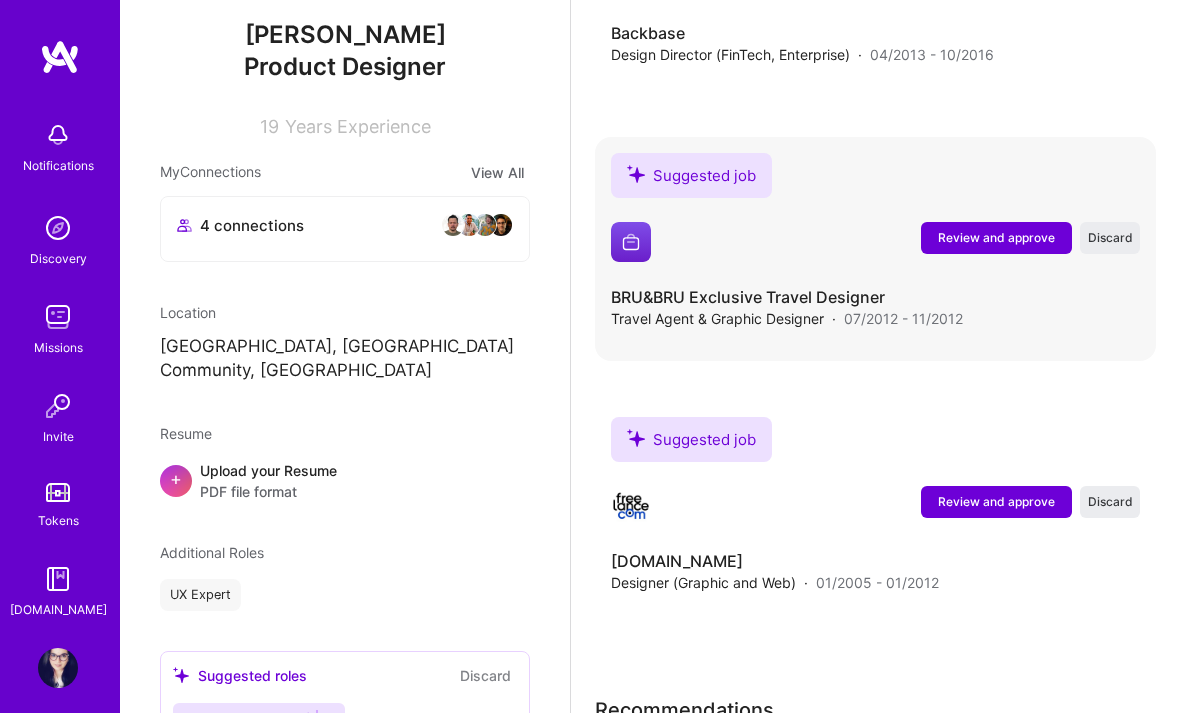 scroll, scrollTop: 6107, scrollLeft: 0, axis: vertical 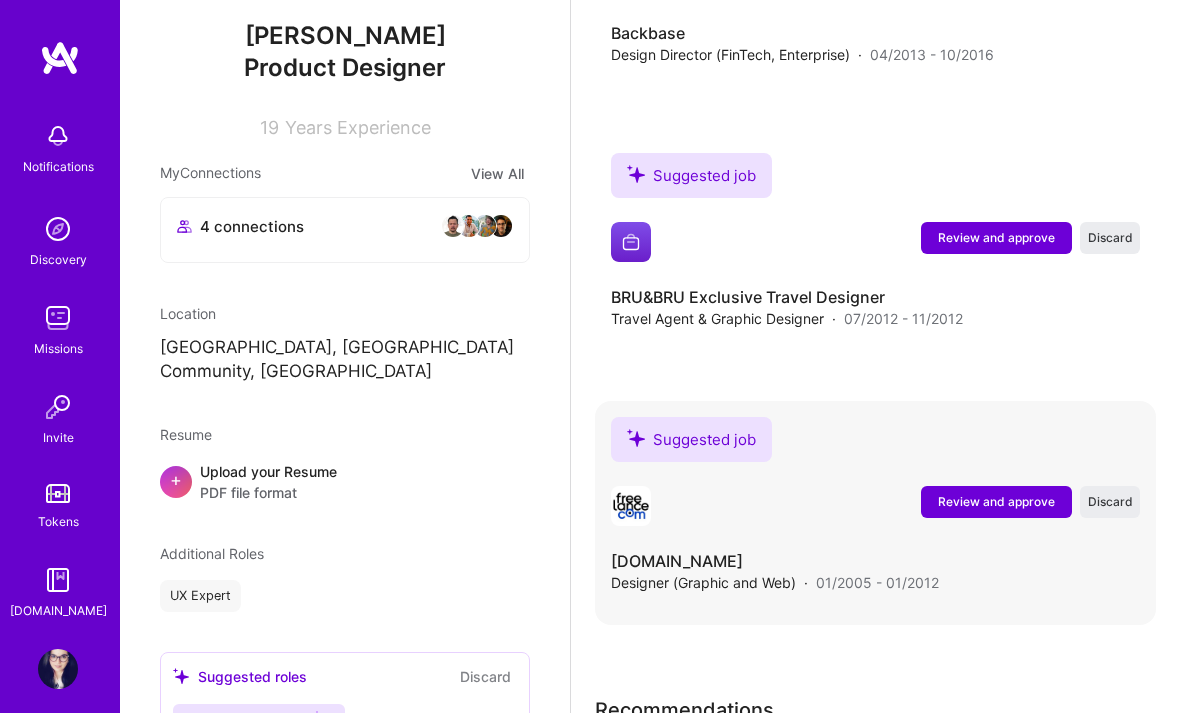 click on "Review and approve" at bounding box center (996, 501) 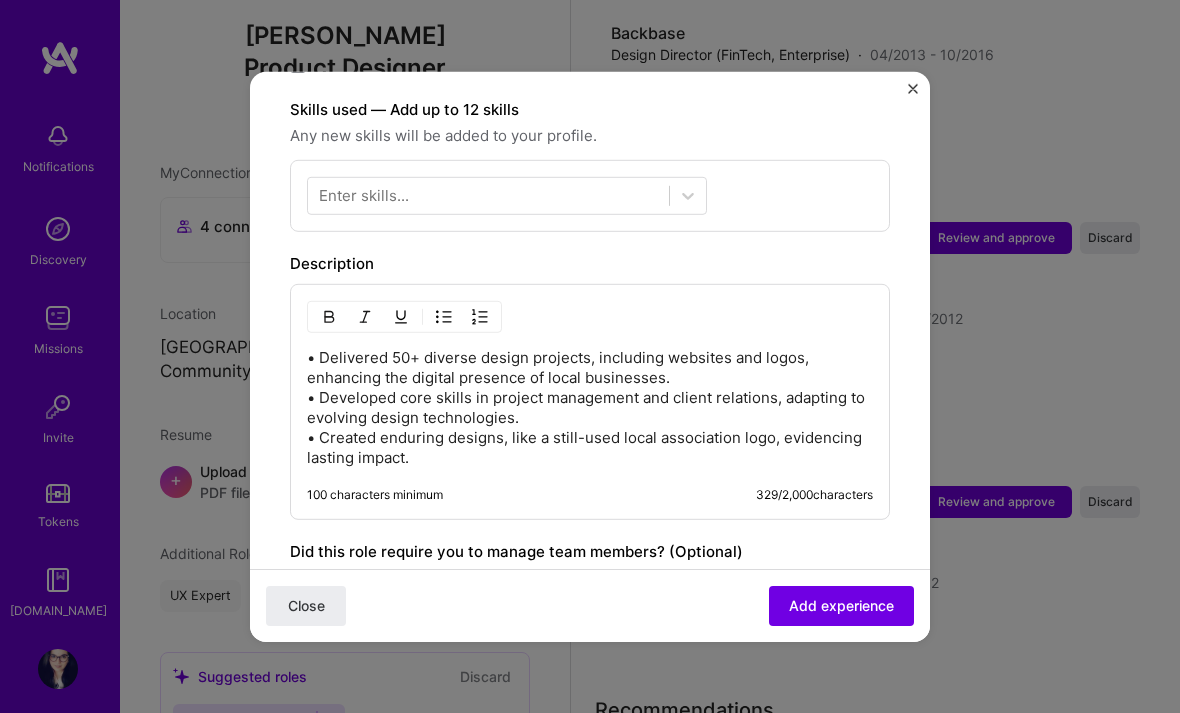scroll, scrollTop: 743, scrollLeft: 0, axis: vertical 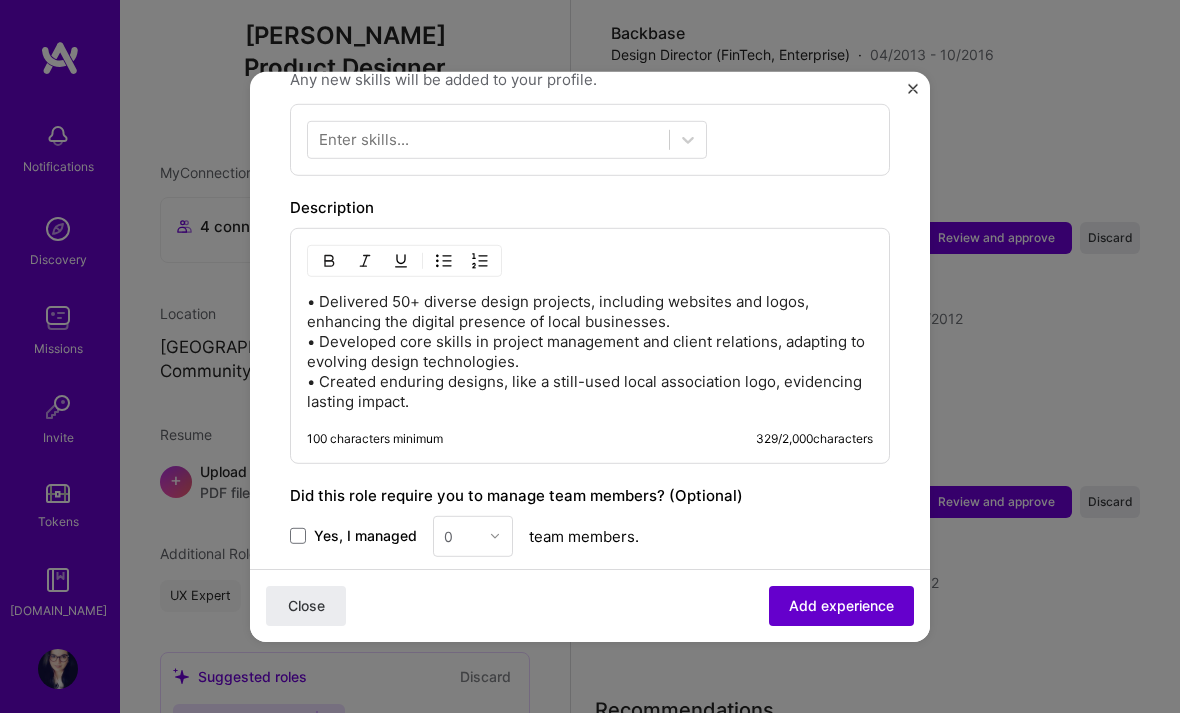 click on "Add experience" at bounding box center [841, 606] 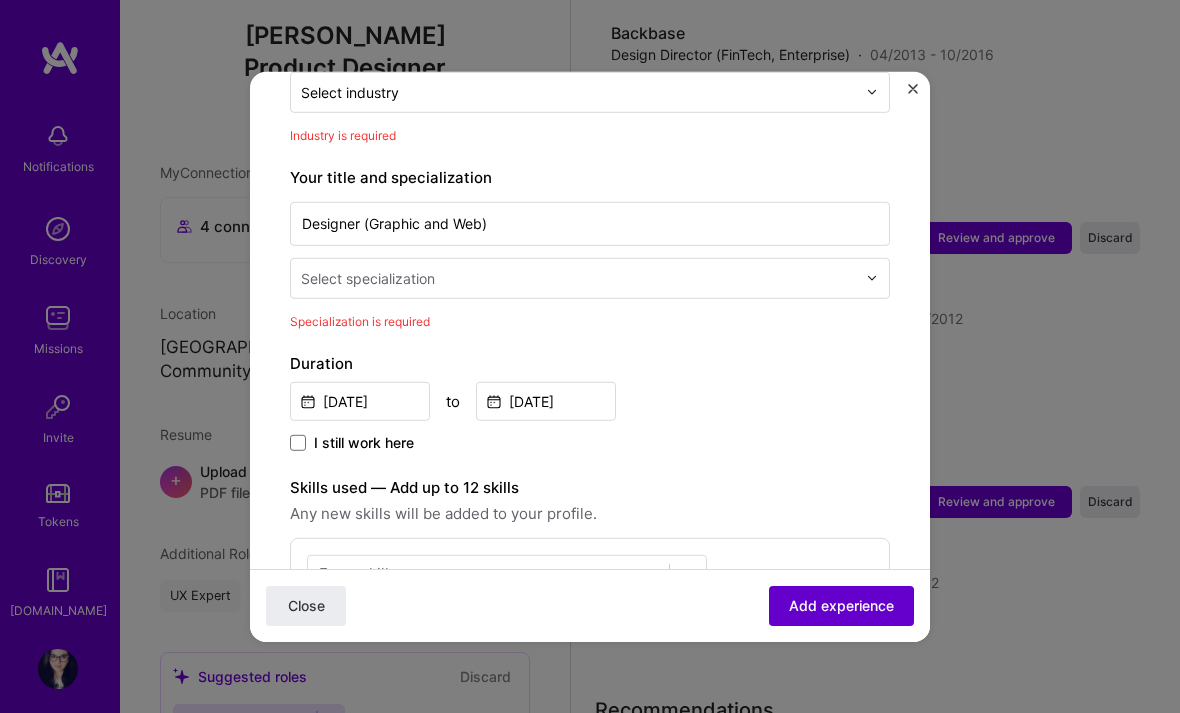 scroll, scrollTop: 292, scrollLeft: 0, axis: vertical 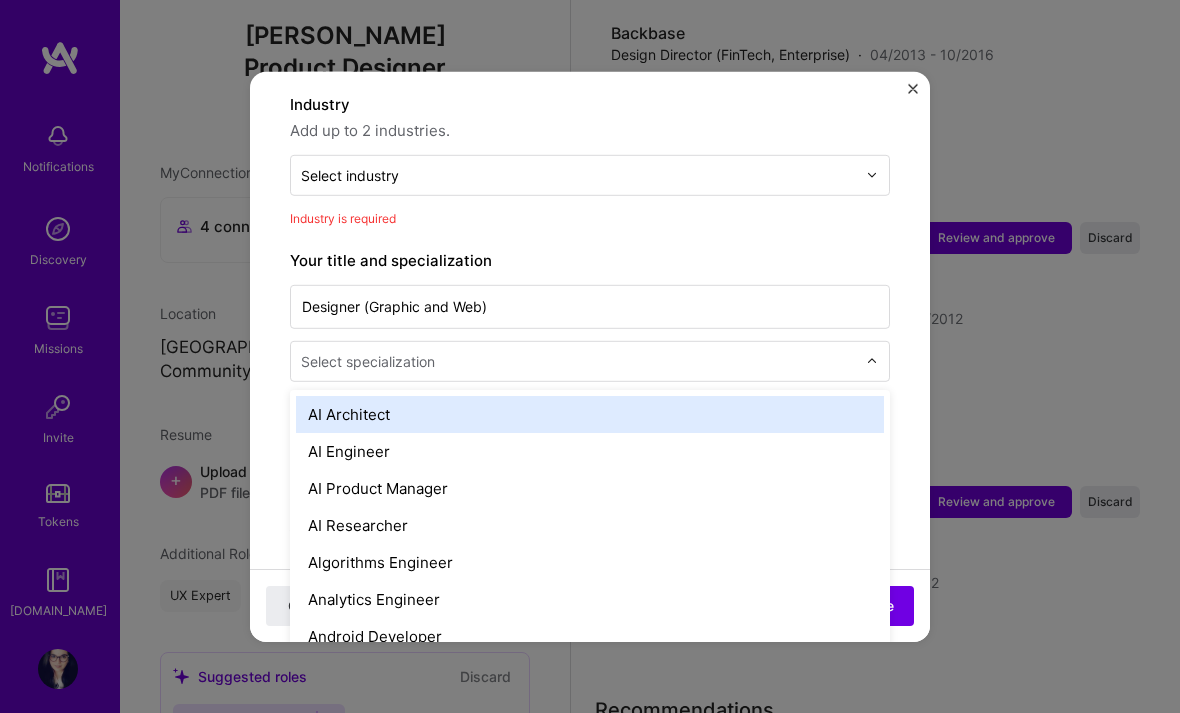 click at bounding box center (580, 360) 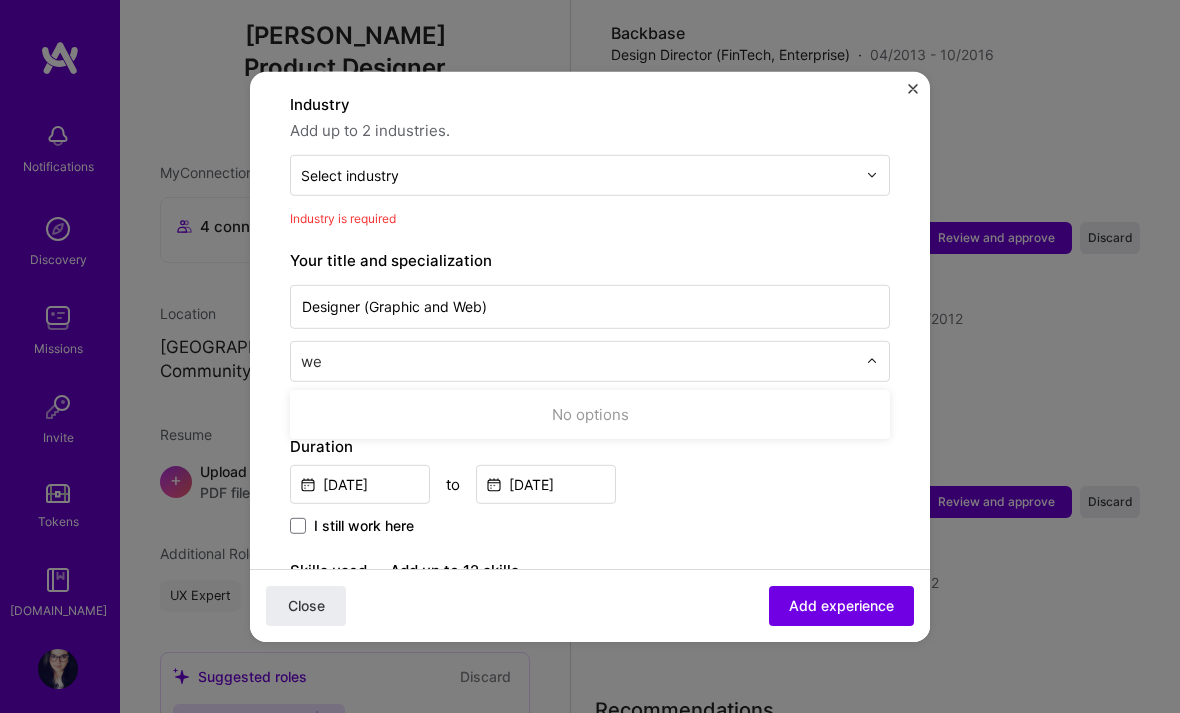 type on "w" 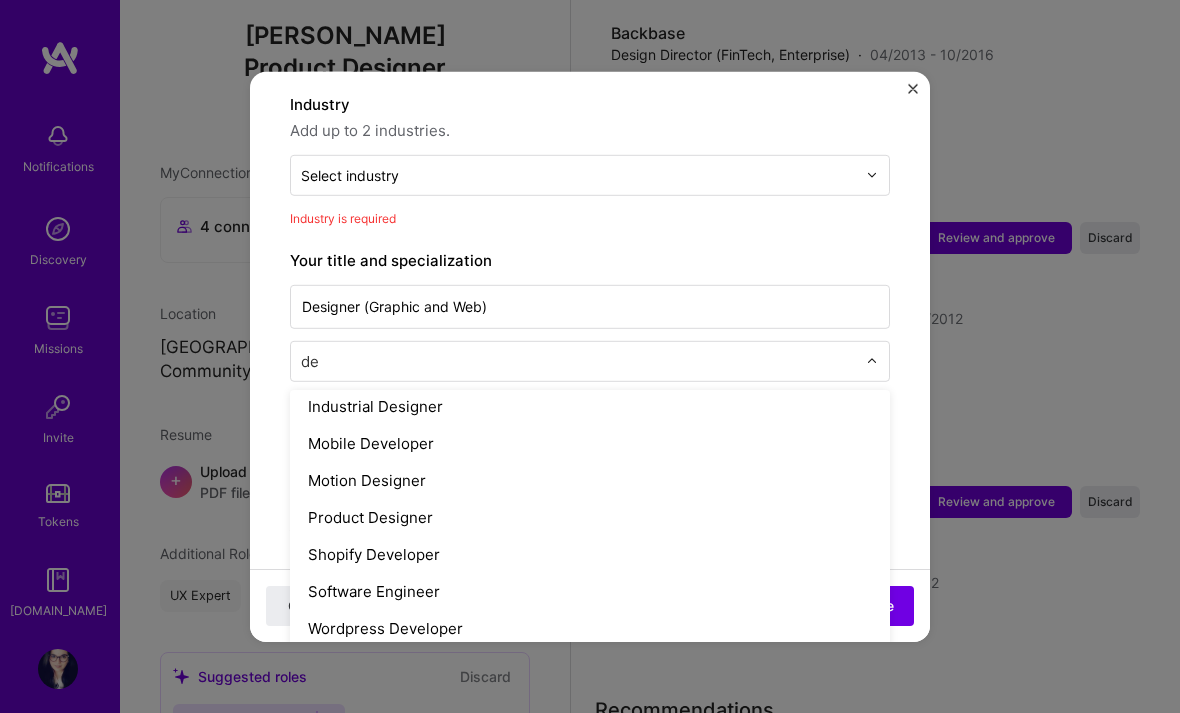 scroll, scrollTop: 0, scrollLeft: 0, axis: both 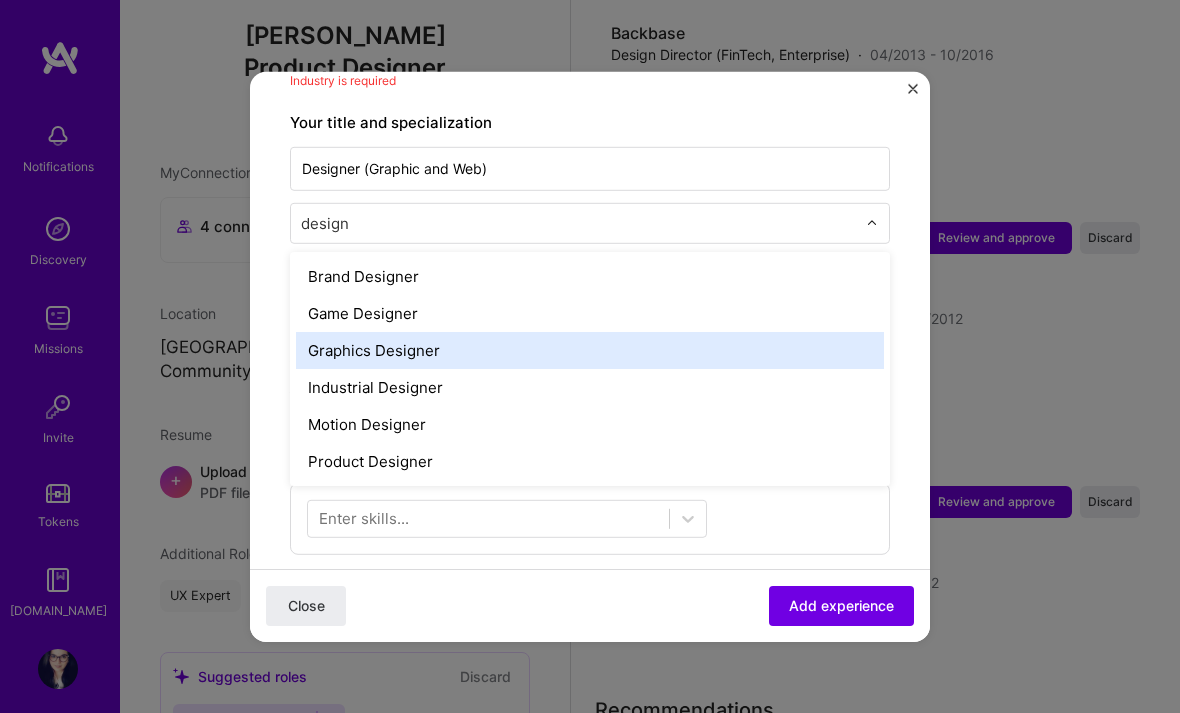 click on "Graphics Designer" at bounding box center (590, 349) 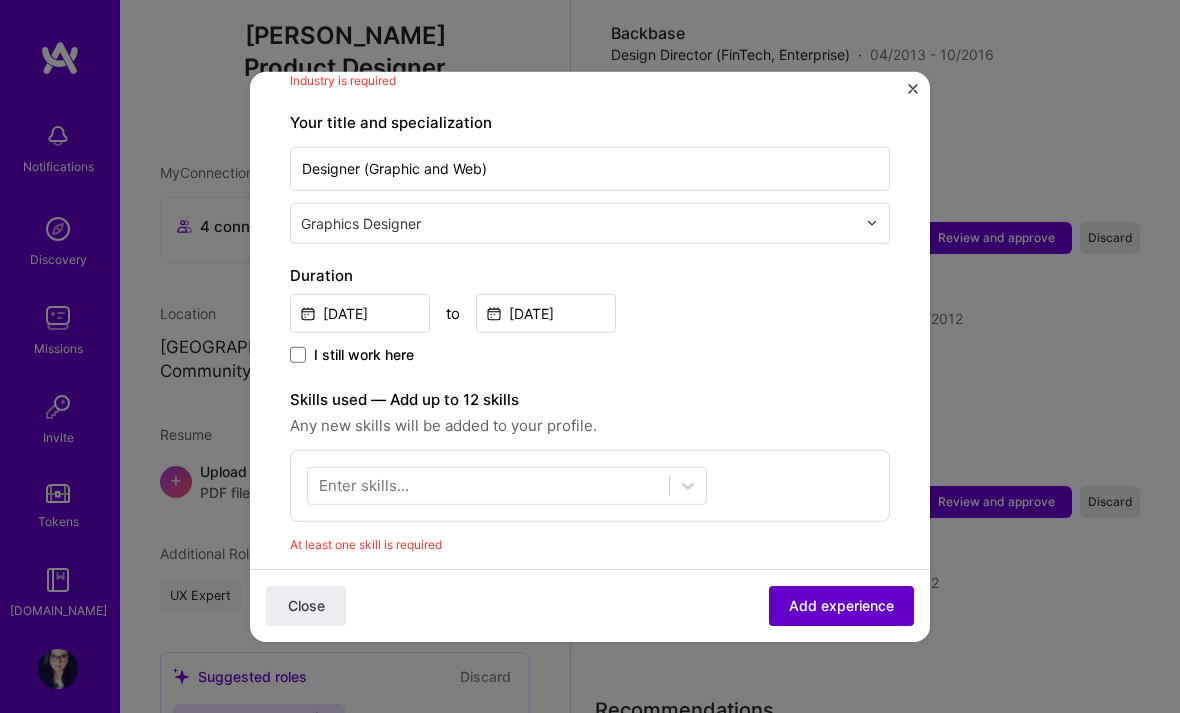 click on "Add experience" at bounding box center [841, 606] 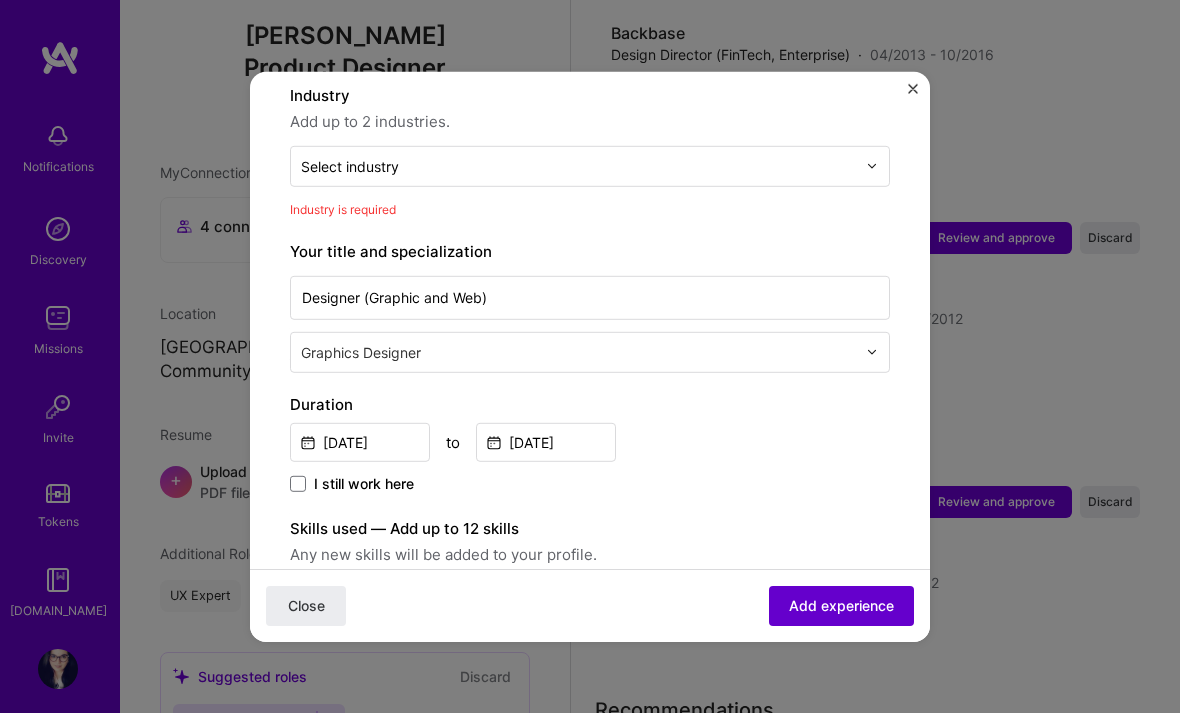 scroll, scrollTop: 292, scrollLeft: 0, axis: vertical 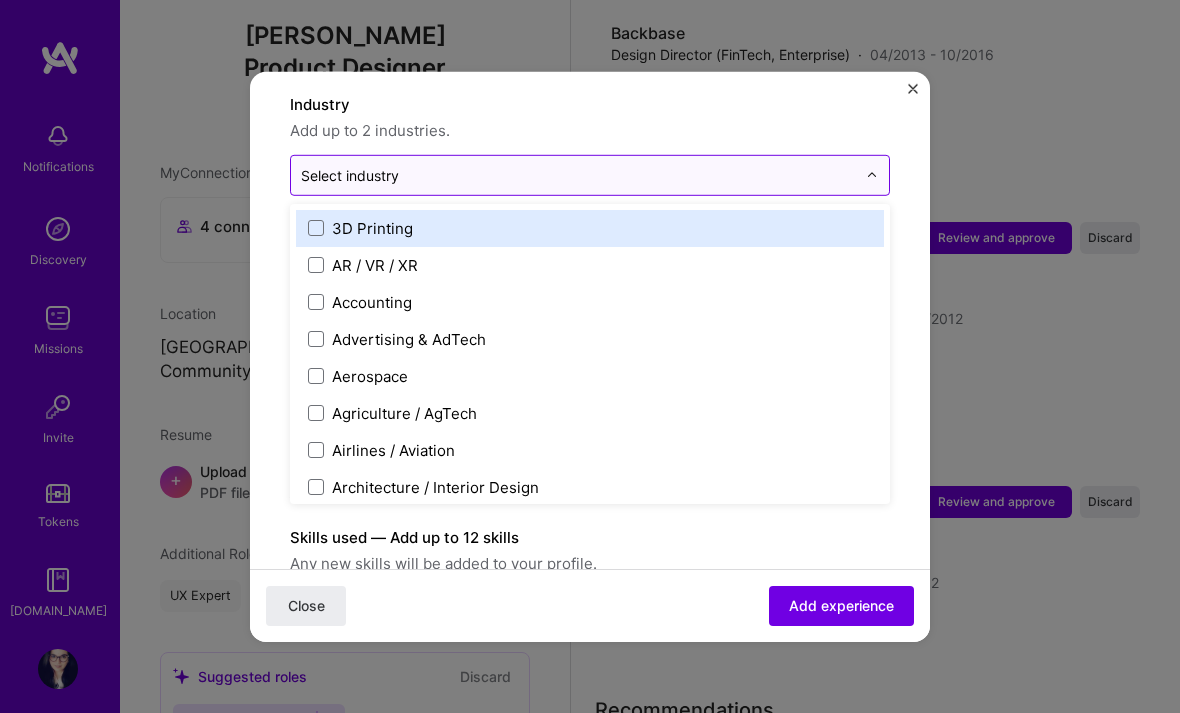 click at bounding box center [578, 174] 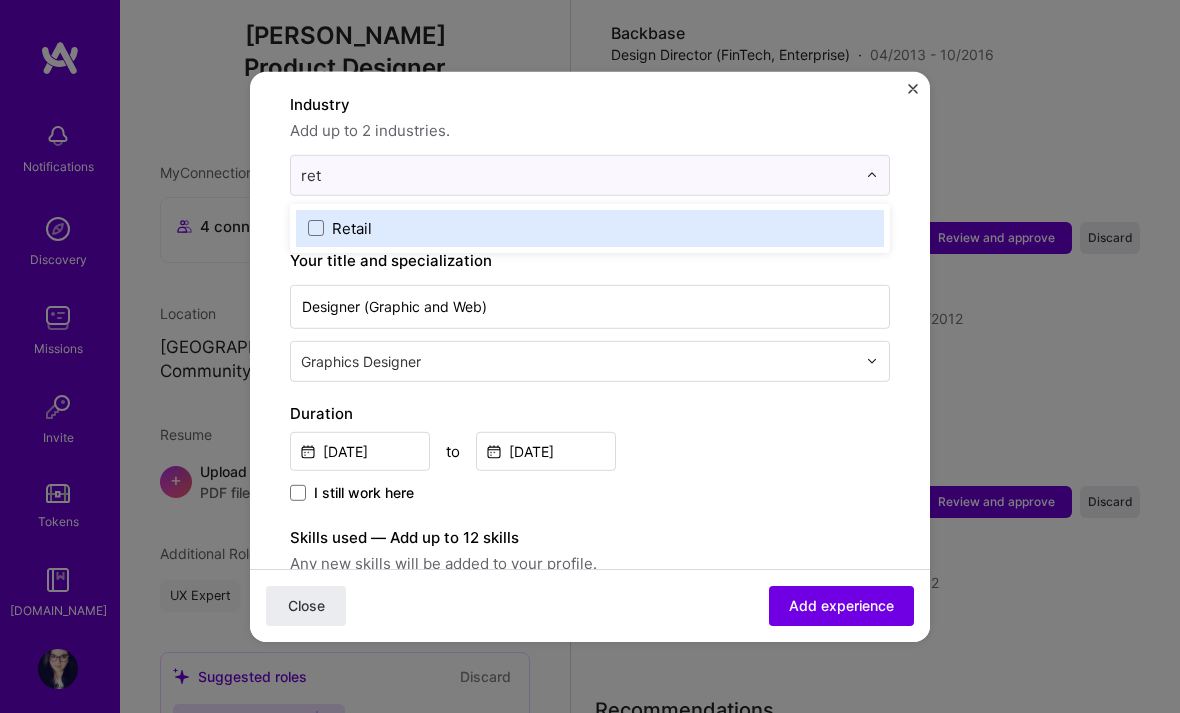 scroll, scrollTop: 0, scrollLeft: 0, axis: both 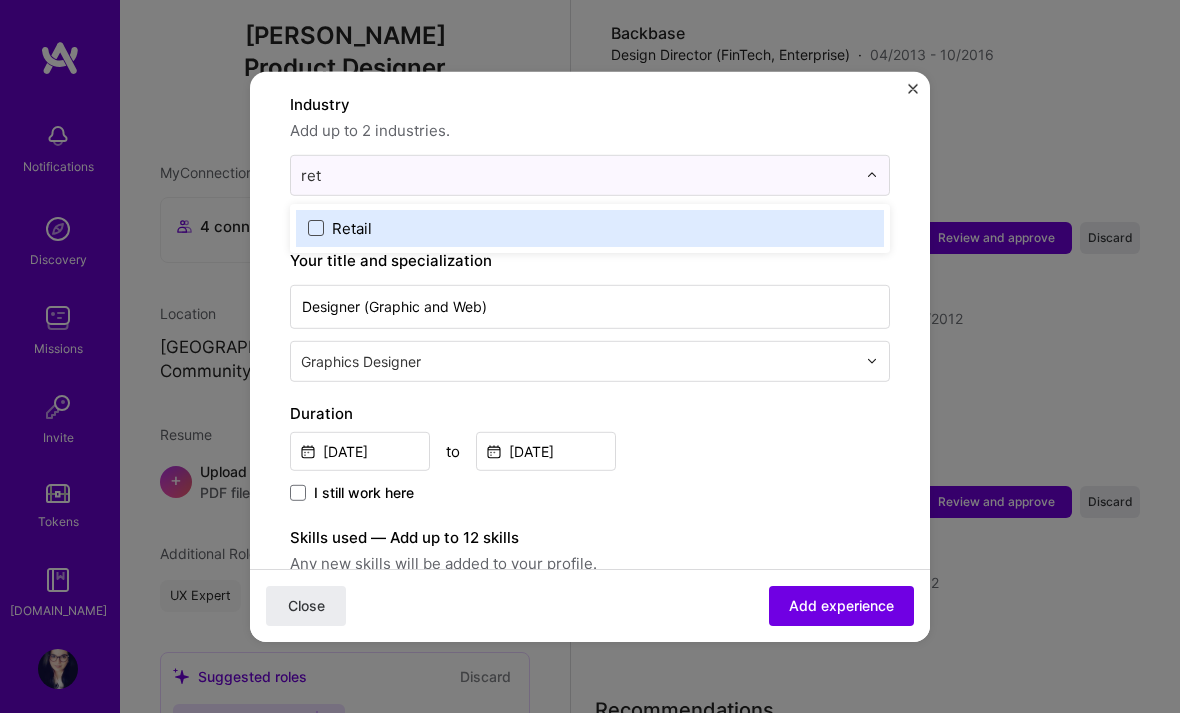 click at bounding box center [316, 228] 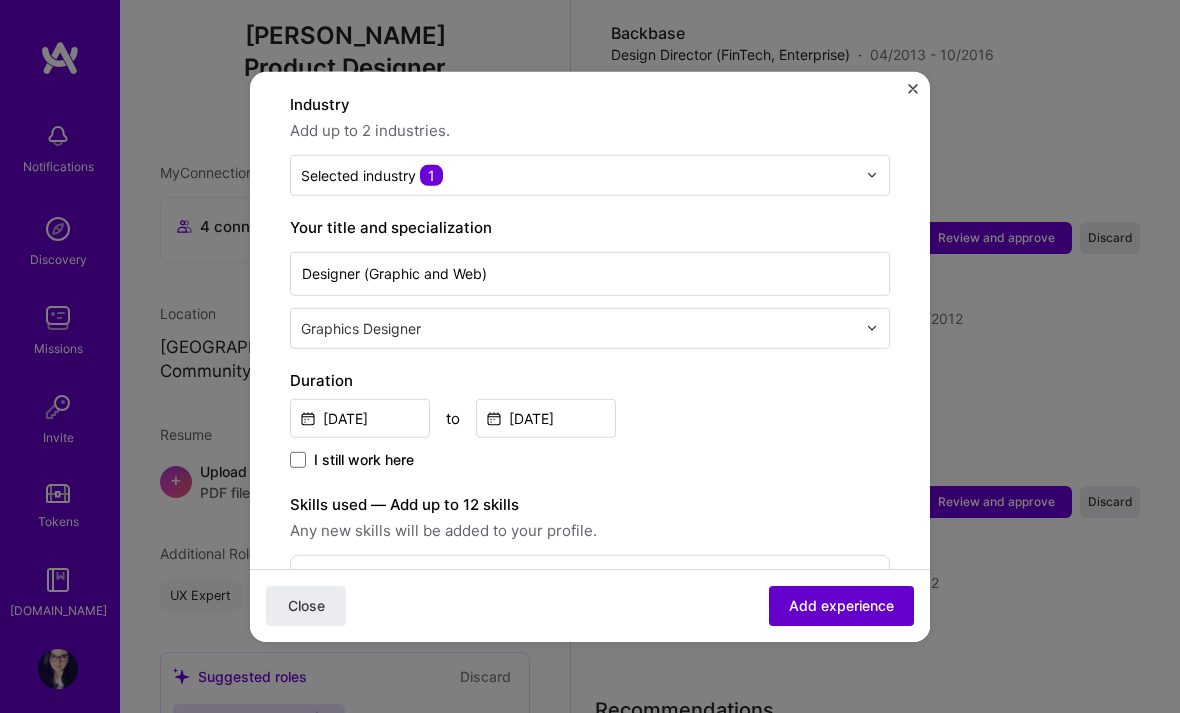 click on "Add experience" at bounding box center [841, 606] 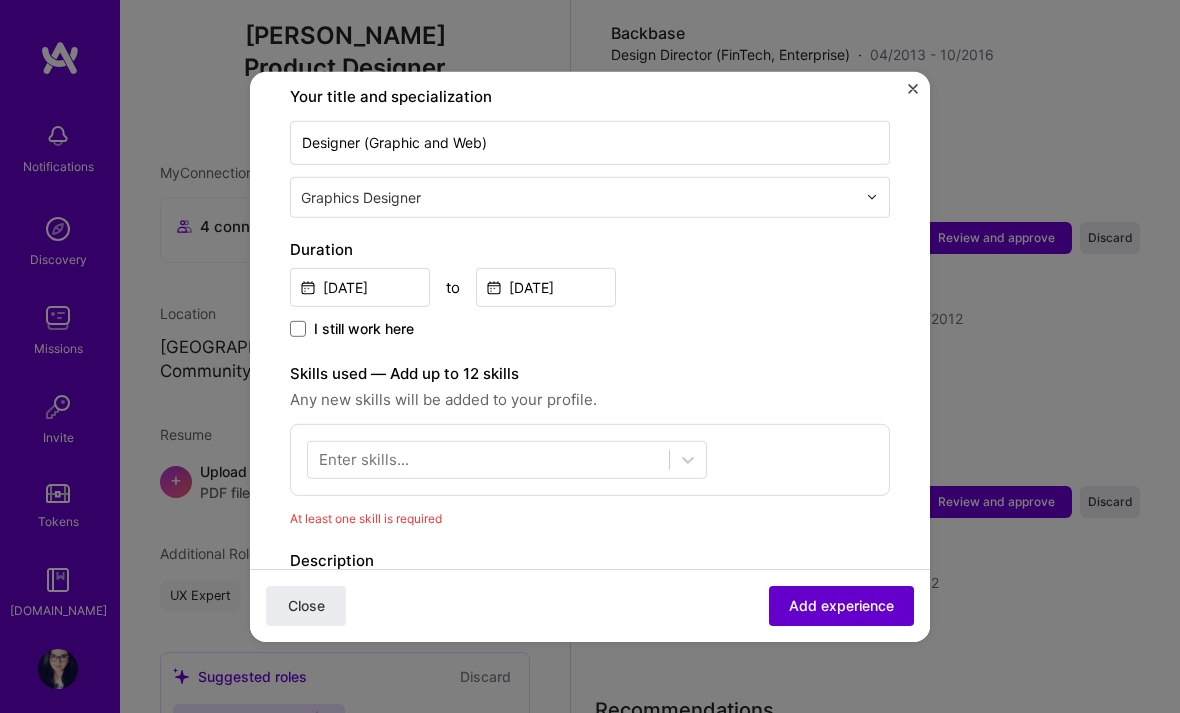 scroll, scrollTop: 692, scrollLeft: 0, axis: vertical 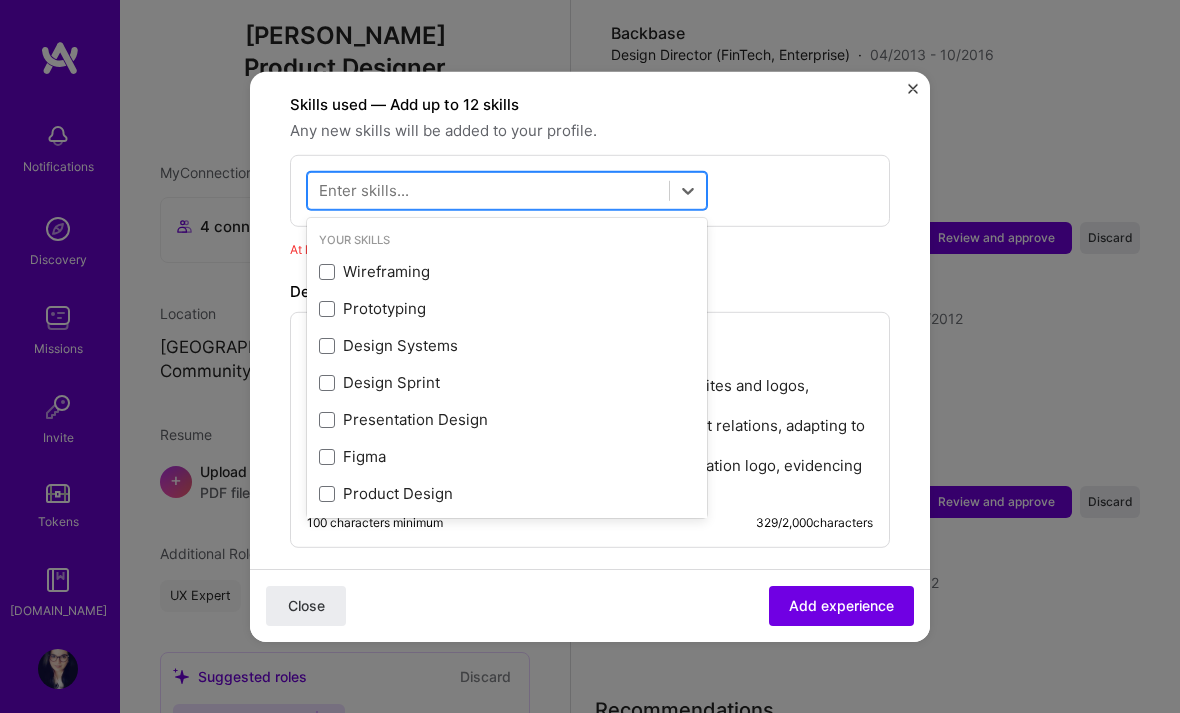 click at bounding box center (488, 190) 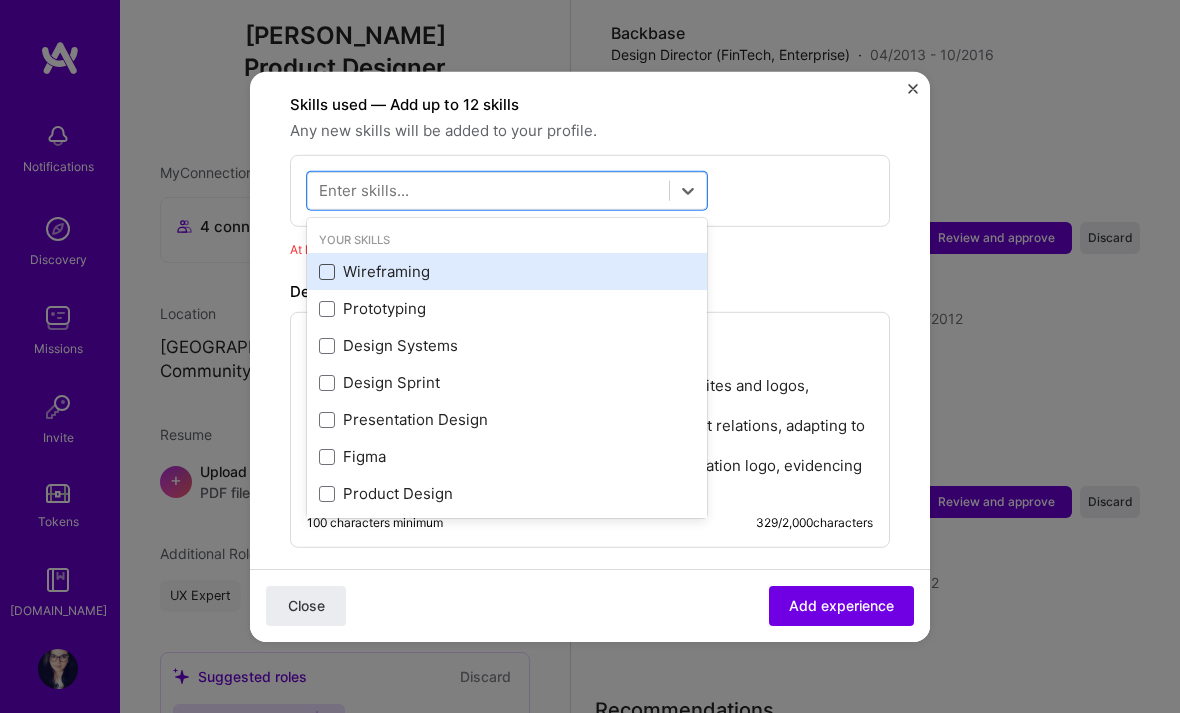 click at bounding box center (327, 272) 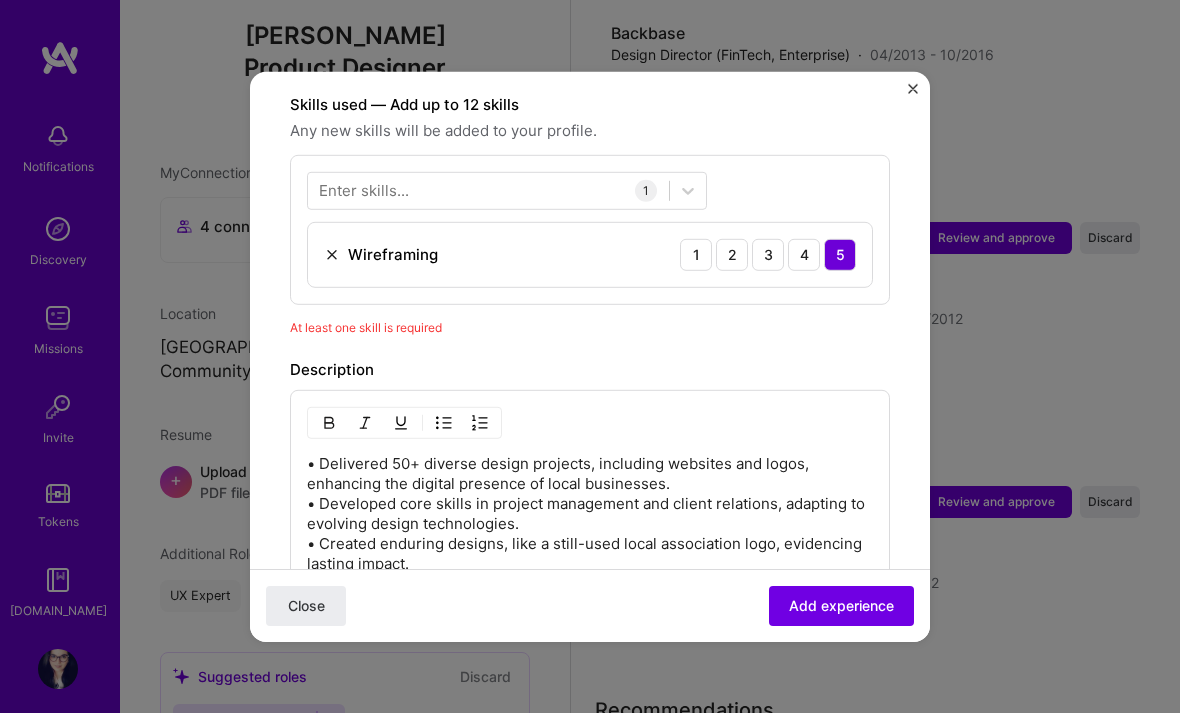 click on "Enter skills..." at bounding box center [364, 190] 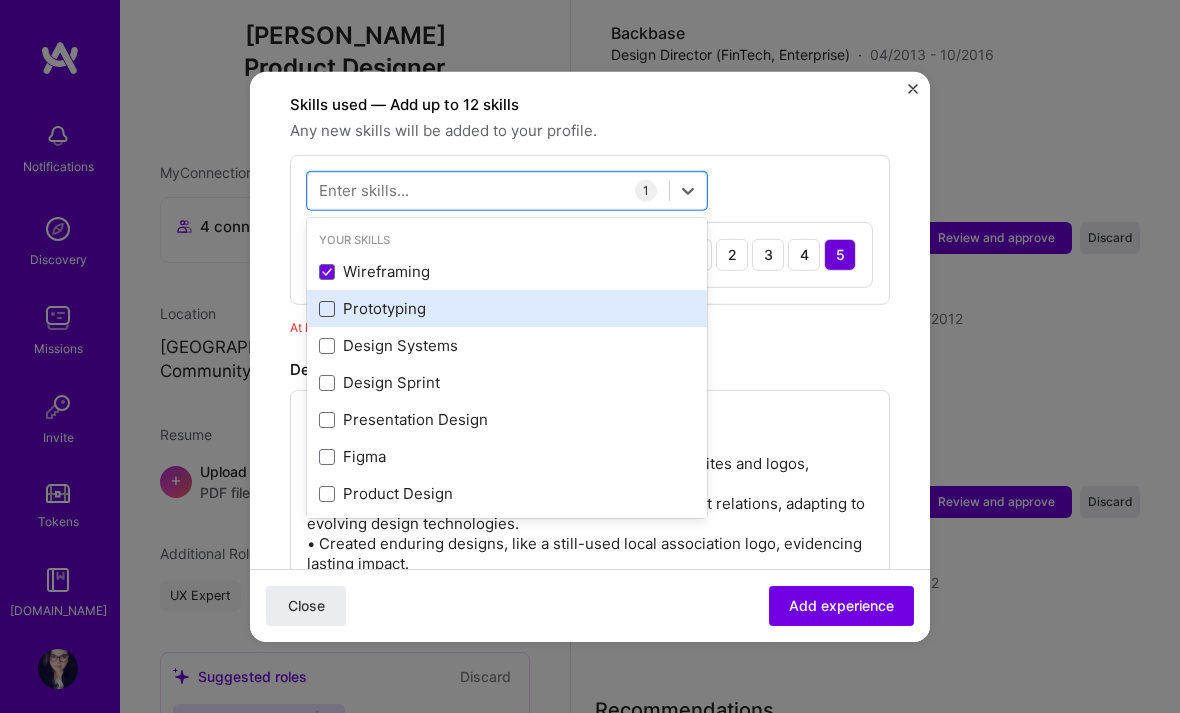 click at bounding box center [327, 309] 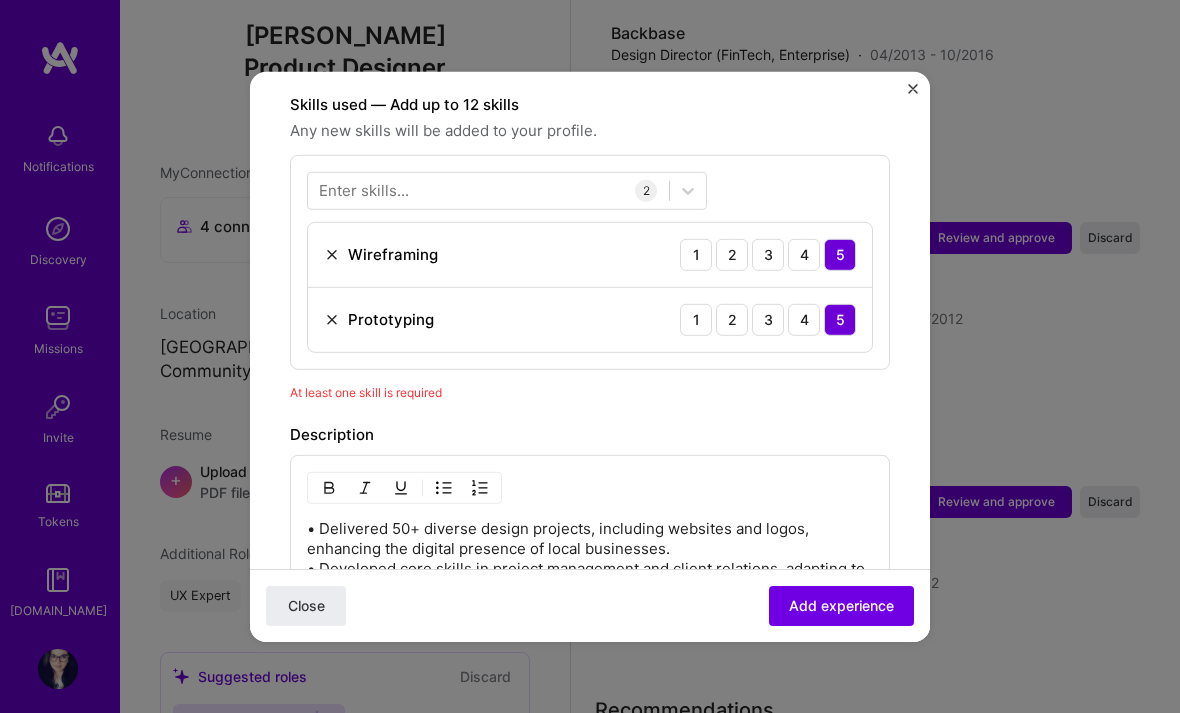 click on "Enter skills..." at bounding box center [364, 190] 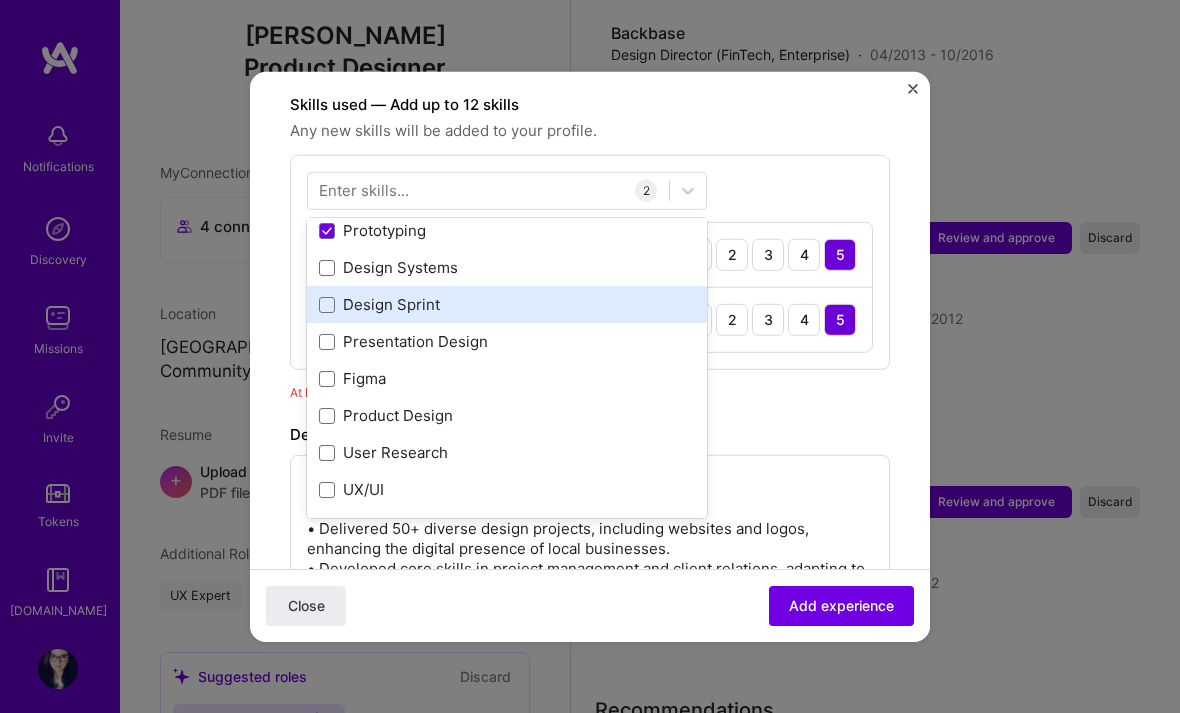 scroll, scrollTop: 88, scrollLeft: 0, axis: vertical 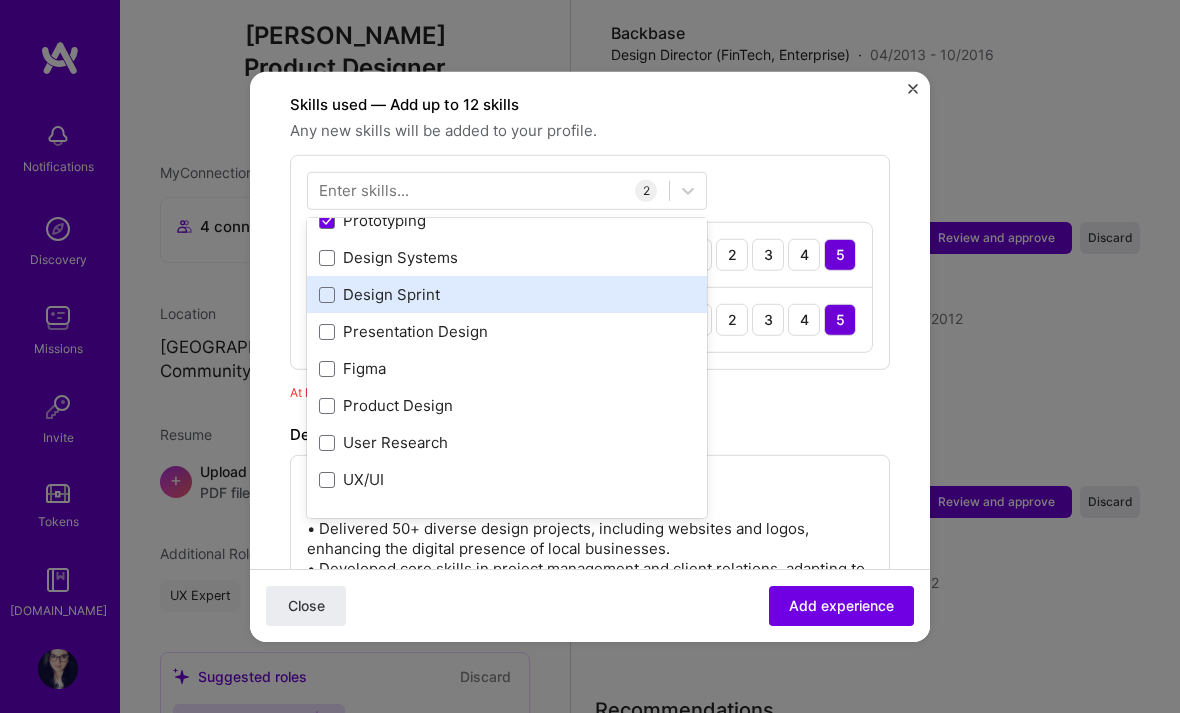 click on "Wireframing Prototyping Design Systems Design Sprint Presentation Design Figma Product Design User Research UX/UI" at bounding box center [507, 331] 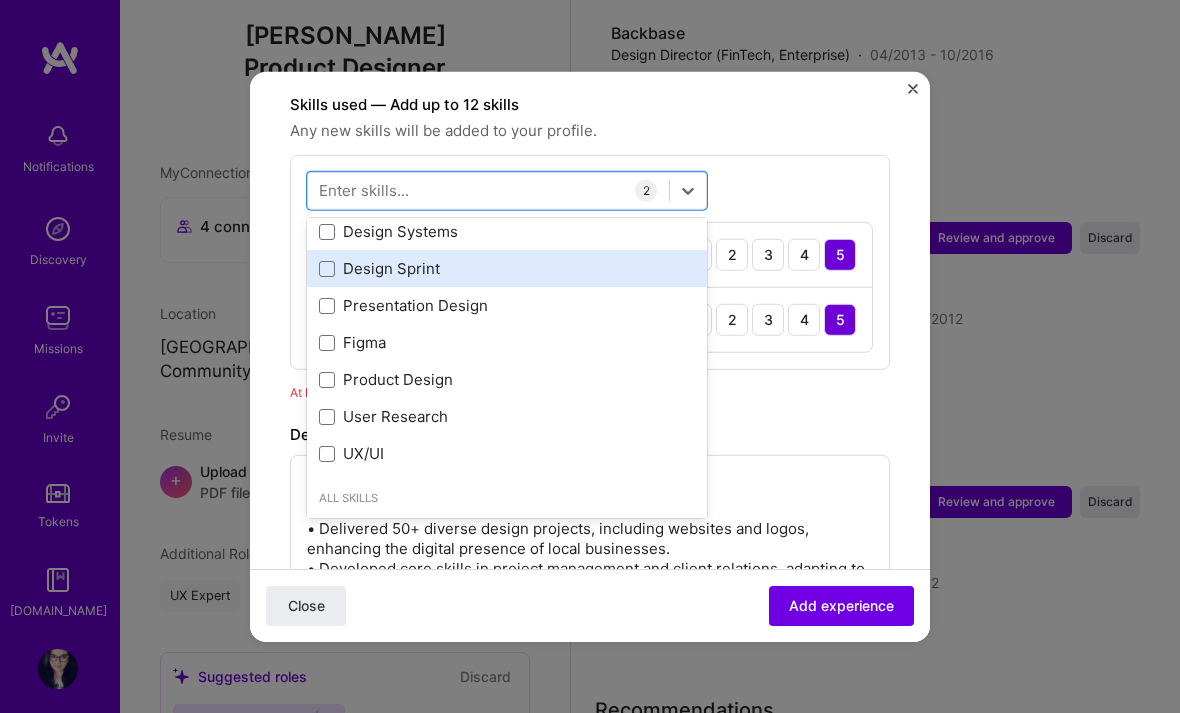 scroll, scrollTop: 128, scrollLeft: 0, axis: vertical 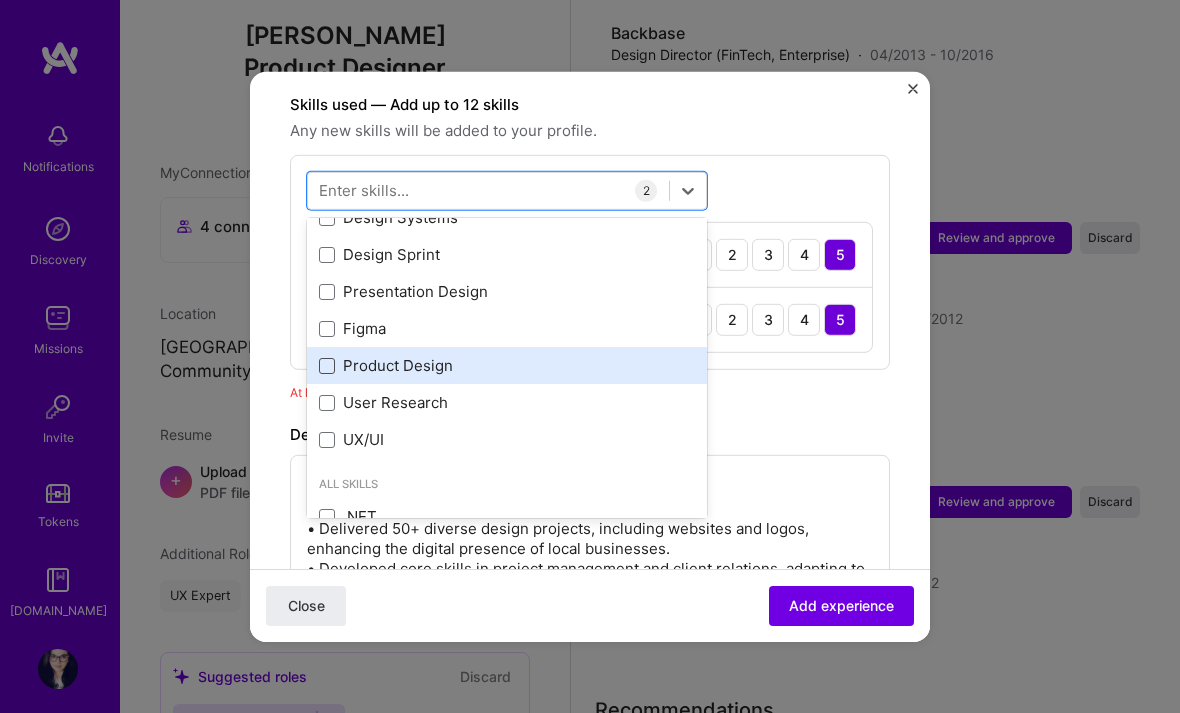 click at bounding box center (327, 366) 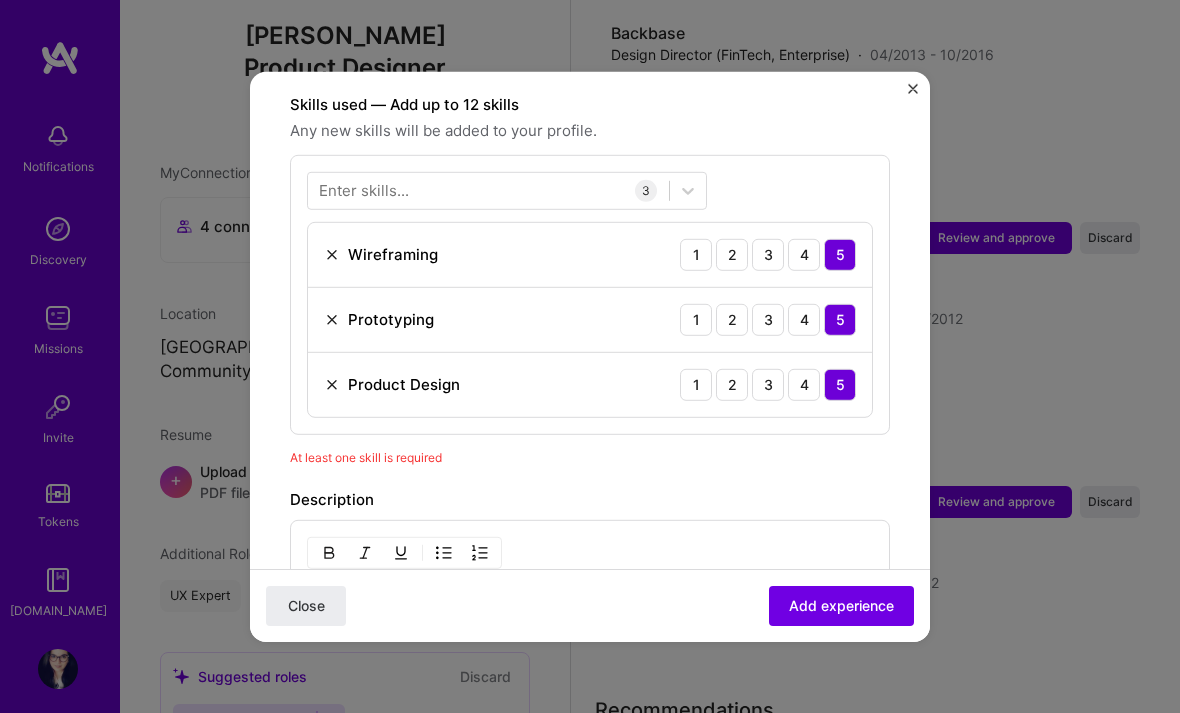 click on "Enter skills..." at bounding box center [364, 190] 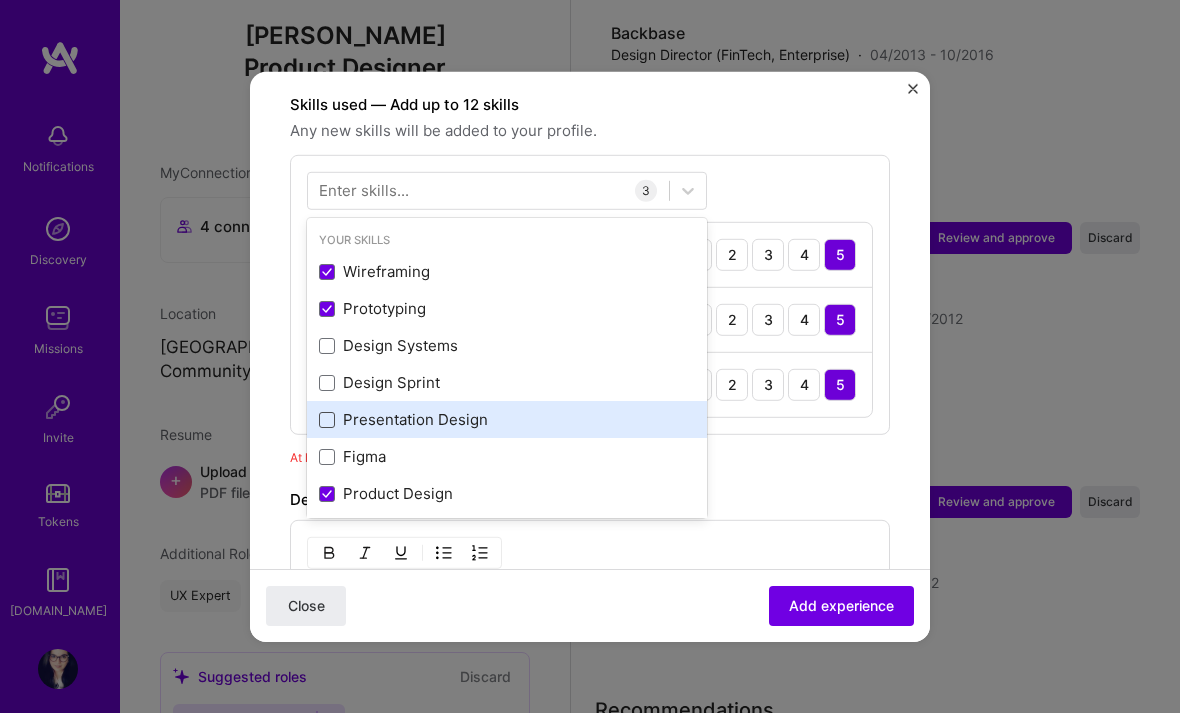 scroll, scrollTop: 171, scrollLeft: 0, axis: vertical 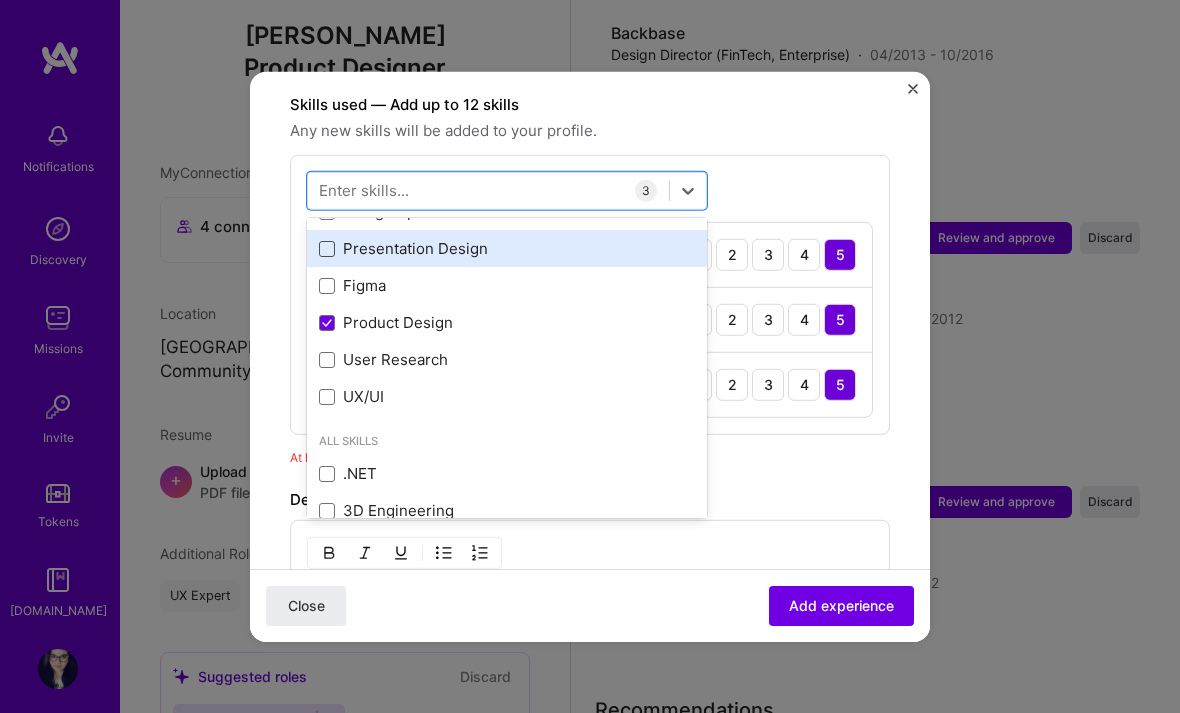 click on "Wireframing Prototyping Design Systems Design Sprint Presentation Design Figma Product Design User Research UX/UI" at bounding box center (507, 248) 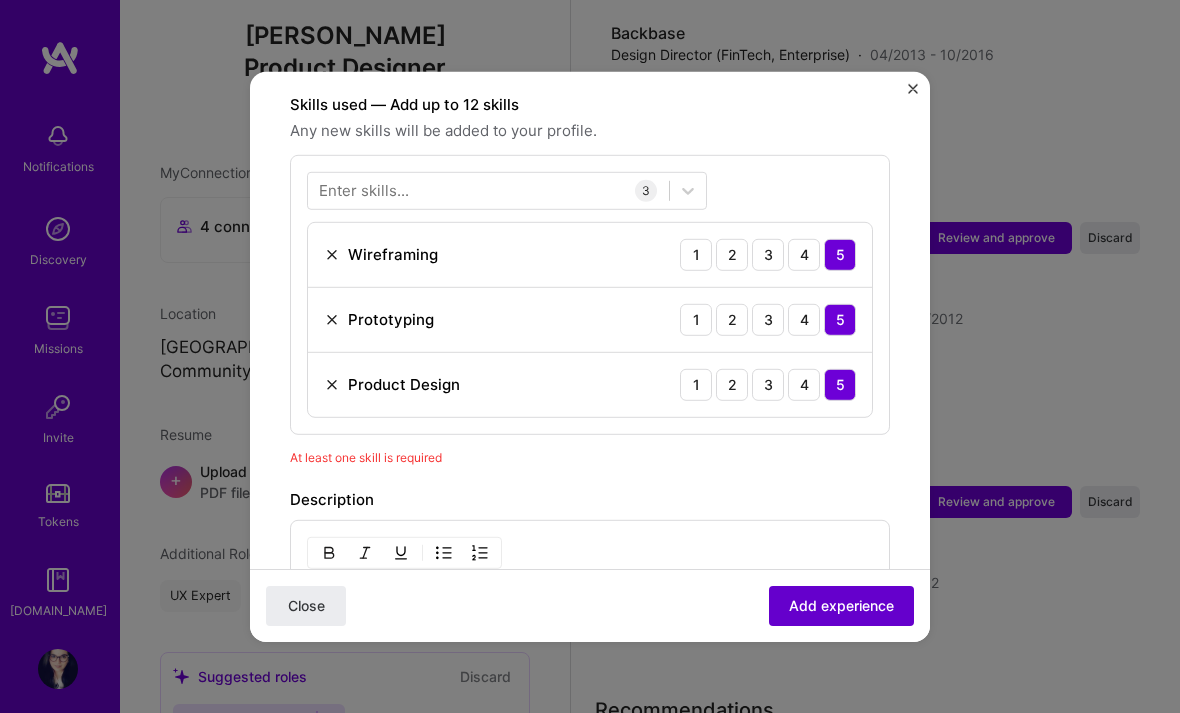 click on "Add experience" at bounding box center (841, 606) 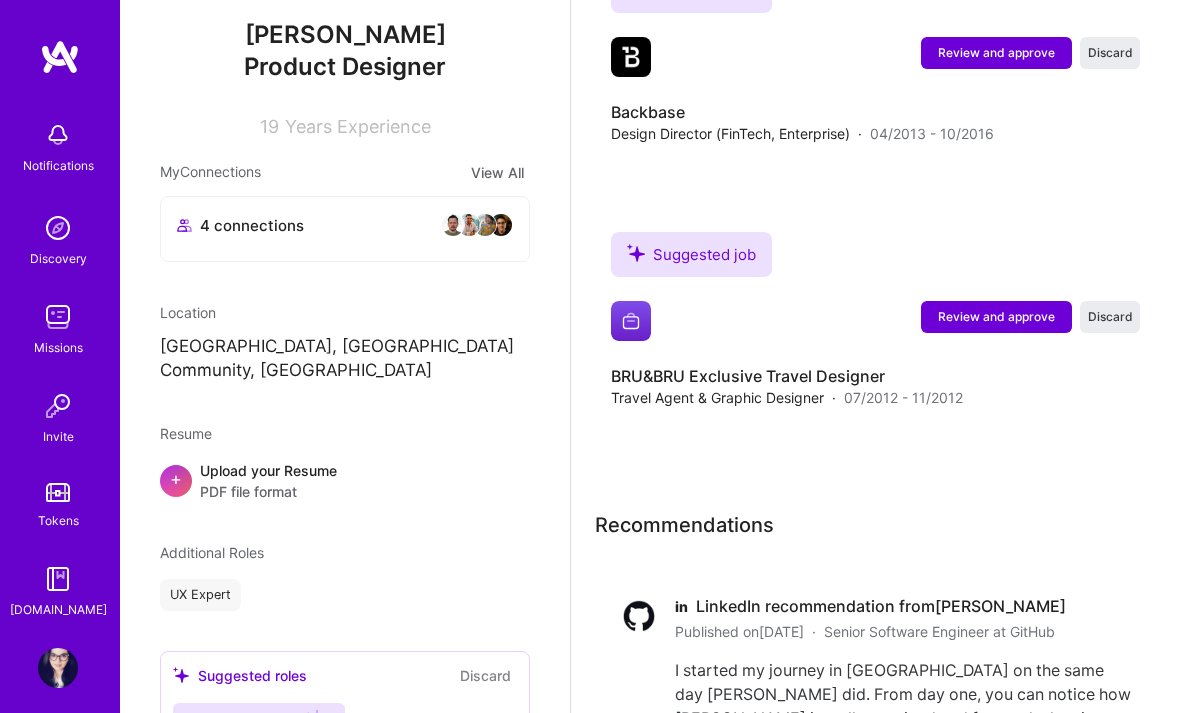 scroll, scrollTop: 6515, scrollLeft: 0, axis: vertical 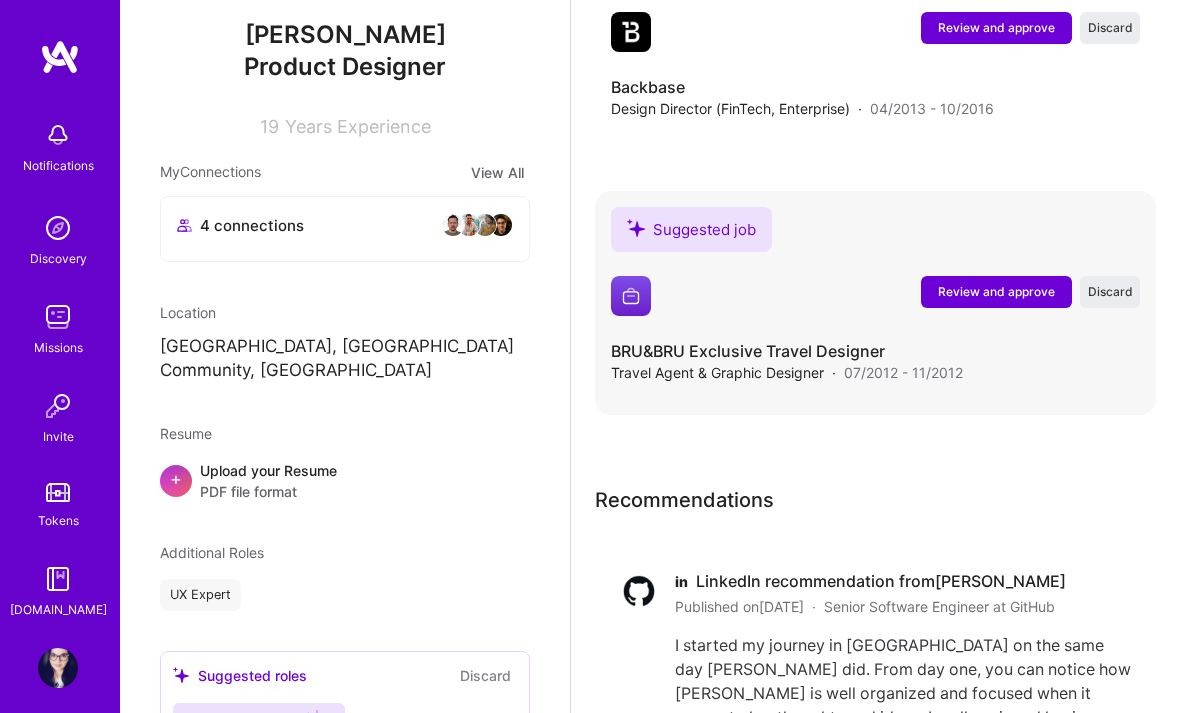 click on "Review and approve" at bounding box center (996, 292) 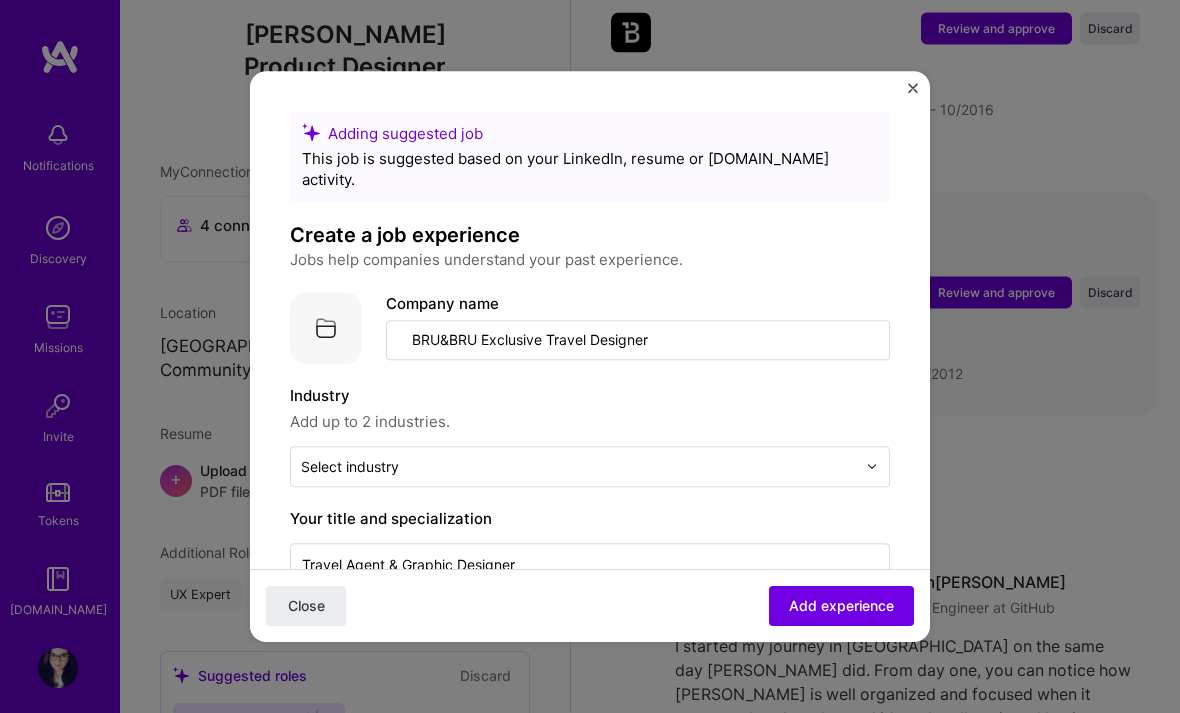 scroll, scrollTop: 6516, scrollLeft: 0, axis: vertical 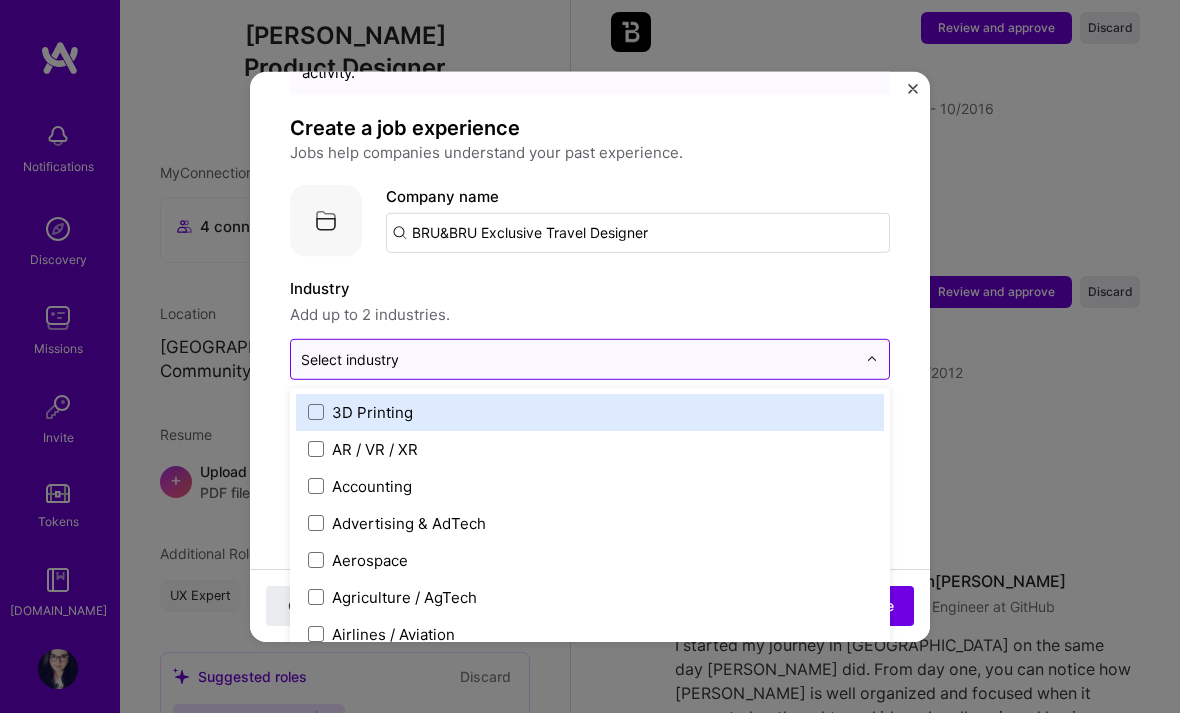 click at bounding box center [578, 358] 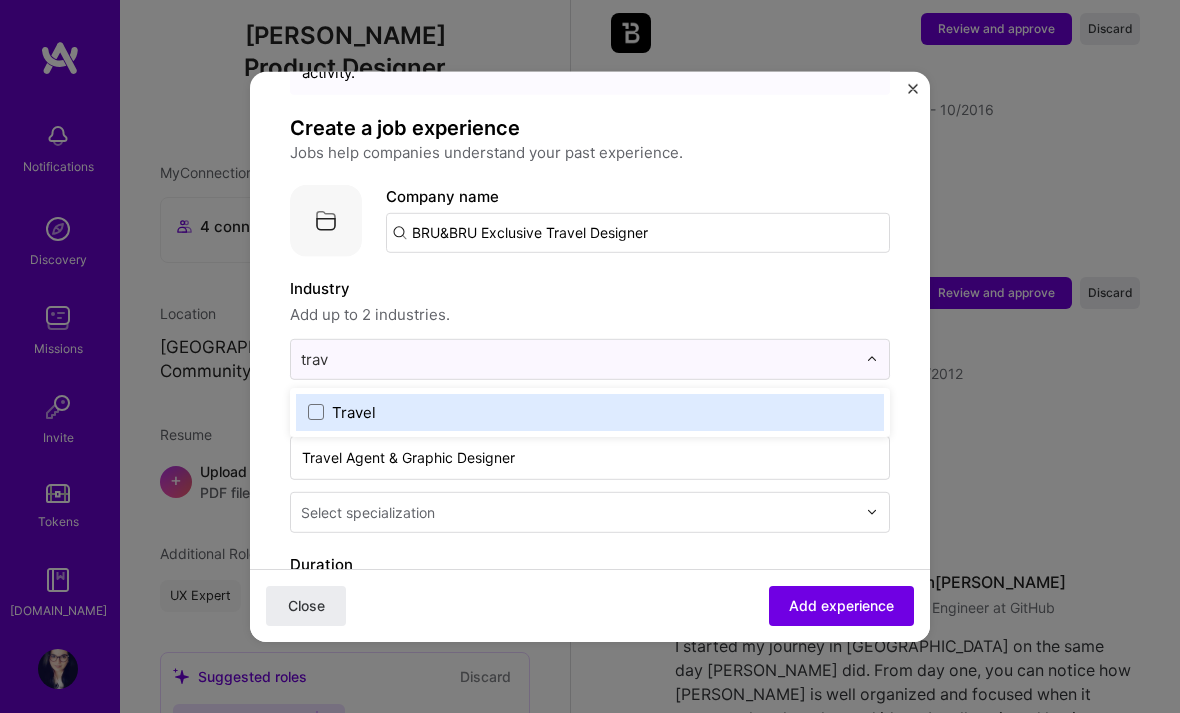 click on "Travel" at bounding box center (590, 411) 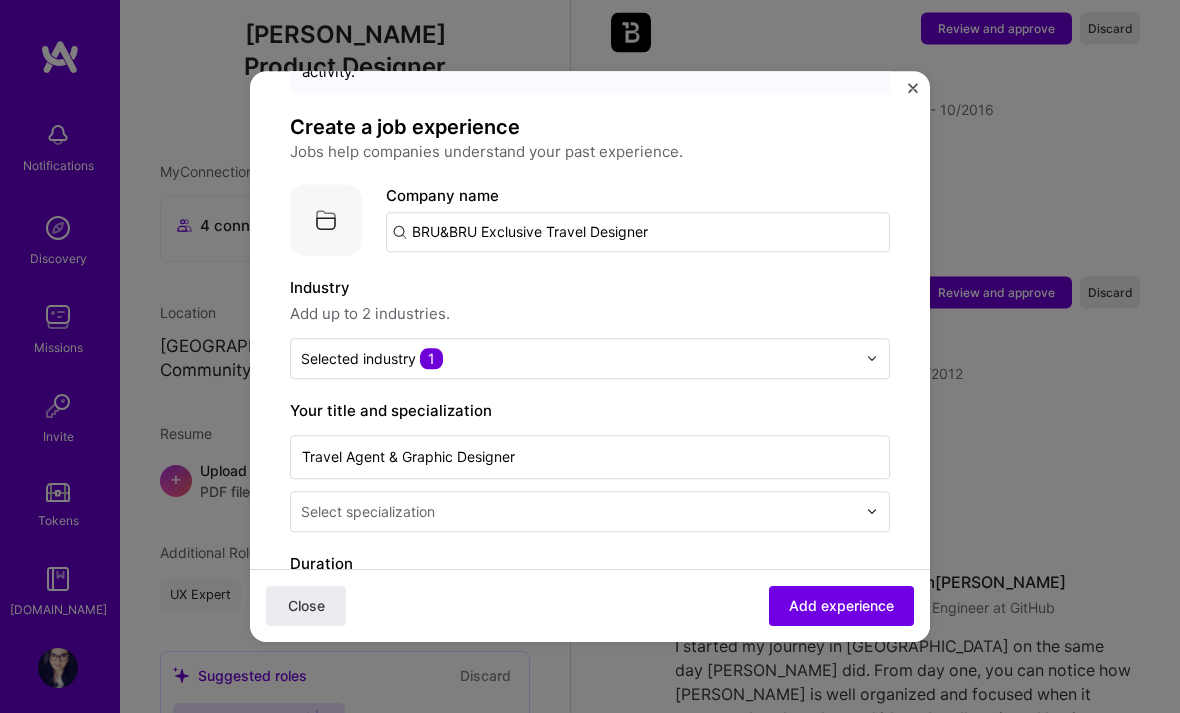 click on "Select specialization" at bounding box center (590, 511) 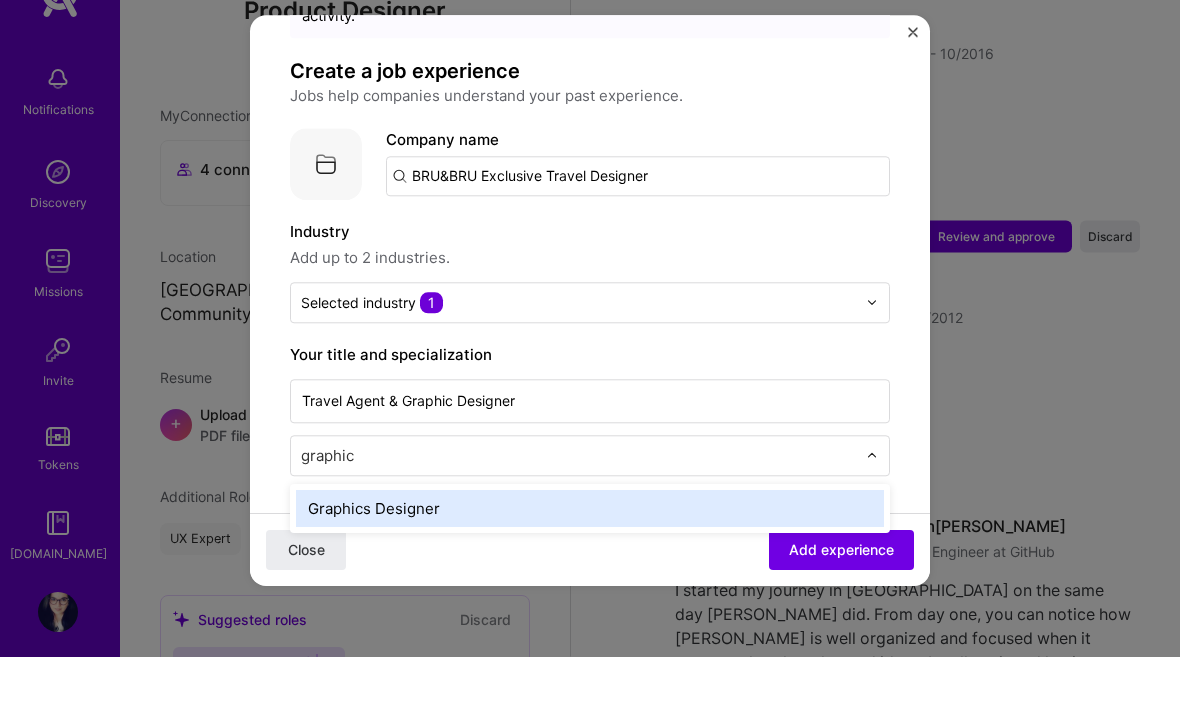 click on "Graphics Designer" at bounding box center [590, 564] 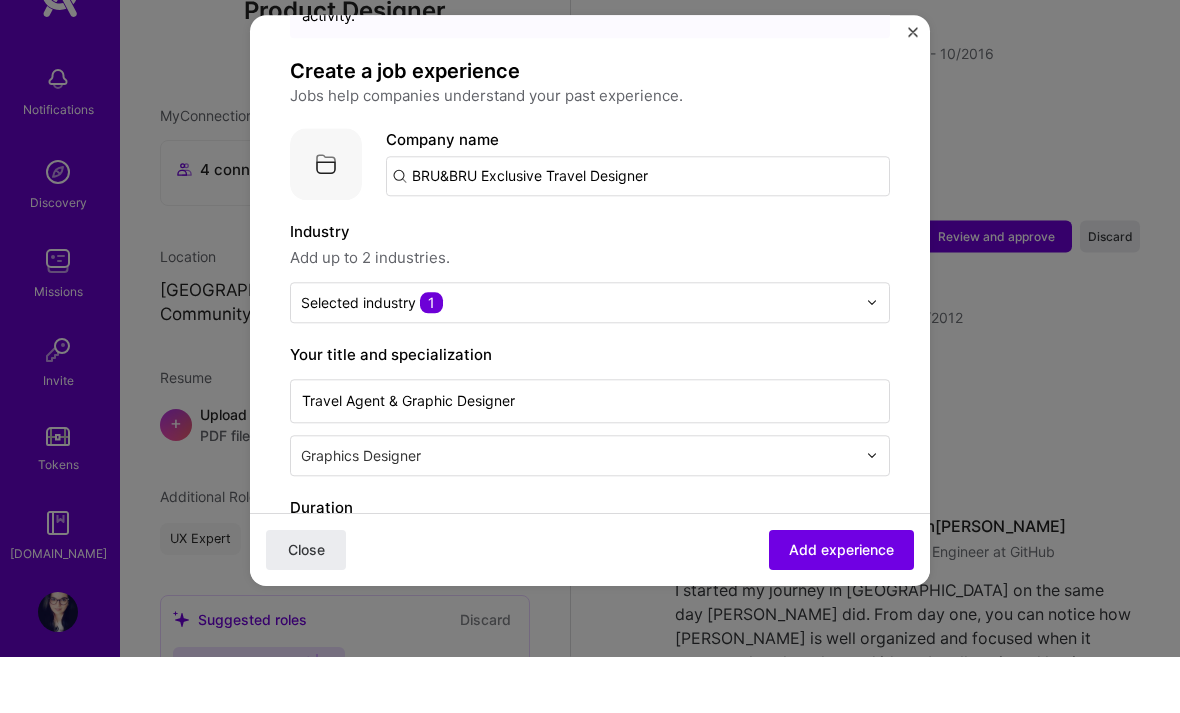 scroll, scrollTop: 369, scrollLeft: 0, axis: vertical 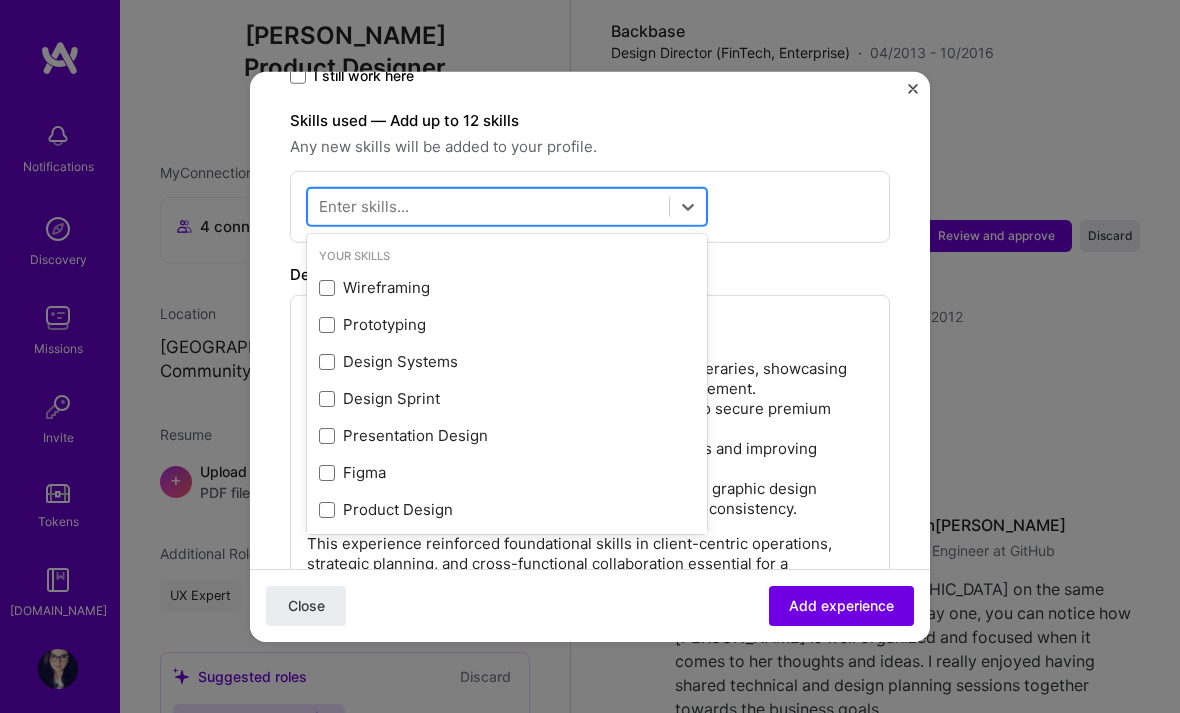 click at bounding box center (488, 206) 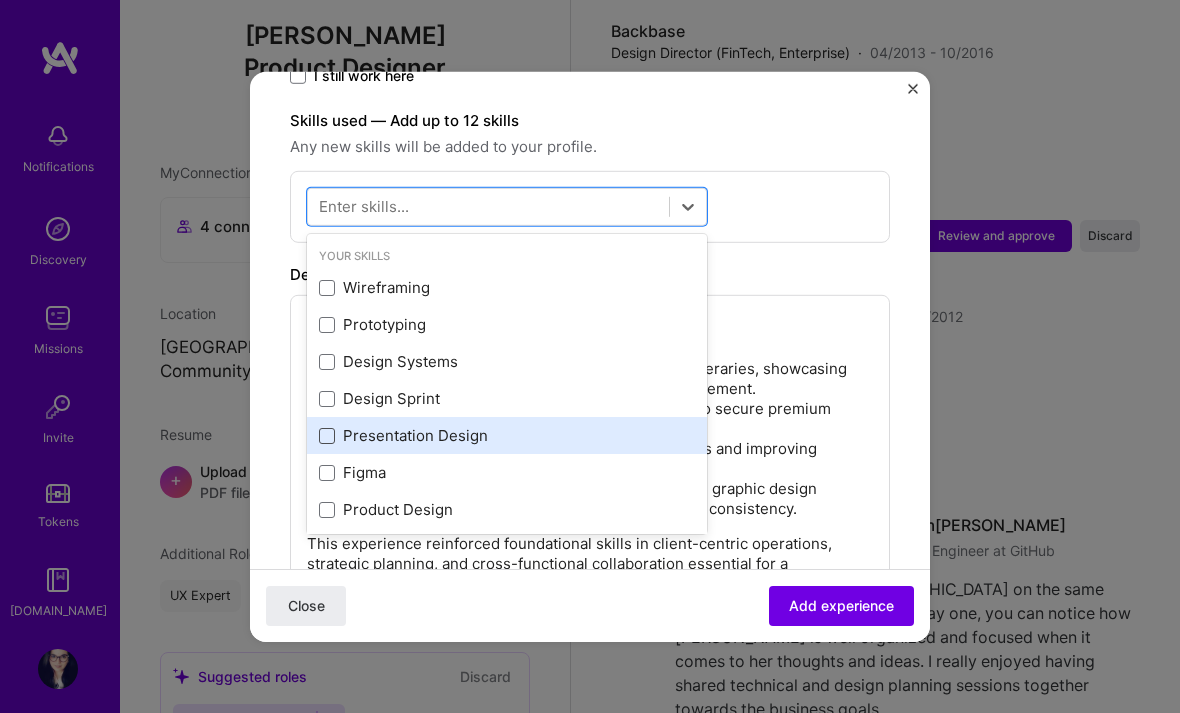 click at bounding box center [327, 436] 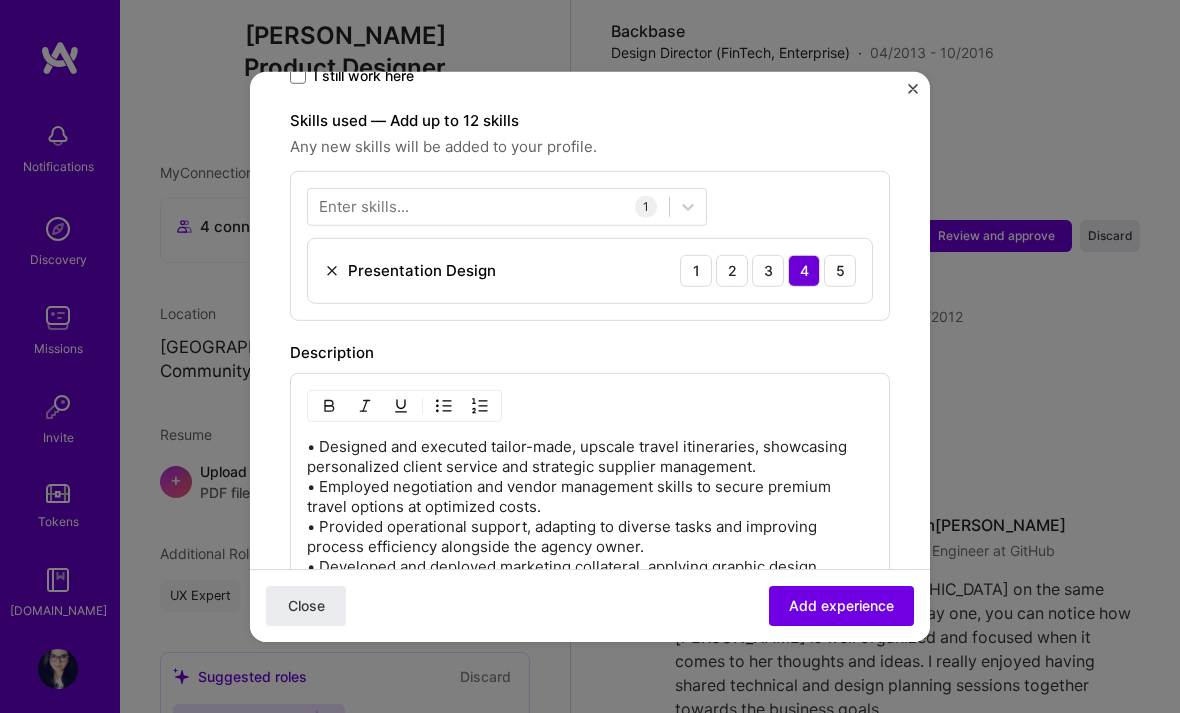 click on "Enter skills..." at bounding box center [364, 206] 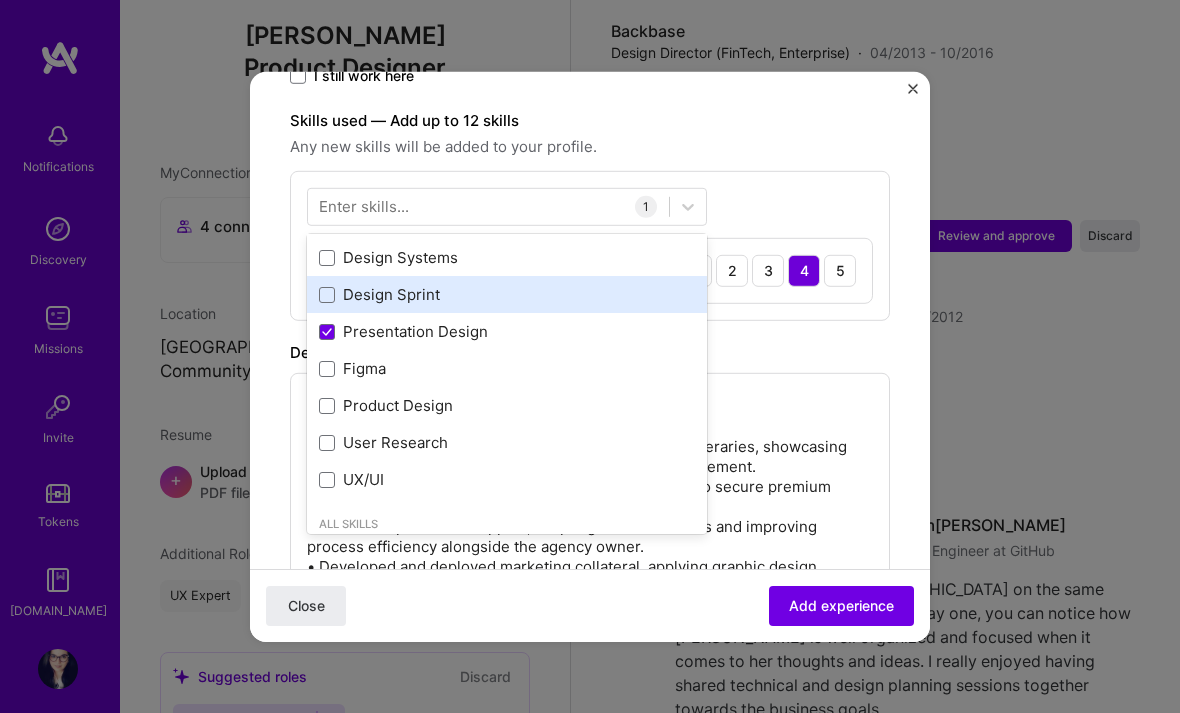 scroll, scrollTop: 111, scrollLeft: 0, axis: vertical 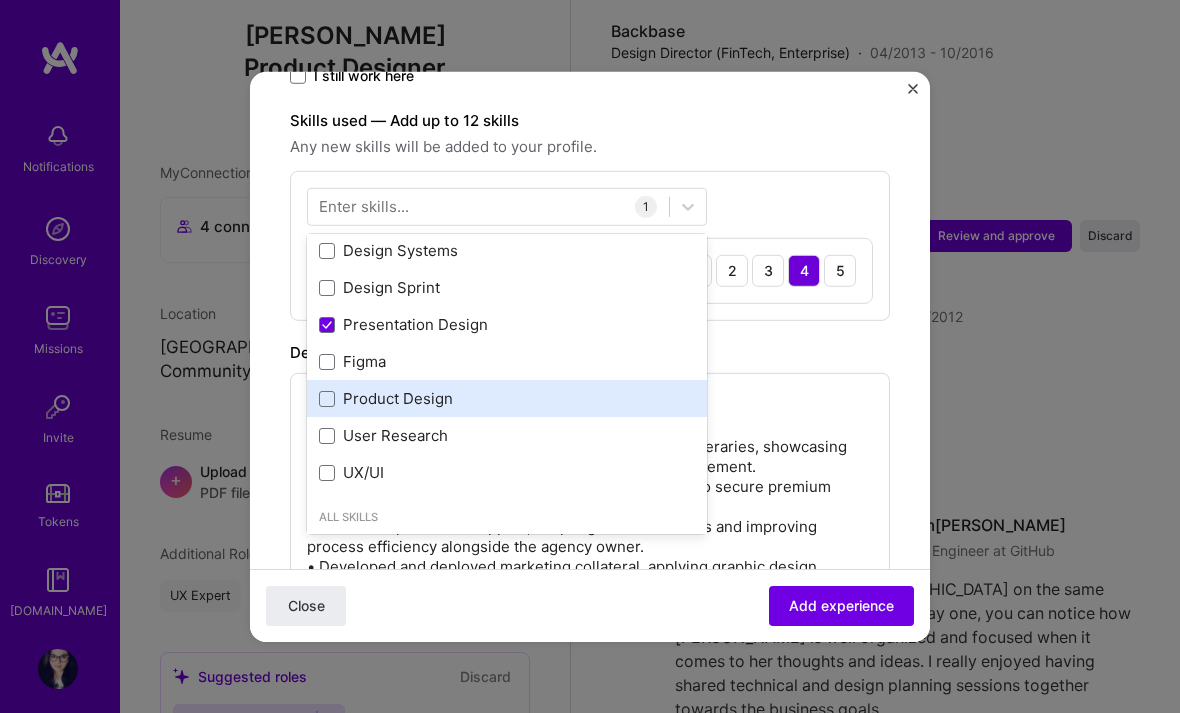 click on "Wireframing Prototyping Design Systems Design Sprint Presentation Design Figma Product Design User Research UX/UI" at bounding box center (507, 324) 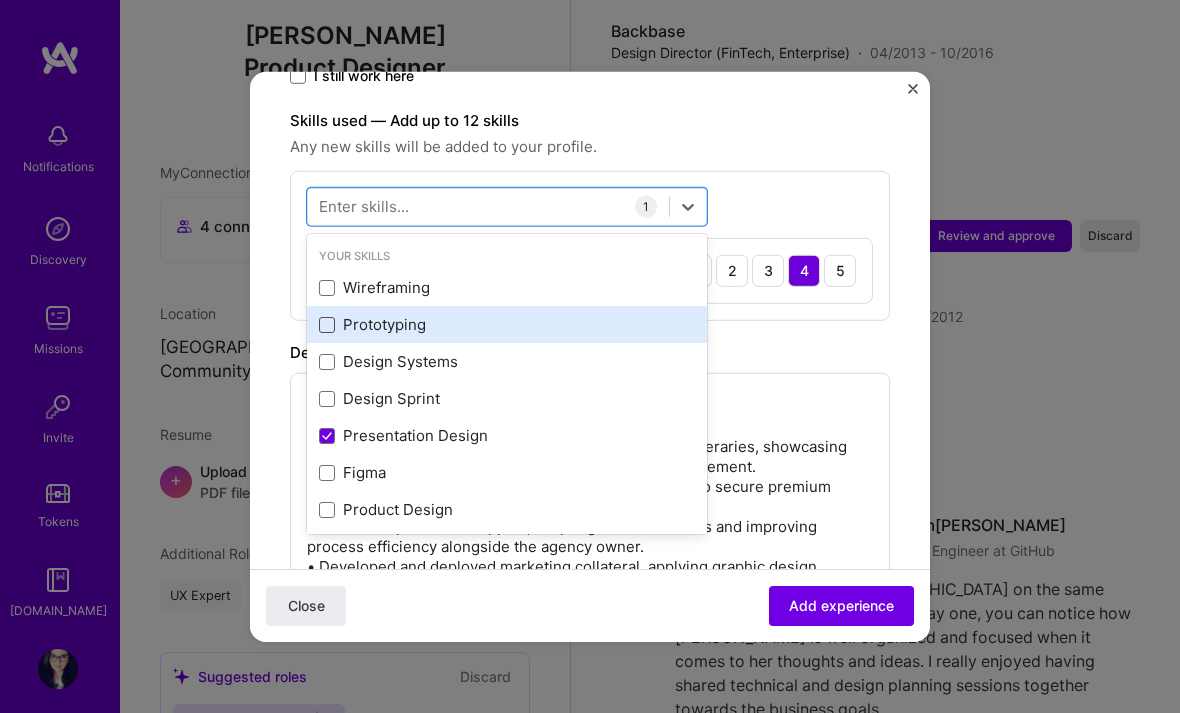 scroll, scrollTop: 0, scrollLeft: 0, axis: both 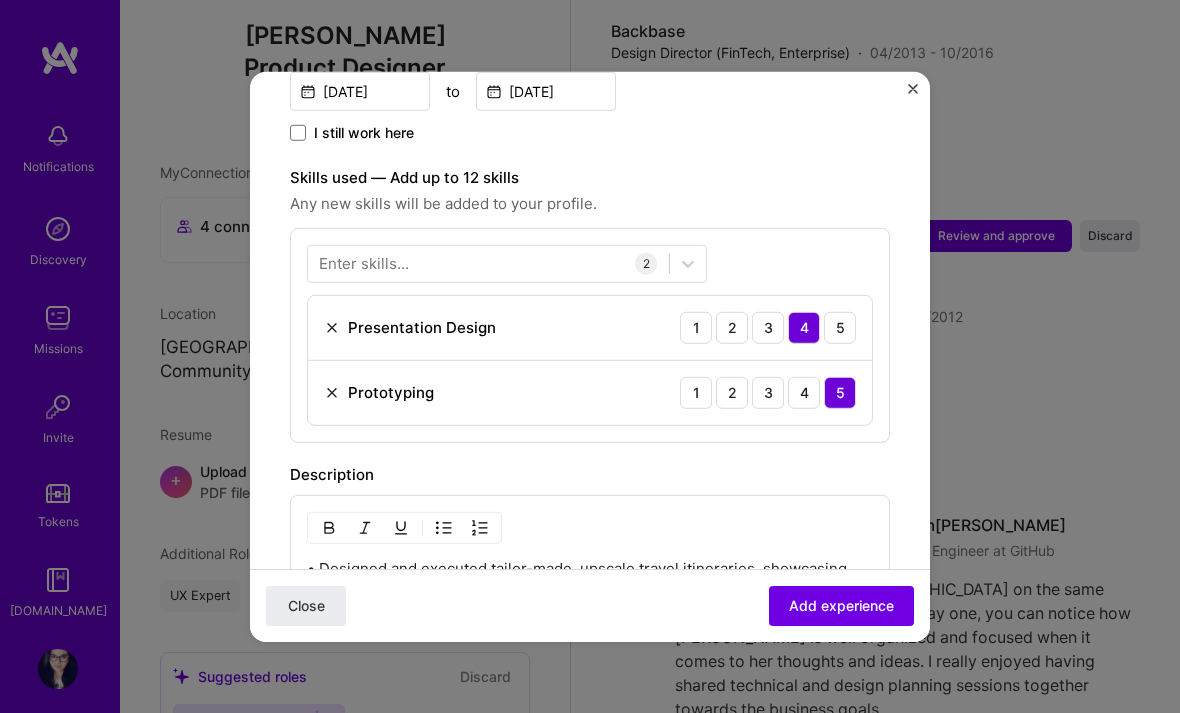 click at bounding box center [332, 392] 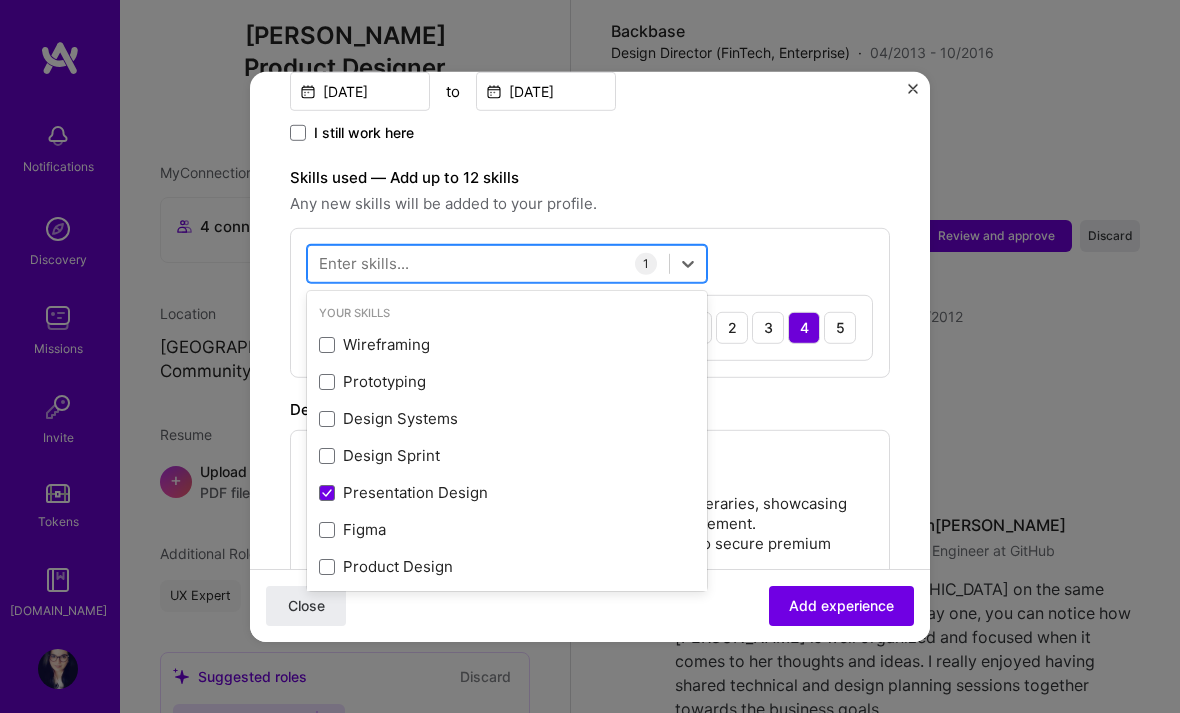 click at bounding box center (507, 263) 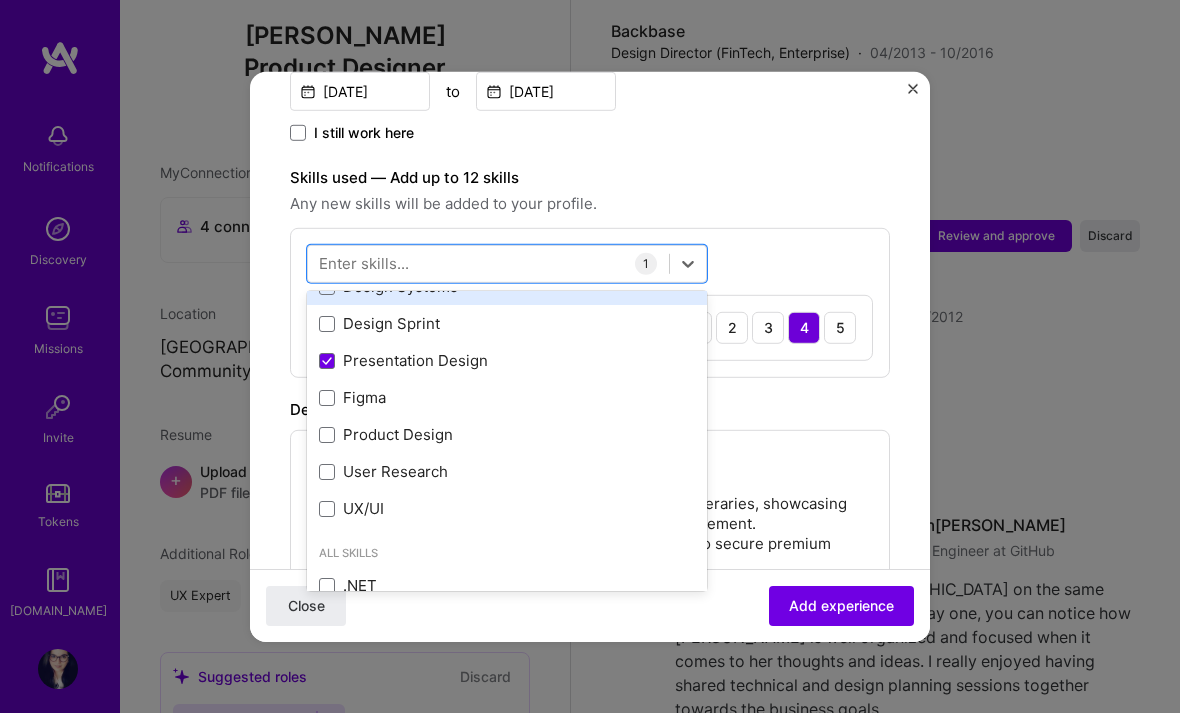 scroll, scrollTop: 141, scrollLeft: 0, axis: vertical 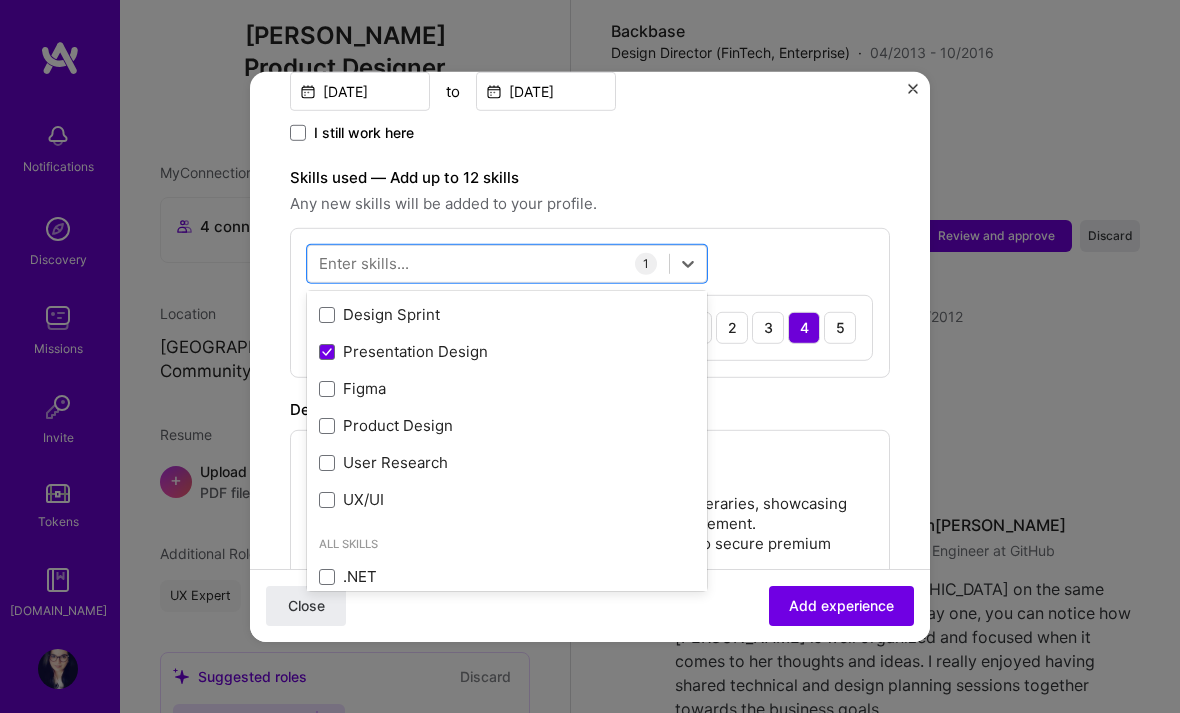 click at bounding box center [327, 500] 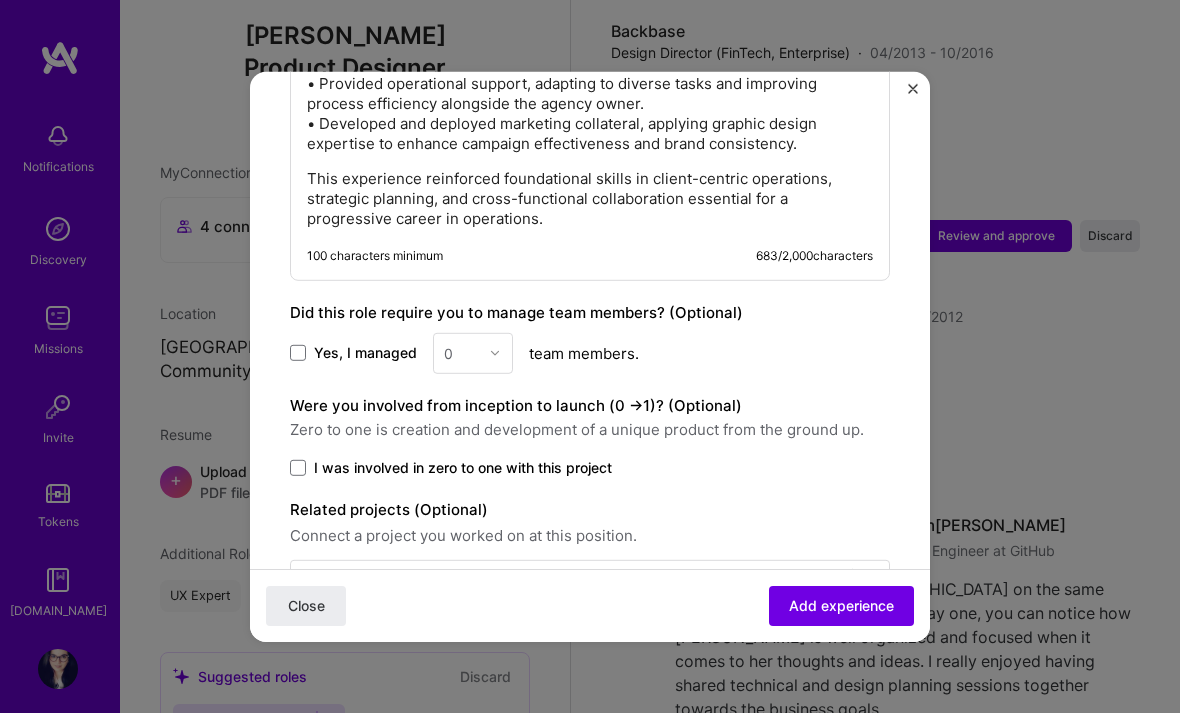 scroll, scrollTop: 1183, scrollLeft: 0, axis: vertical 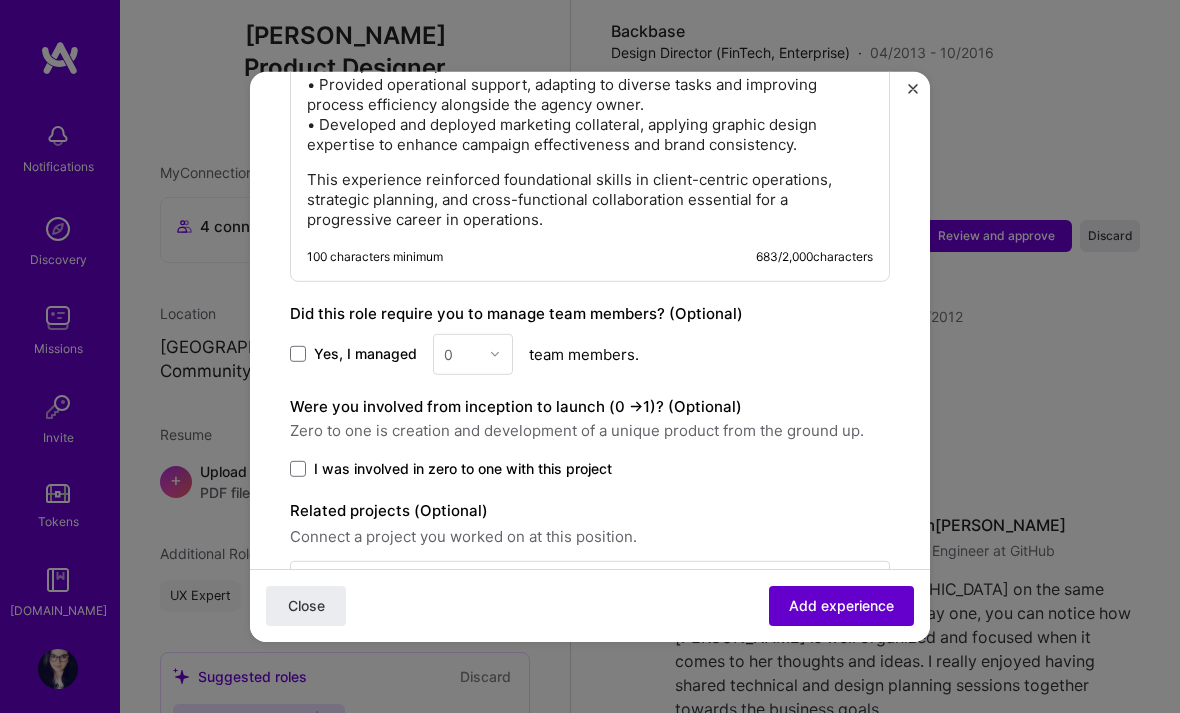 click on "Add experience" at bounding box center [841, 606] 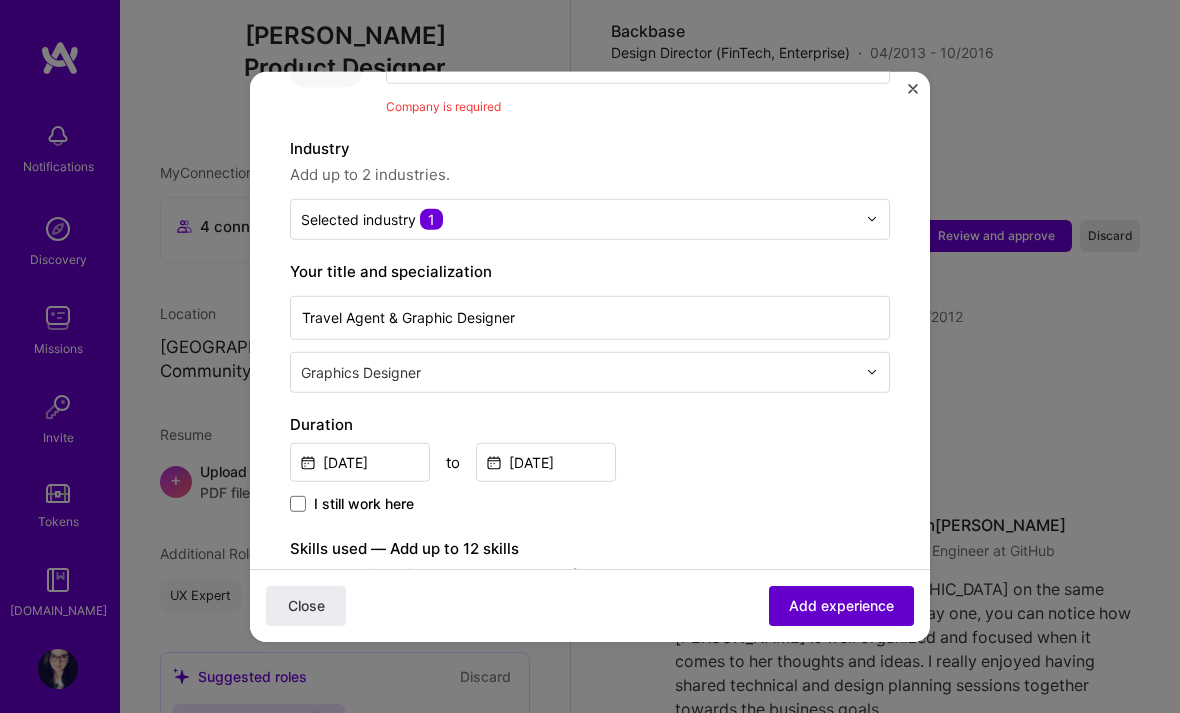 scroll, scrollTop: 200, scrollLeft: 0, axis: vertical 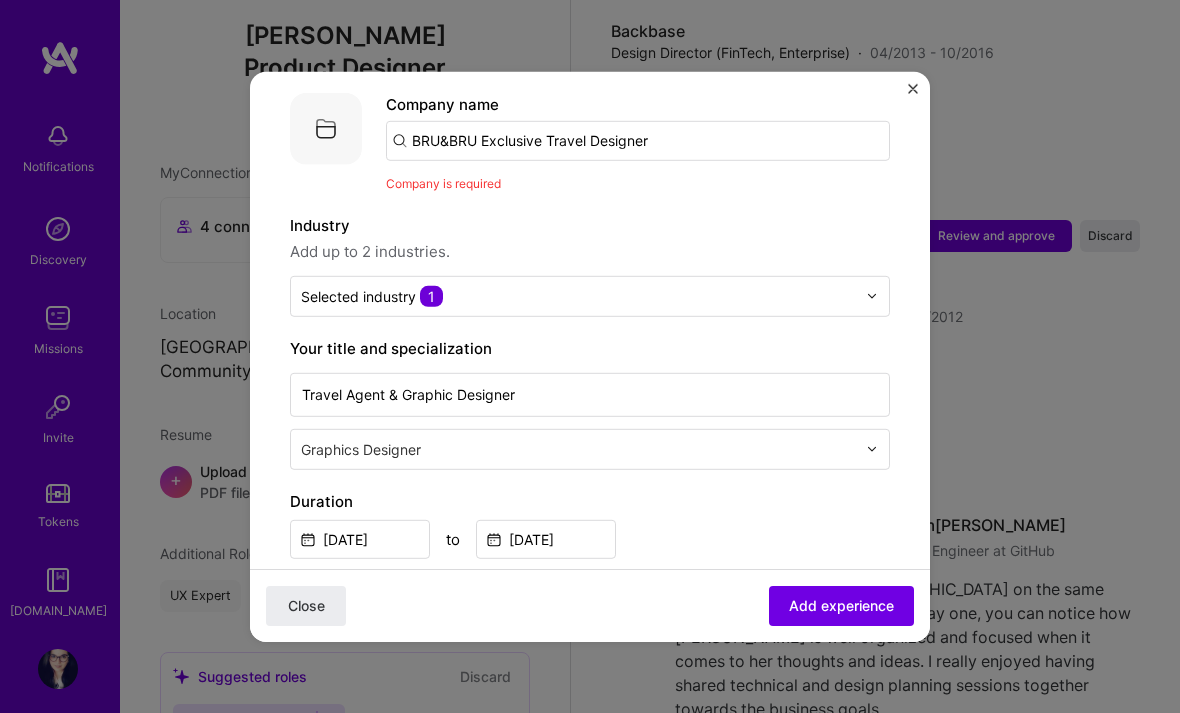 drag, startPoint x: 648, startPoint y: 121, endPoint x: 671, endPoint y: 124, distance: 23.194826 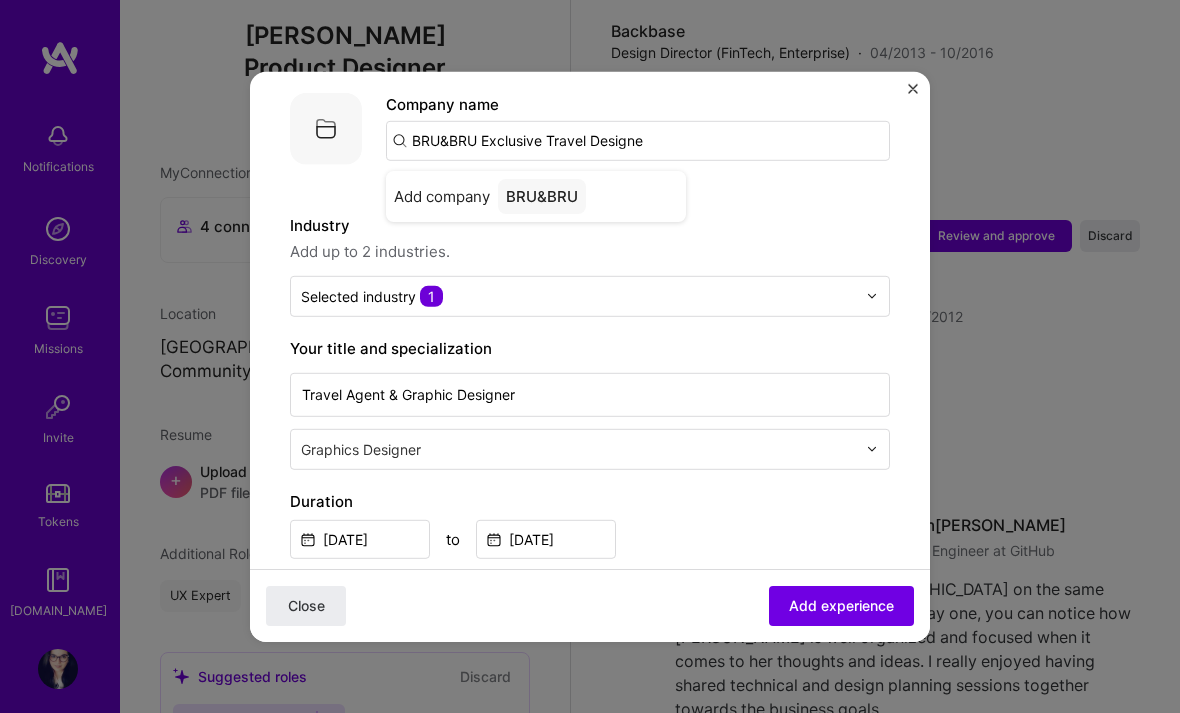 type on "BRU&BRU Exclusive Travel Designer" 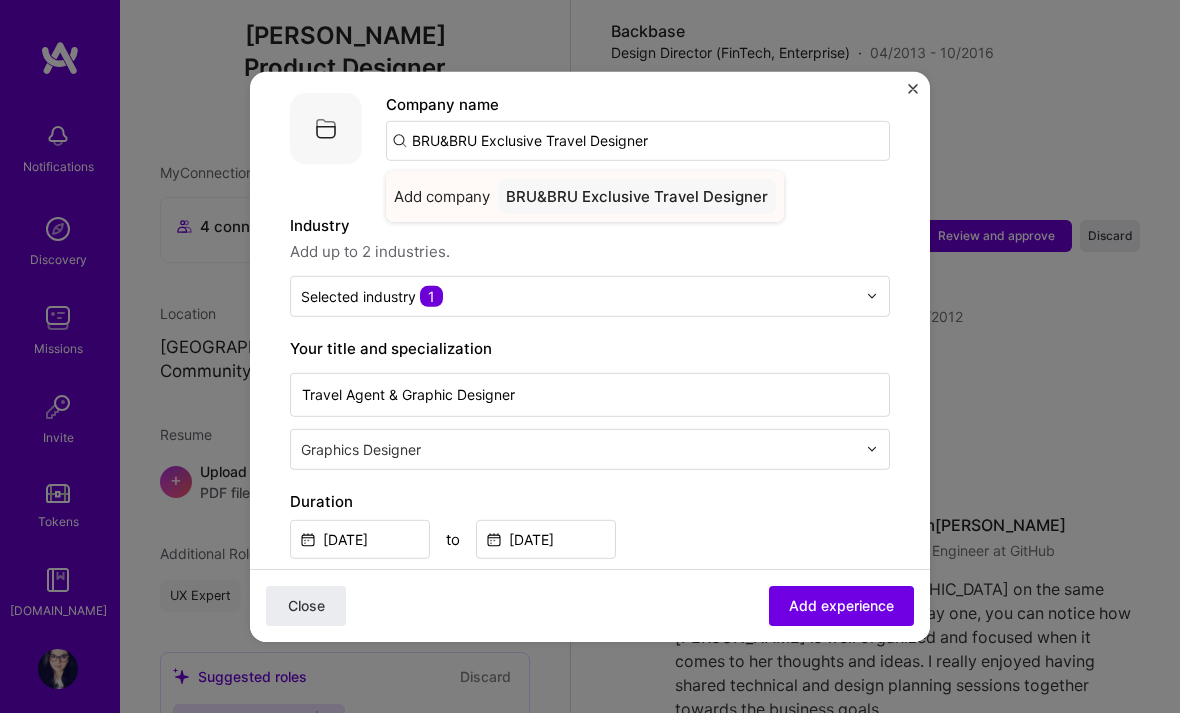 click on "BRU&BRU Exclusive Travel Designer" at bounding box center (637, 195) 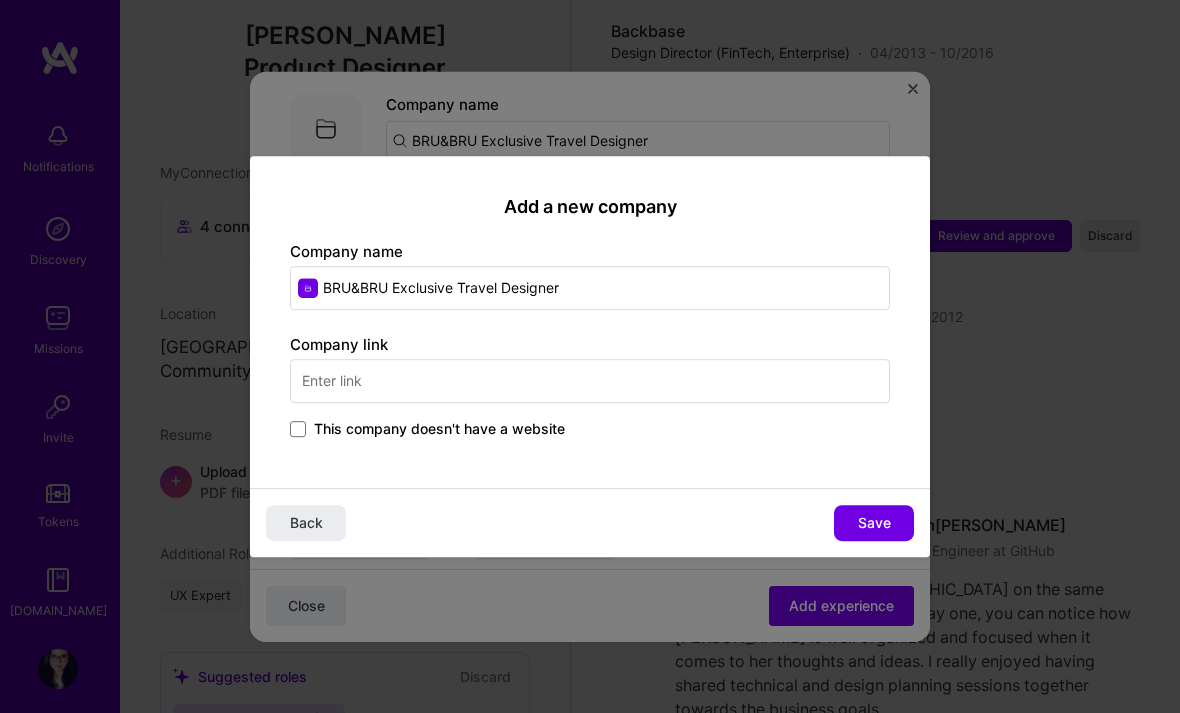 click at bounding box center [590, 381] 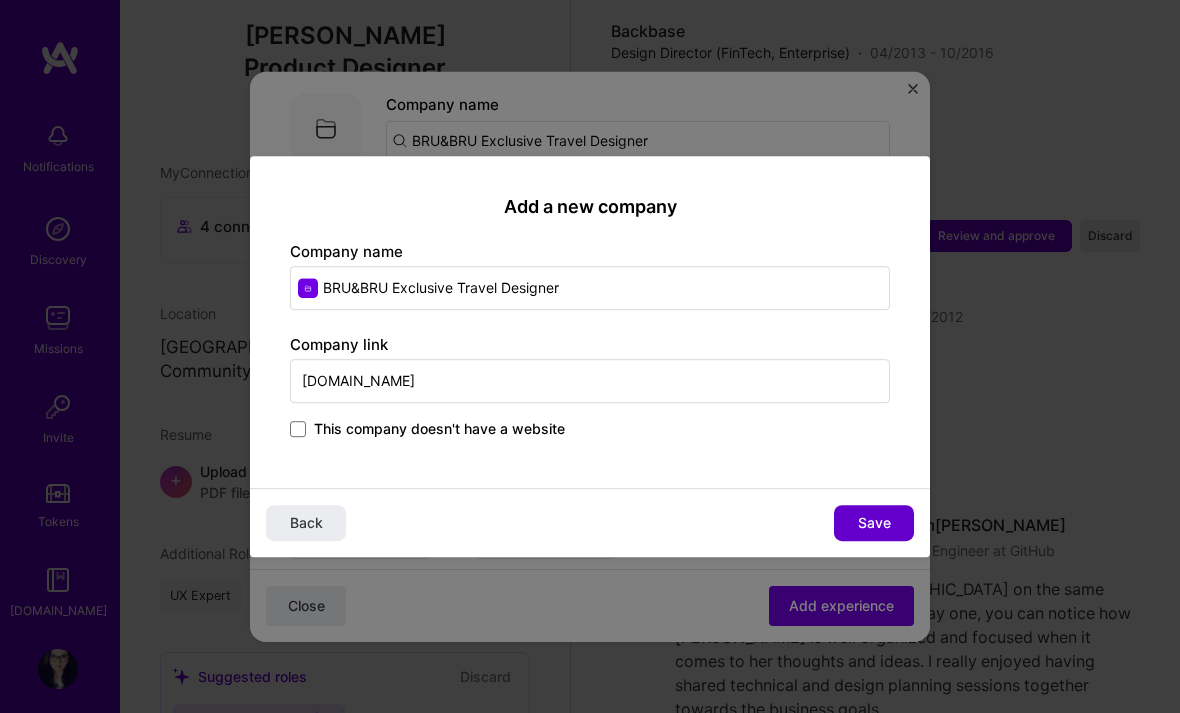 type on "[DOMAIN_NAME]" 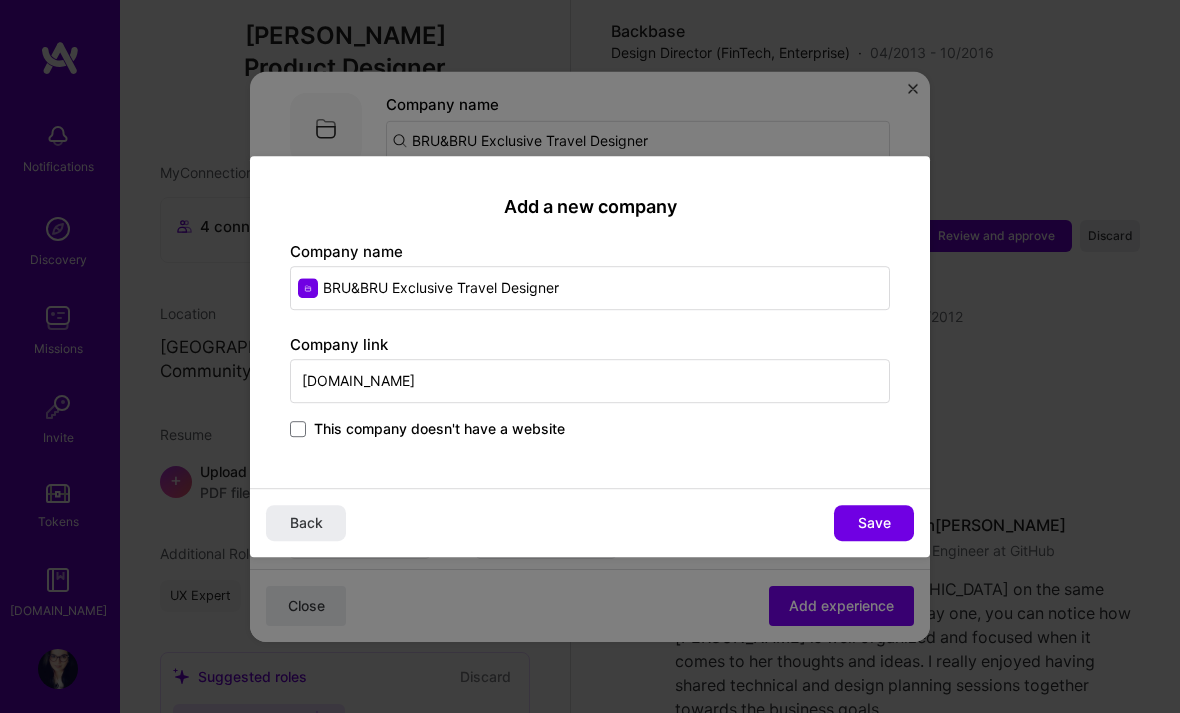 click on "Save" at bounding box center (874, 523) 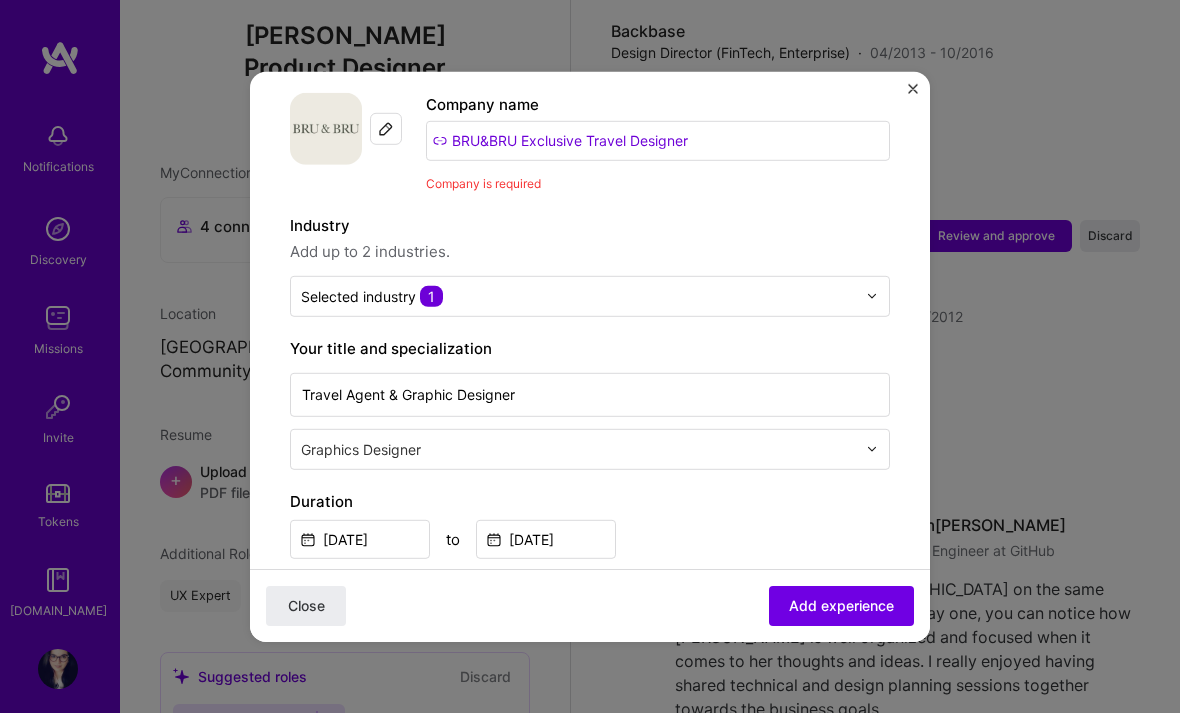 click on "[DATE]
to [DATE]" at bounding box center (590, 536) 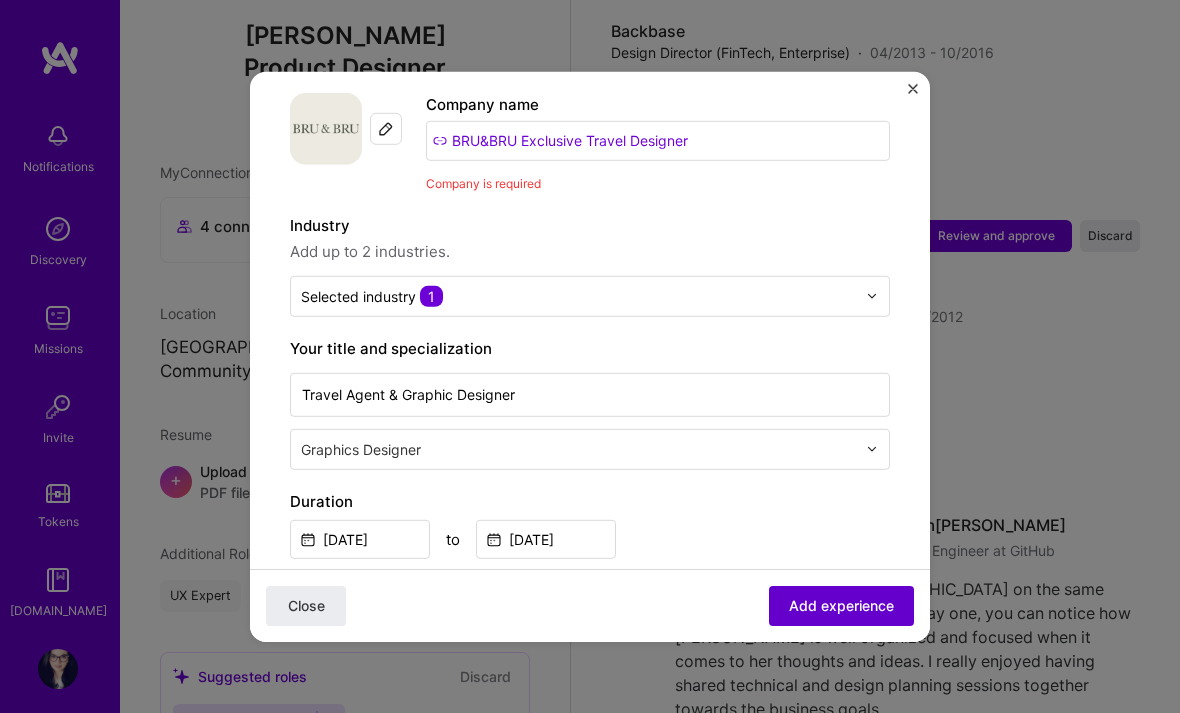 click on "Add experience" at bounding box center (841, 606) 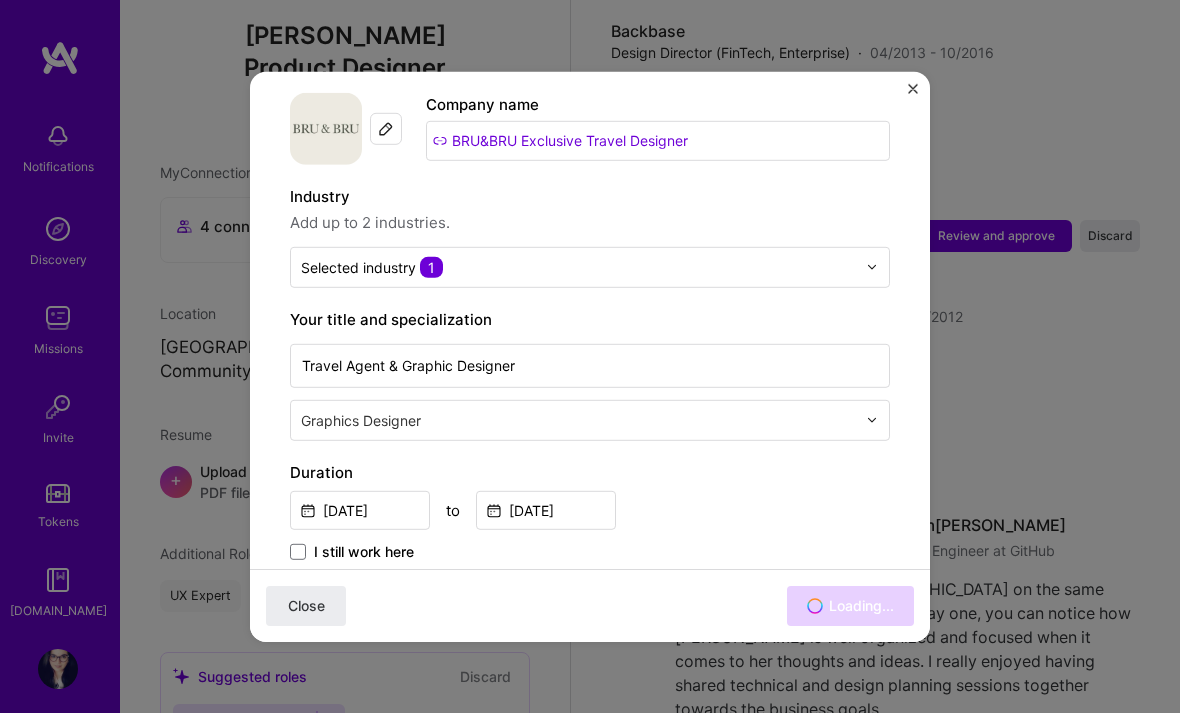 scroll, scrollTop: 6636, scrollLeft: 0, axis: vertical 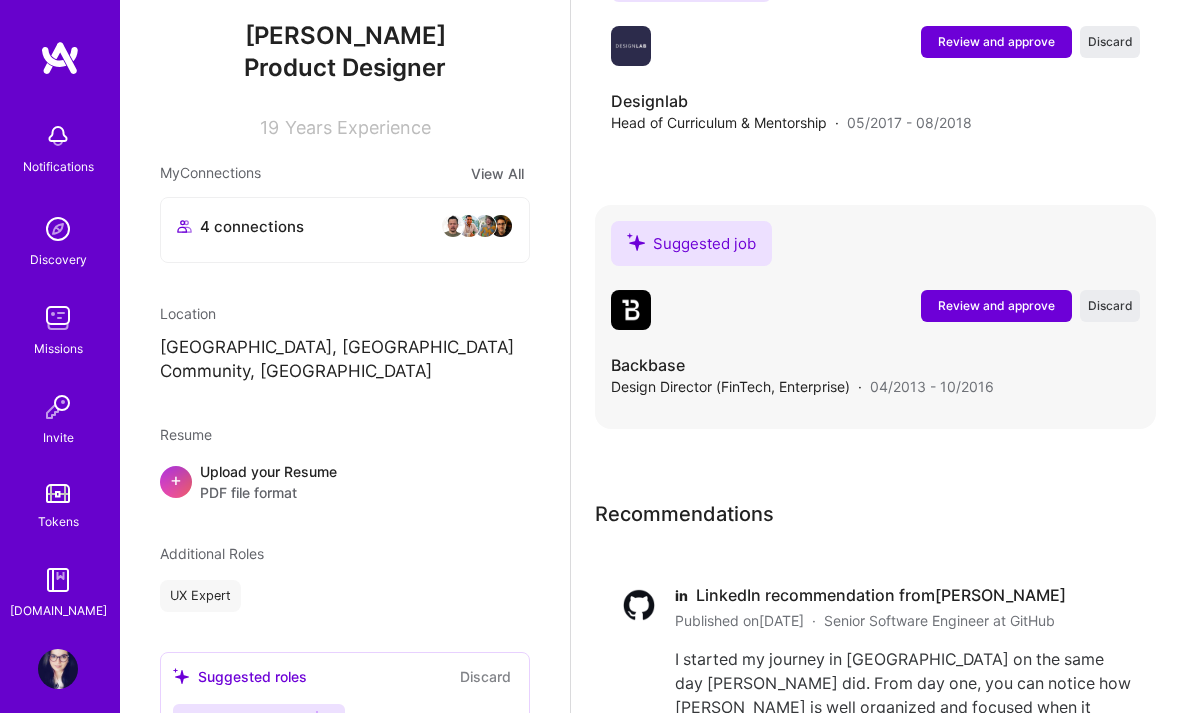 click on "Review and approve" at bounding box center (996, 305) 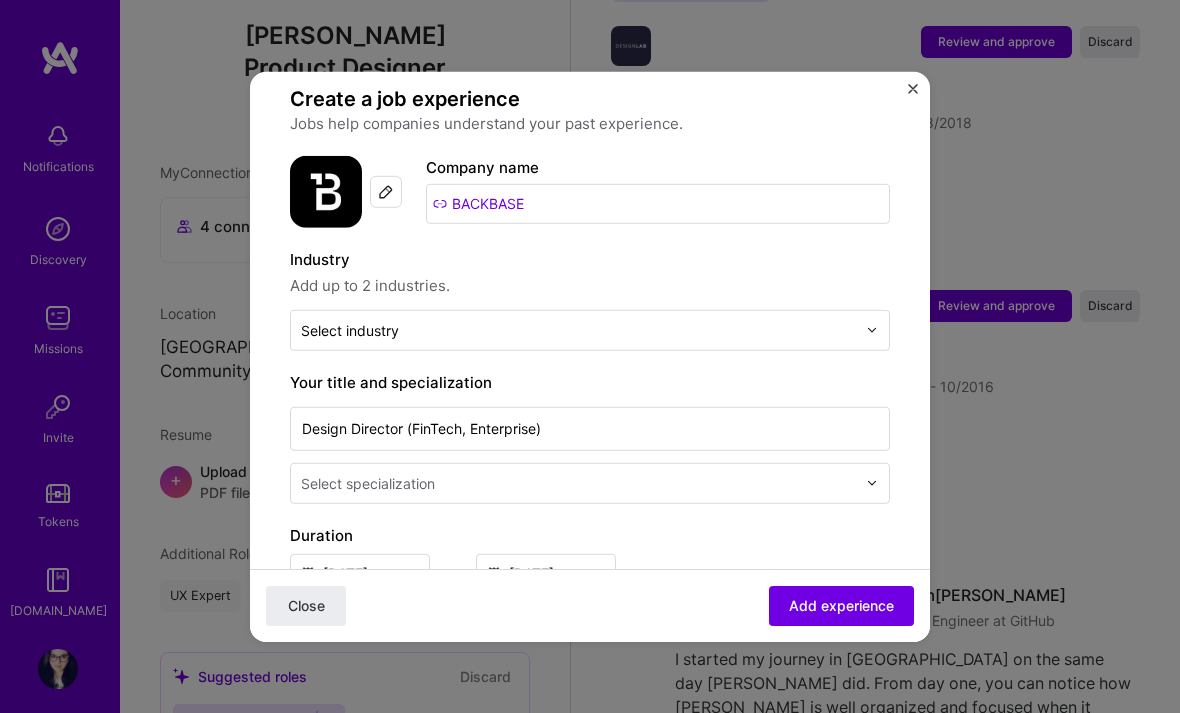 scroll, scrollTop: 170, scrollLeft: 0, axis: vertical 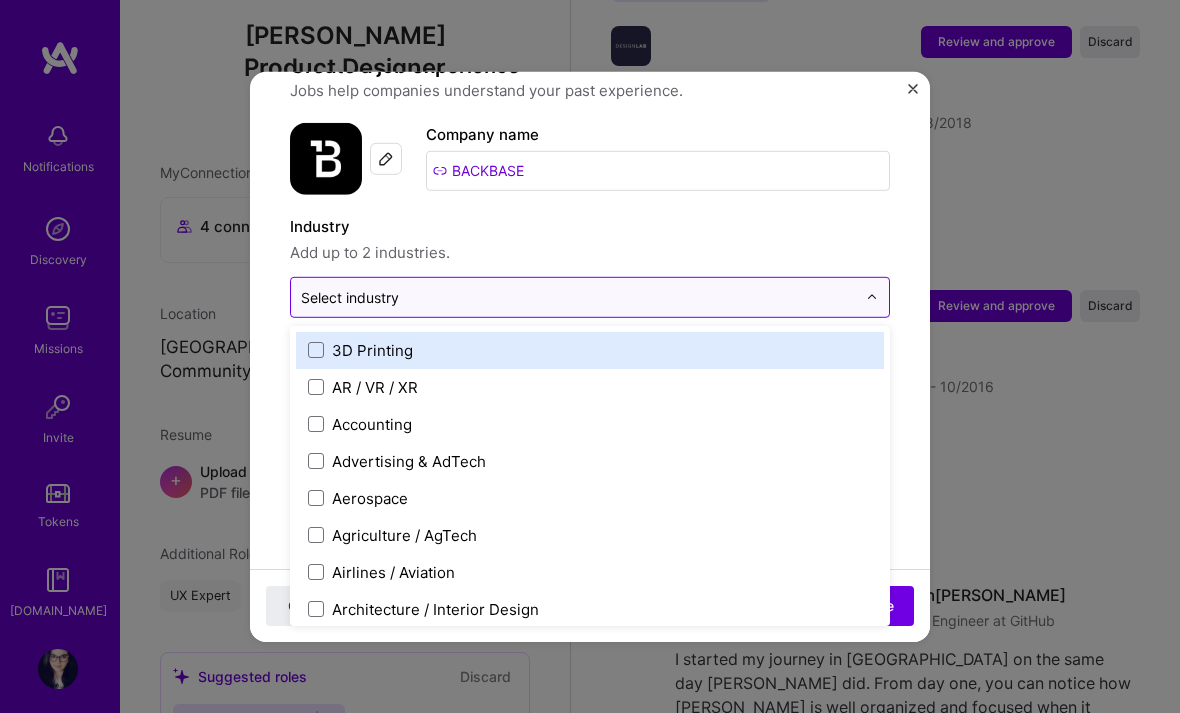 click at bounding box center [578, 296] 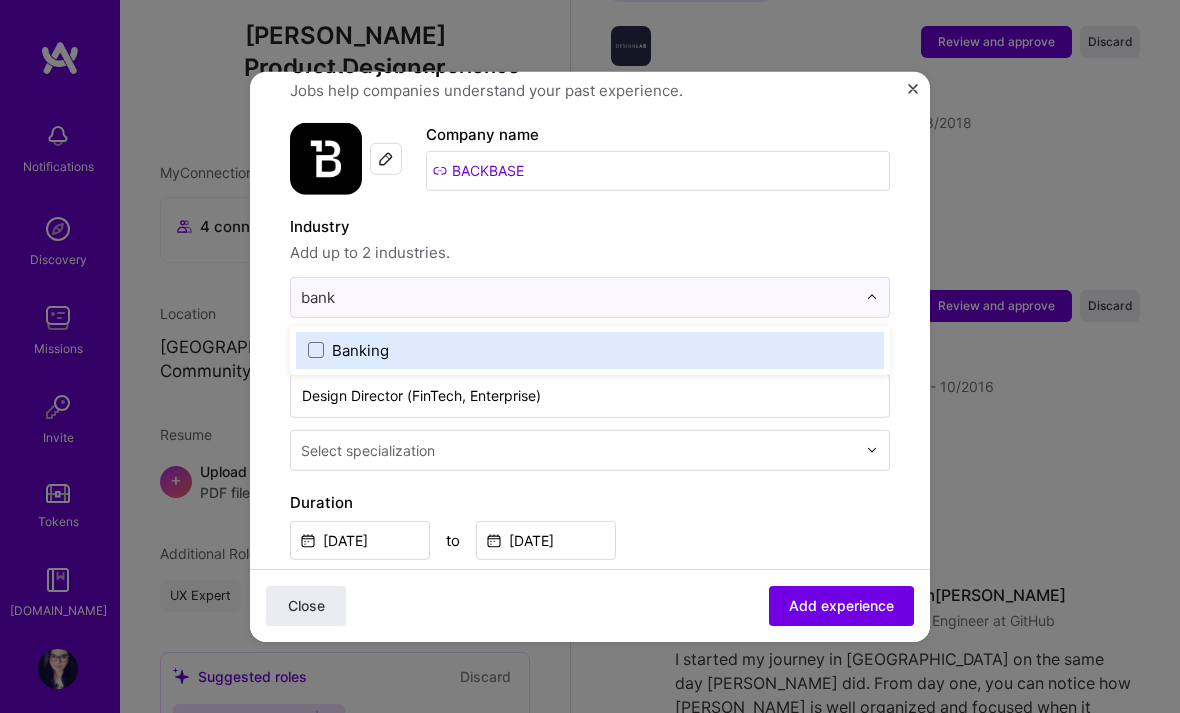 click on "Banking" at bounding box center [590, 349] 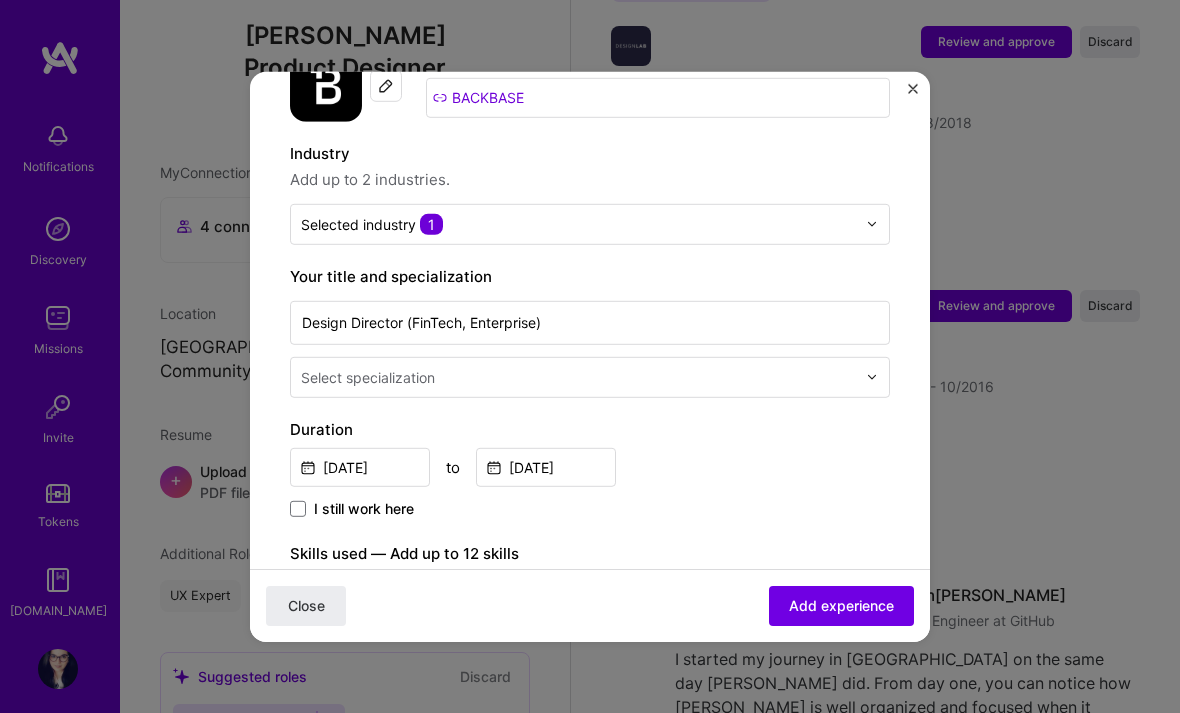 scroll, scrollTop: 245, scrollLeft: 0, axis: vertical 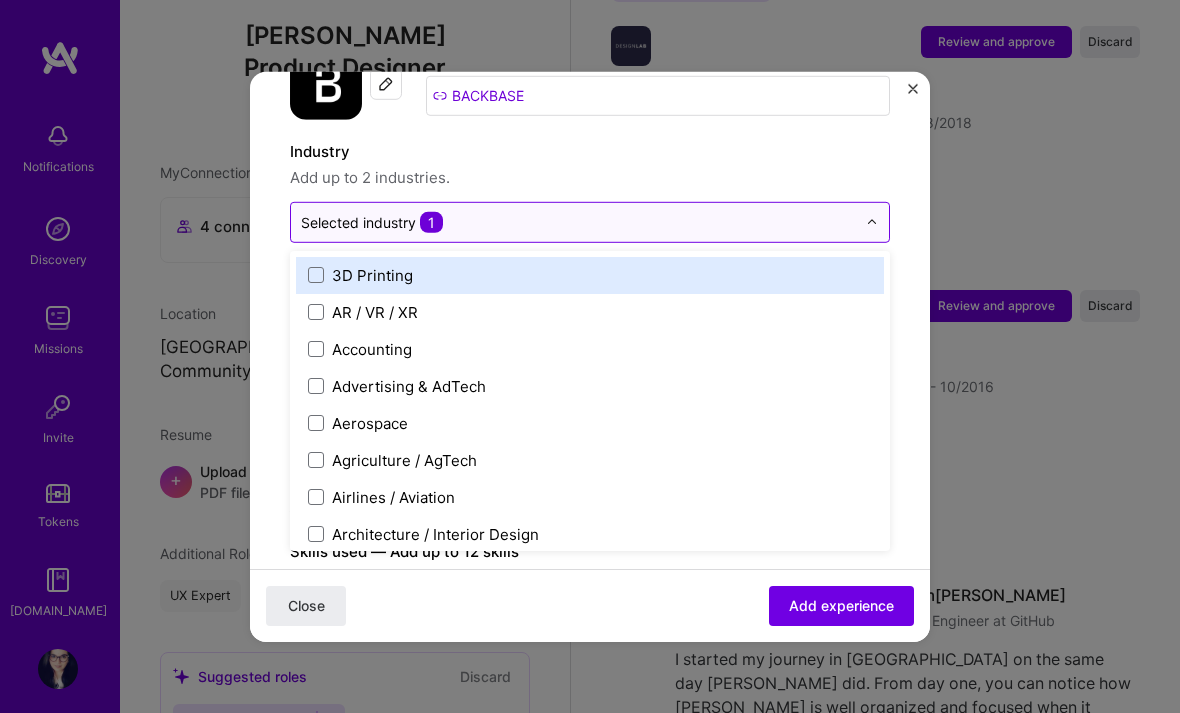 click at bounding box center [578, 221] 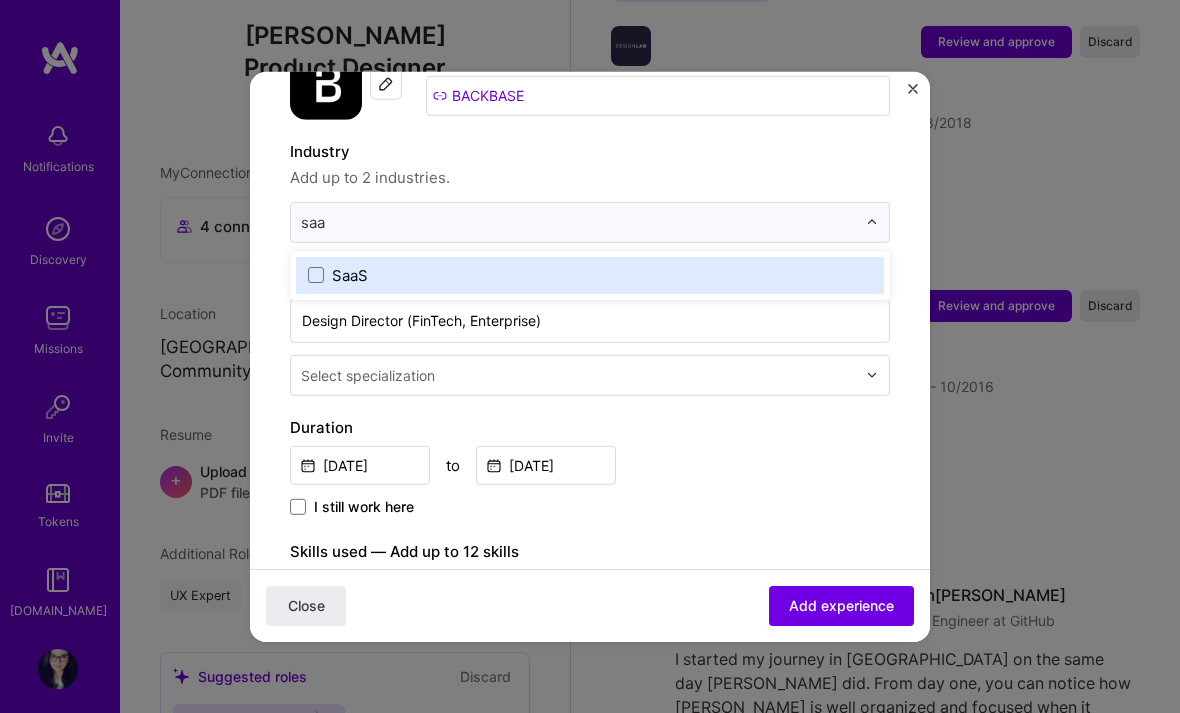 click at bounding box center (316, 275) 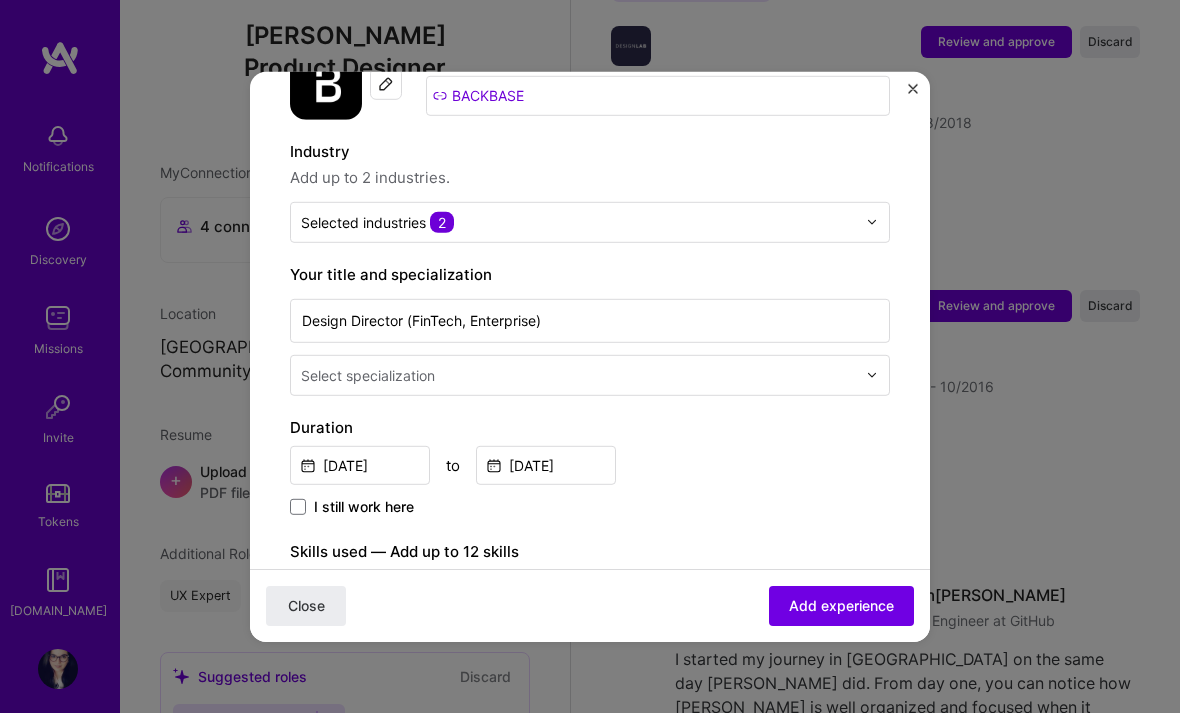 click on "Select specialization" at bounding box center (368, 374) 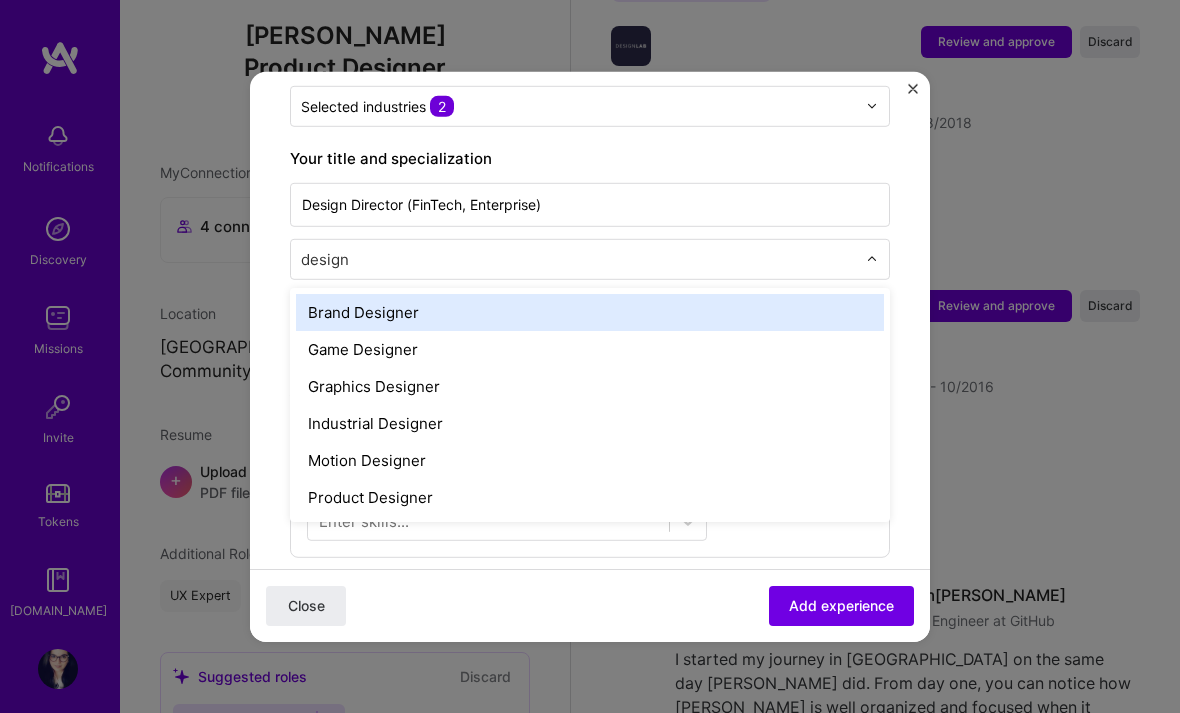 scroll, scrollTop: 364, scrollLeft: 0, axis: vertical 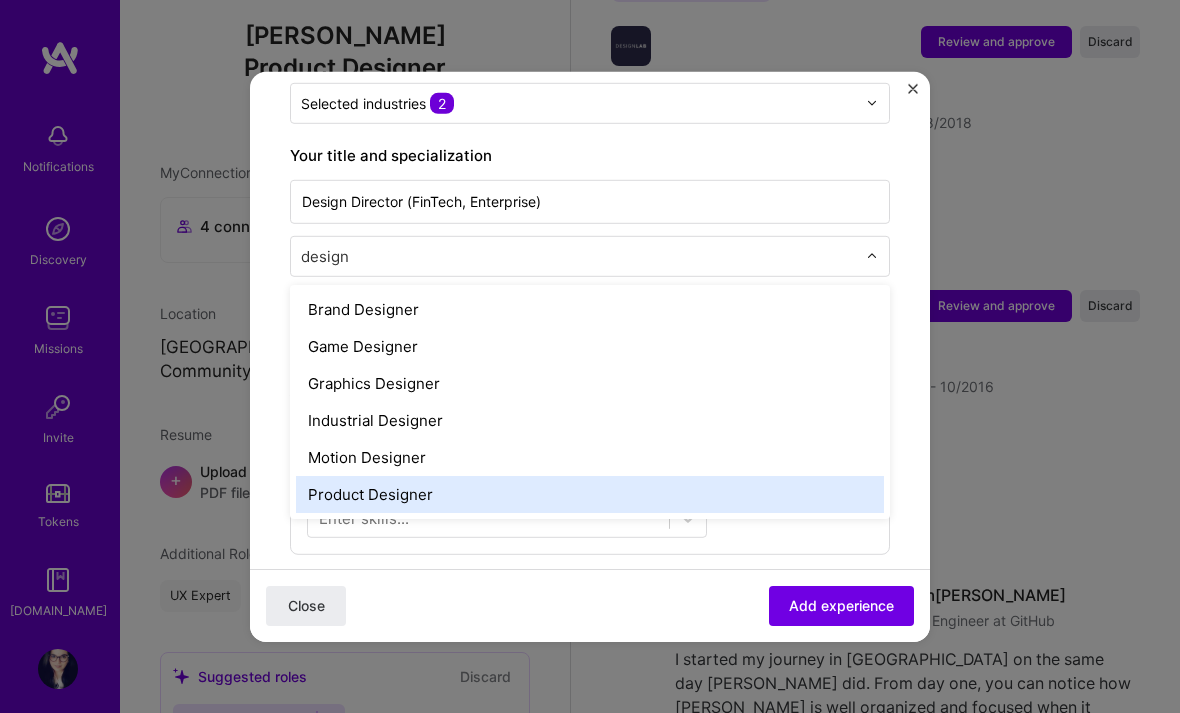 click on "Product Designer" at bounding box center (590, 493) 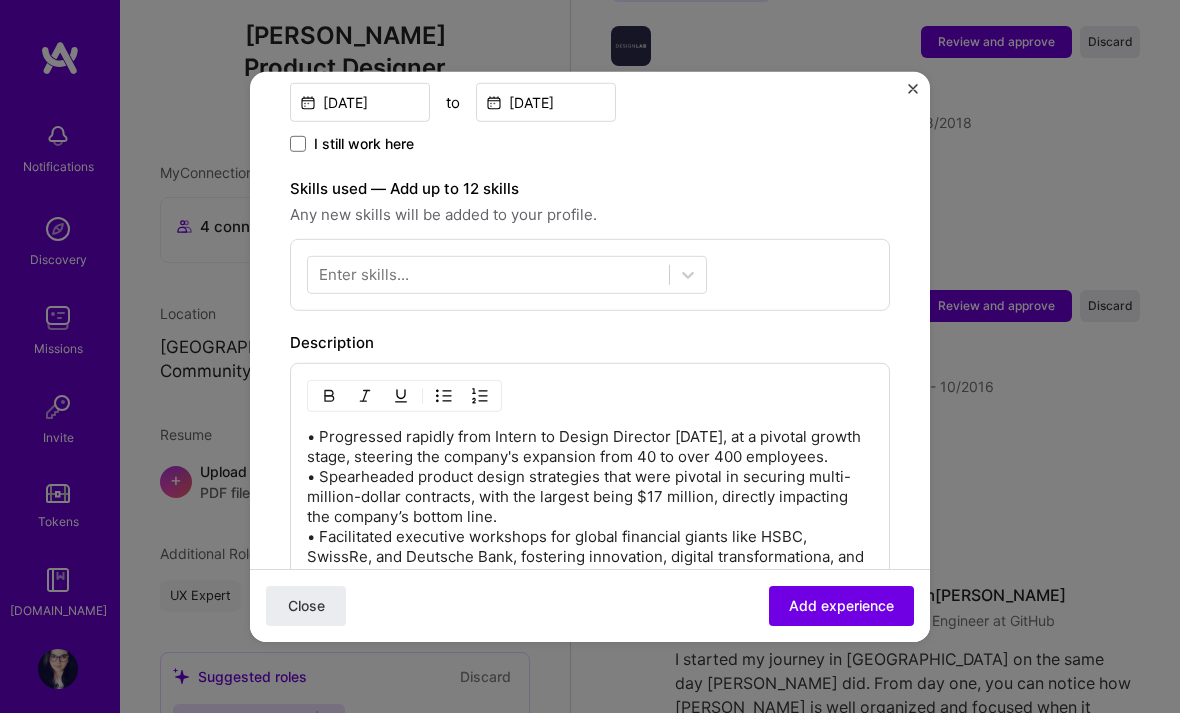 scroll, scrollTop: 615, scrollLeft: 0, axis: vertical 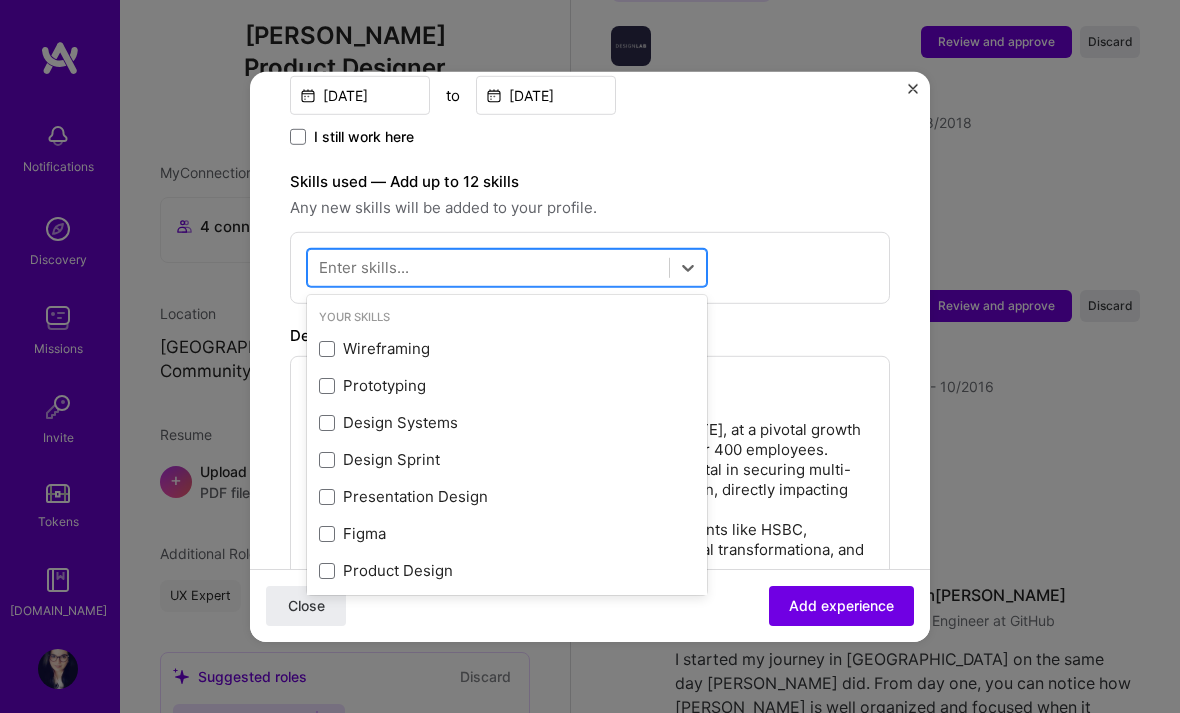 click at bounding box center (488, 267) 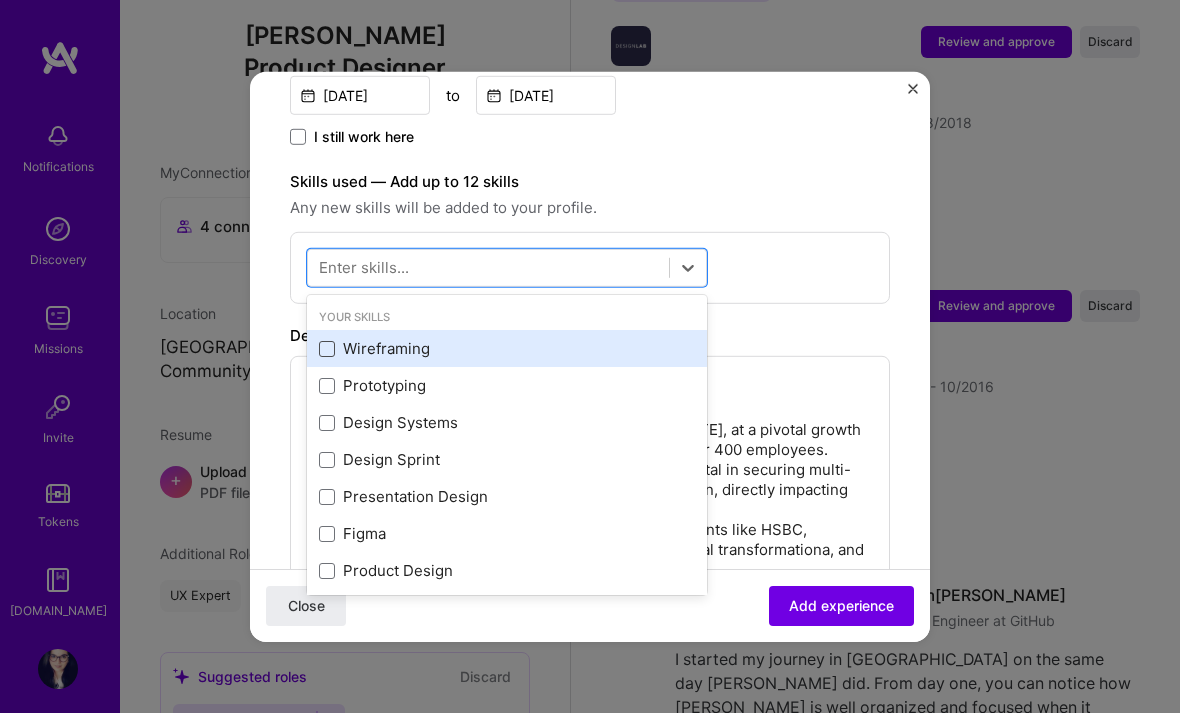 click at bounding box center [327, 349] 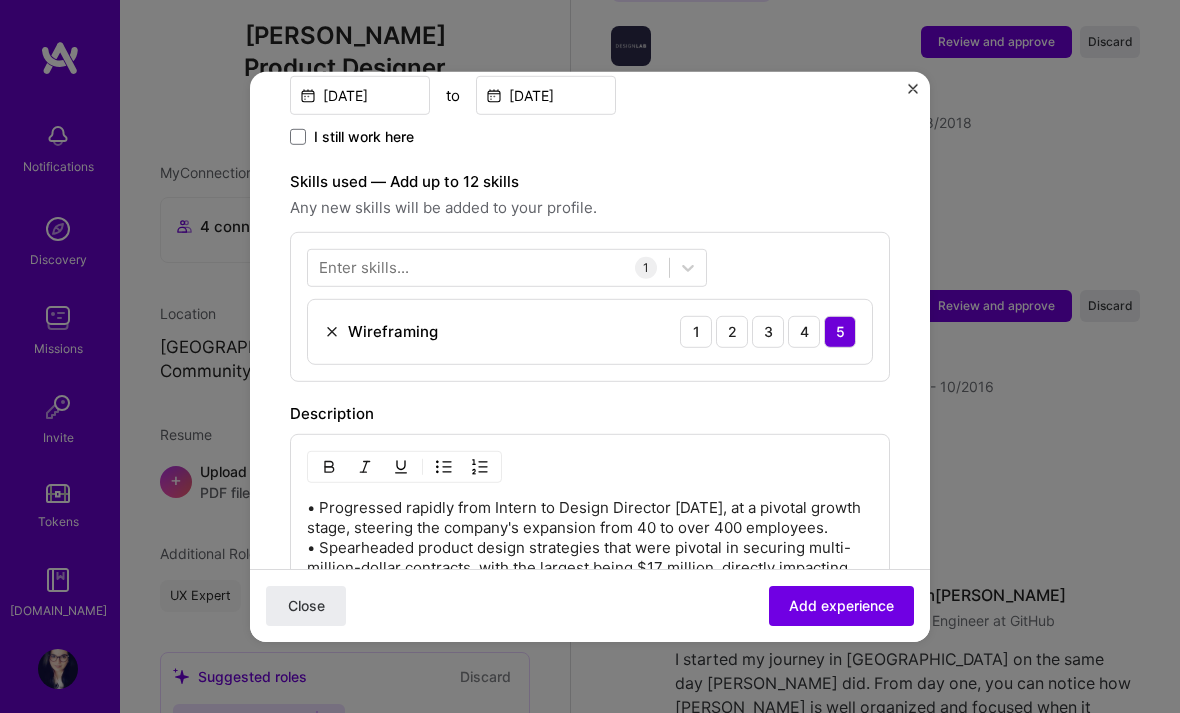click on "Enter skills..." at bounding box center [364, 267] 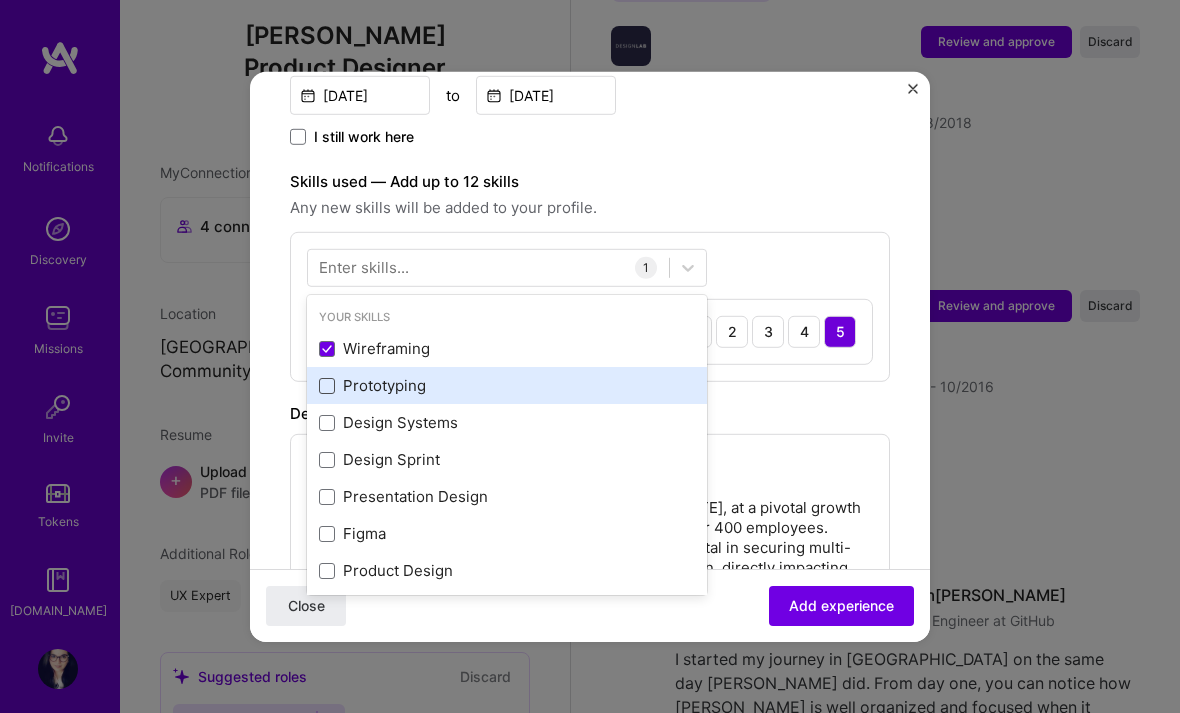 click at bounding box center [327, 386] 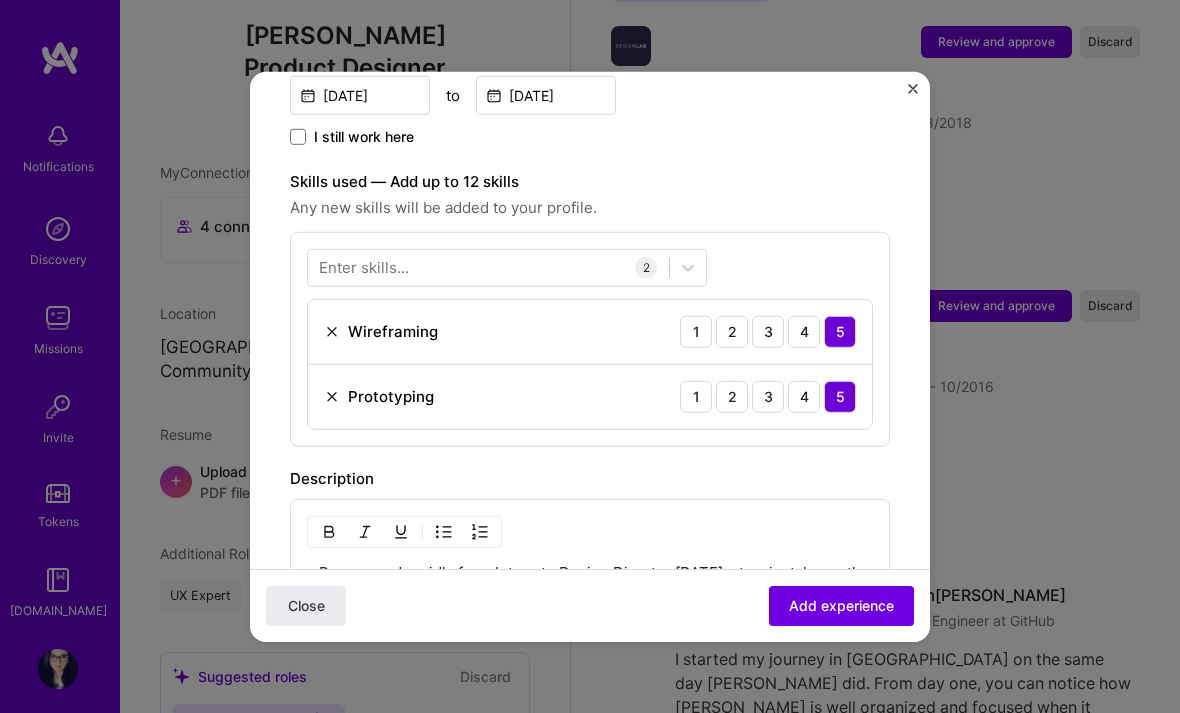 click on "Enter skills..." at bounding box center (364, 267) 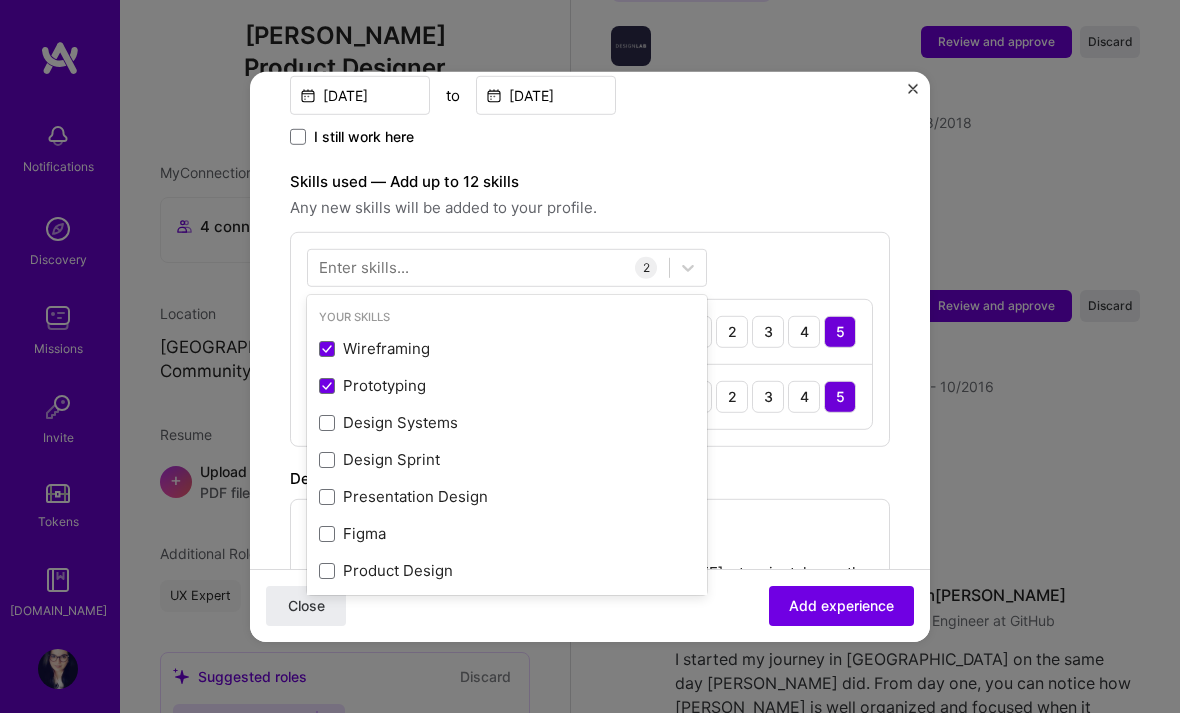 click at bounding box center [327, 423] 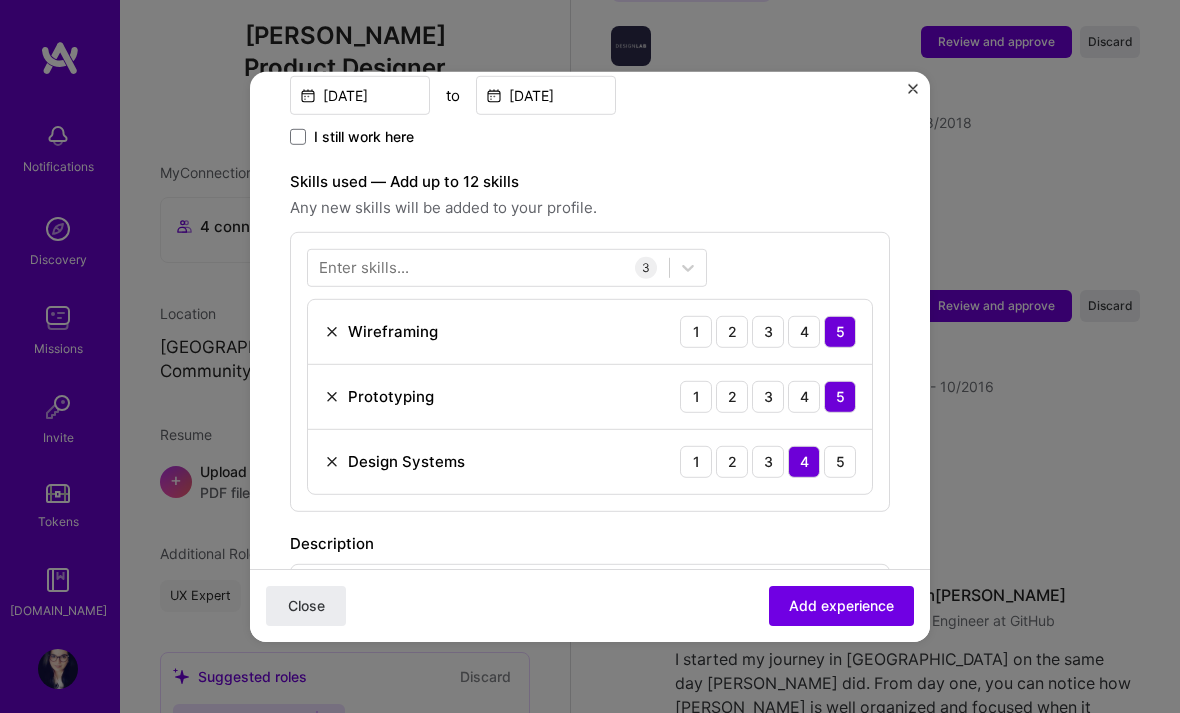 click on "Enter skills..." at bounding box center [364, 267] 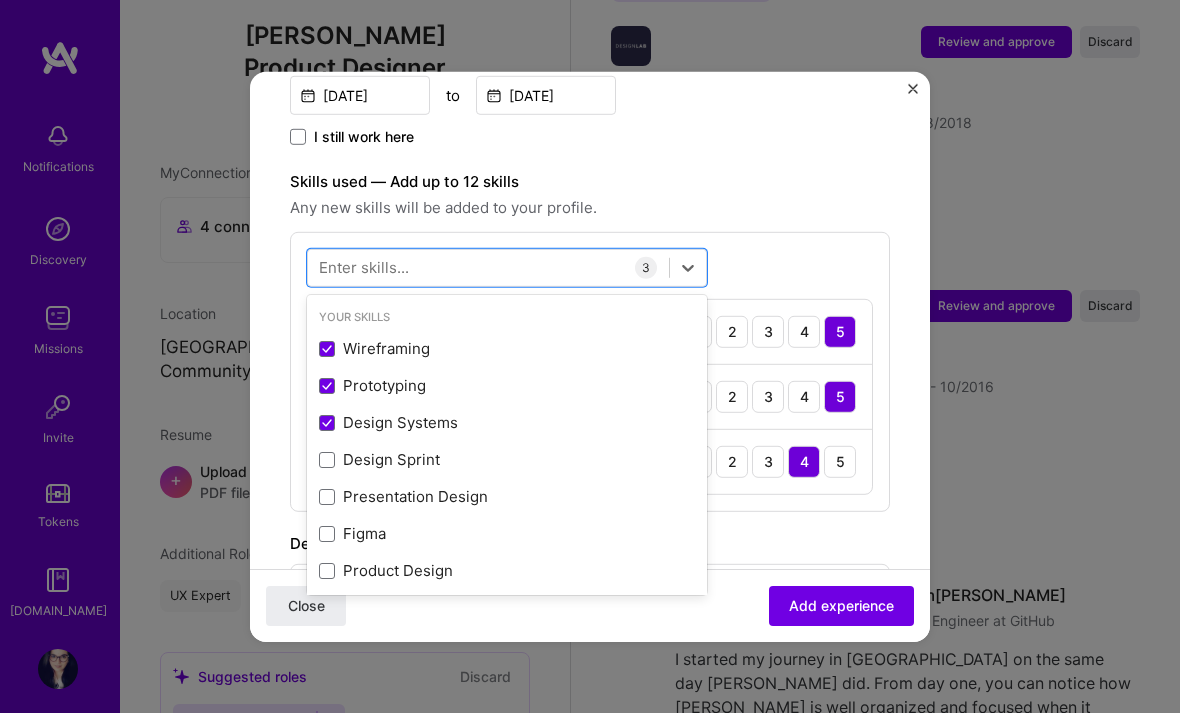 click at bounding box center (327, 460) 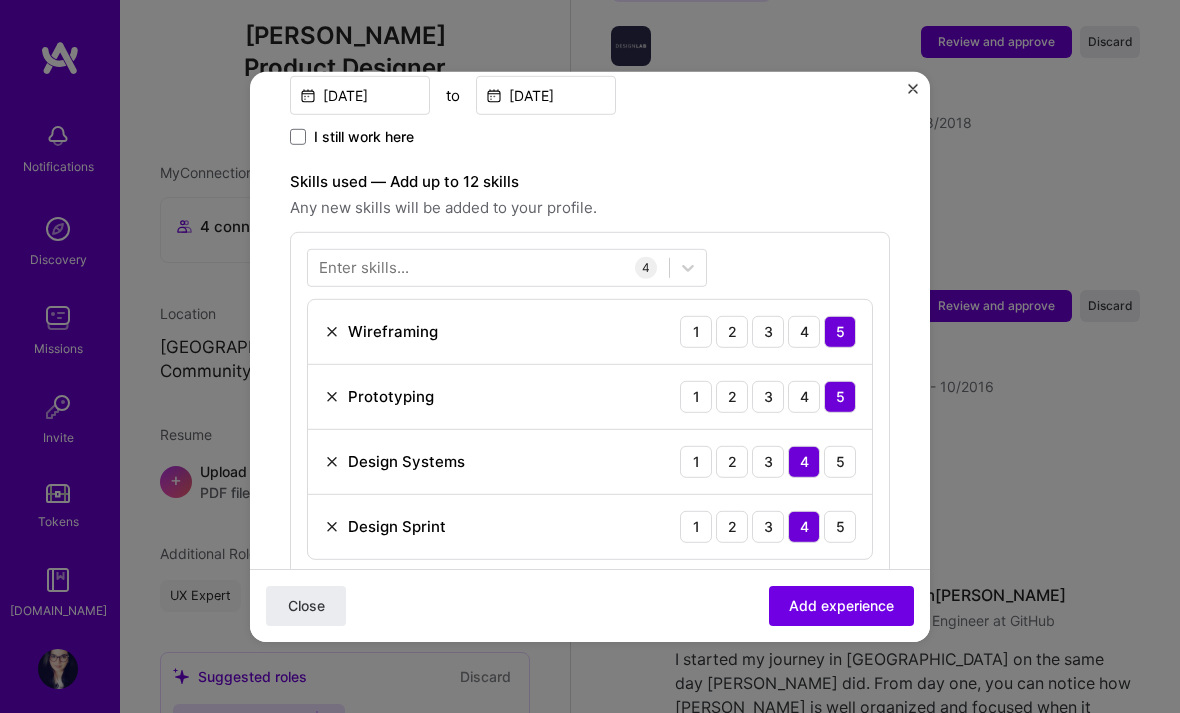 click on "Enter skills..." at bounding box center (364, 267) 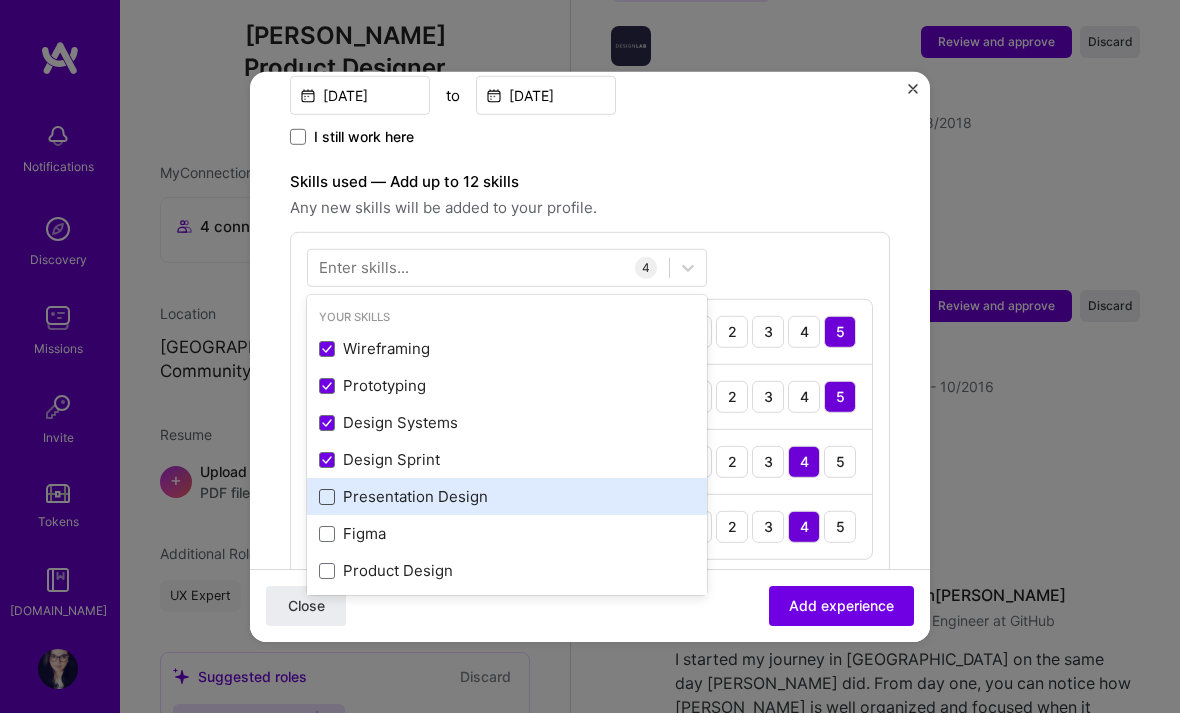 click at bounding box center [327, 497] 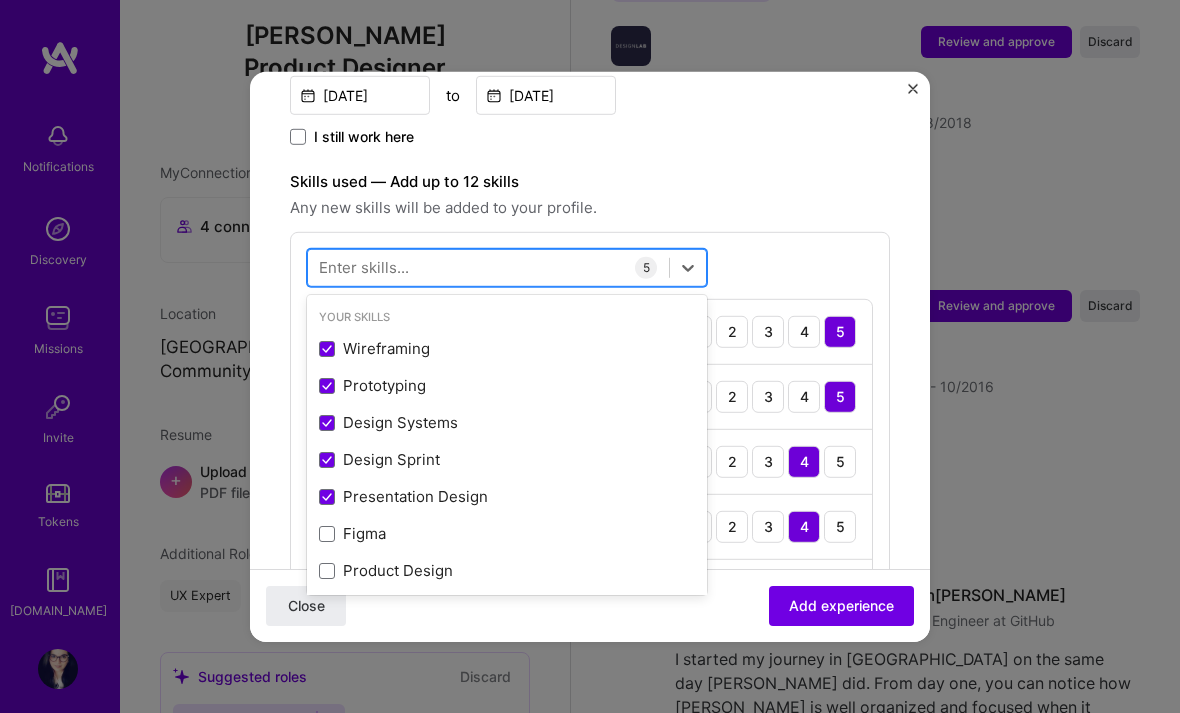 click at bounding box center (488, 267) 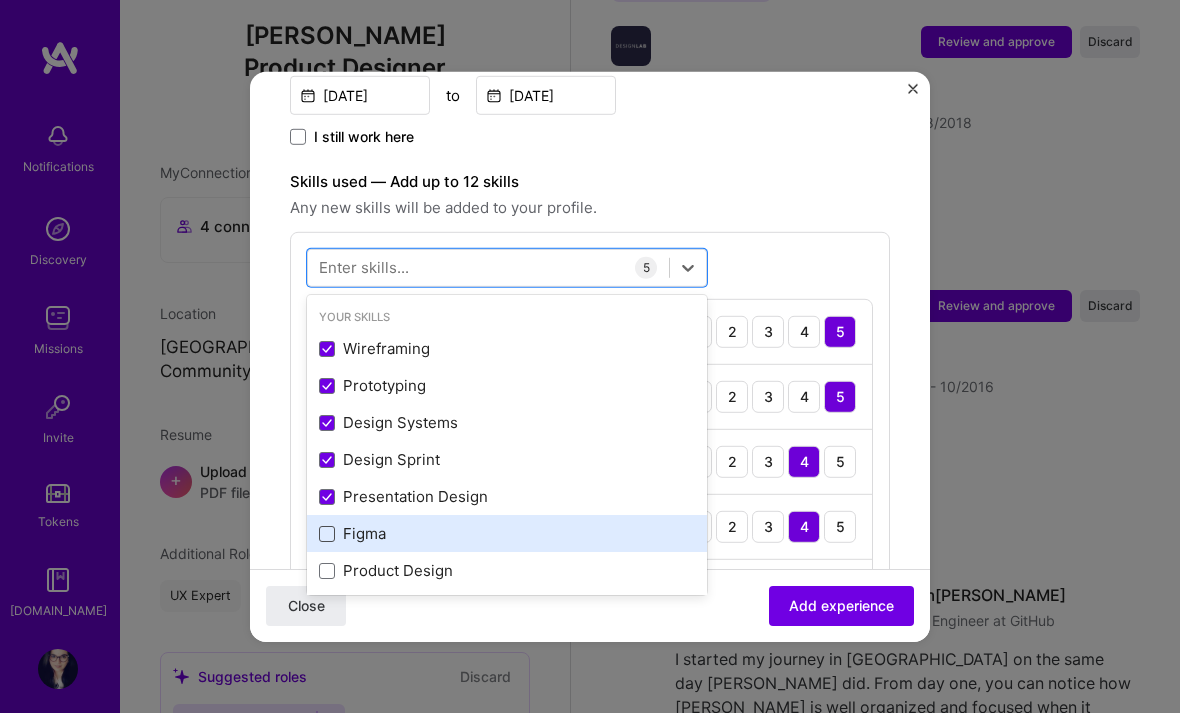click at bounding box center [327, 534] 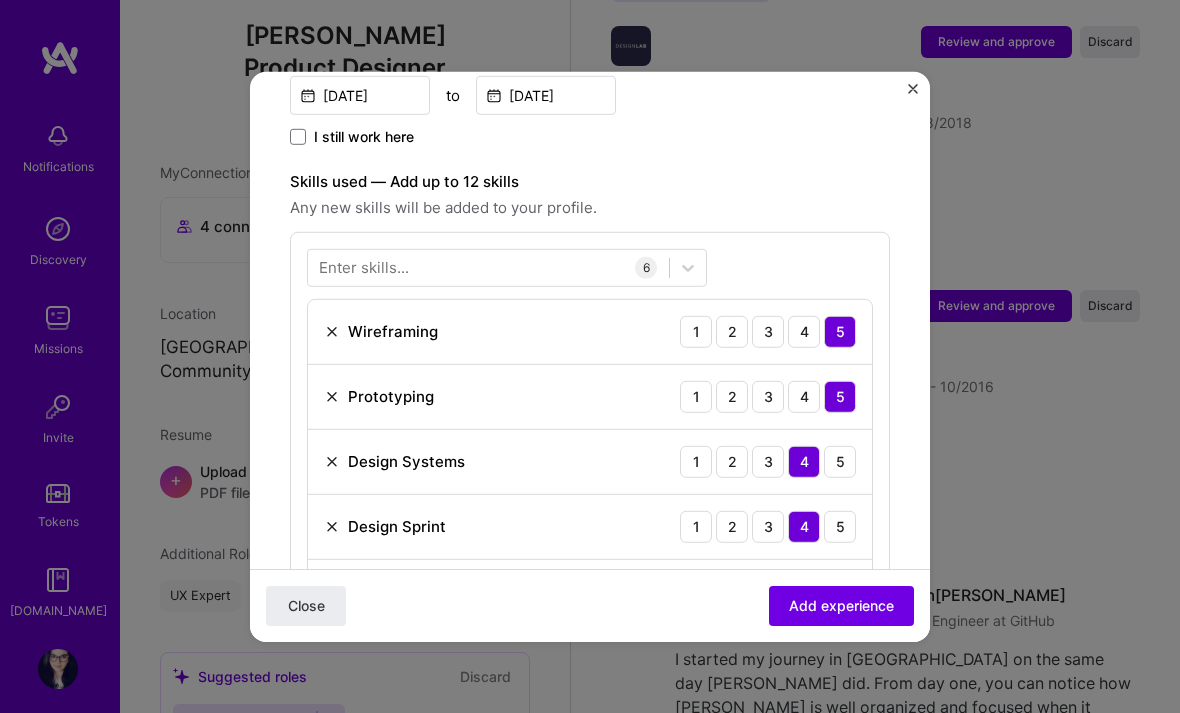 click on "Enter skills..." at bounding box center (364, 267) 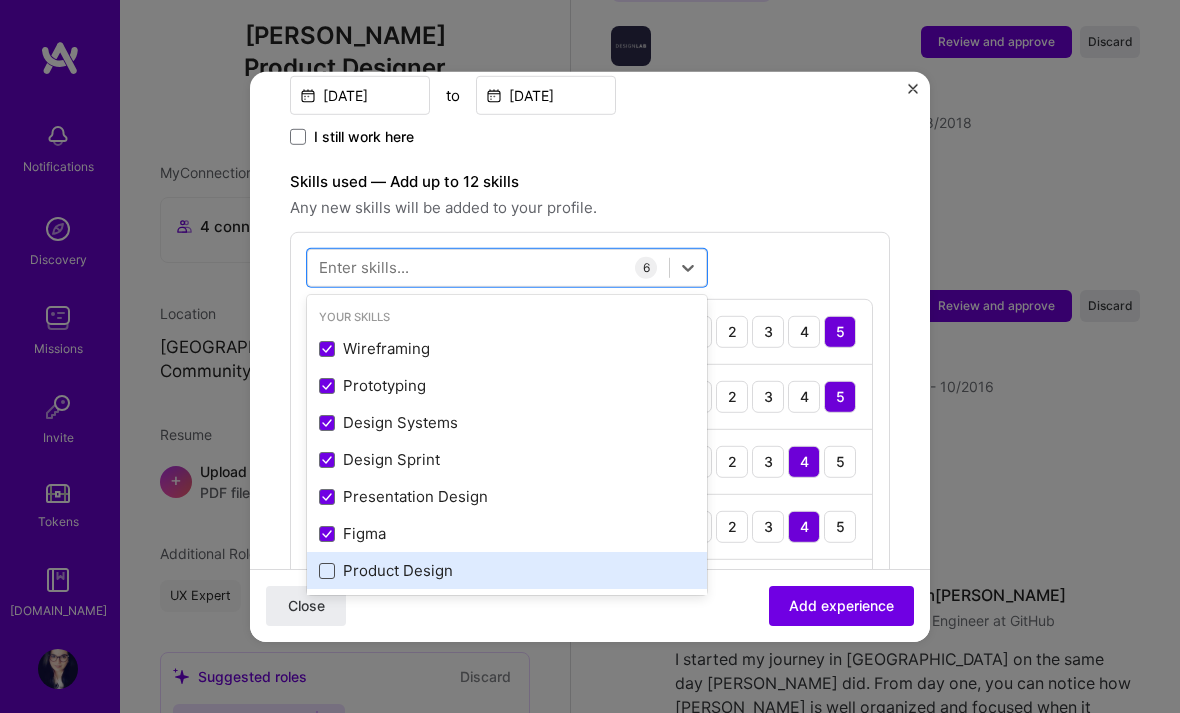 click at bounding box center [327, 571] 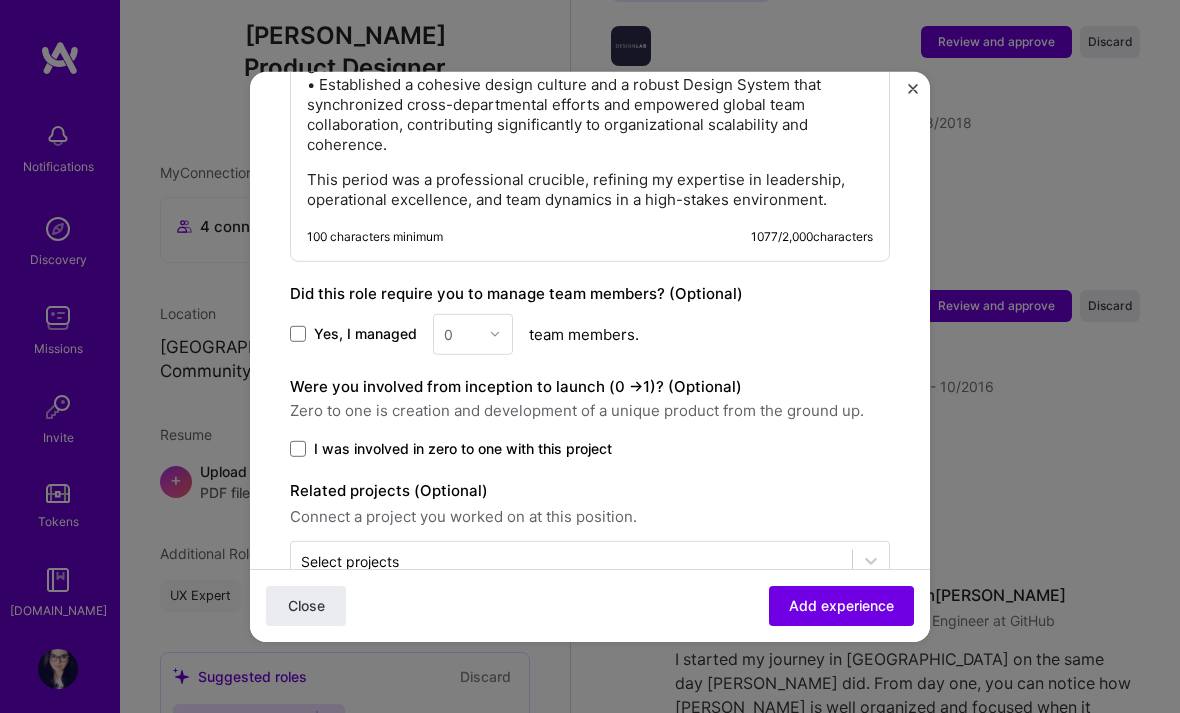 scroll, scrollTop: 1648, scrollLeft: 0, axis: vertical 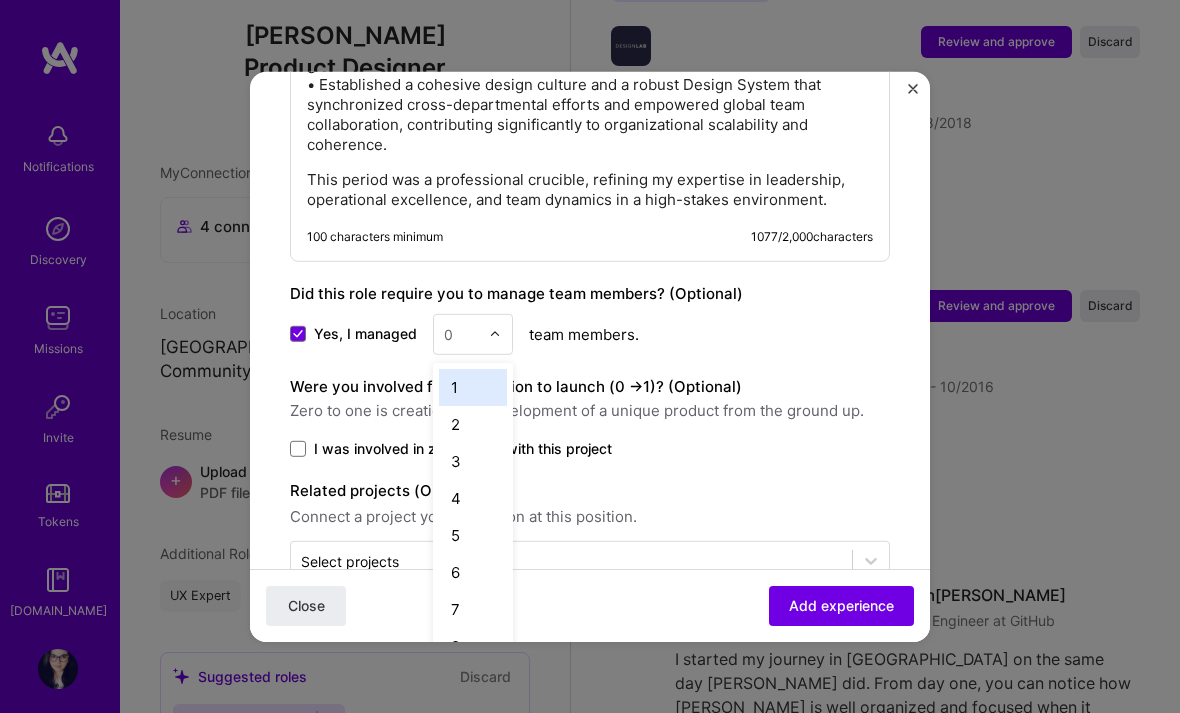 click at bounding box center [461, 333] 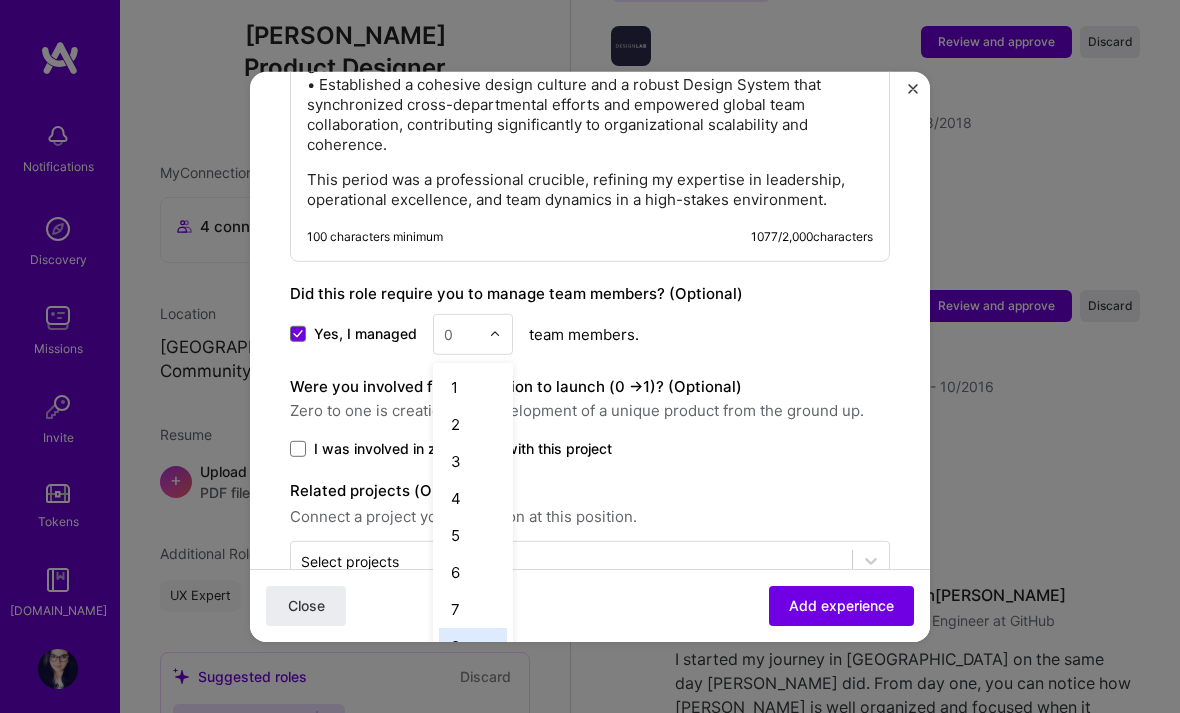 click on "8" at bounding box center [473, 645] 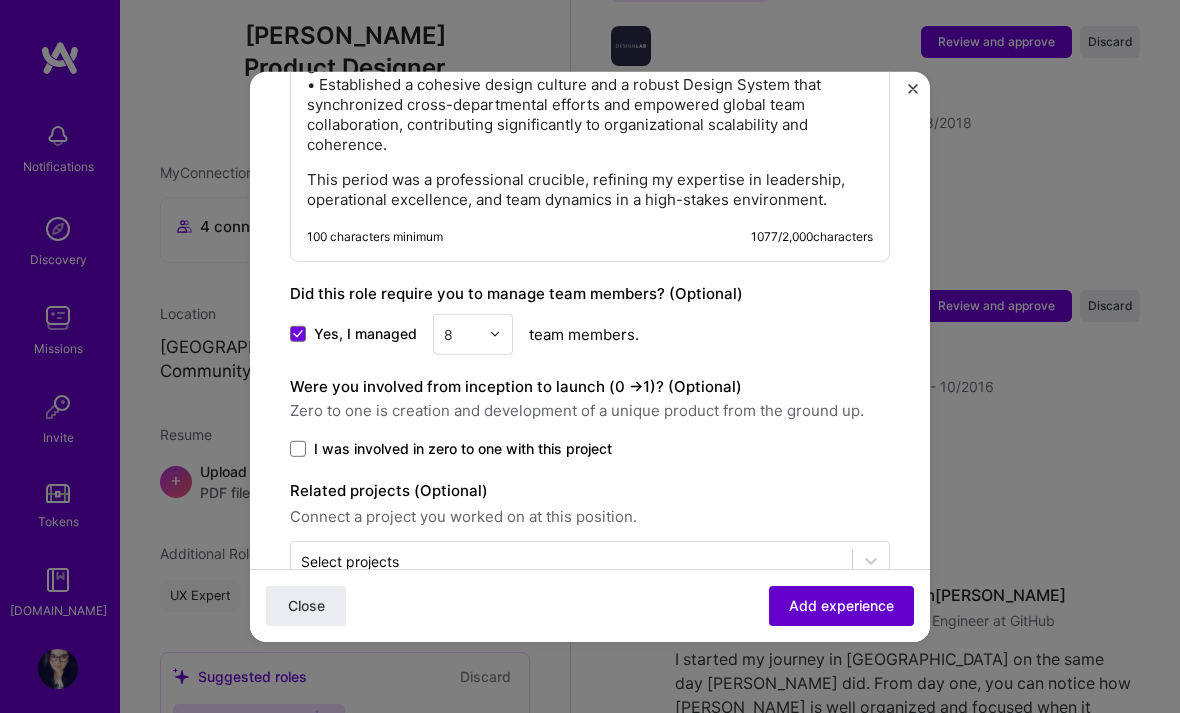 click on "Add experience" at bounding box center (841, 606) 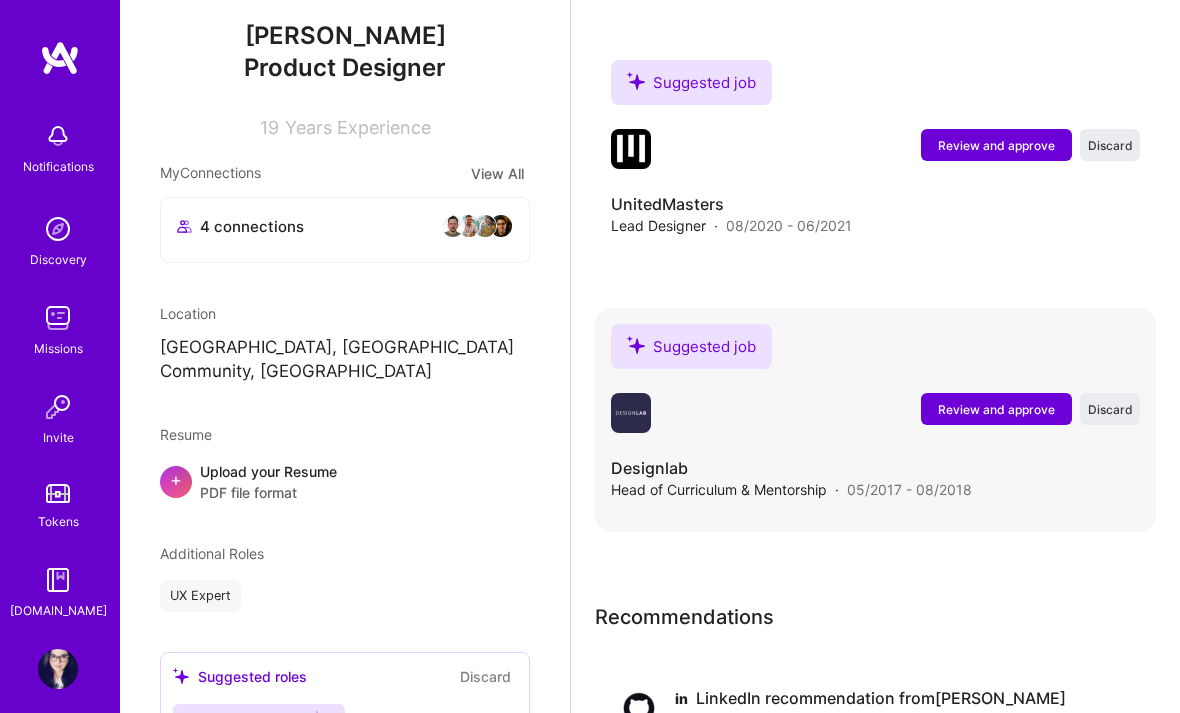click on "Review and approve" at bounding box center [996, 409] 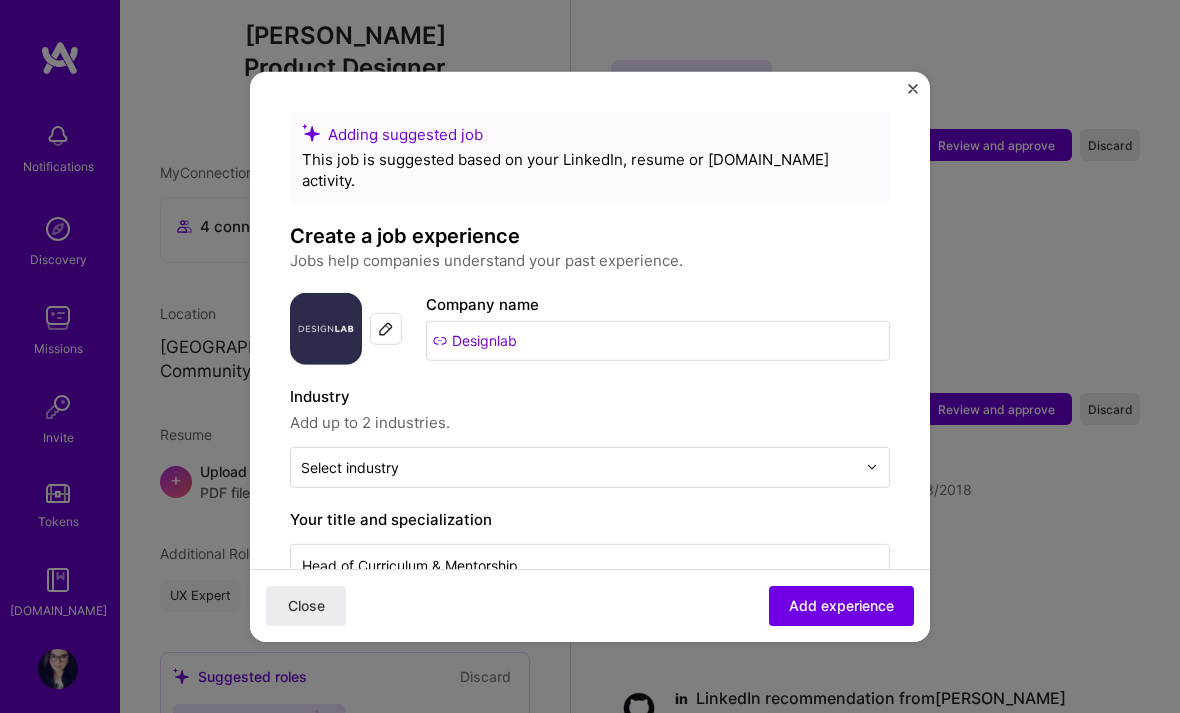 scroll, scrollTop: 127, scrollLeft: 0, axis: vertical 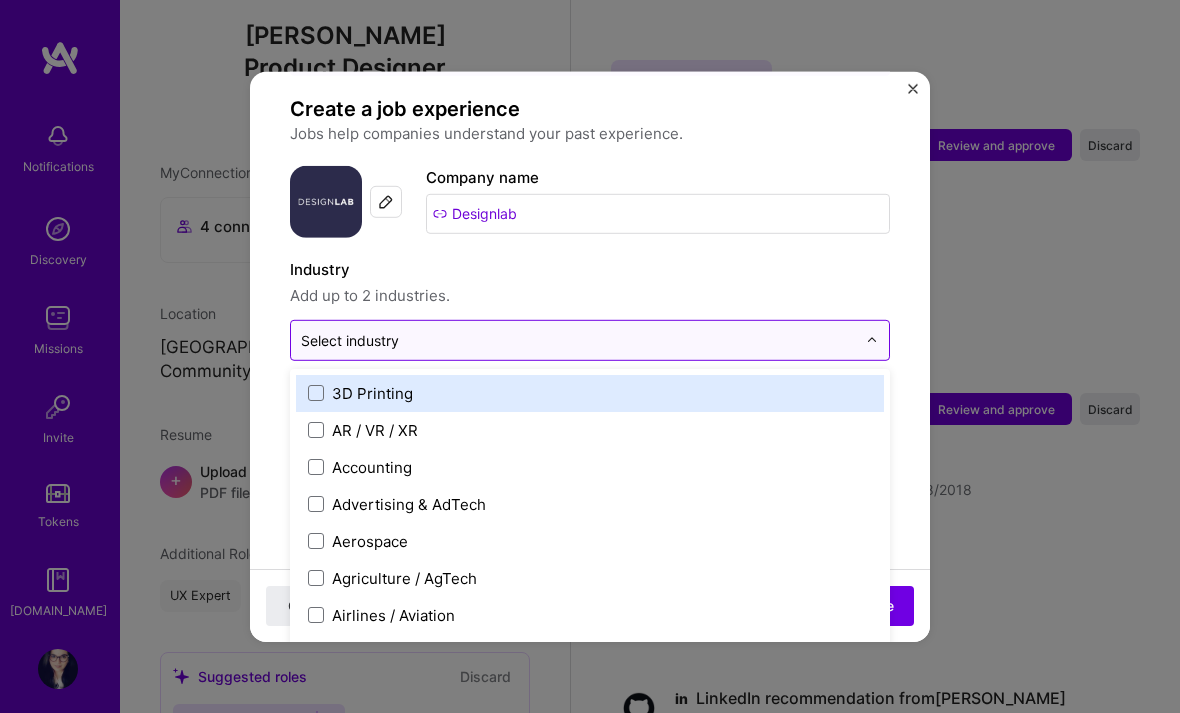 click at bounding box center (578, 339) 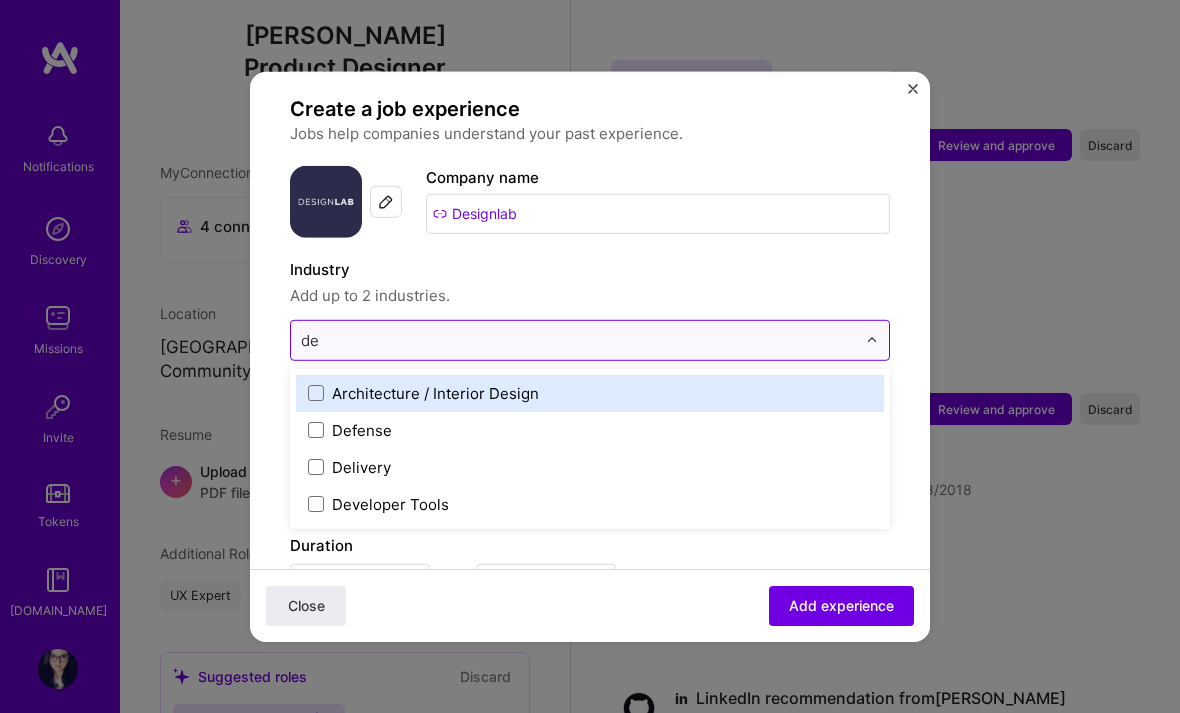 type on "d" 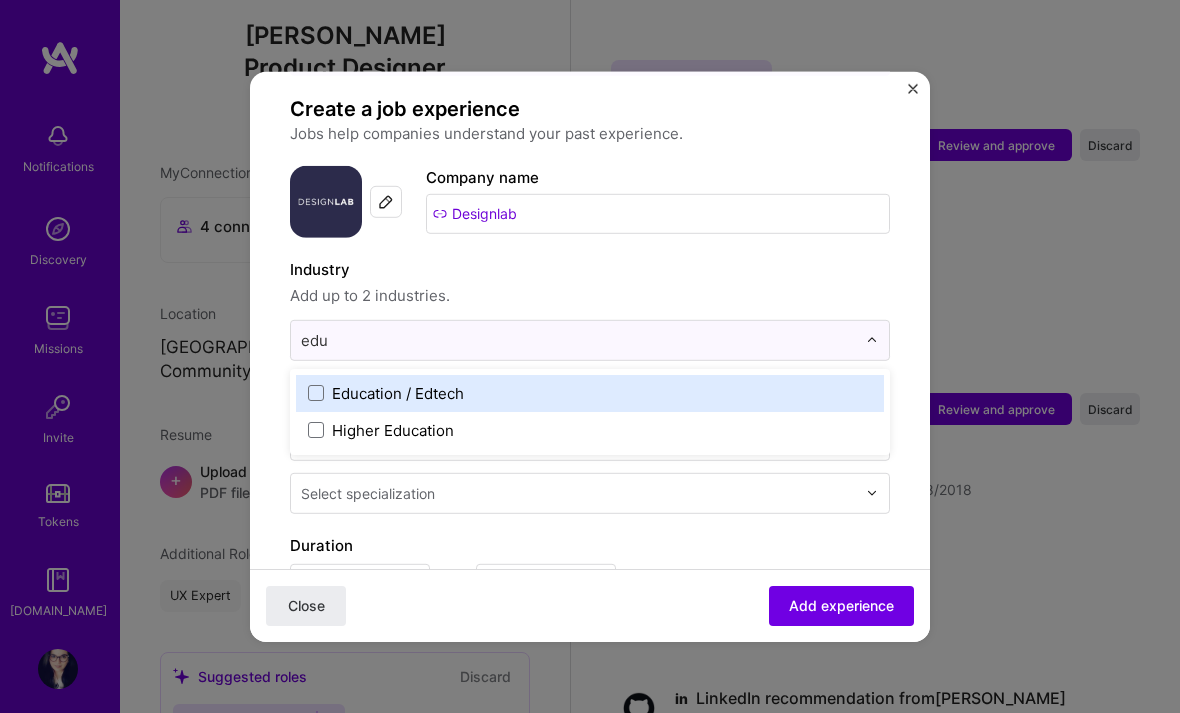 click on "Education / Edtech" at bounding box center (590, 392) 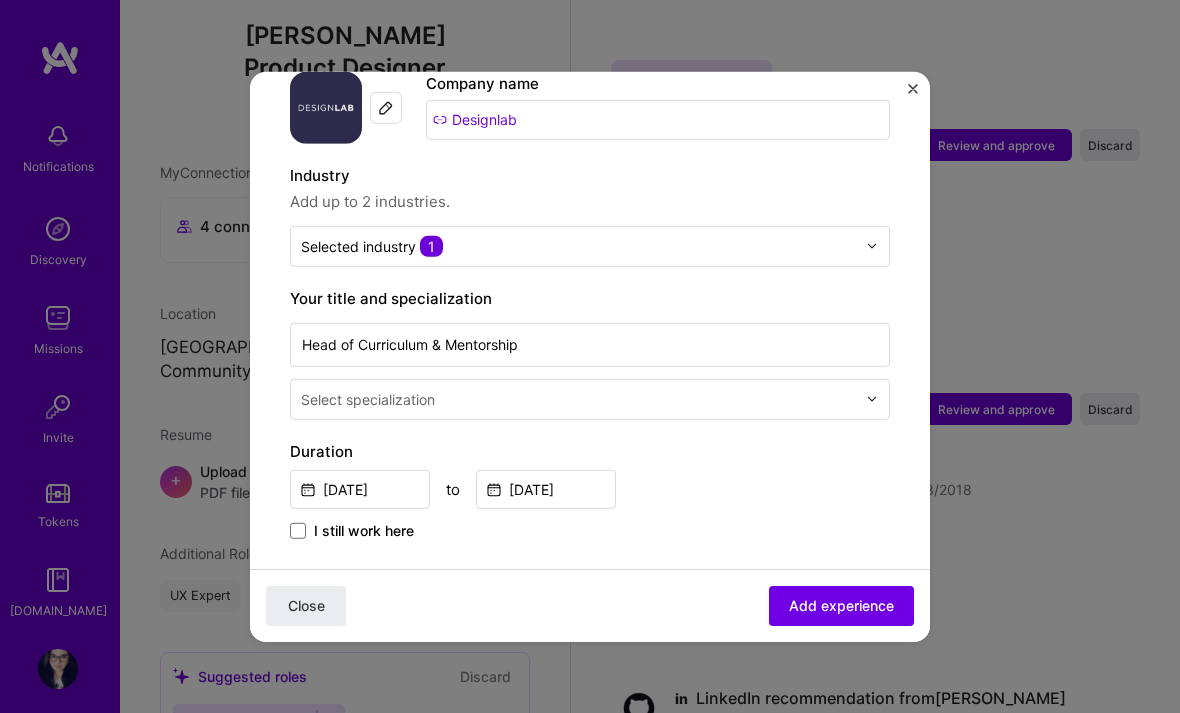 scroll, scrollTop: 256, scrollLeft: 0, axis: vertical 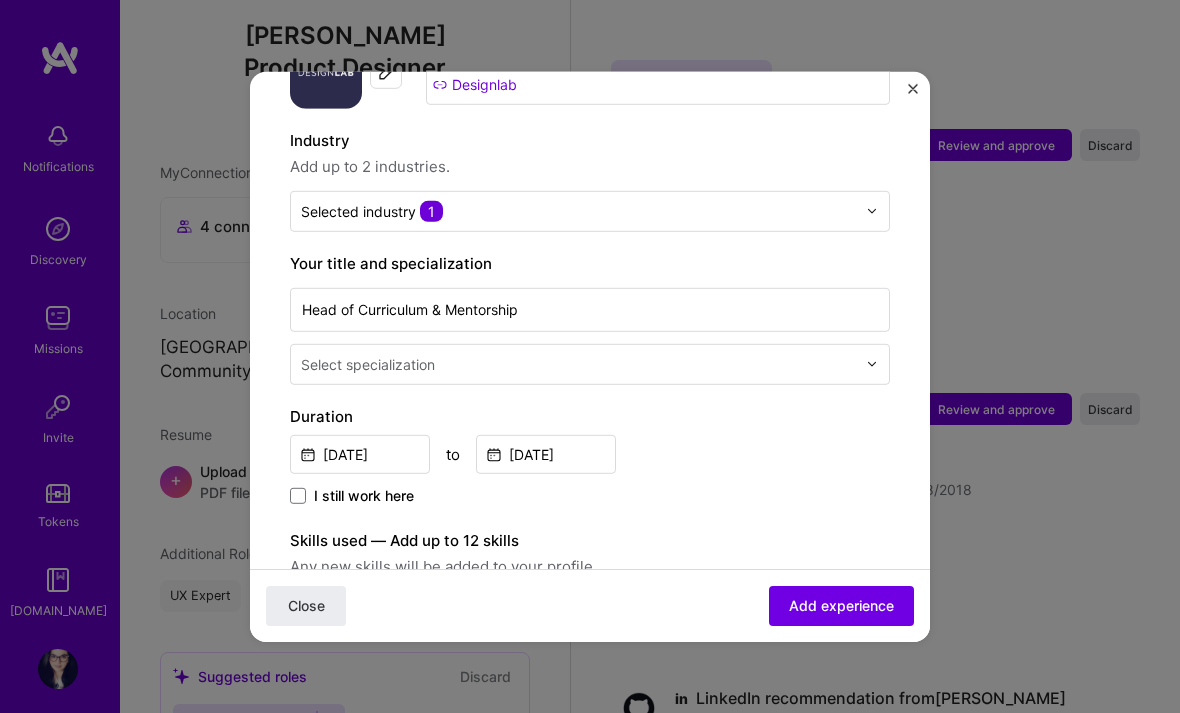 click at bounding box center (580, 363) 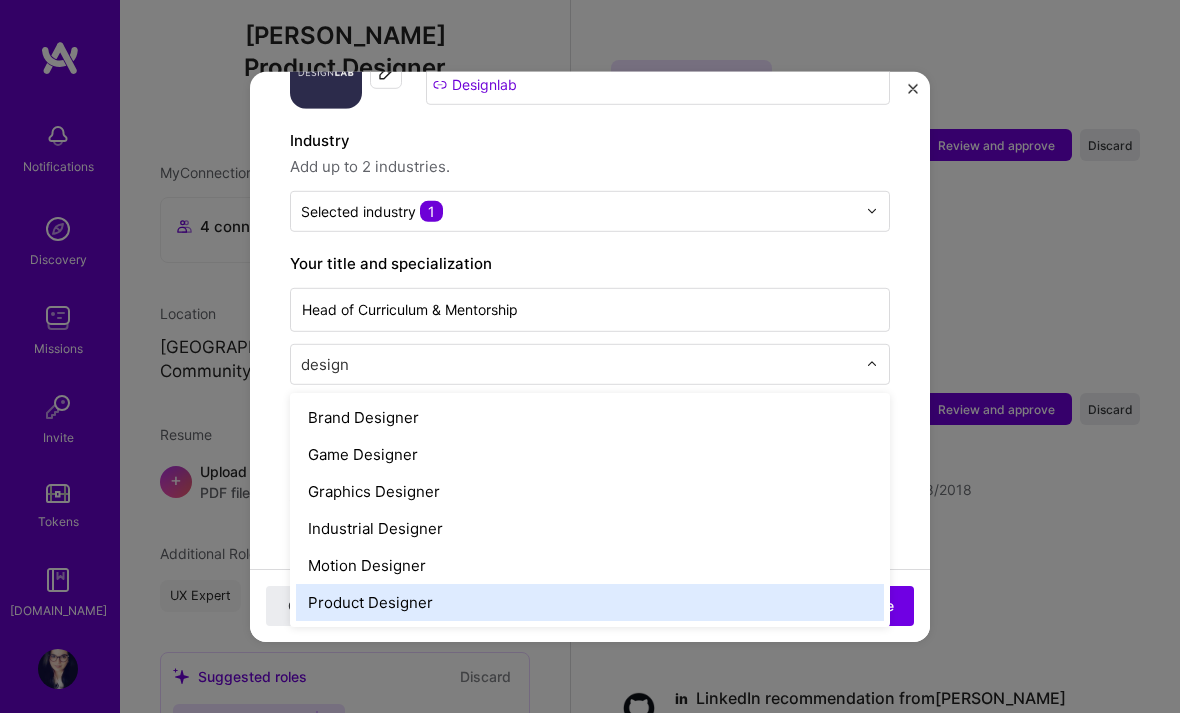 click on "Product Designer" at bounding box center (590, 601) 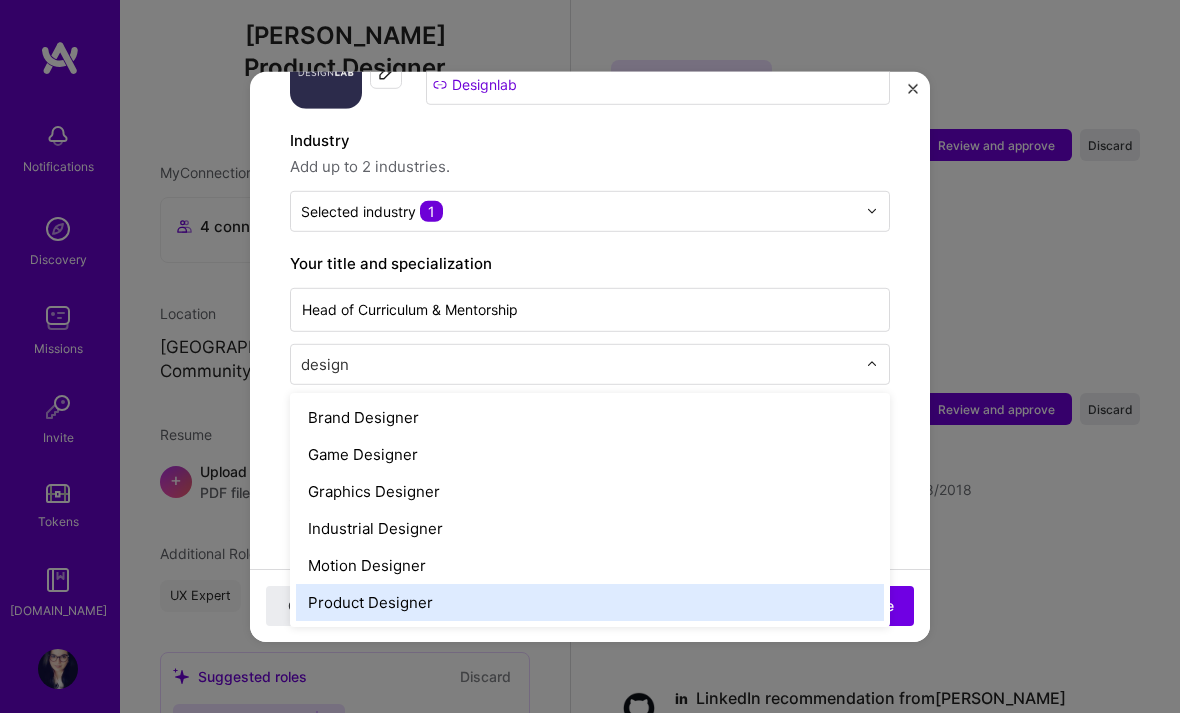 type on "design" 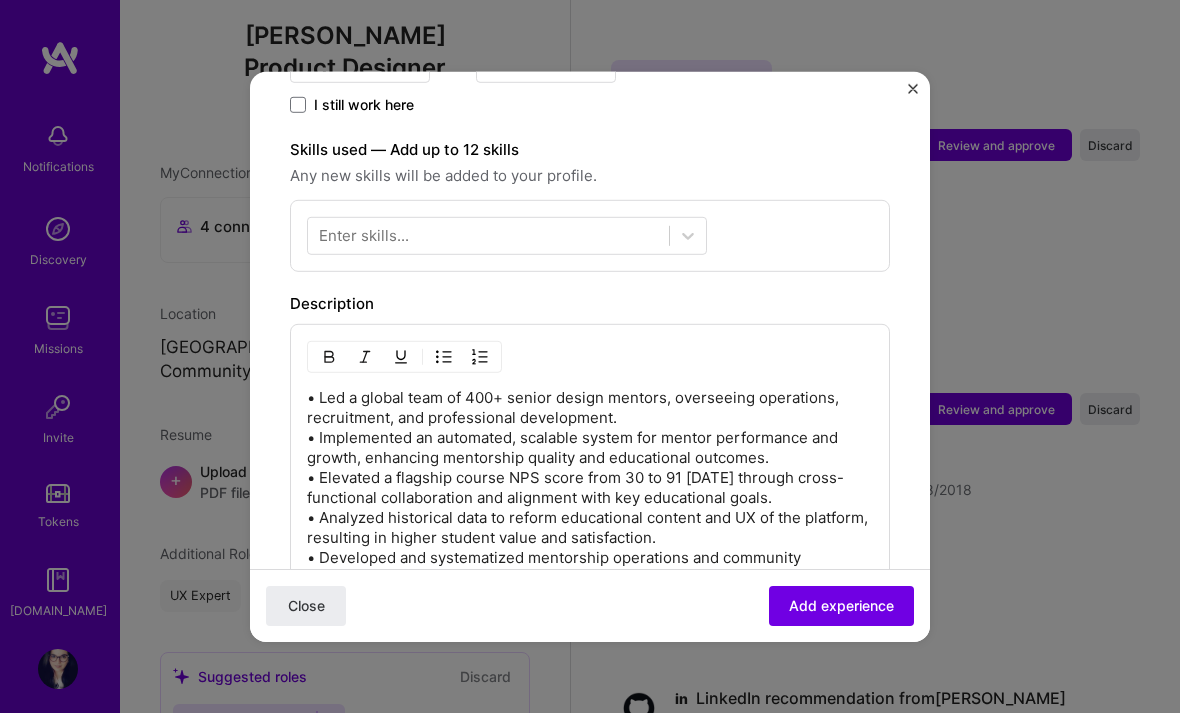 scroll, scrollTop: 650, scrollLeft: 0, axis: vertical 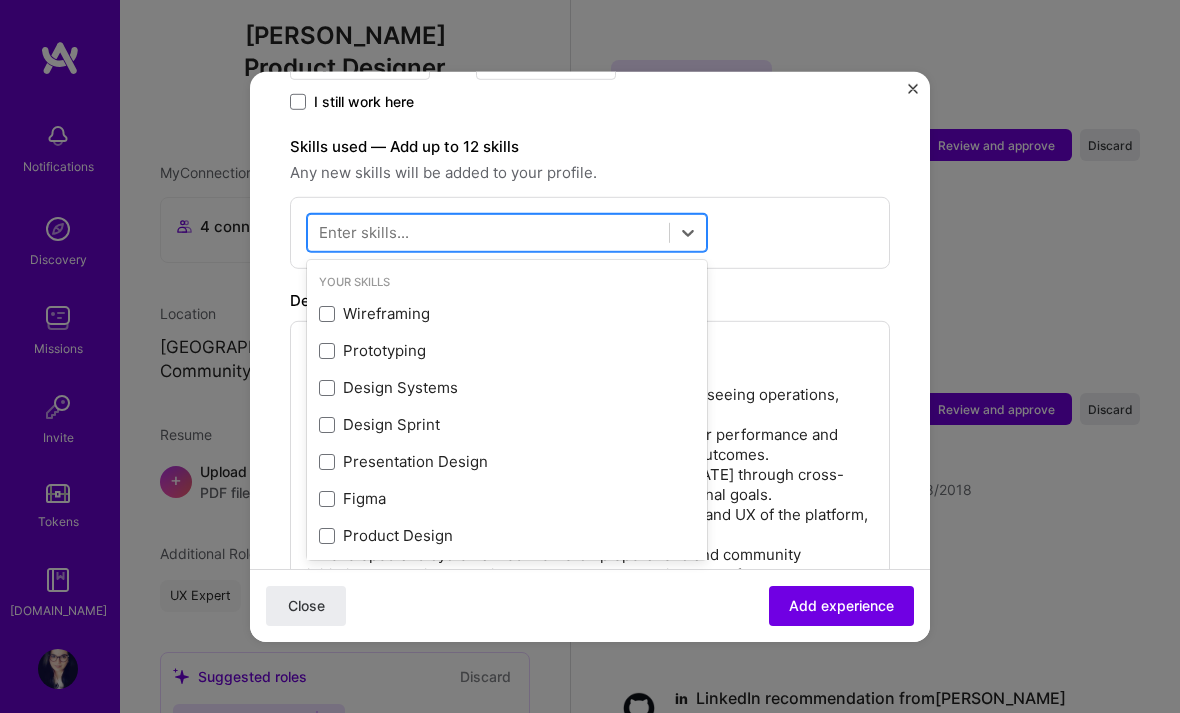 click at bounding box center (488, 232) 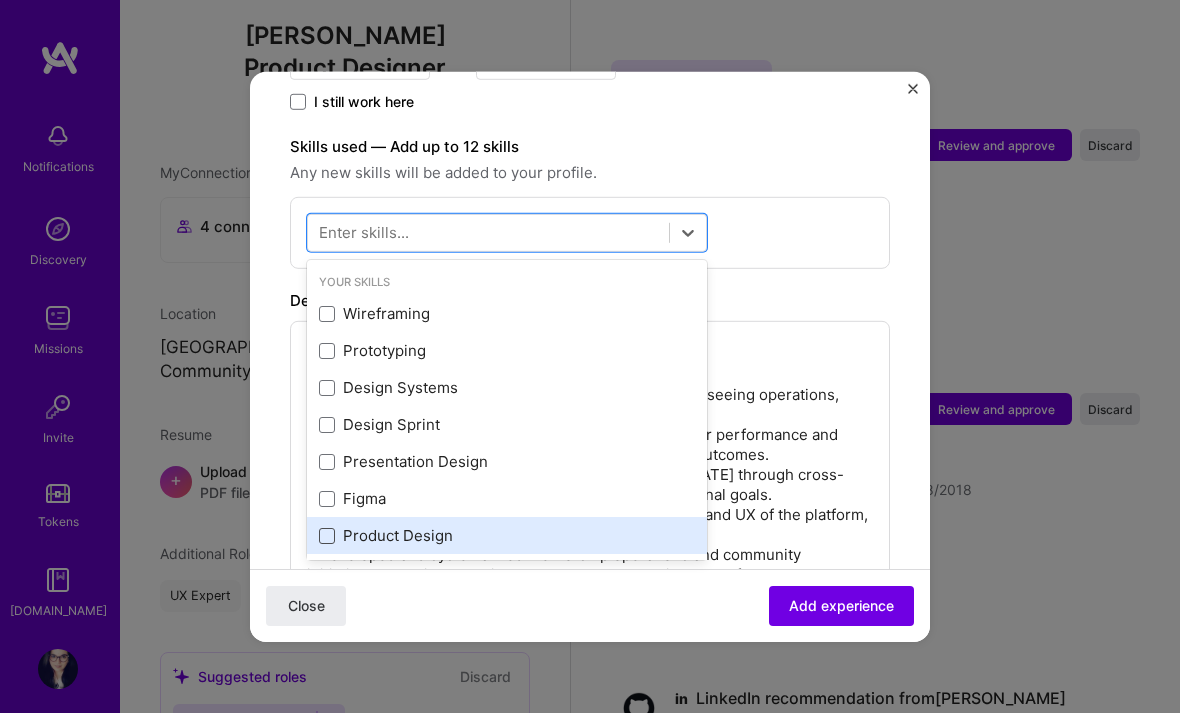 click at bounding box center [327, 536] 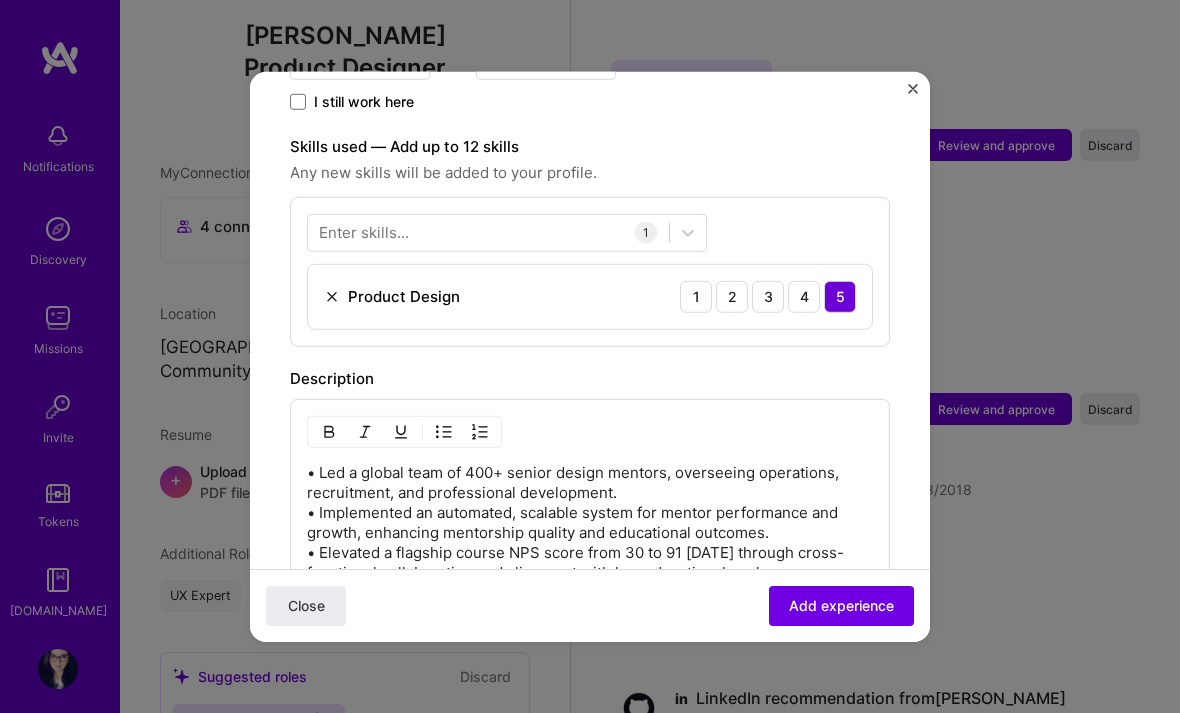 click on "Enter skills..." at bounding box center [364, 232] 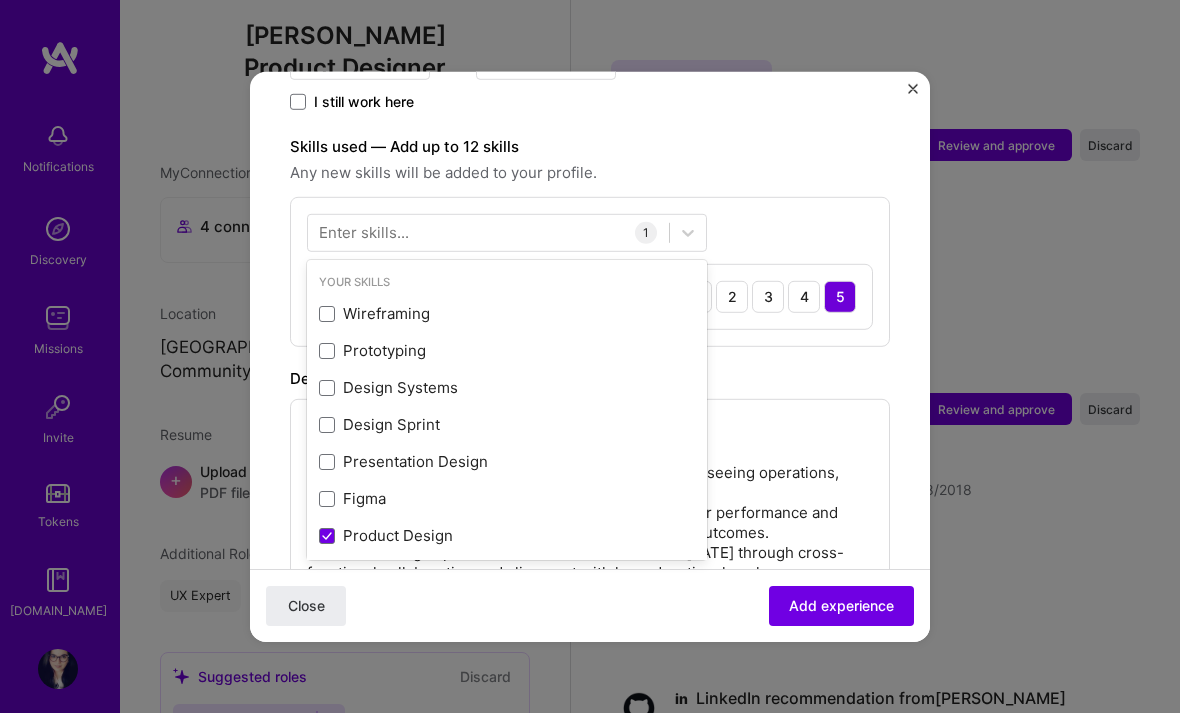 click at bounding box center (327, 462) 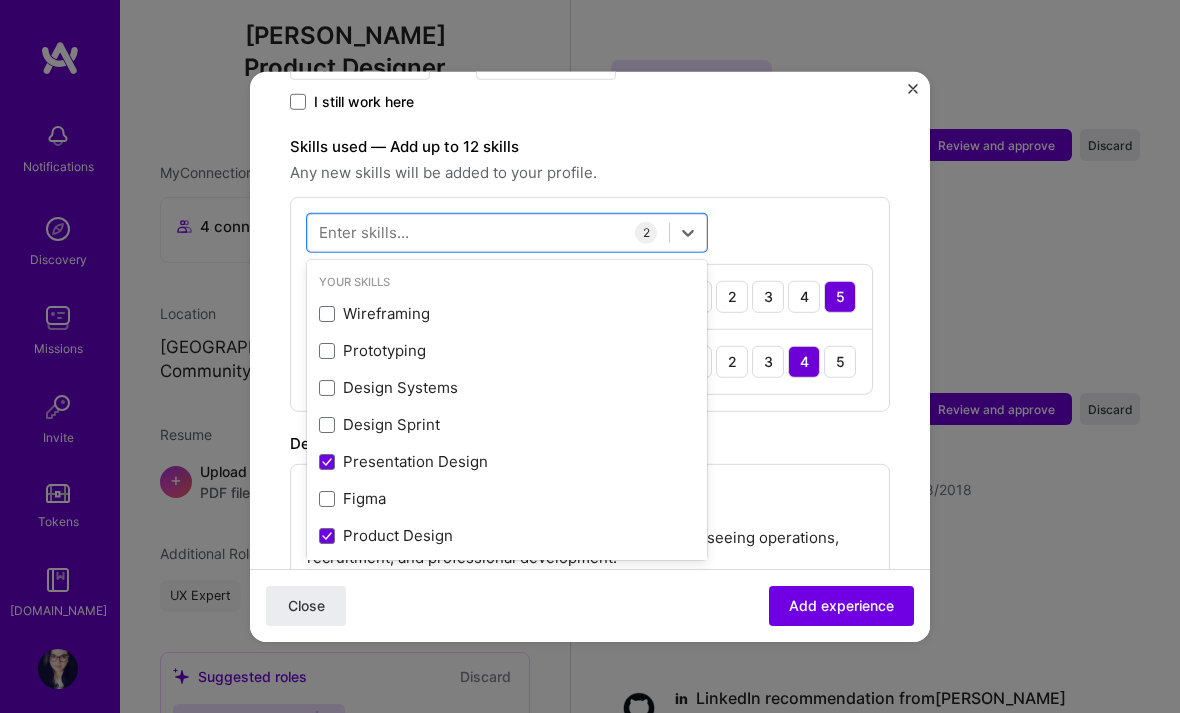 drag, startPoint x: 352, startPoint y: 173, endPoint x: 352, endPoint y: 189, distance: 16 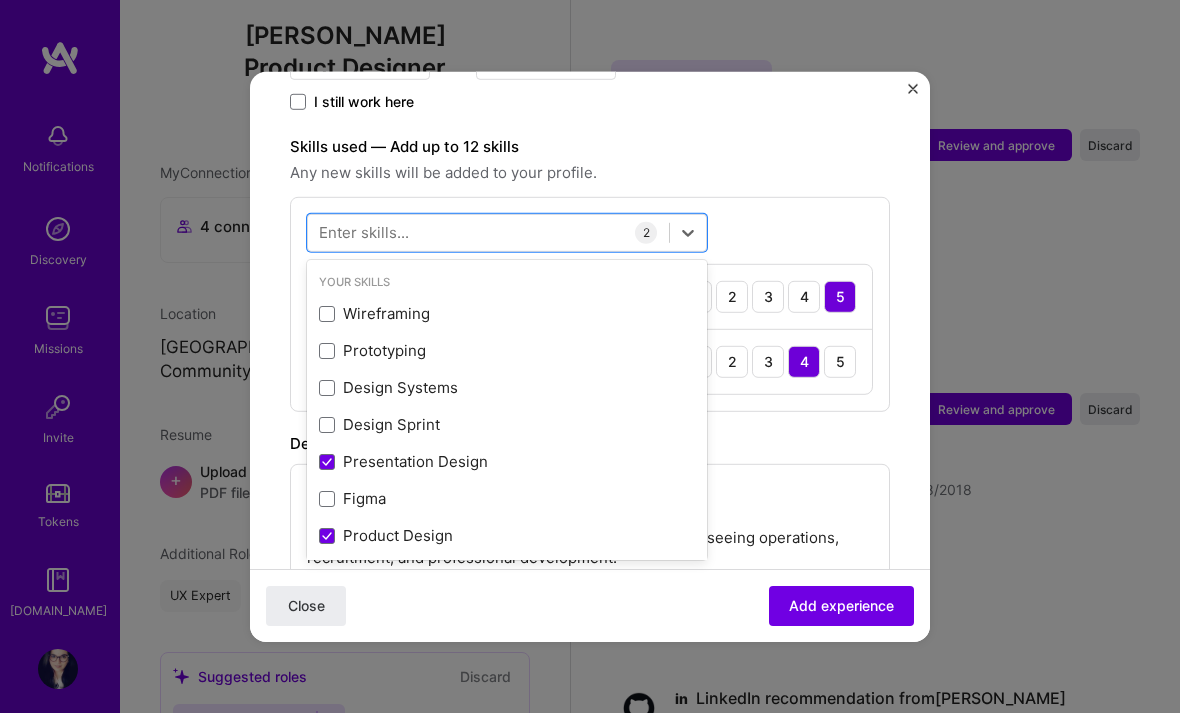click at bounding box center (327, 499) 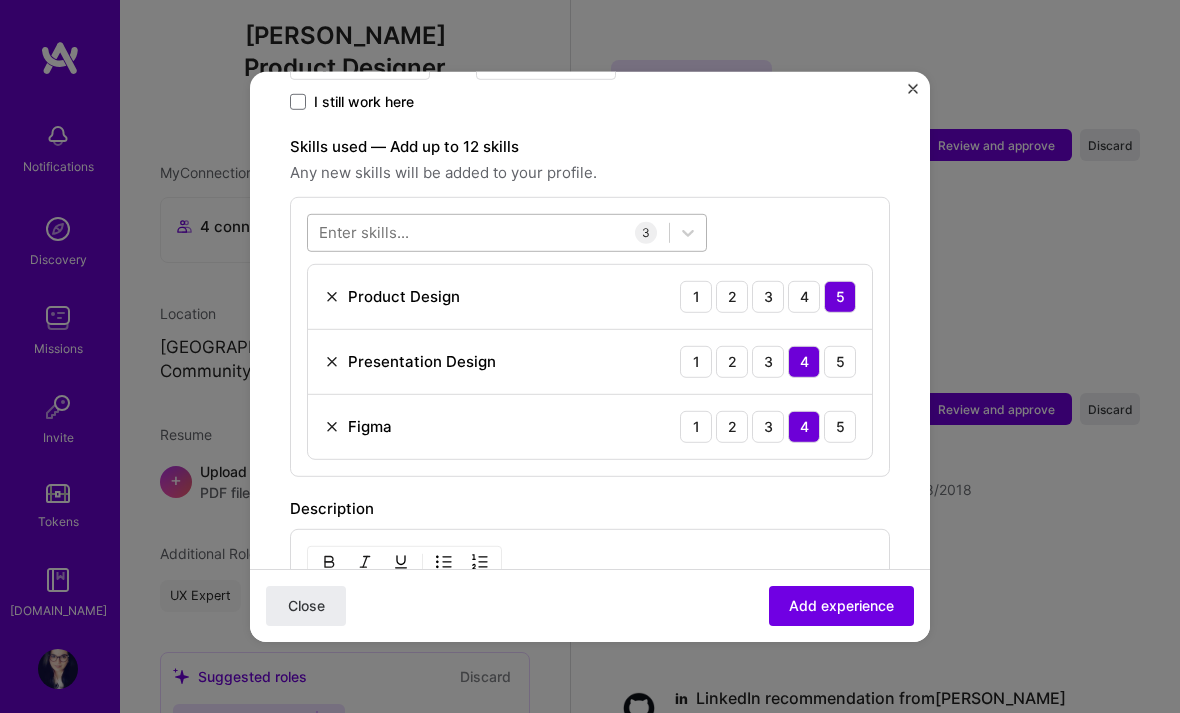 click at bounding box center [488, 232] 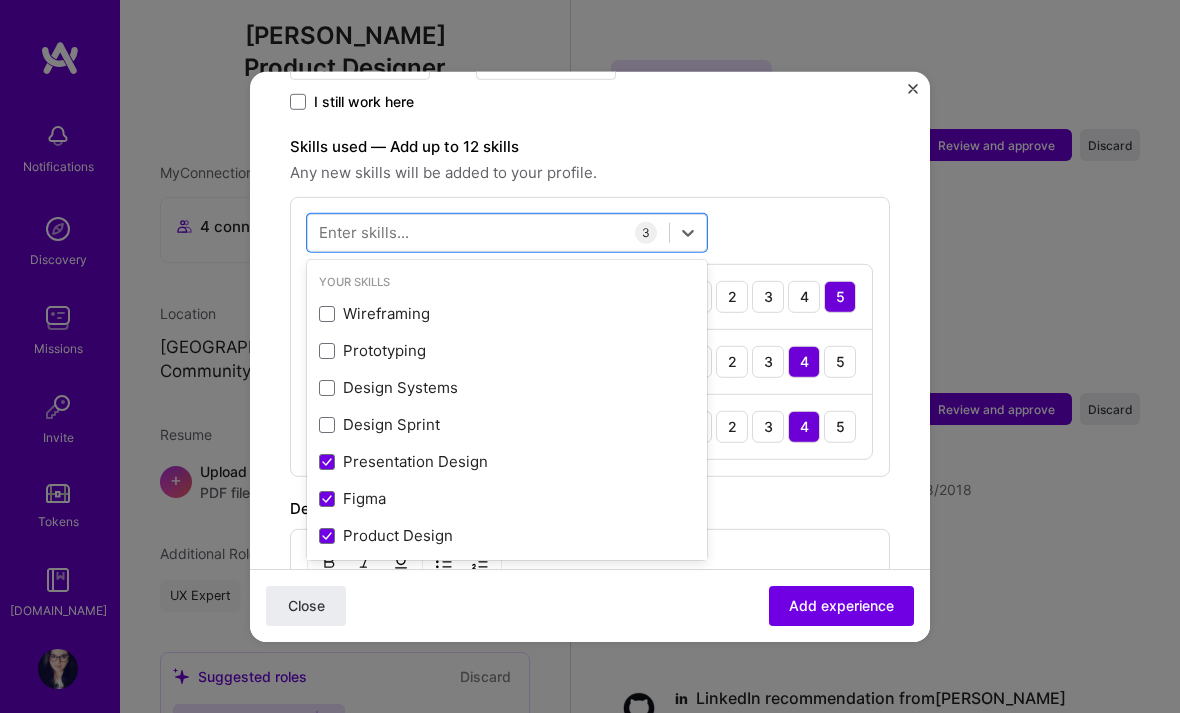 click at bounding box center [327, 425] 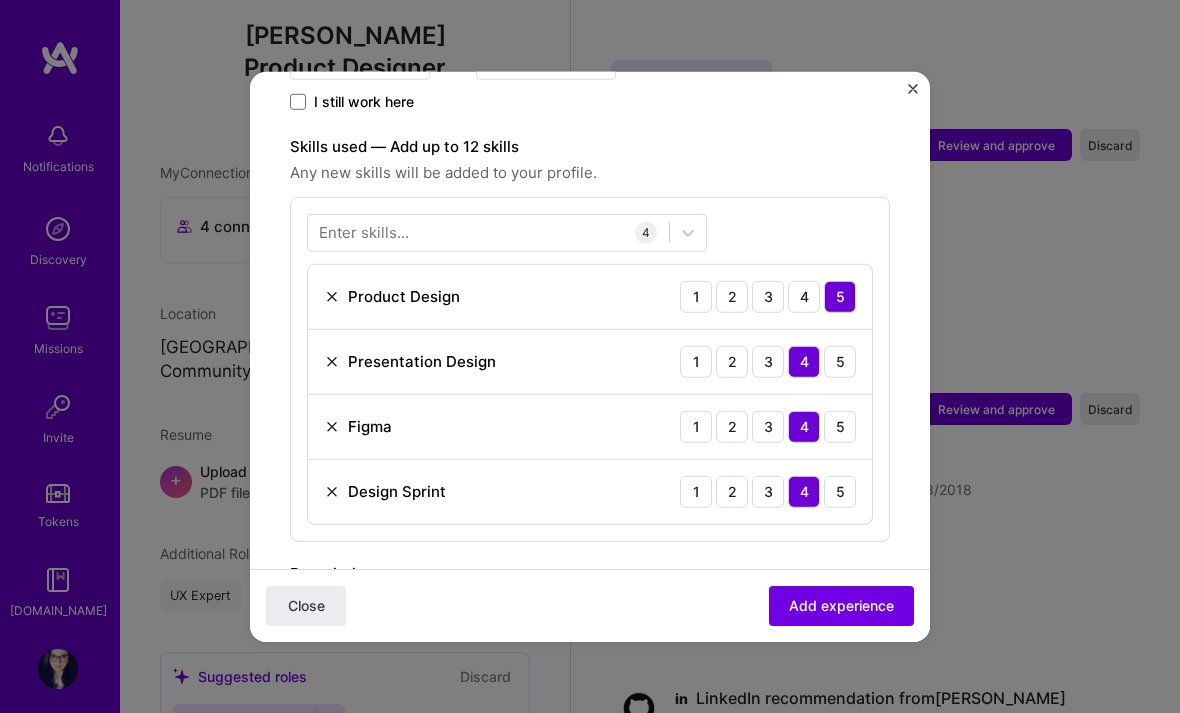 click on "Enter skills..." at bounding box center (364, 232) 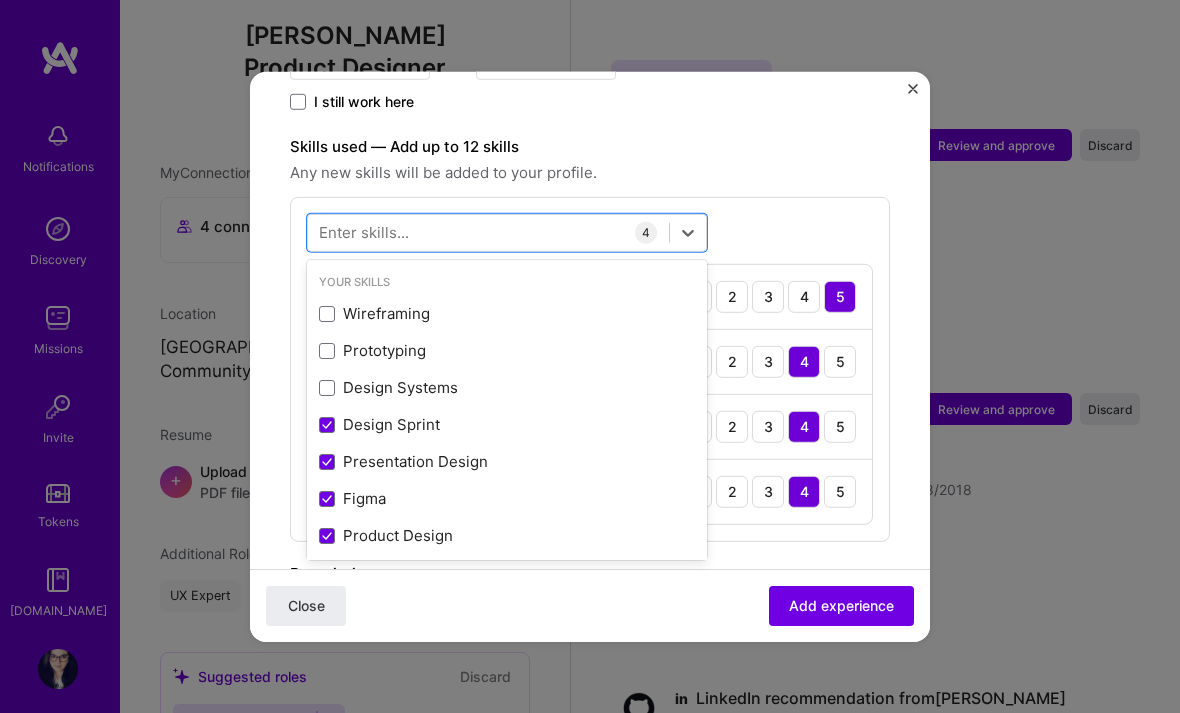 click at bounding box center [327, 388] 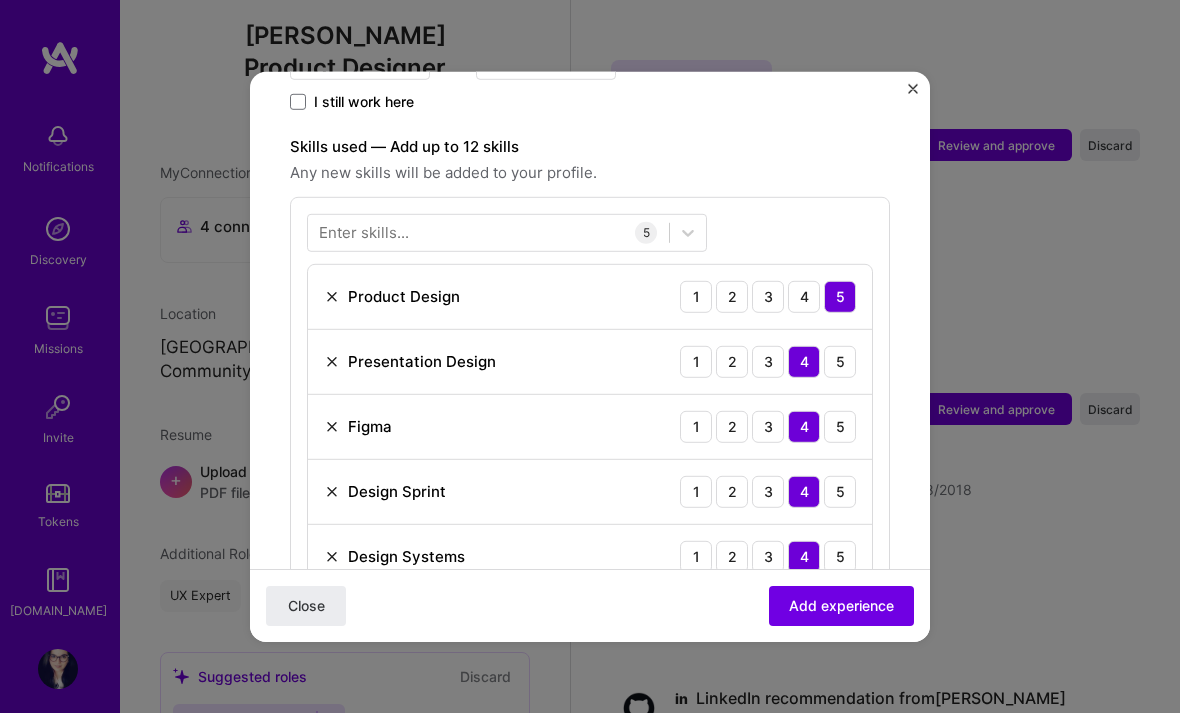 click on "Enter skills..." at bounding box center (364, 232) 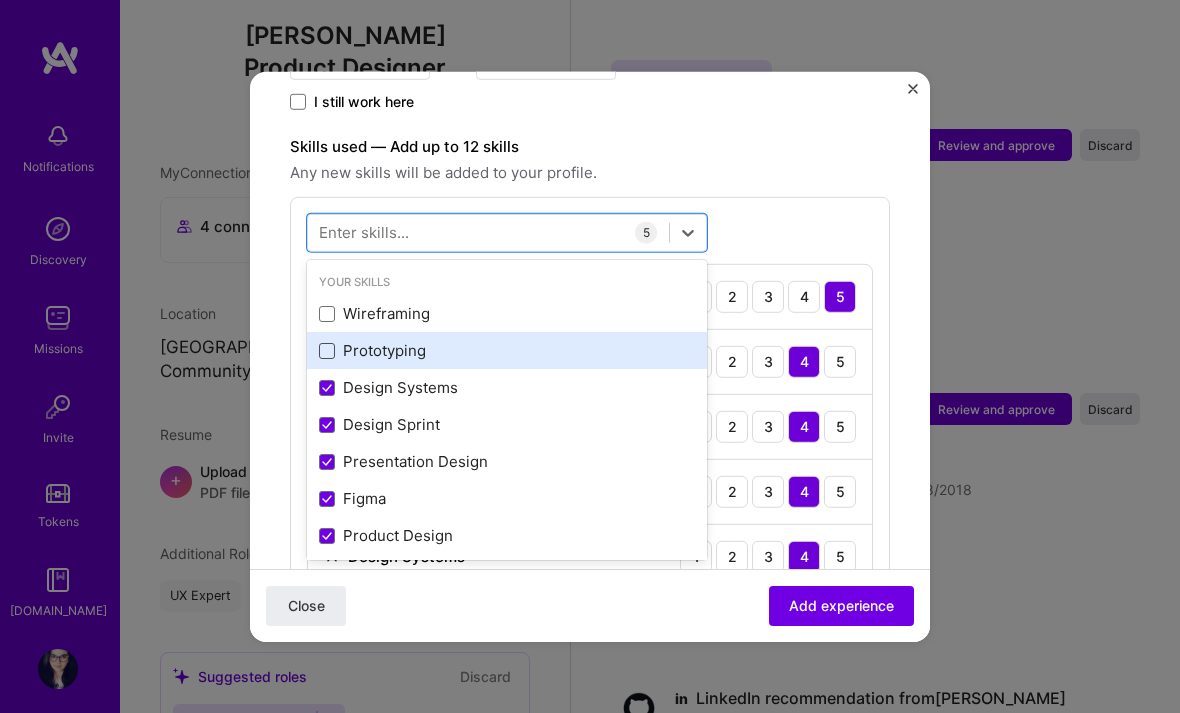 click at bounding box center (327, 351) 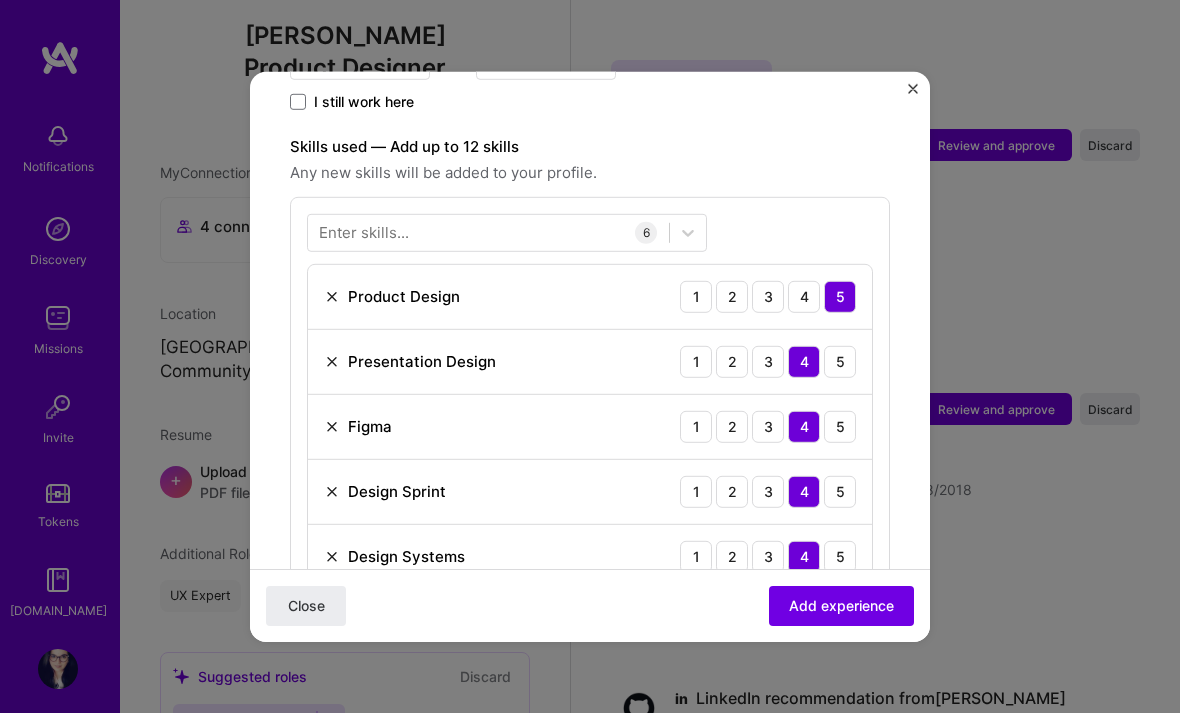 click on "Enter skills..." at bounding box center (364, 232) 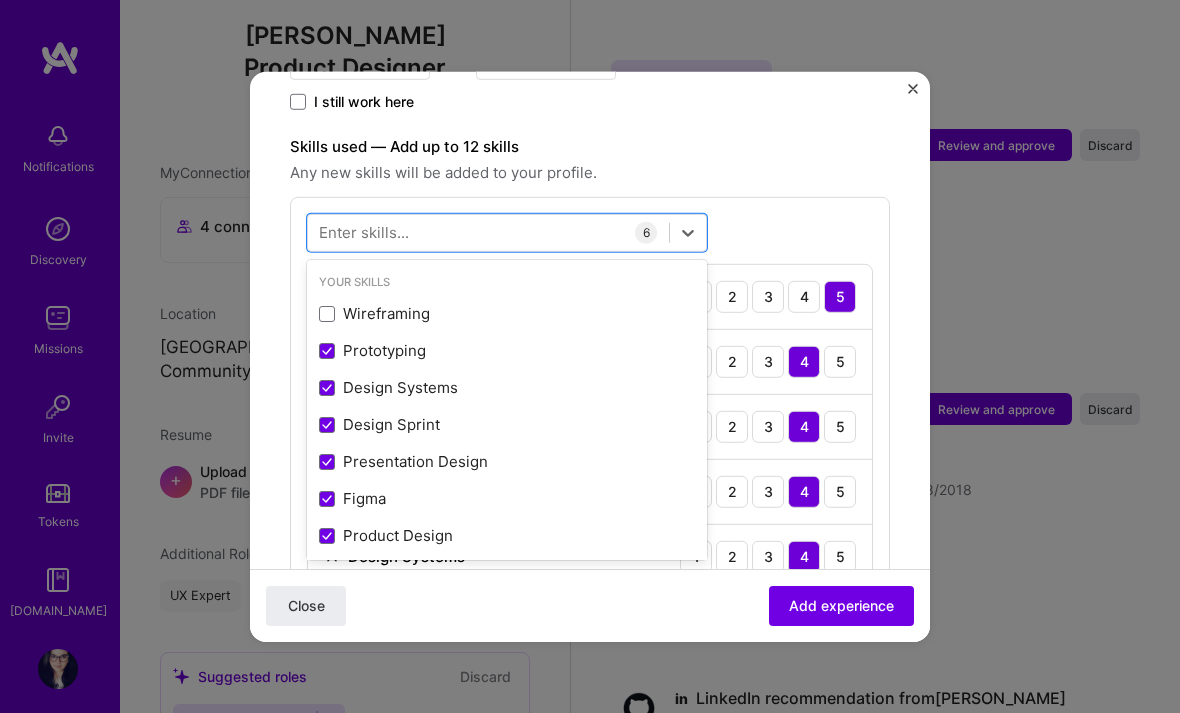 click at bounding box center [327, 314] 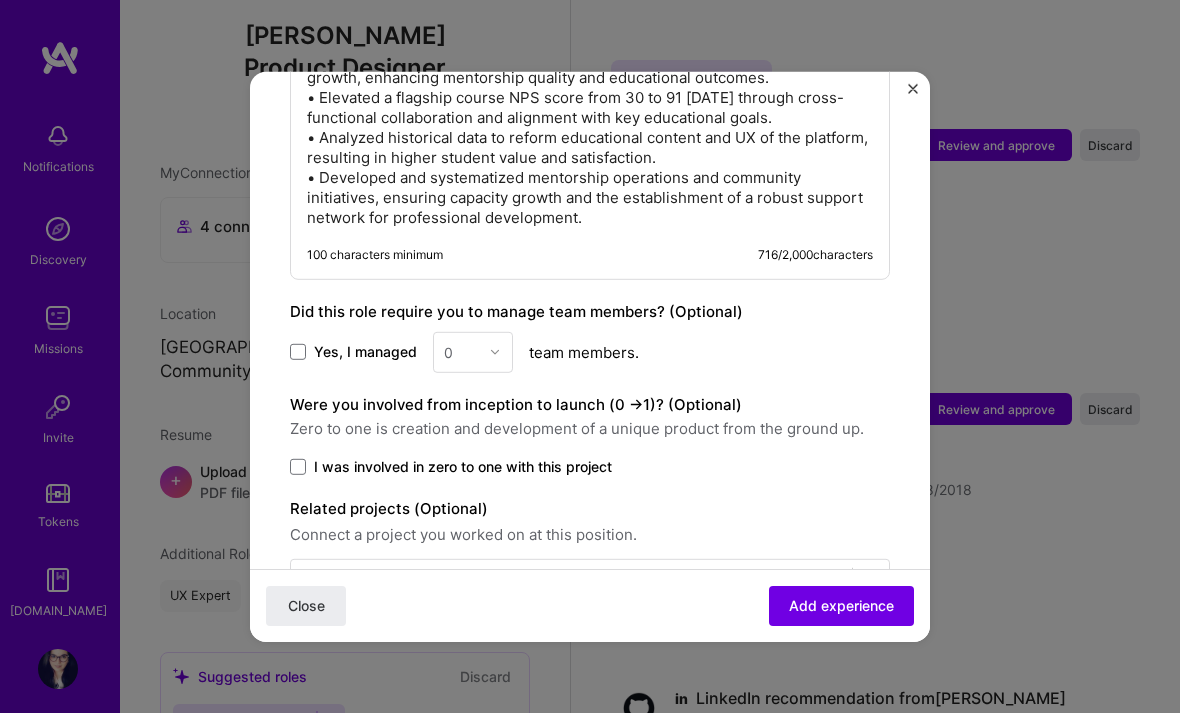 scroll, scrollTop: 1493, scrollLeft: 0, axis: vertical 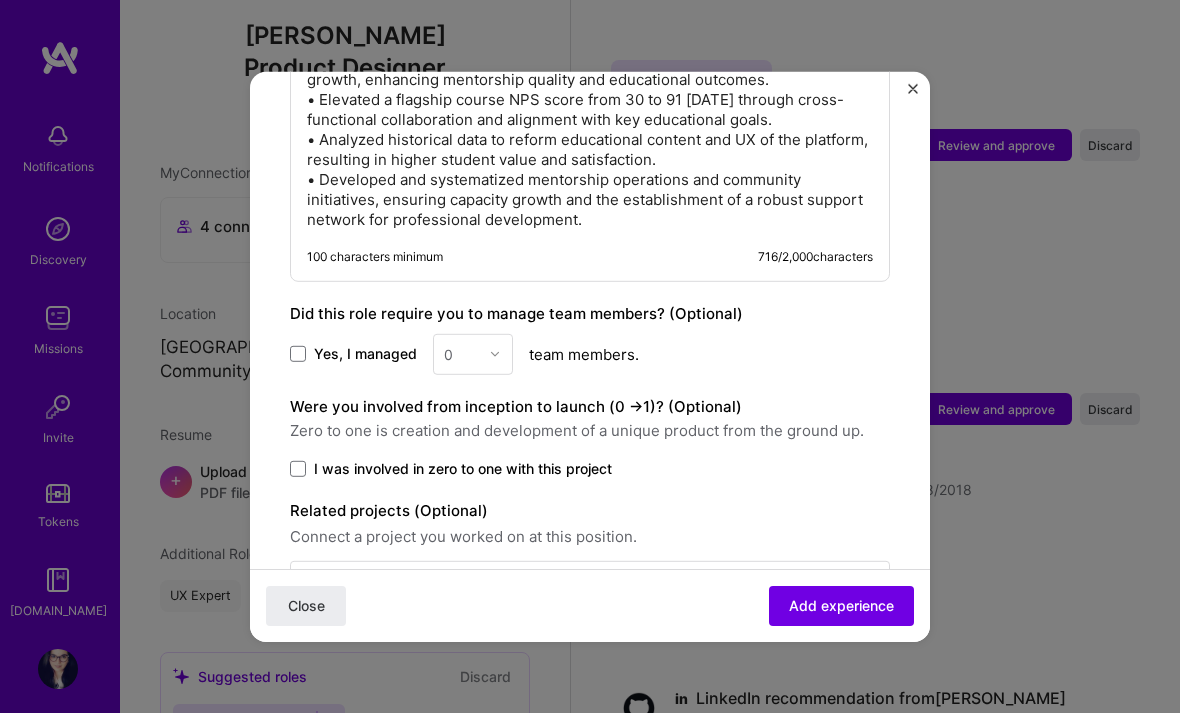 click on "Yes, I managed" at bounding box center [365, 354] 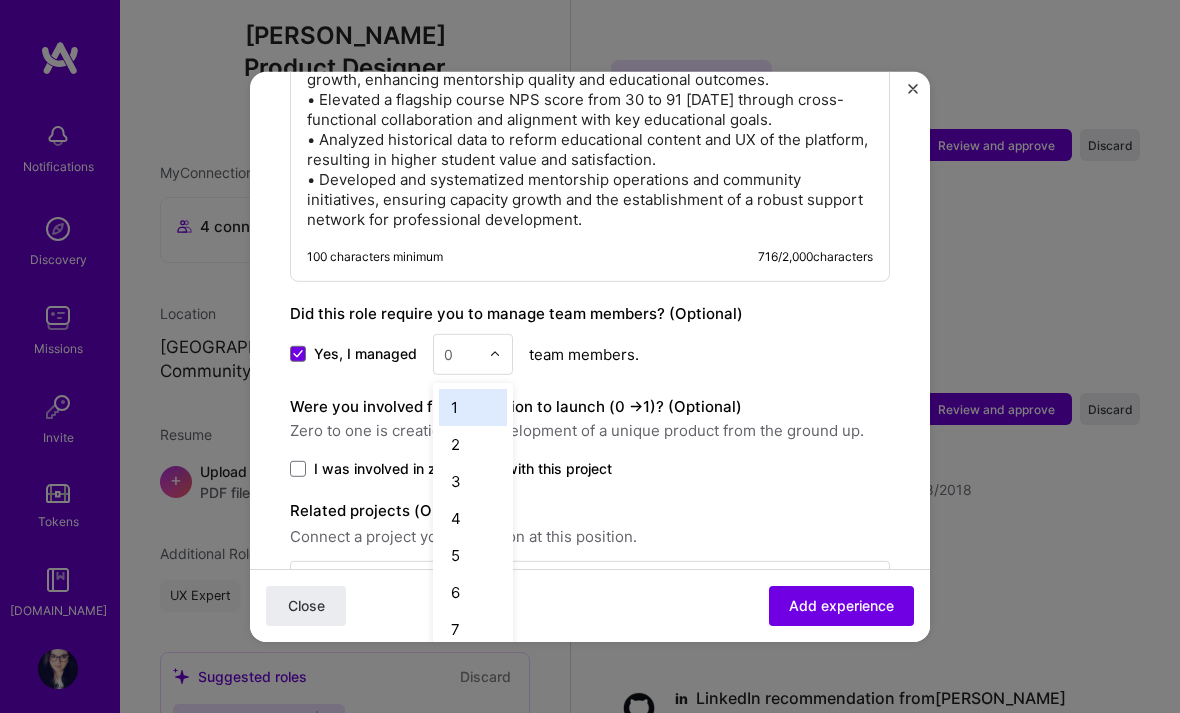 click at bounding box center (461, 353) 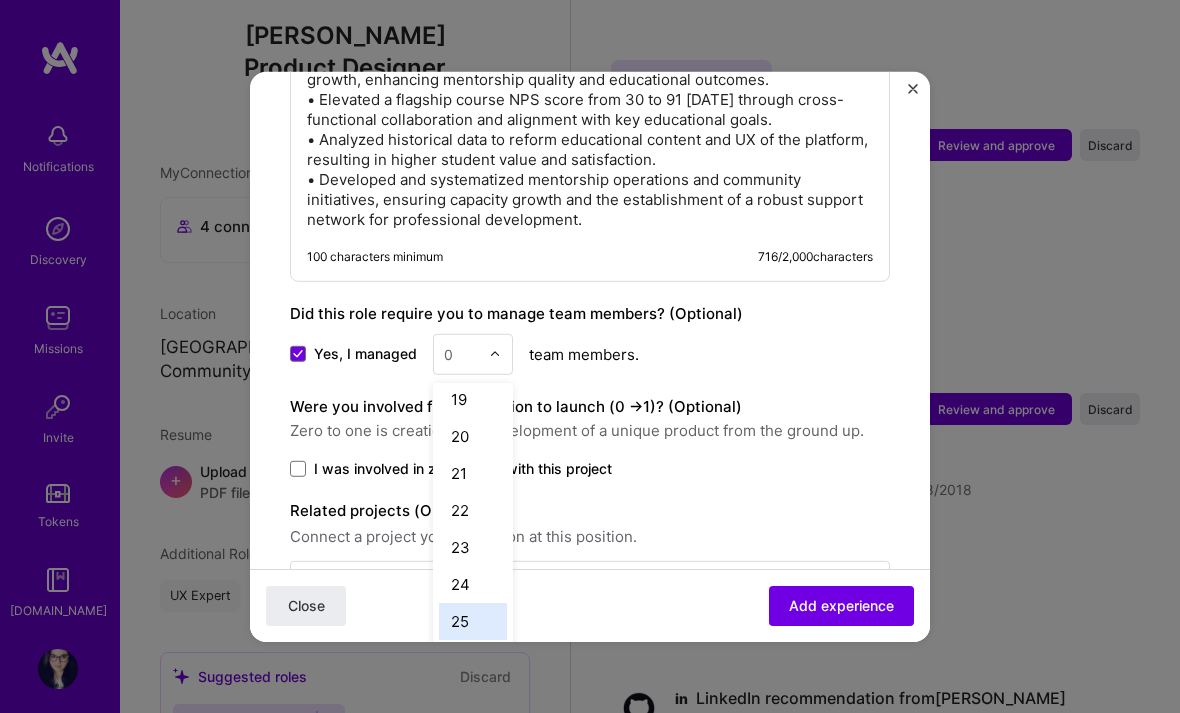 scroll, scrollTop: 674, scrollLeft: 0, axis: vertical 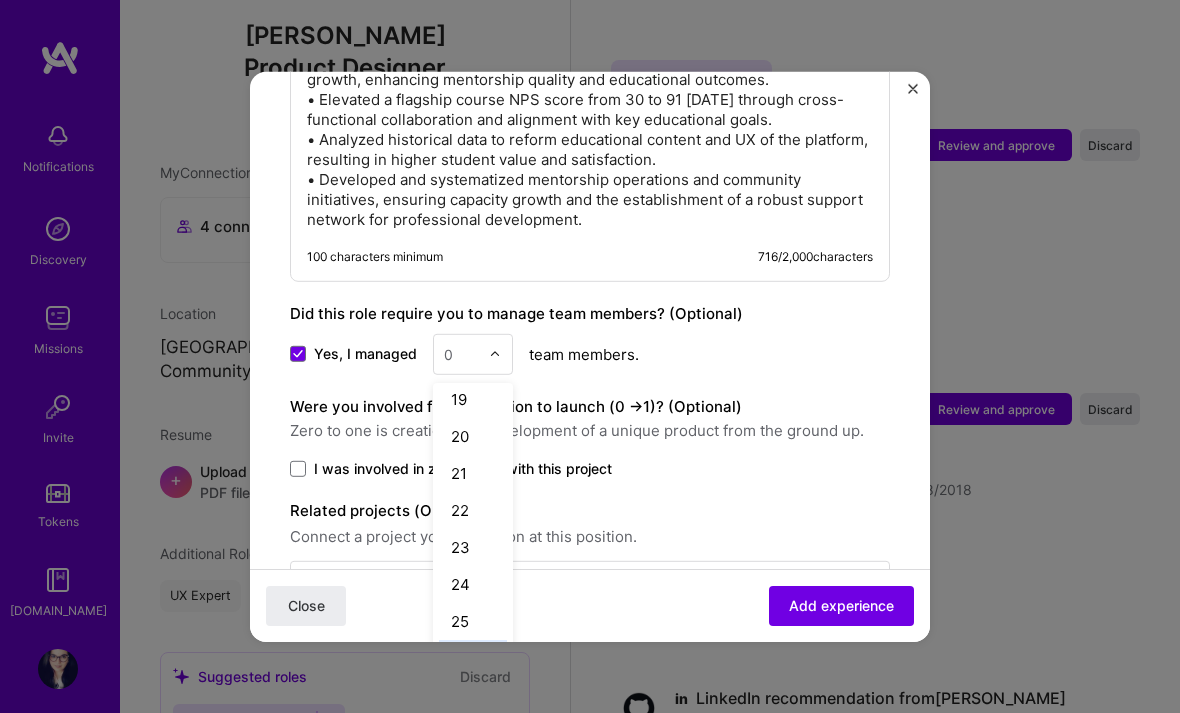 click on "25+" at bounding box center [473, 657] 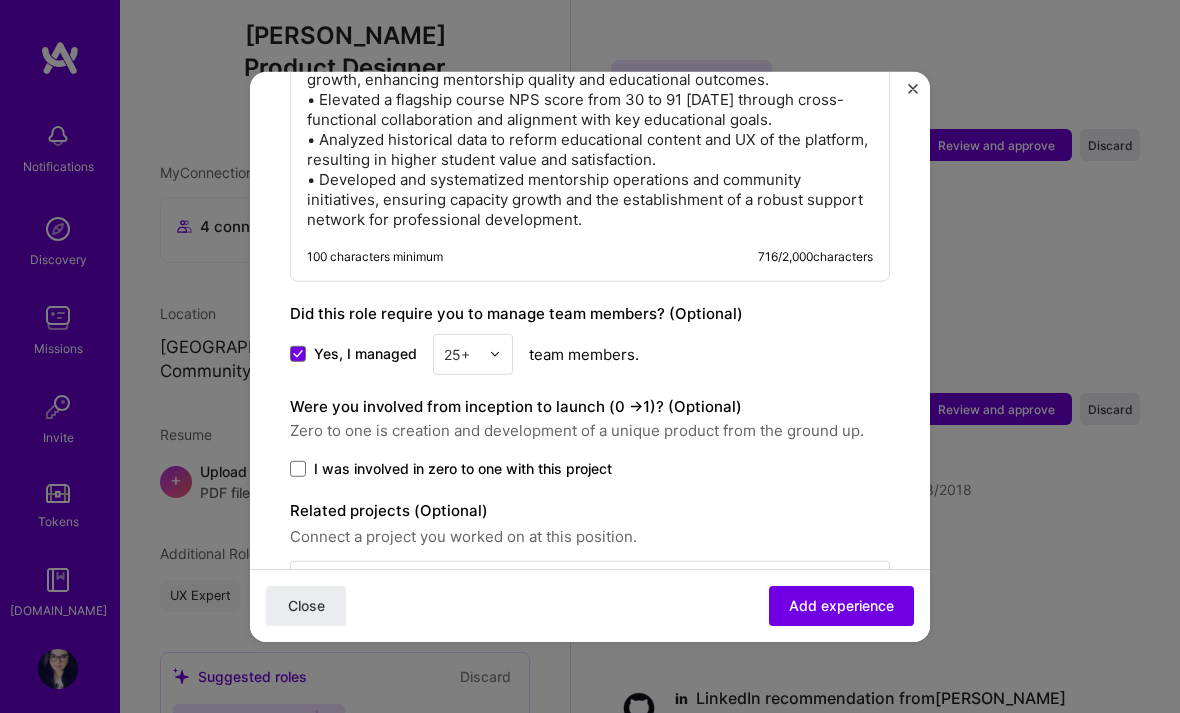 click on "Yes, I managed" at bounding box center (353, 354) 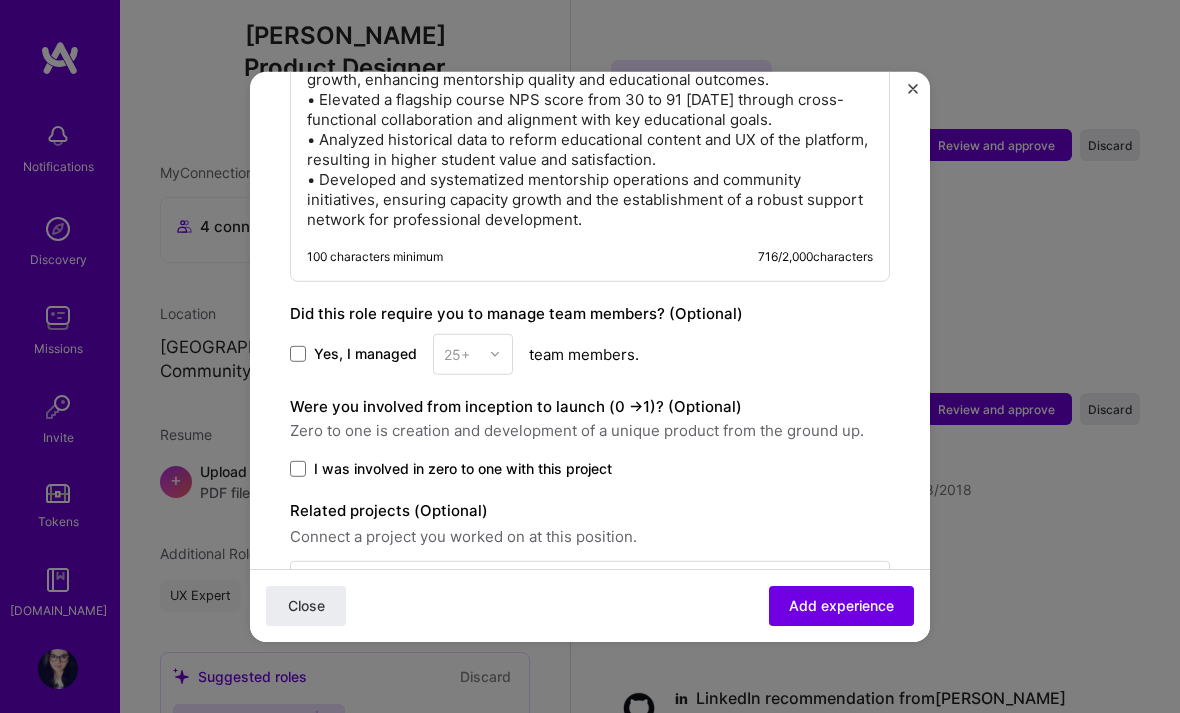 click on "Yes, I managed 25+ team members." at bounding box center (590, 353) 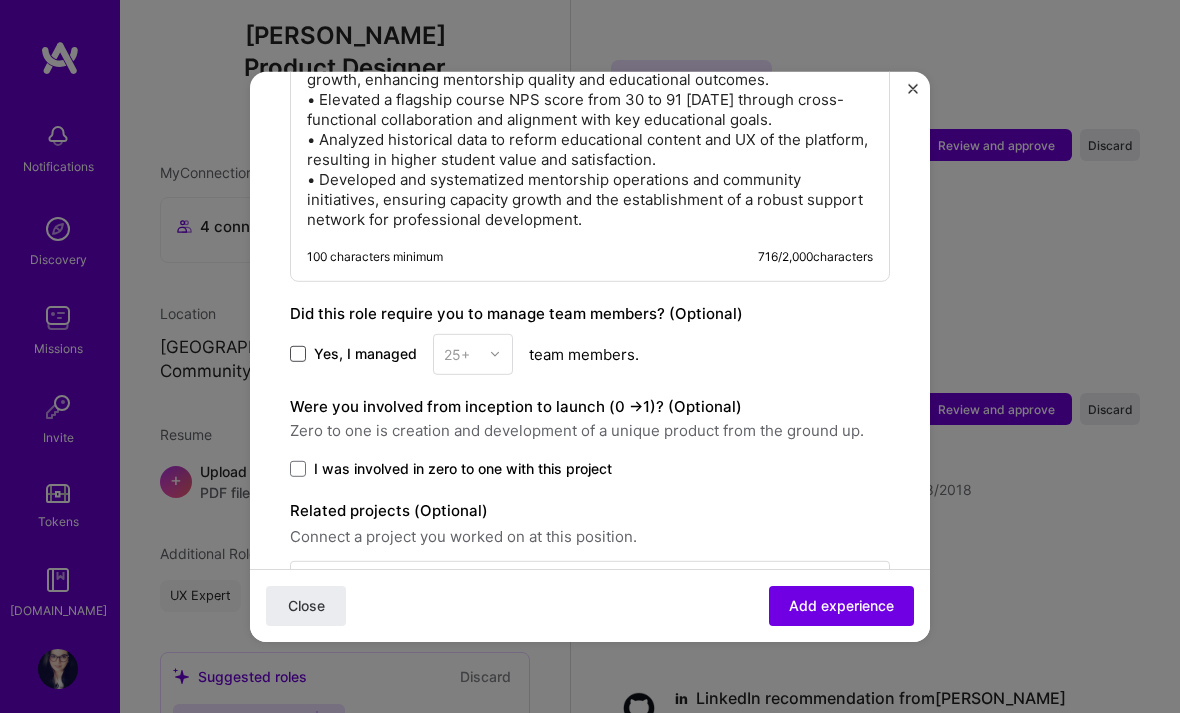 click at bounding box center [298, 354] 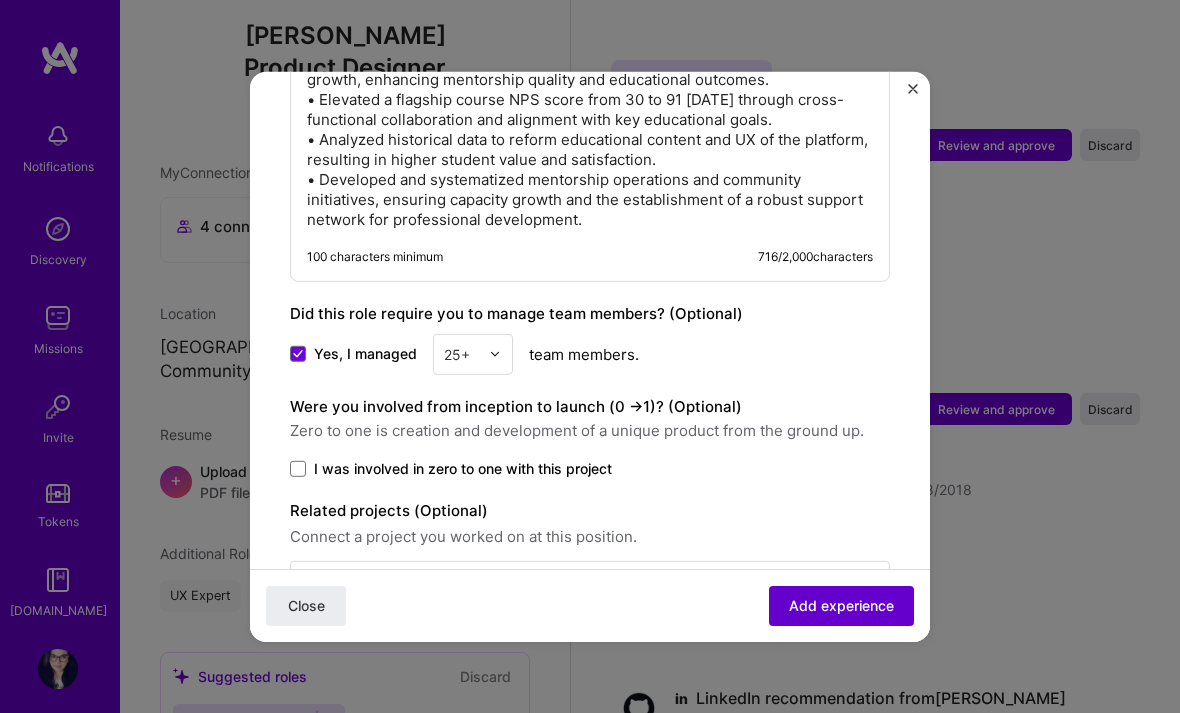 click on "Add experience" at bounding box center [841, 606] 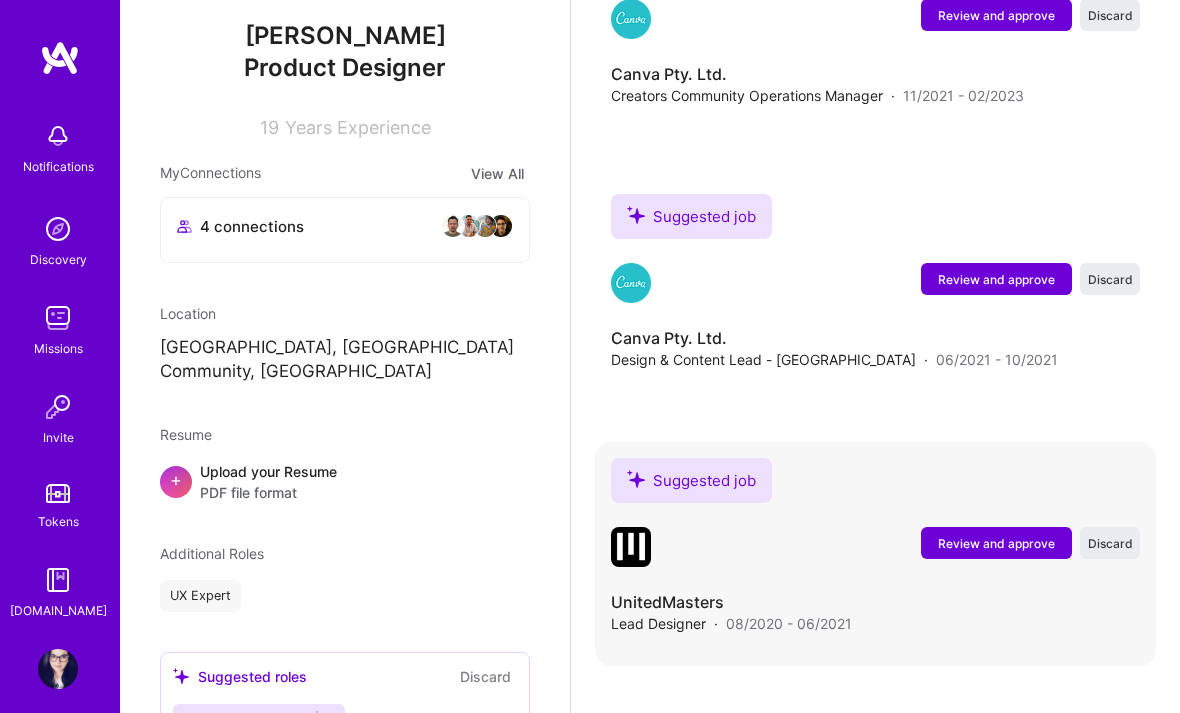 click on "Review and approve" at bounding box center [996, 543] 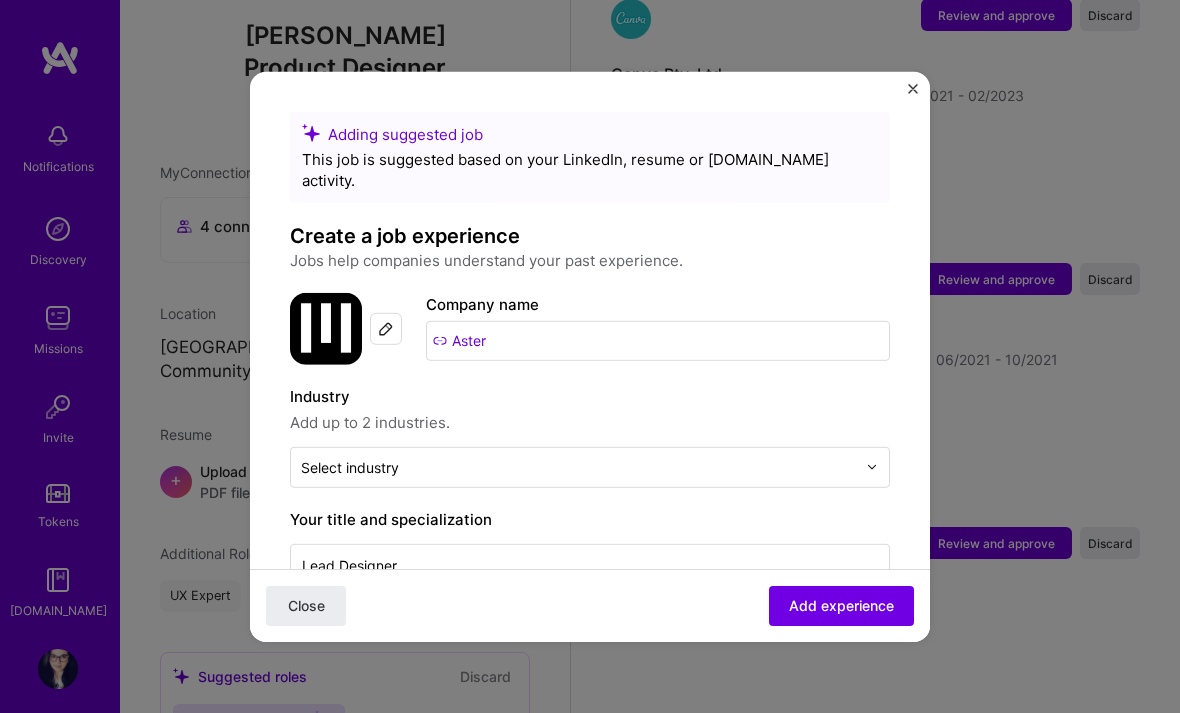 click on "Aster" at bounding box center (658, 340) 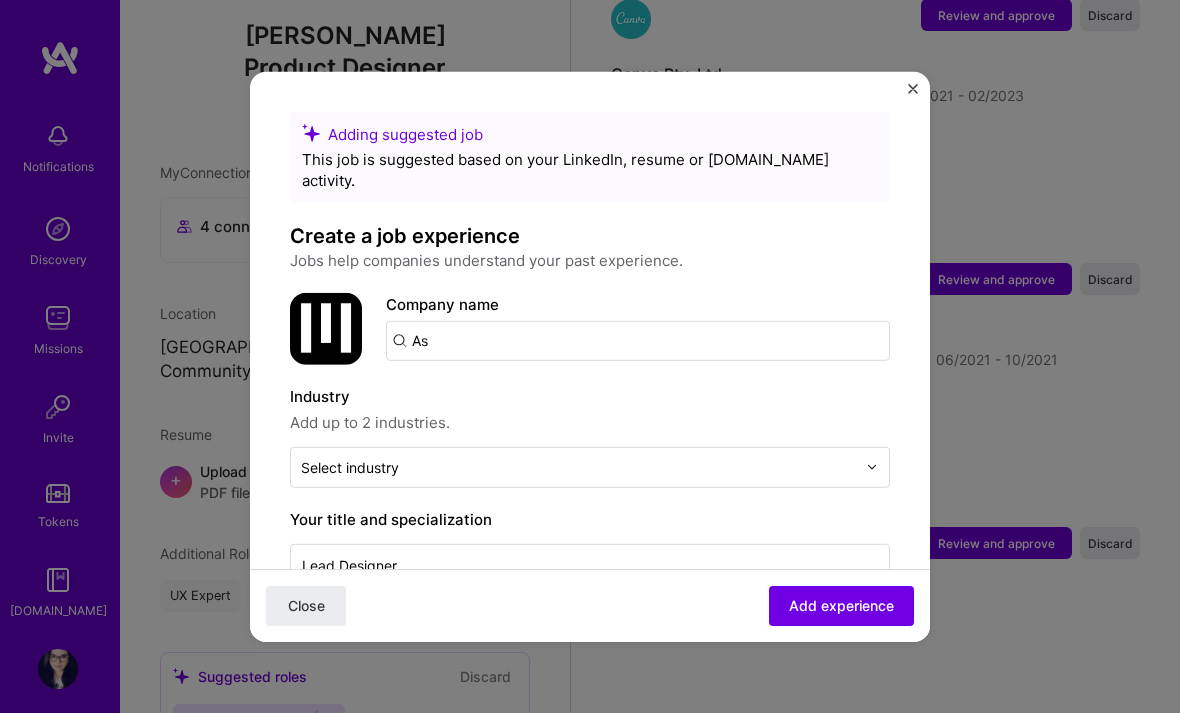 type on "A" 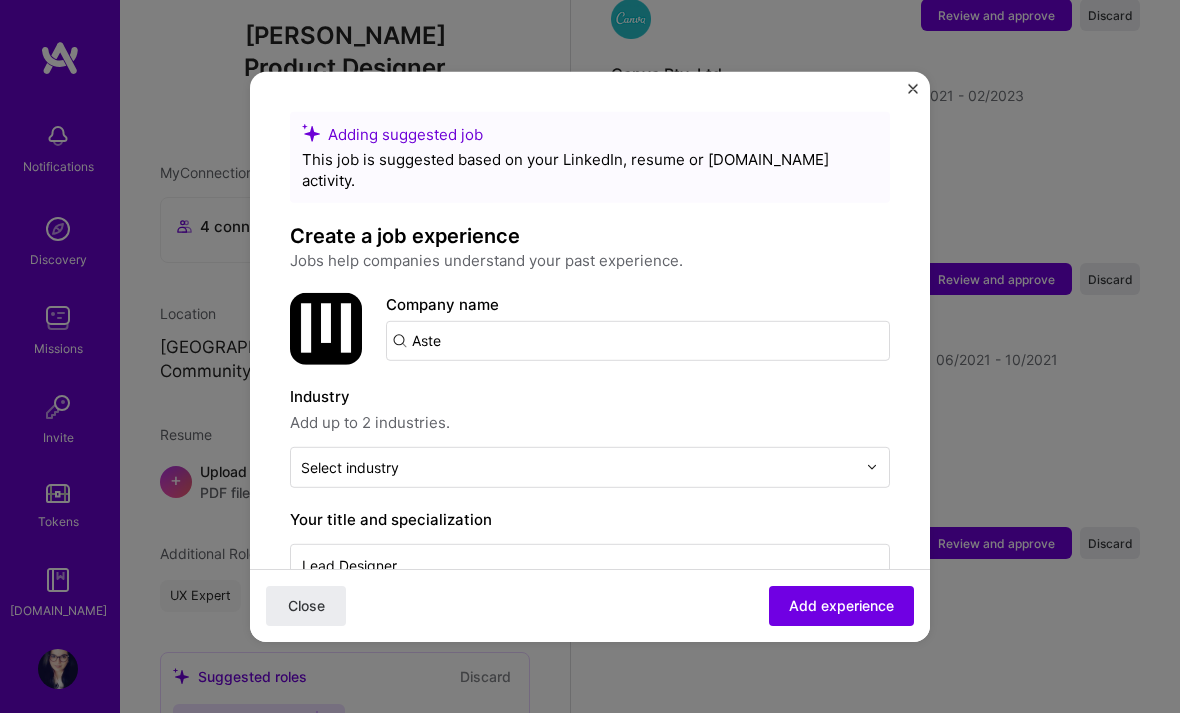 type on "Aster" 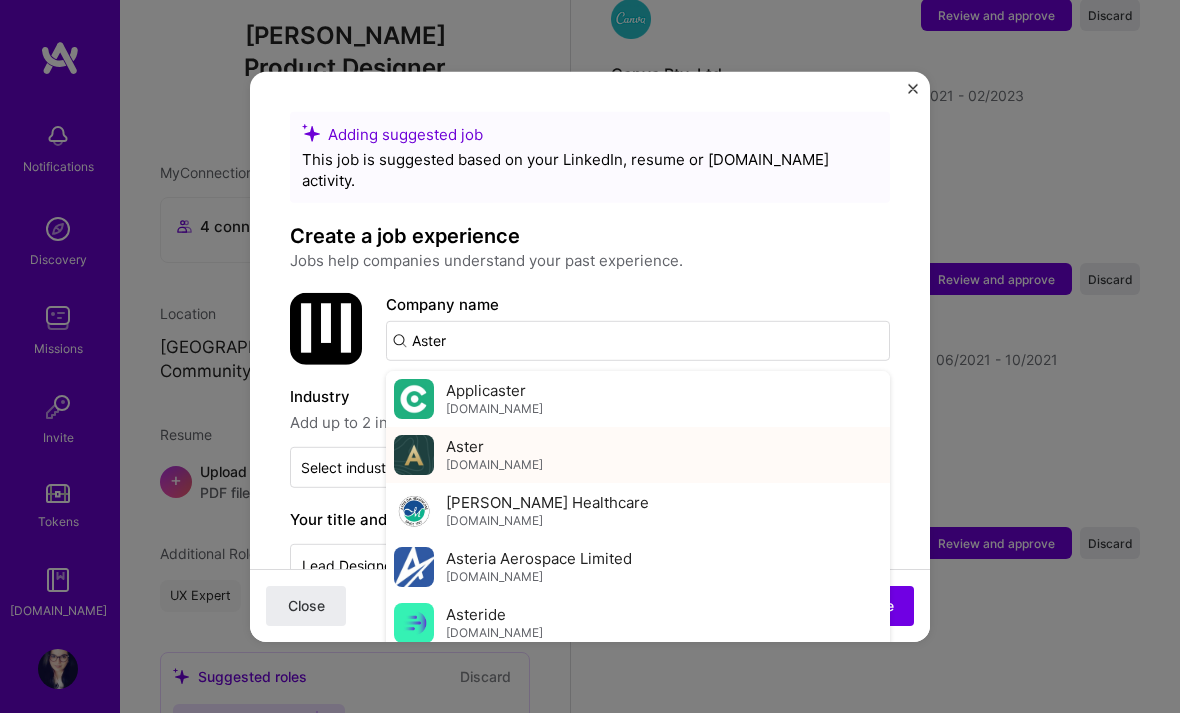 click on "[DOMAIN_NAME]" at bounding box center (494, 465) 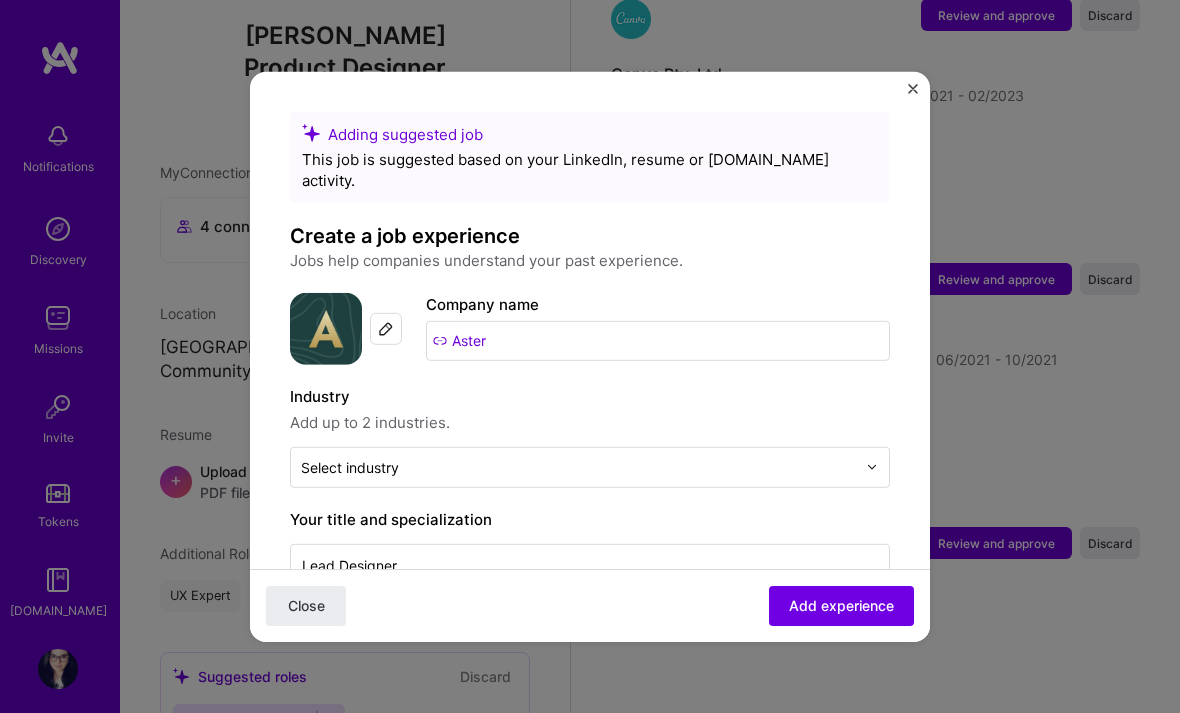 scroll, scrollTop: 164, scrollLeft: 0, axis: vertical 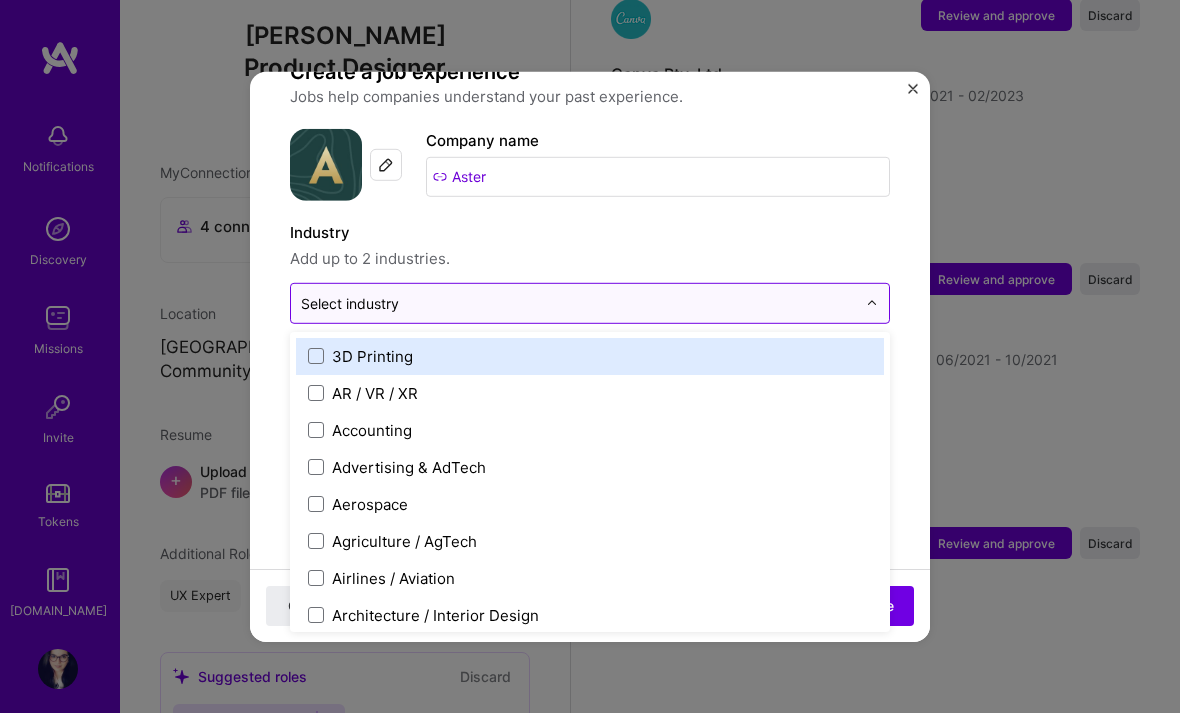 click on "Select industry 0" at bounding box center [578, 302] 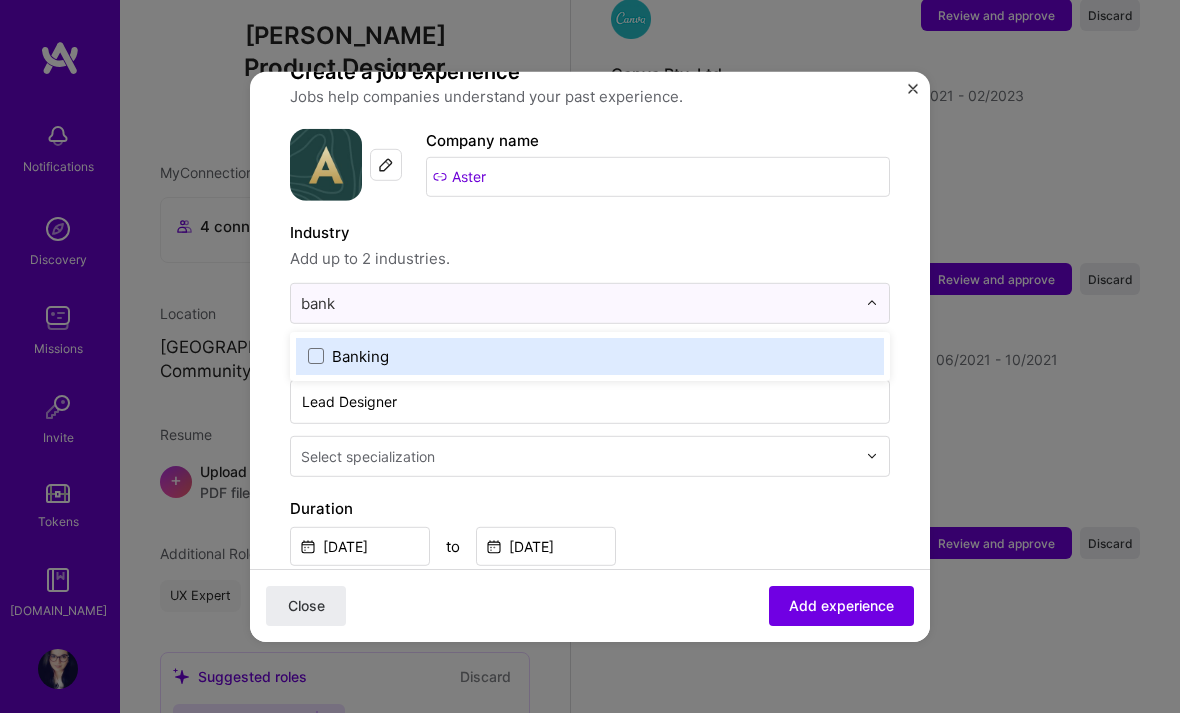click on "Banking" at bounding box center [590, 355] 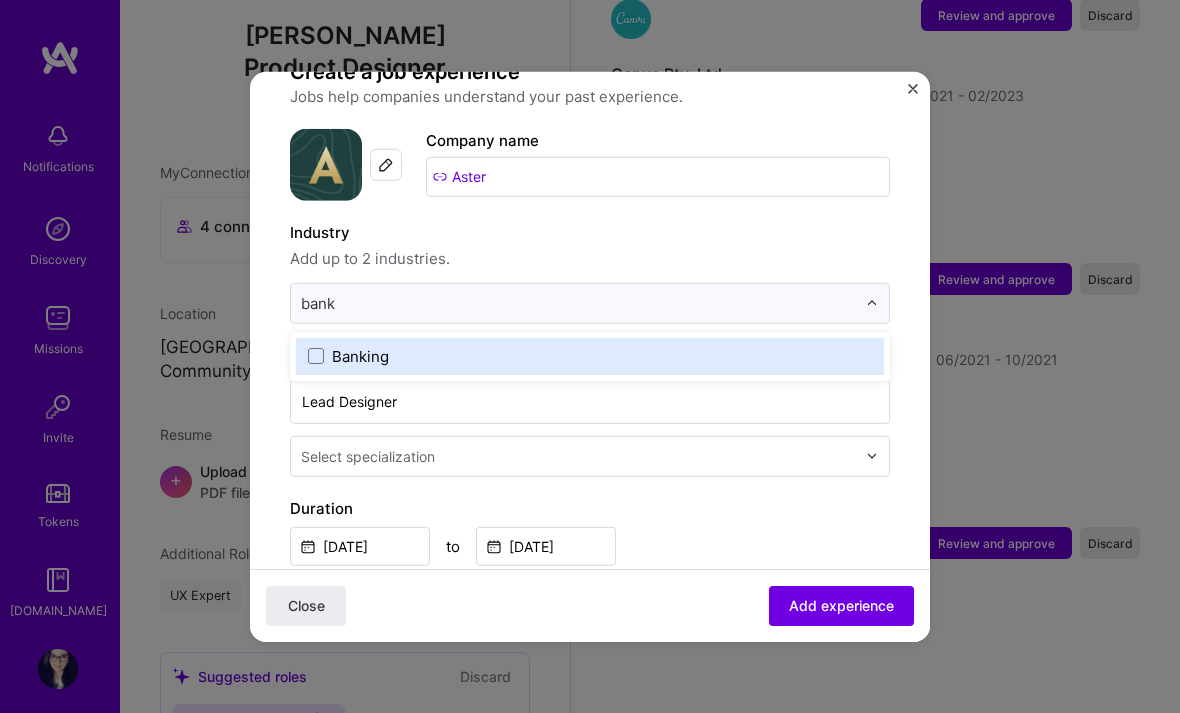 type on "bank" 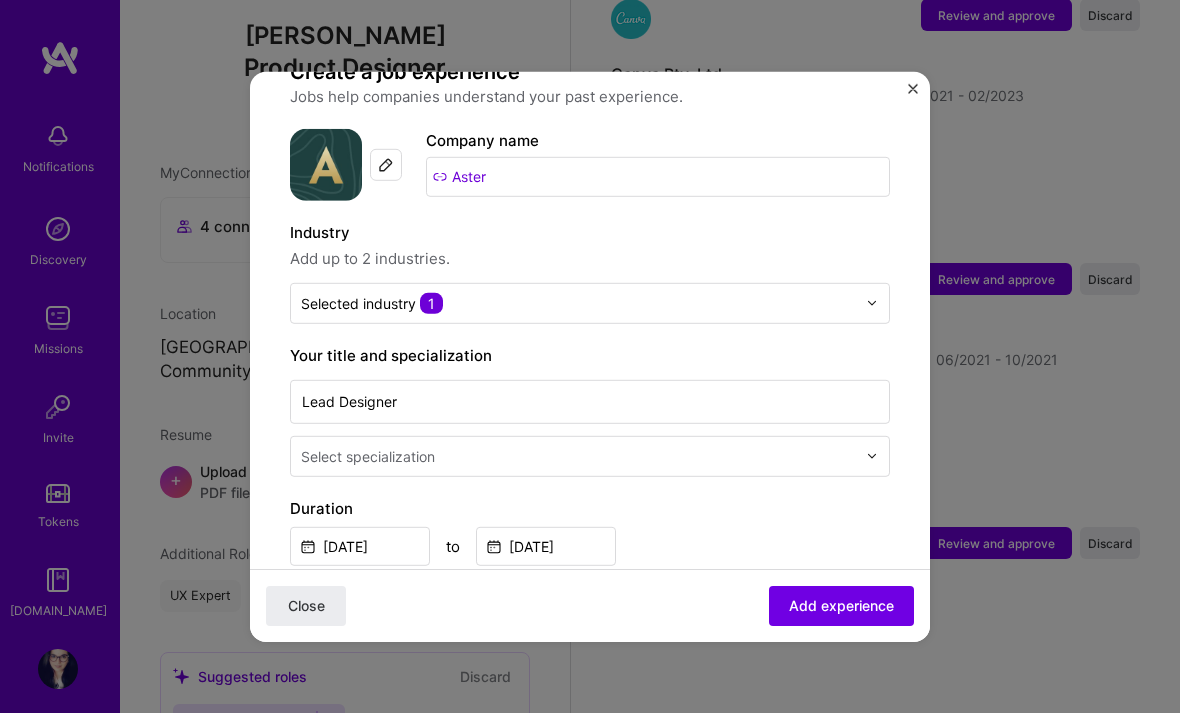 click on "Adding suggested job This job is suggested based on your LinkedIn, resume or [DOMAIN_NAME] activity. Create a job experience Jobs help companies understand your past experience. Company logo Company name Aster
Industry Add up to 2 industries. Selected industry 1 Your title and specialization Lead Designer Select specialization Duration [DATE]
to [DATE]
I still work here Skills used — Add up to 12 skills Any new skills will be added to your profile. Enter skills... Description • Drove the product design of a pioneering wealth management iOS app, curating an integrated financial experience for an affluent Middle Eastern audience. • Established brand identity and steered design strategy at a foundational startup phase, collaborating with freelancers to advance product milestones and [PERSON_NAME] ethical investment practices. 100 characters minimum 346 / 2,000  characters Yes, I managed 0 team members." at bounding box center (590, 654) 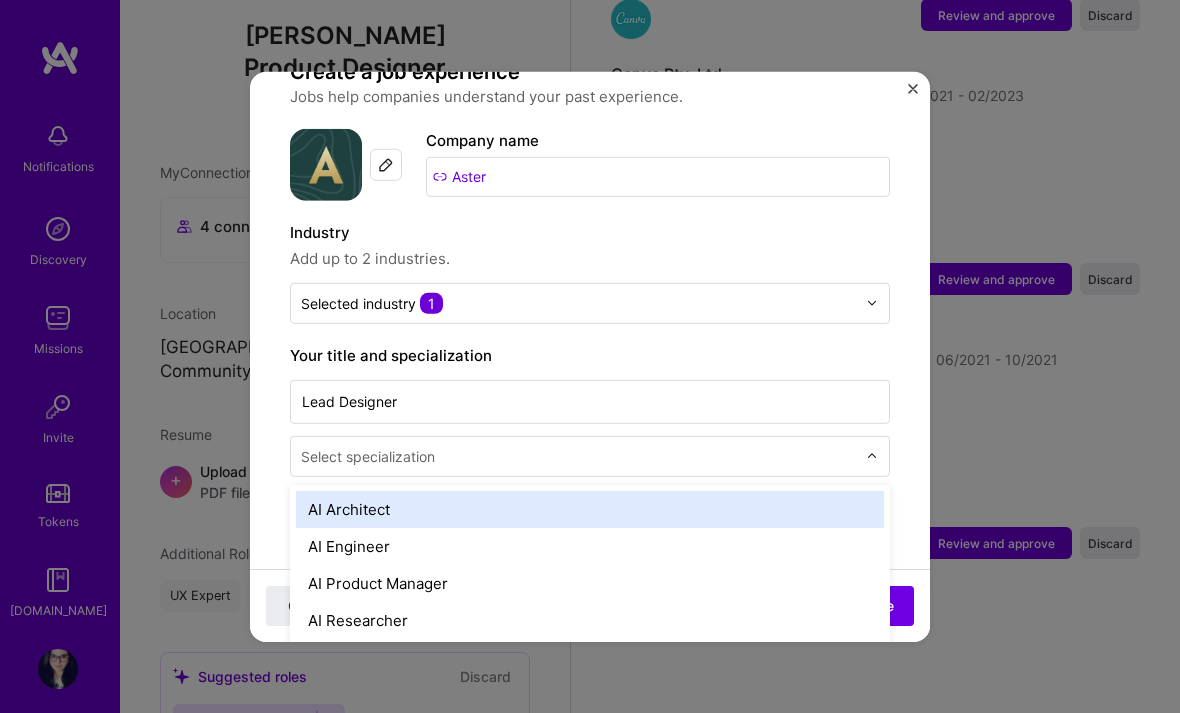 scroll, scrollTop: 6630, scrollLeft: 0, axis: vertical 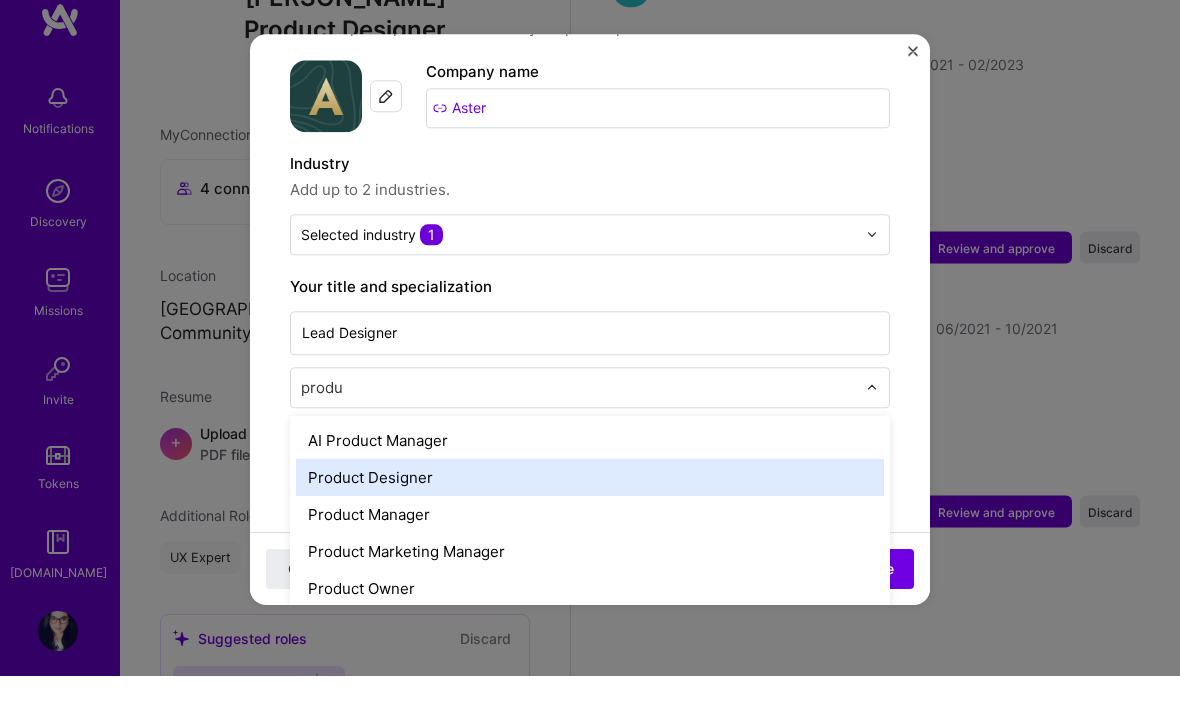 click on "Product Designer" at bounding box center (590, 514) 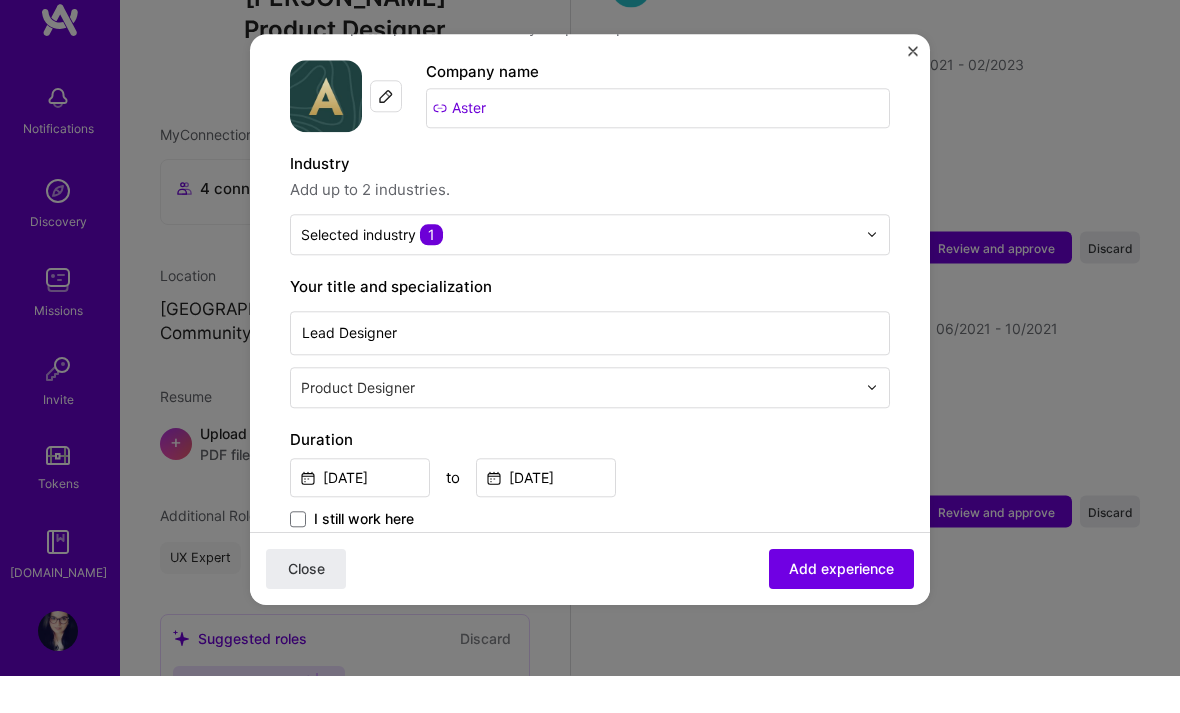 scroll, scrollTop: 6668, scrollLeft: 0, axis: vertical 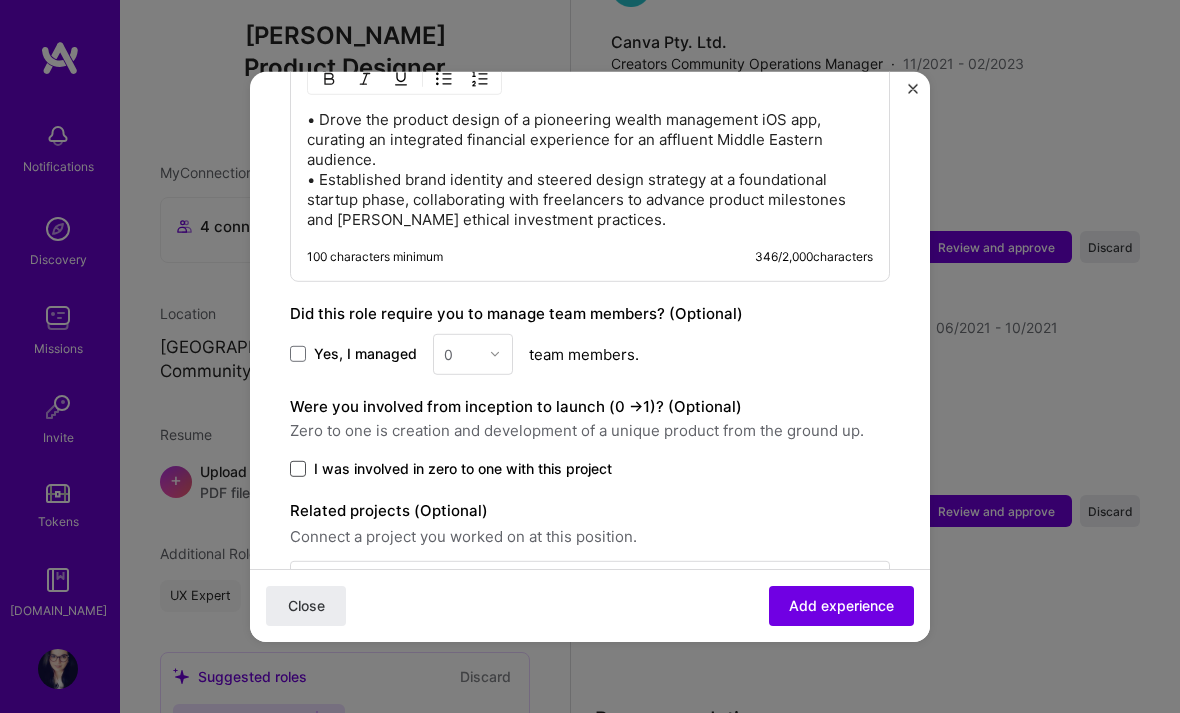 click at bounding box center [298, 468] 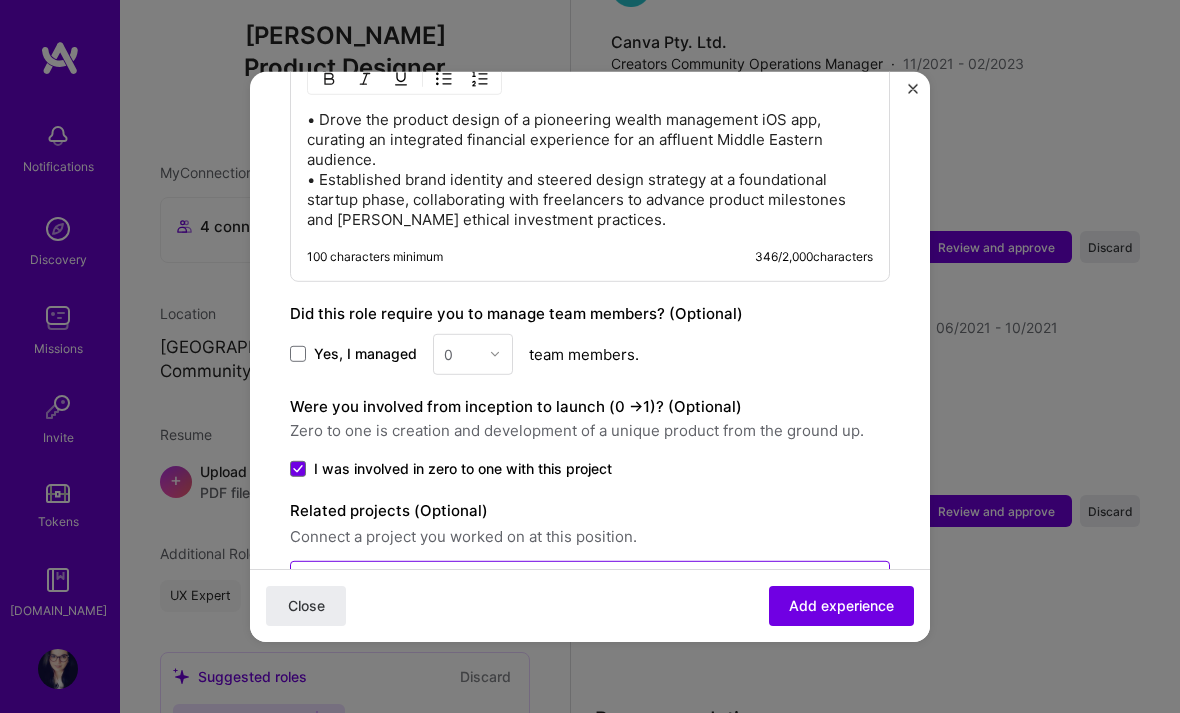 click on "Select projects" at bounding box center (350, 580) 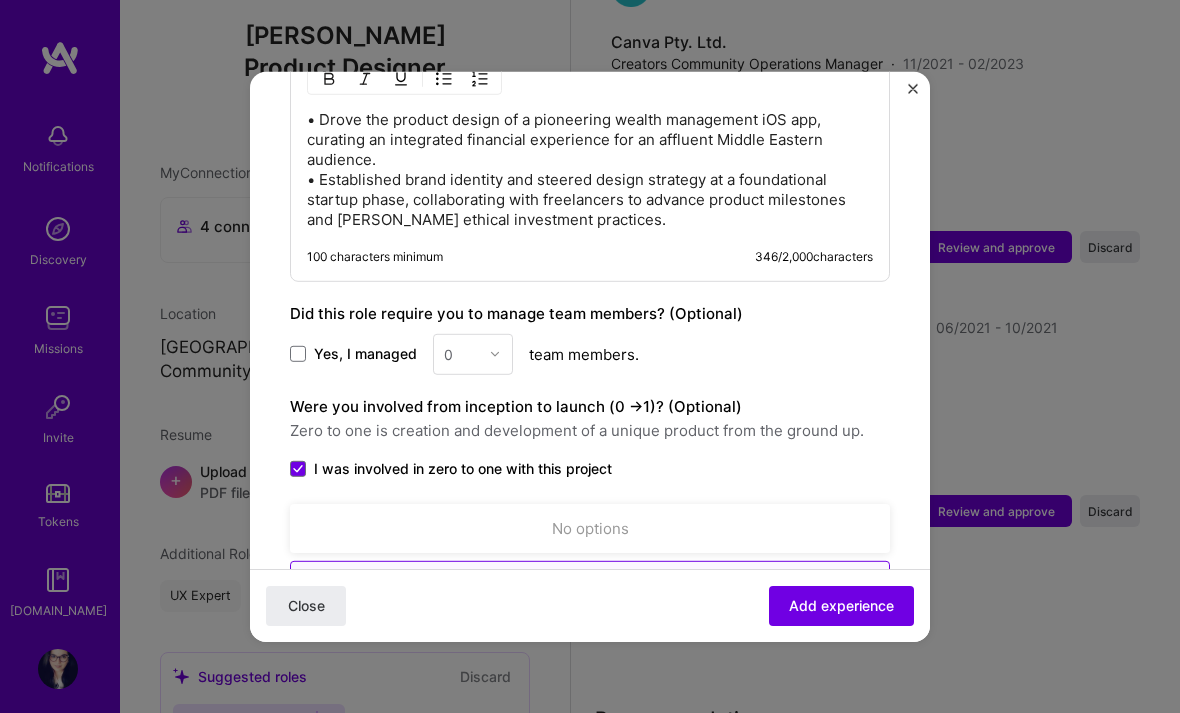 scroll, scrollTop: 6667, scrollLeft: 0, axis: vertical 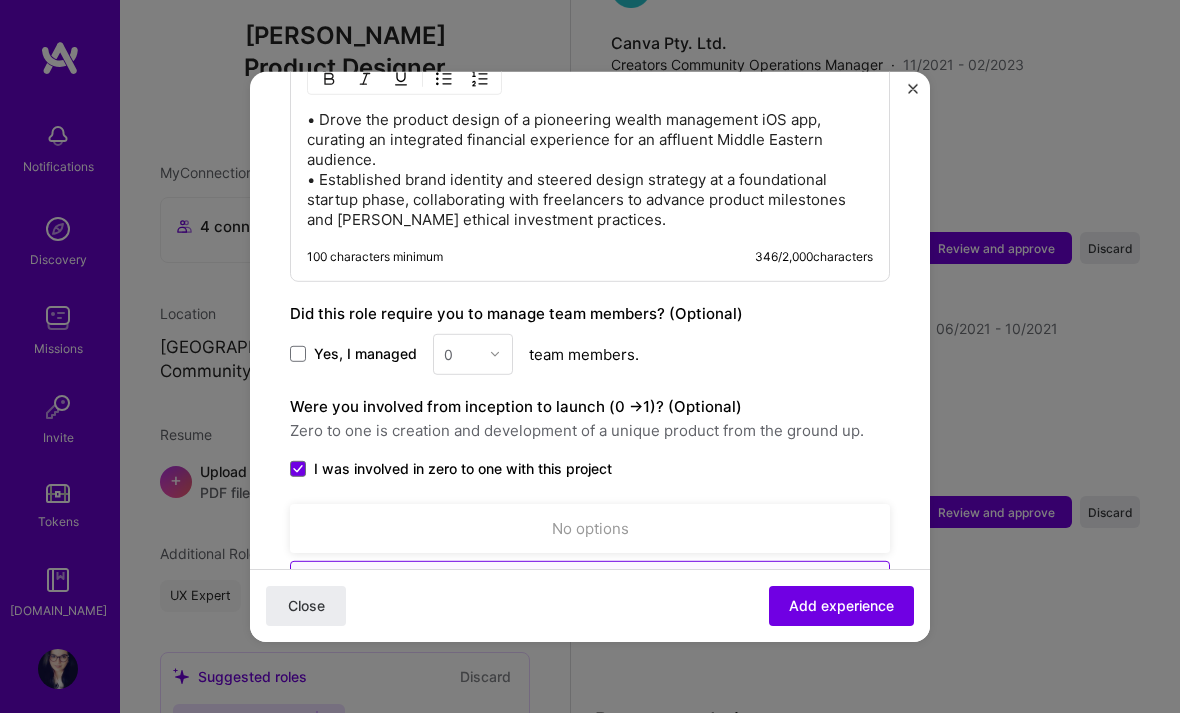 click on "Select projects" at bounding box center (350, 580) 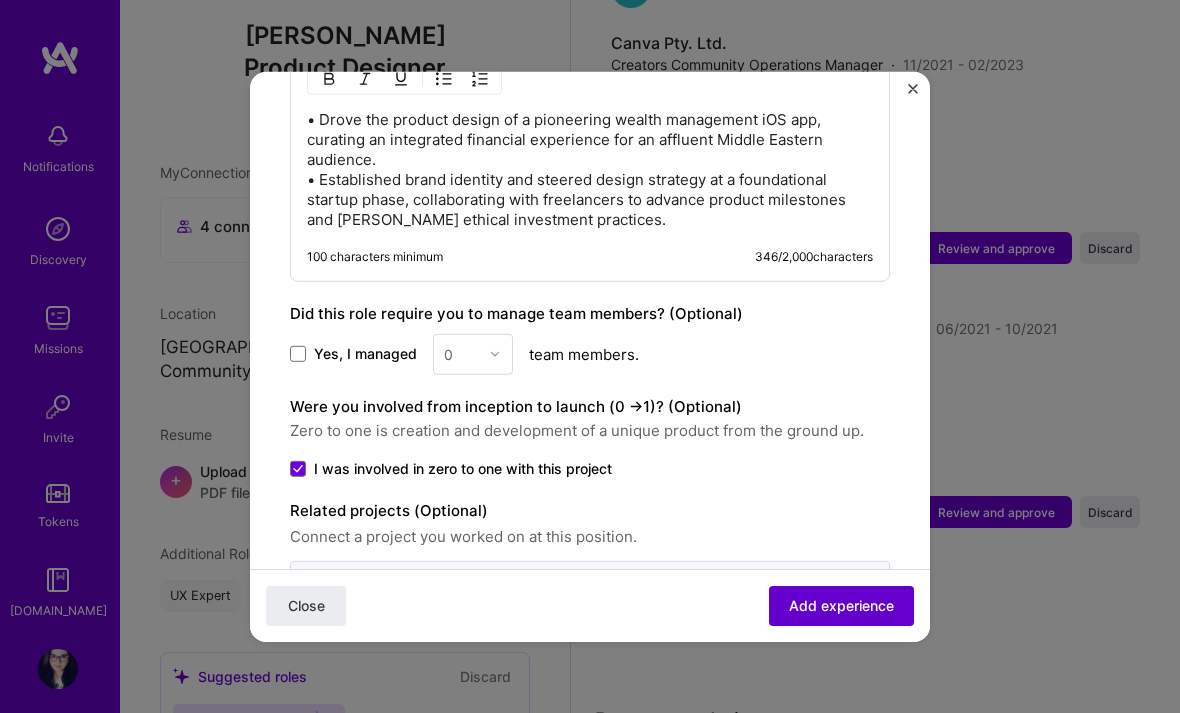 click on "Add experience" at bounding box center (841, 606) 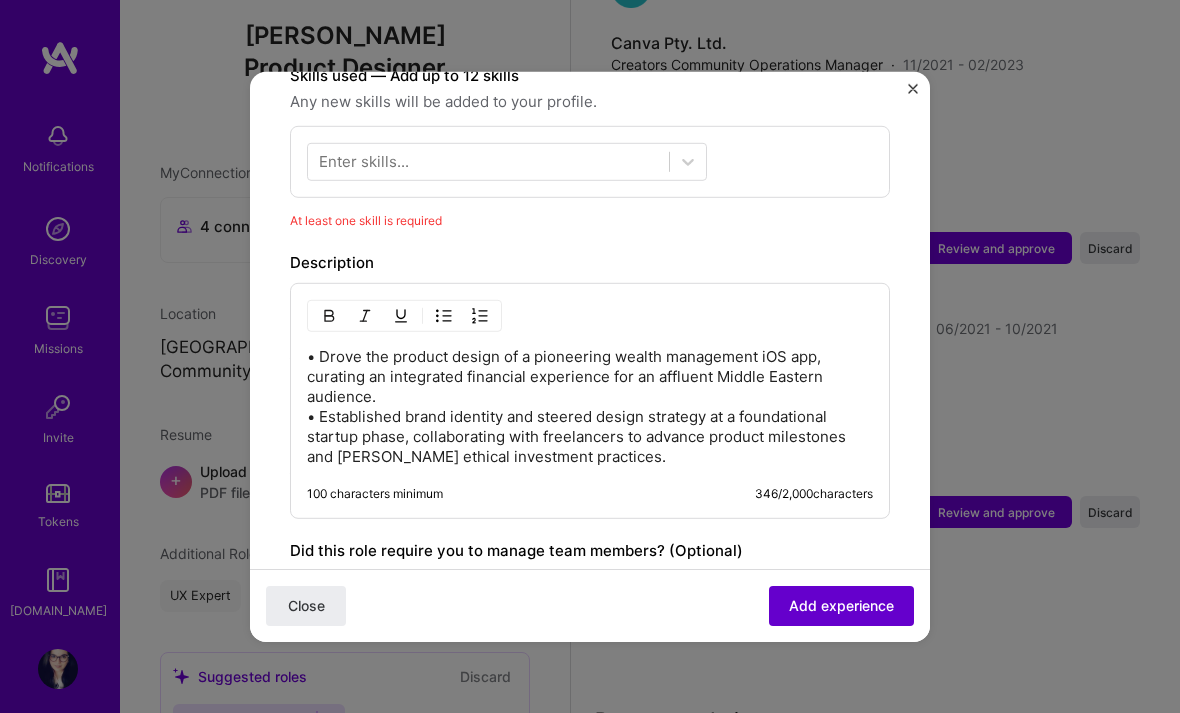 scroll, scrollTop: 692, scrollLeft: 0, axis: vertical 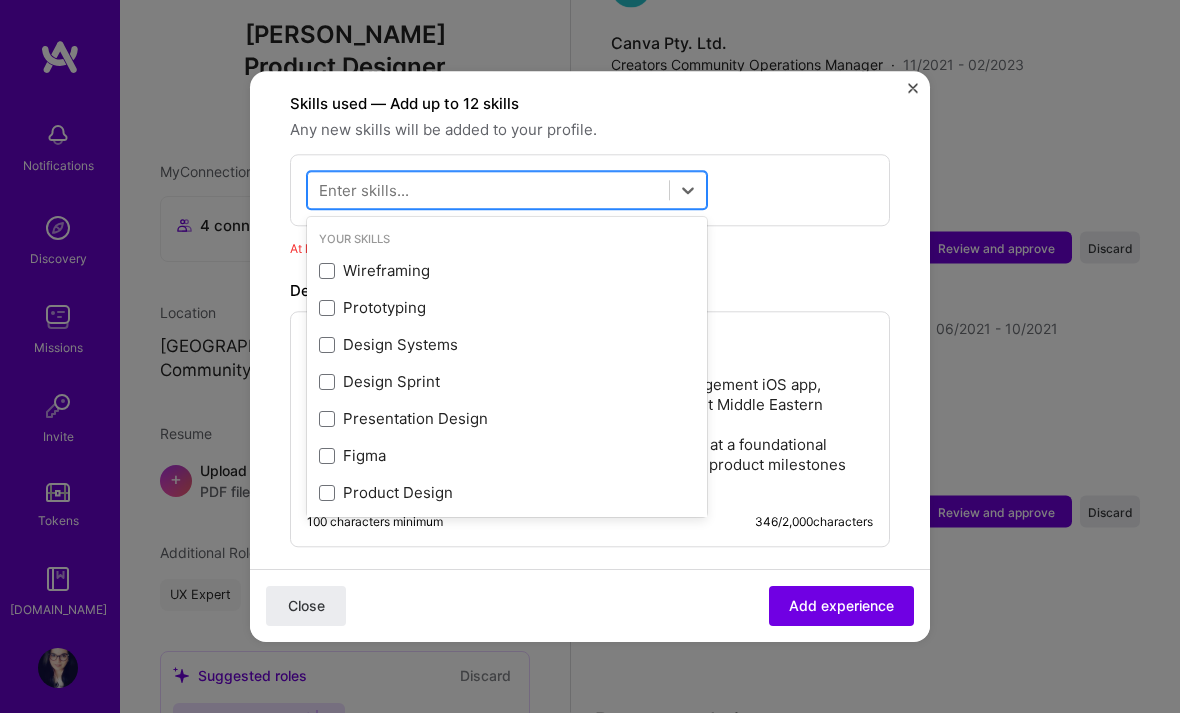 click at bounding box center [488, 190] 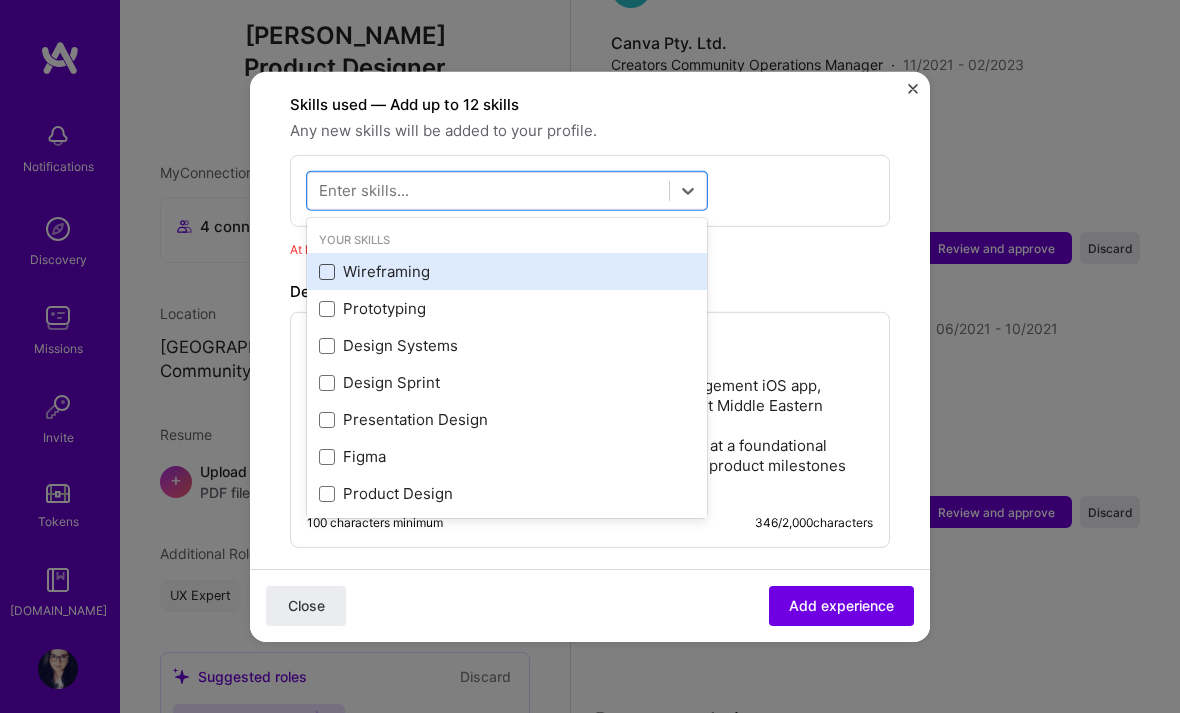 click at bounding box center (327, 272) 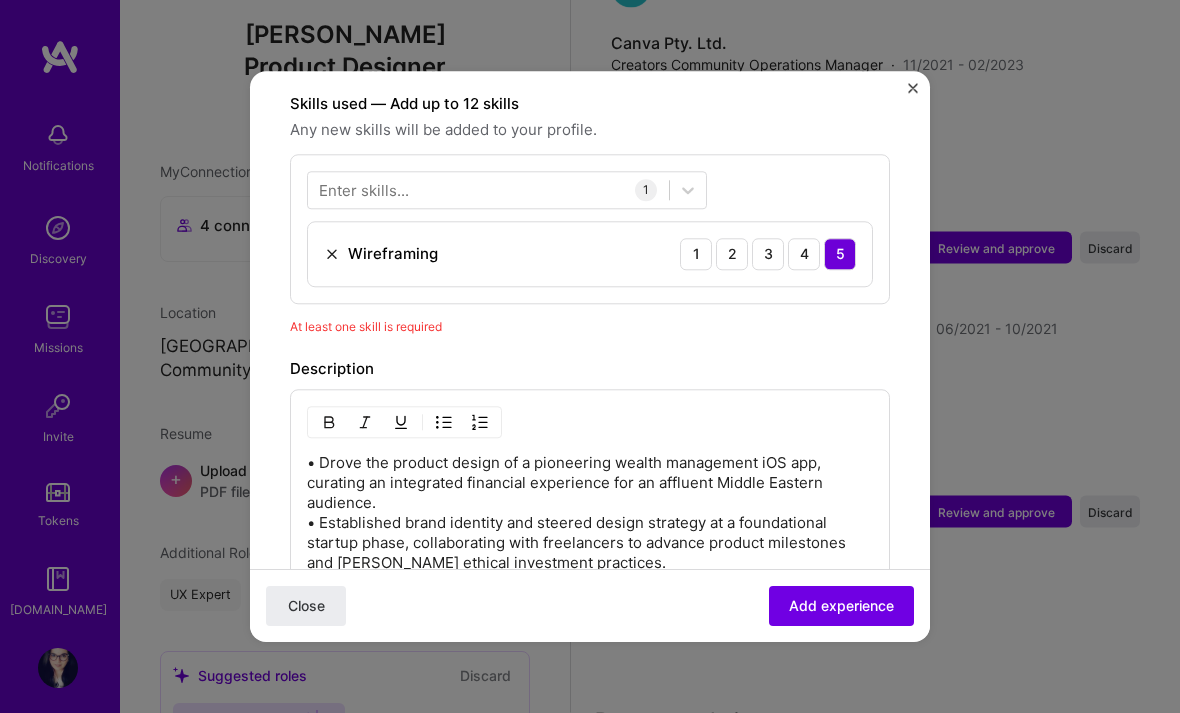 click on "Enter skills..." at bounding box center [364, 190] 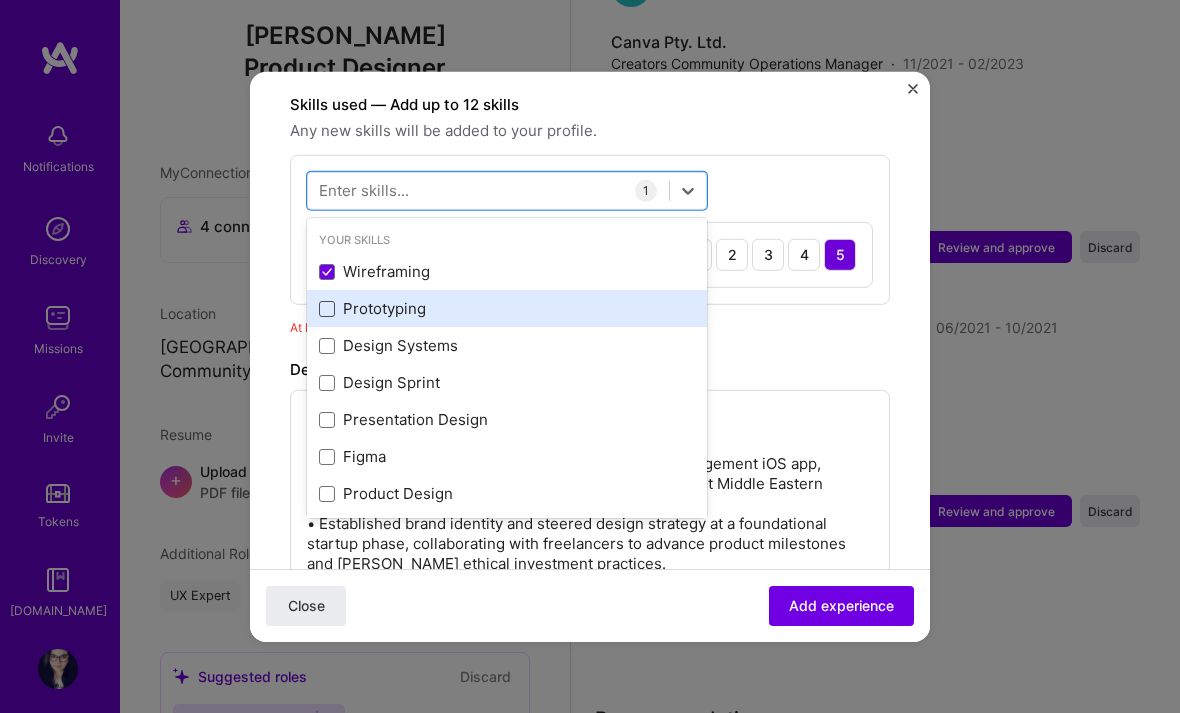 click at bounding box center (327, 309) 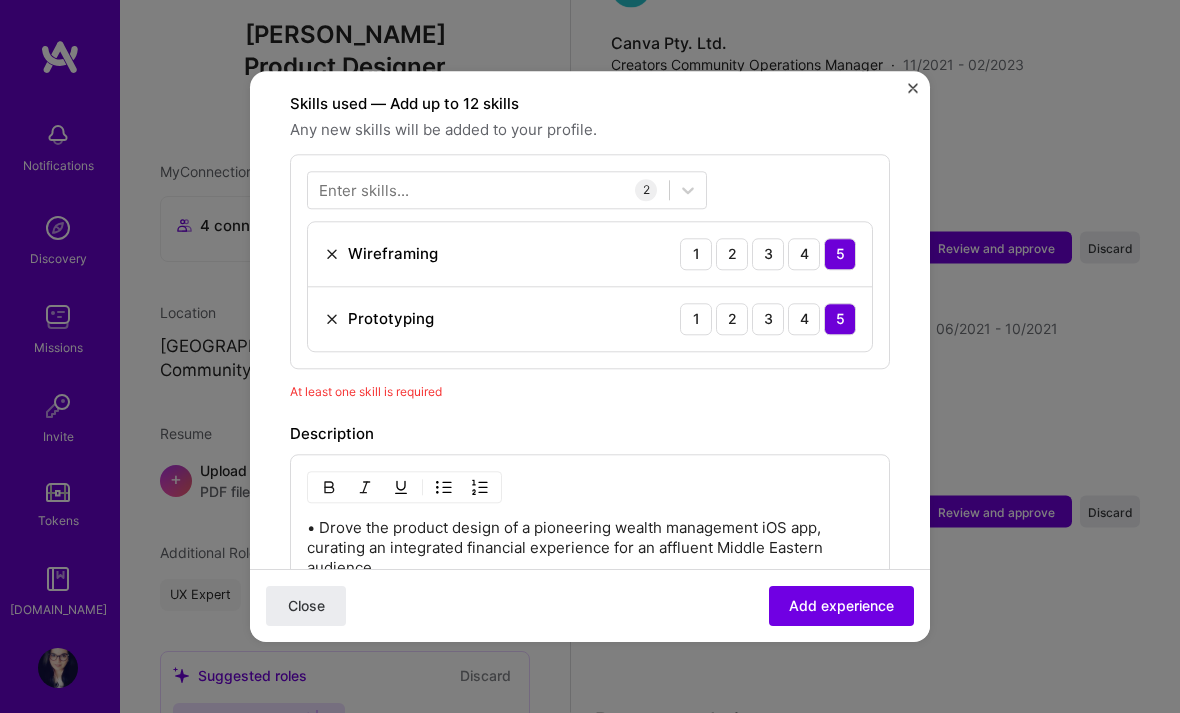 click on "Enter skills..." at bounding box center (364, 190) 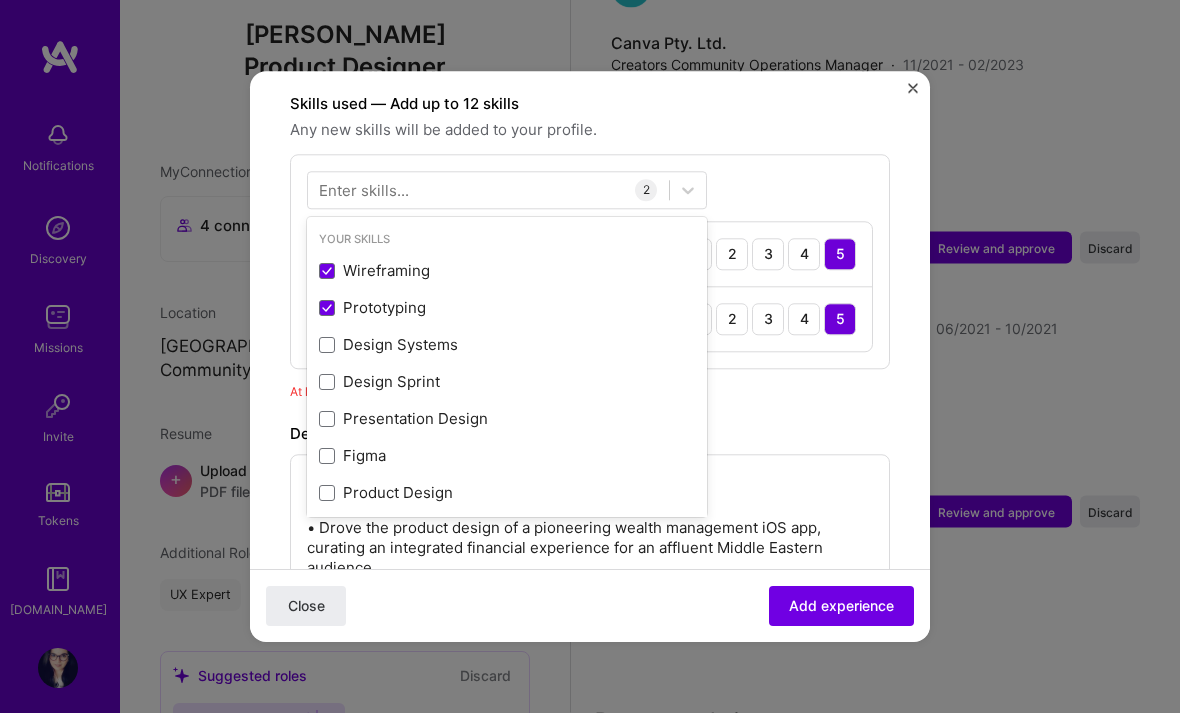 scroll, scrollTop: 6668, scrollLeft: 0, axis: vertical 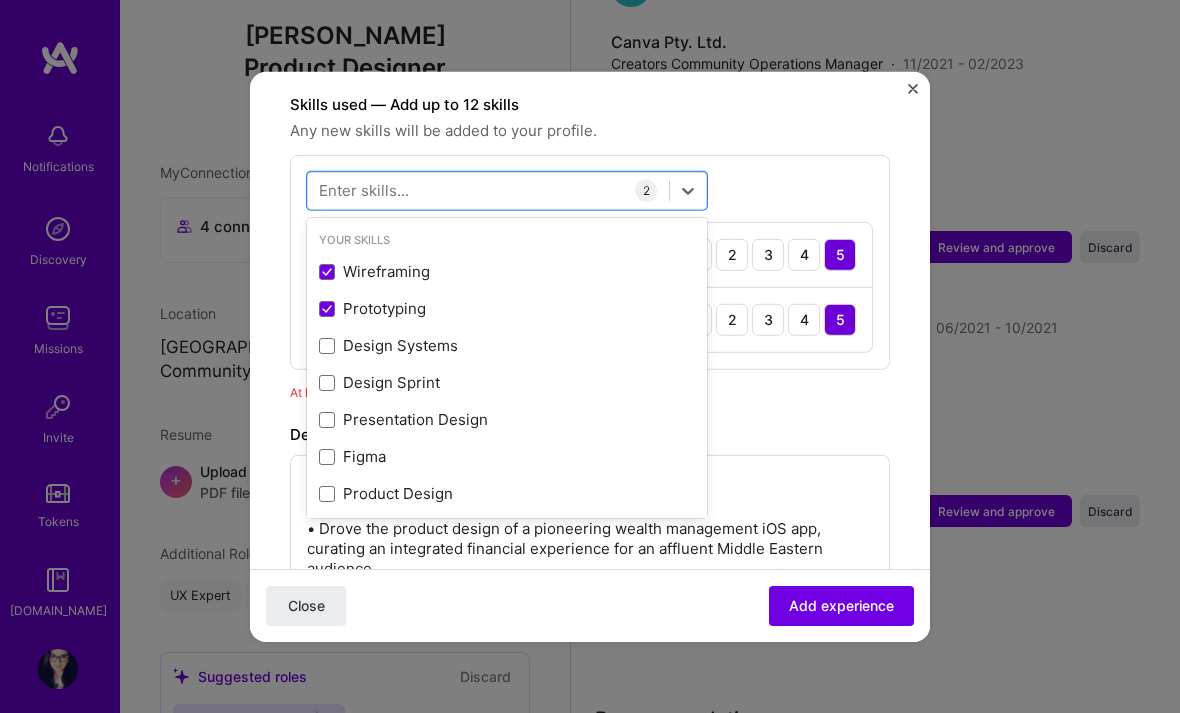 click at bounding box center [327, 346] 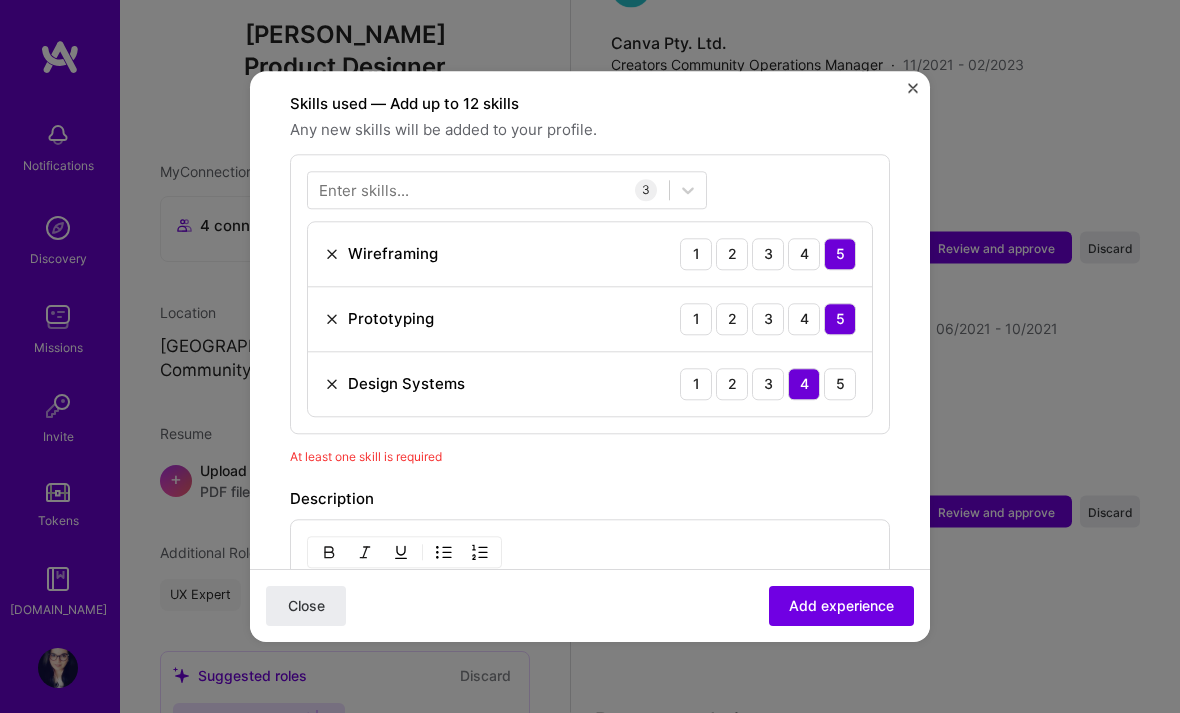 click on "Enter skills..." at bounding box center [364, 190] 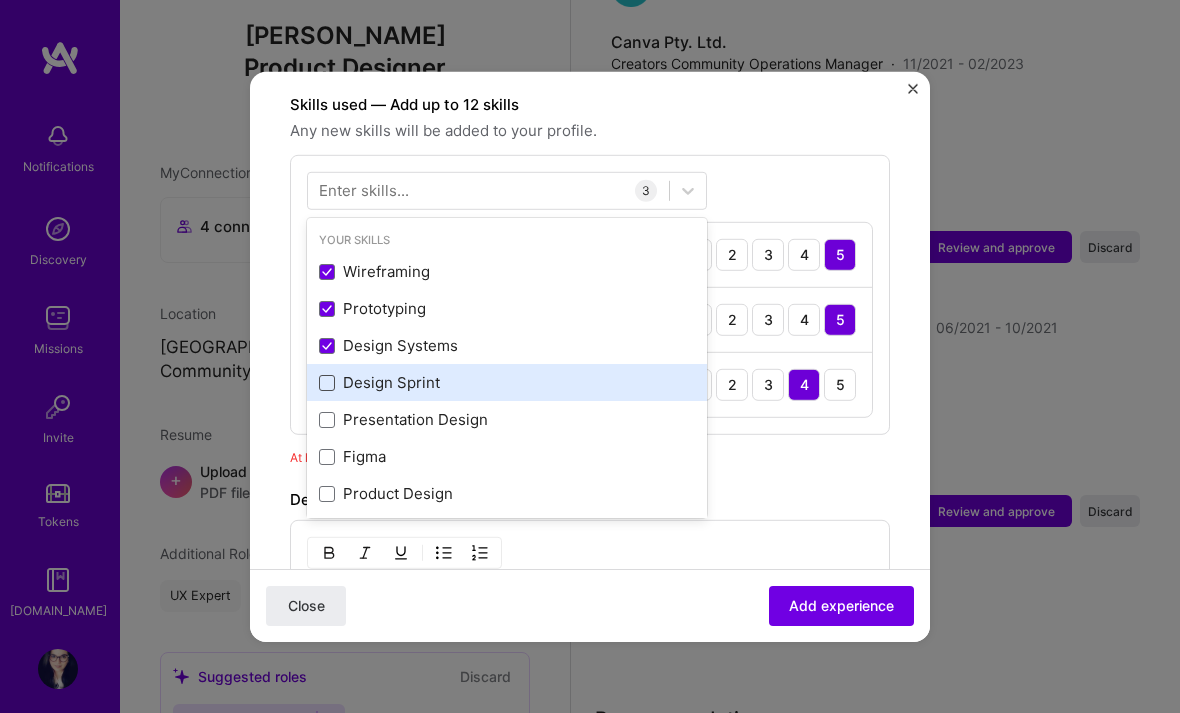 click at bounding box center [327, 383] 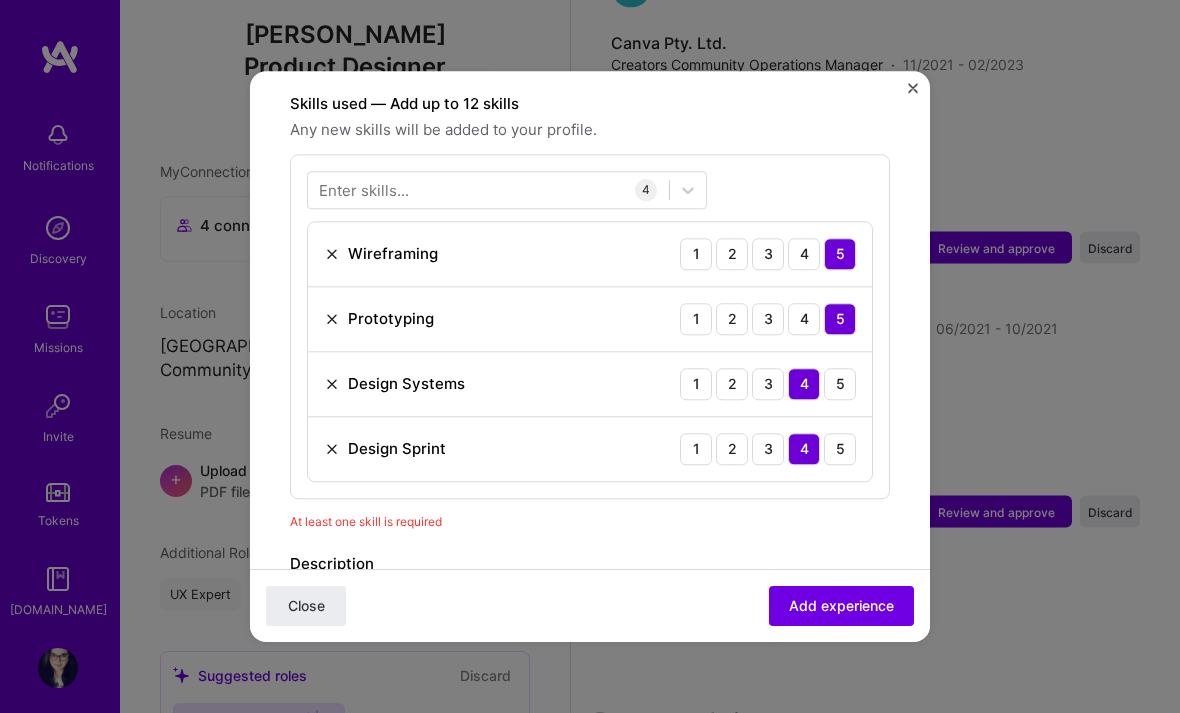 click on "Enter skills..." at bounding box center [364, 190] 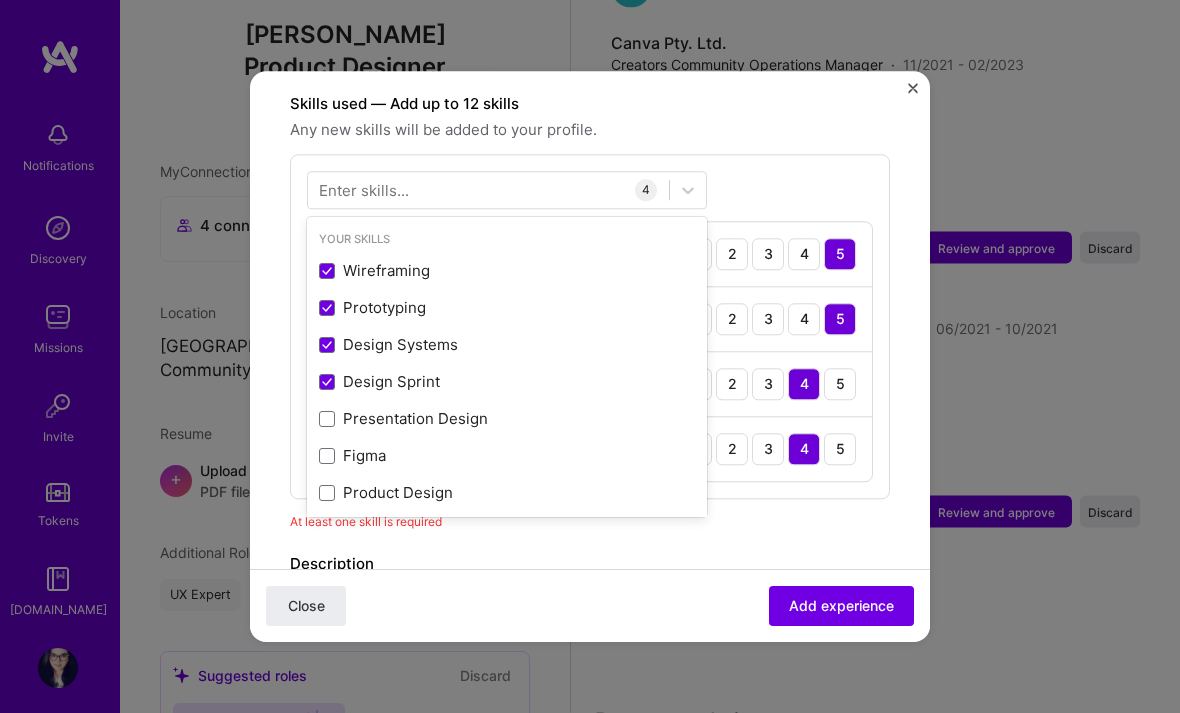 scroll, scrollTop: 6668, scrollLeft: 0, axis: vertical 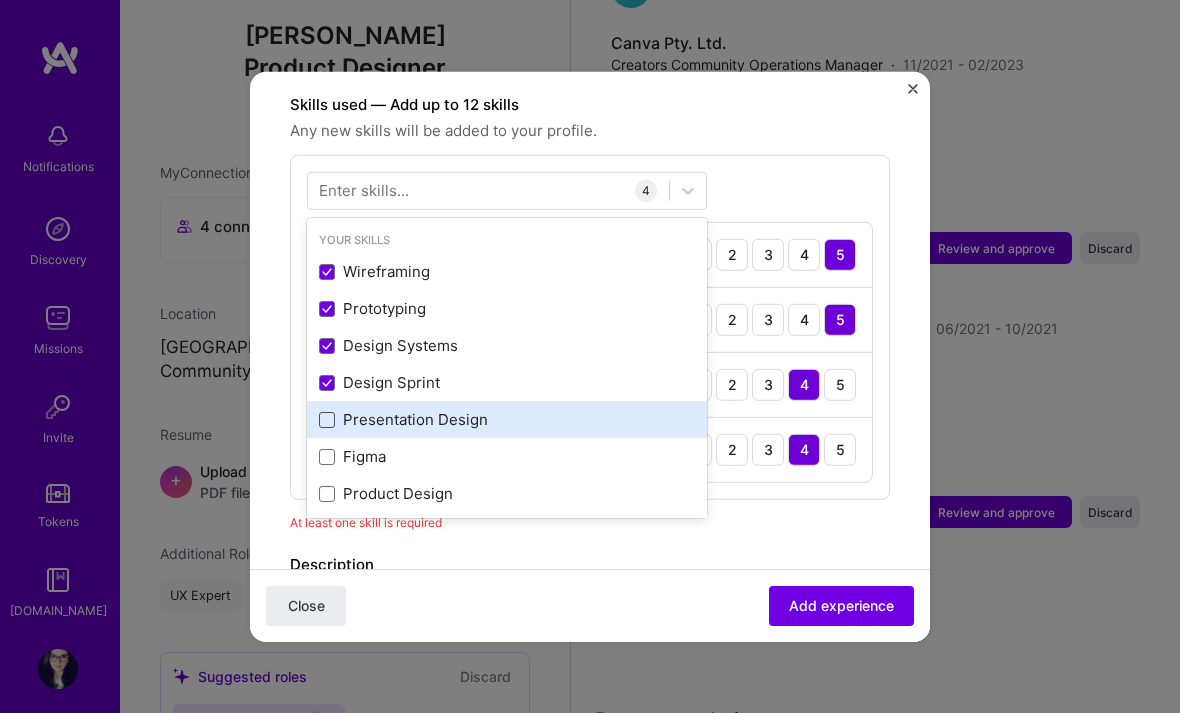 click at bounding box center (327, 420) 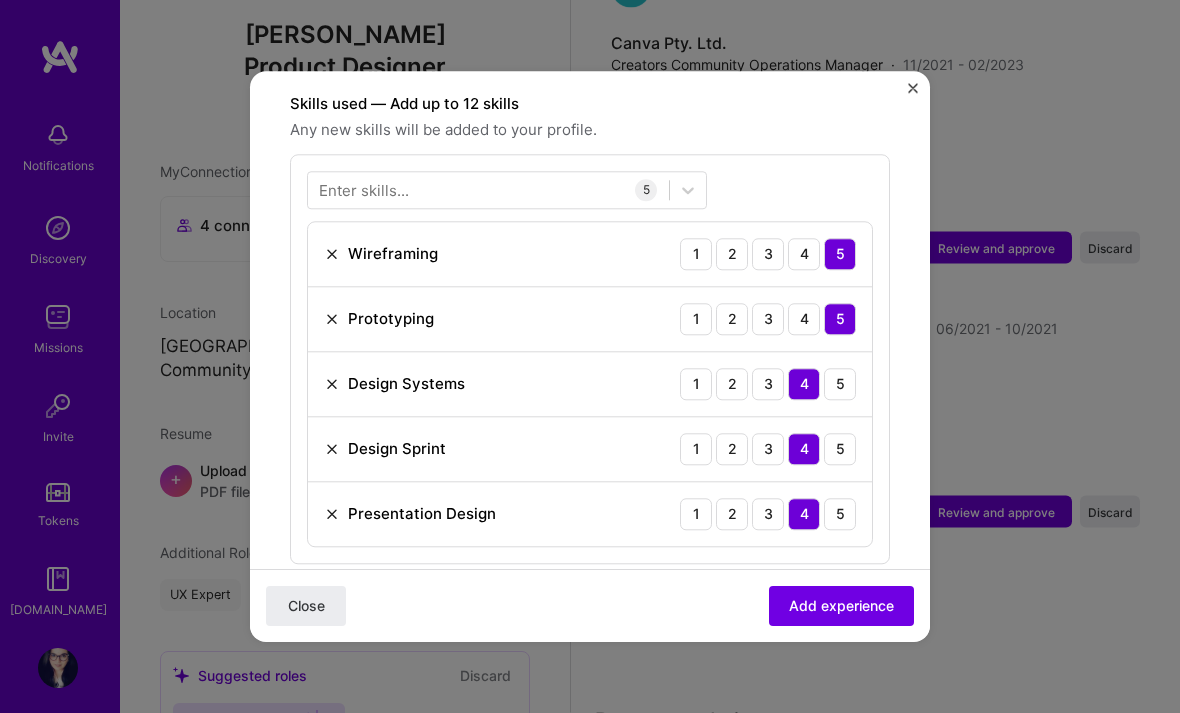 click on "Enter skills... 5 Wireframing 1 2 3 4 5 Prototyping 1 2 3 4 5 Design Systems 1 2 3 4 5 Design Sprint 1 2 3 4 5 Presentation Design 1 2 3 4 5" at bounding box center [590, 359] 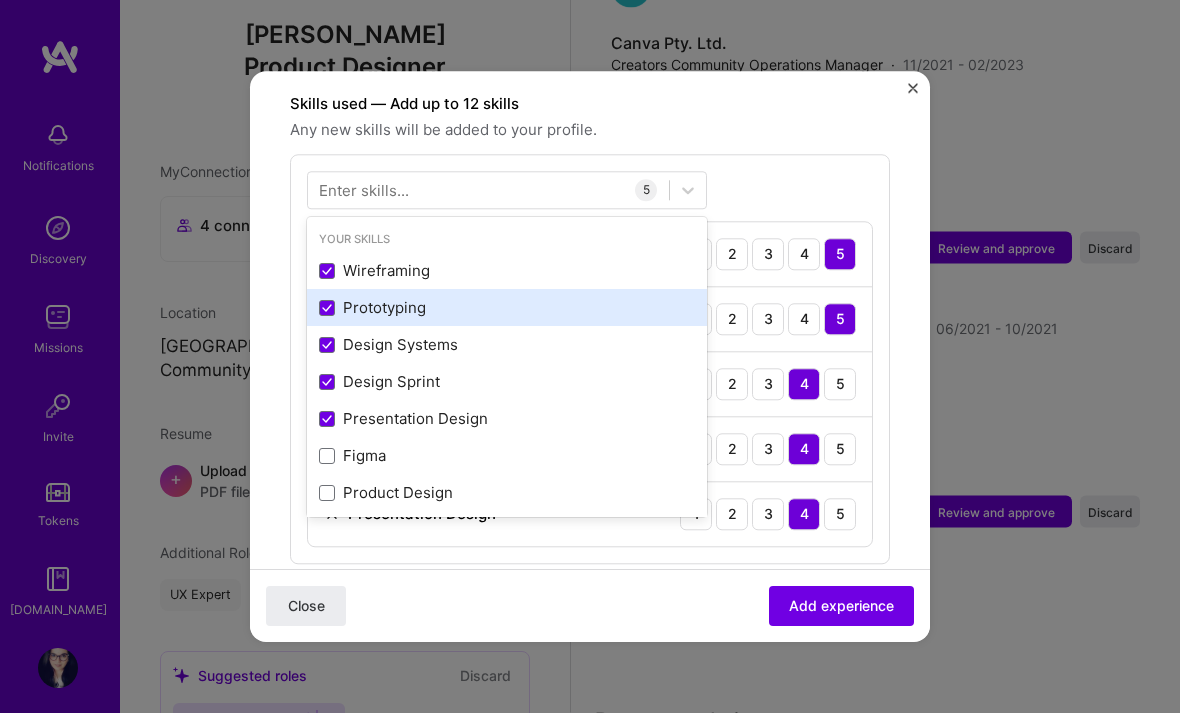 scroll, scrollTop: 6668, scrollLeft: 0, axis: vertical 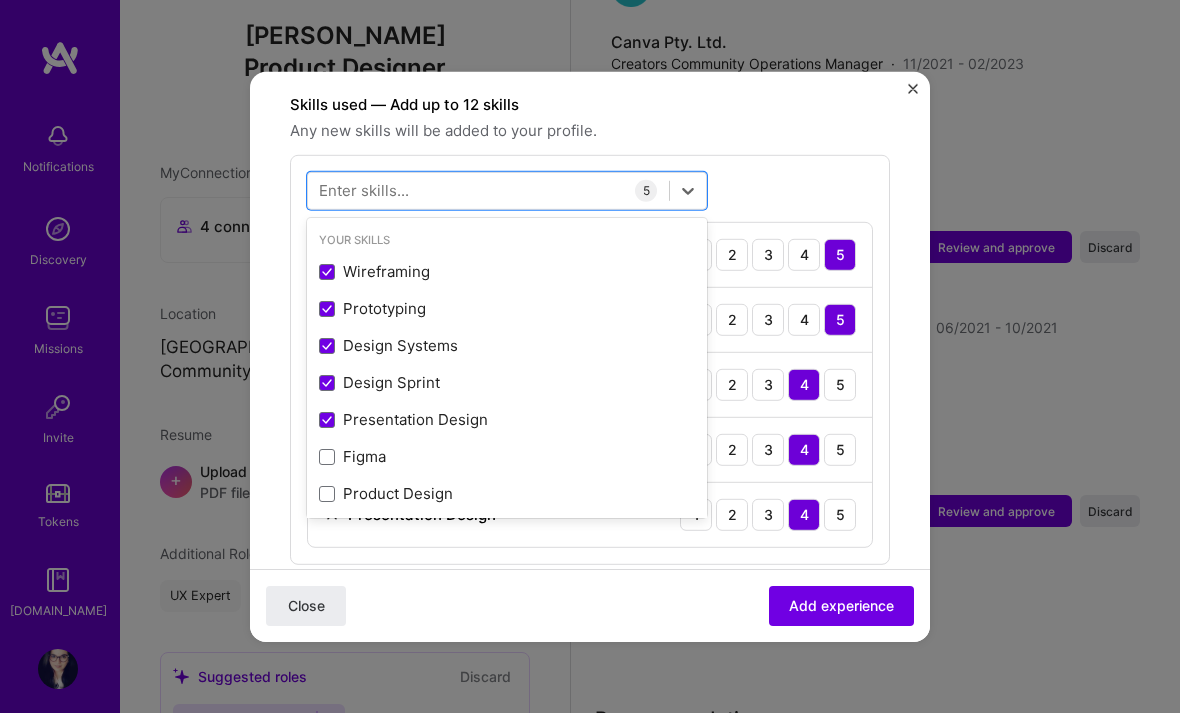 click at bounding box center [327, 457] 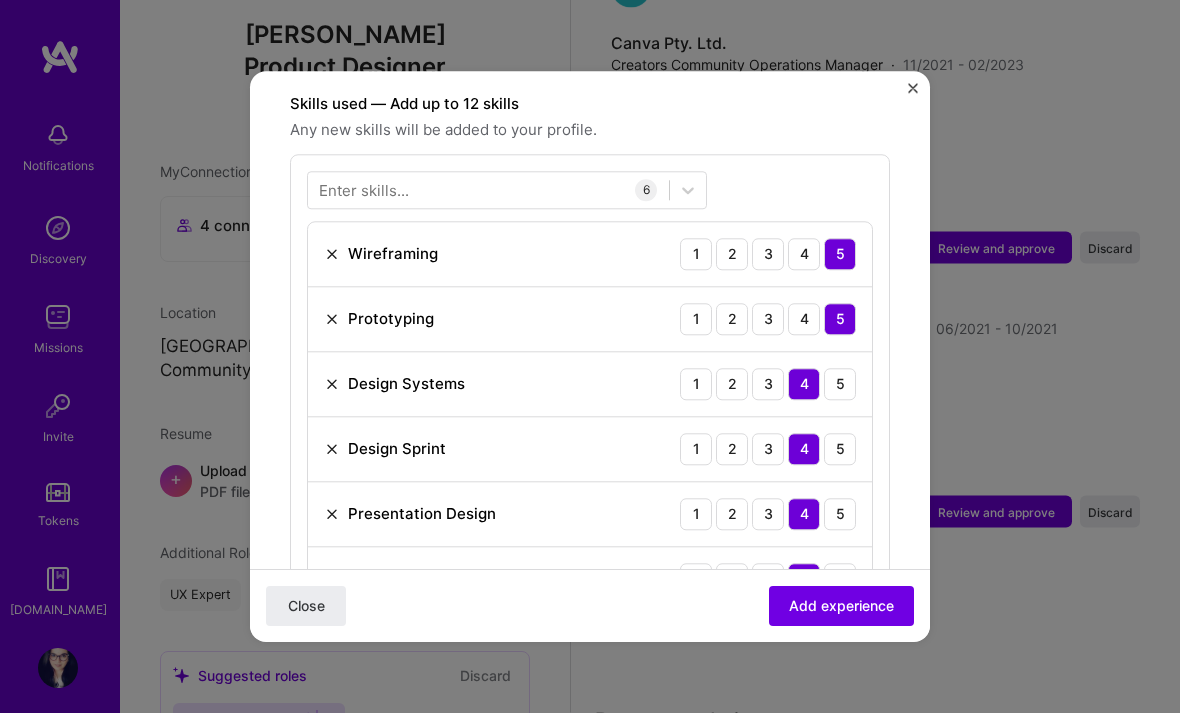 click on "Enter skills..." at bounding box center [364, 190] 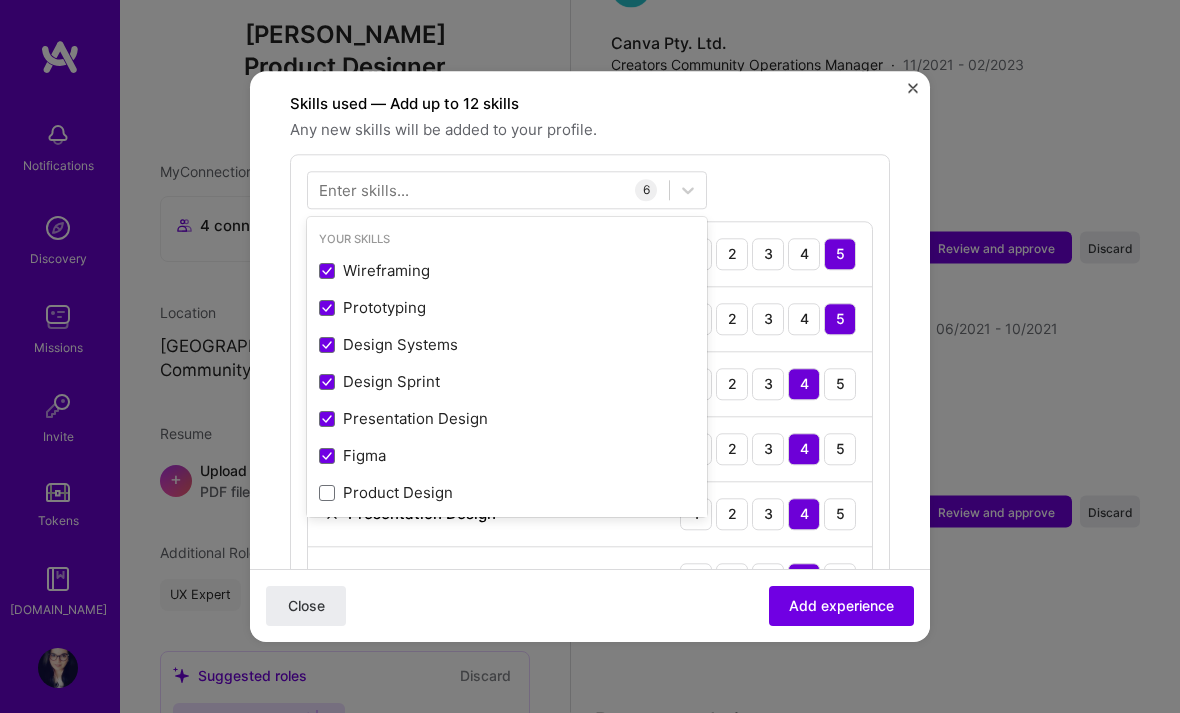 scroll, scrollTop: 6668, scrollLeft: 0, axis: vertical 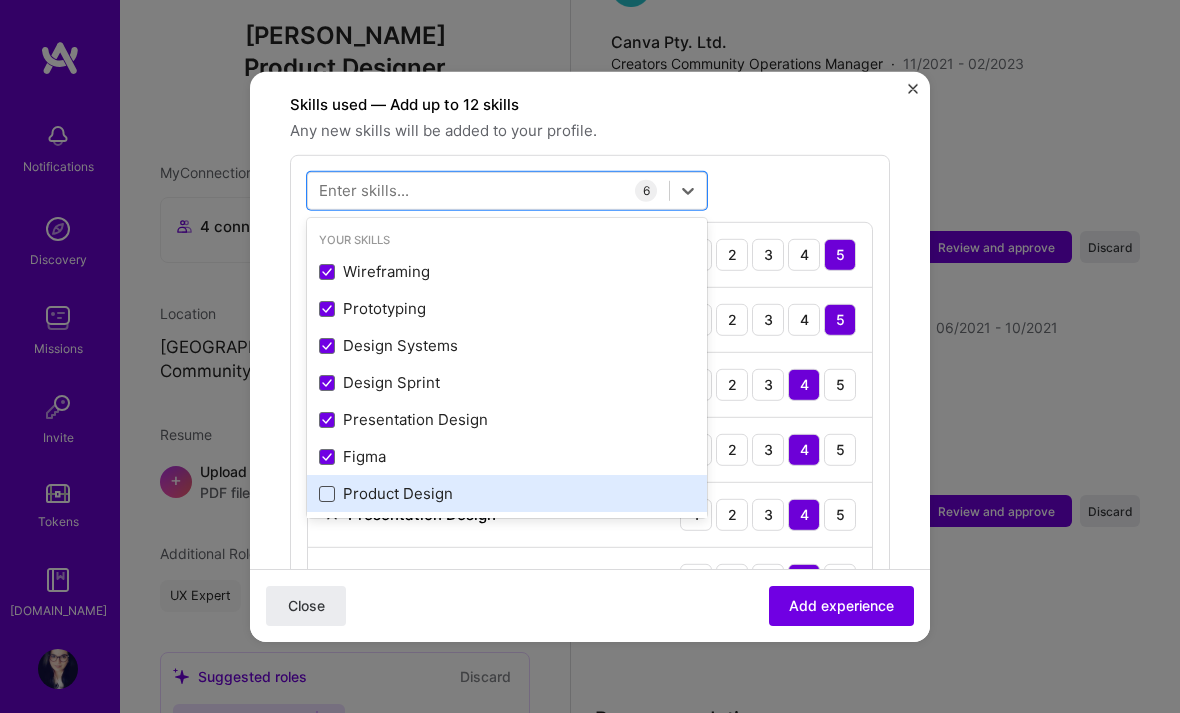click at bounding box center [327, 494] 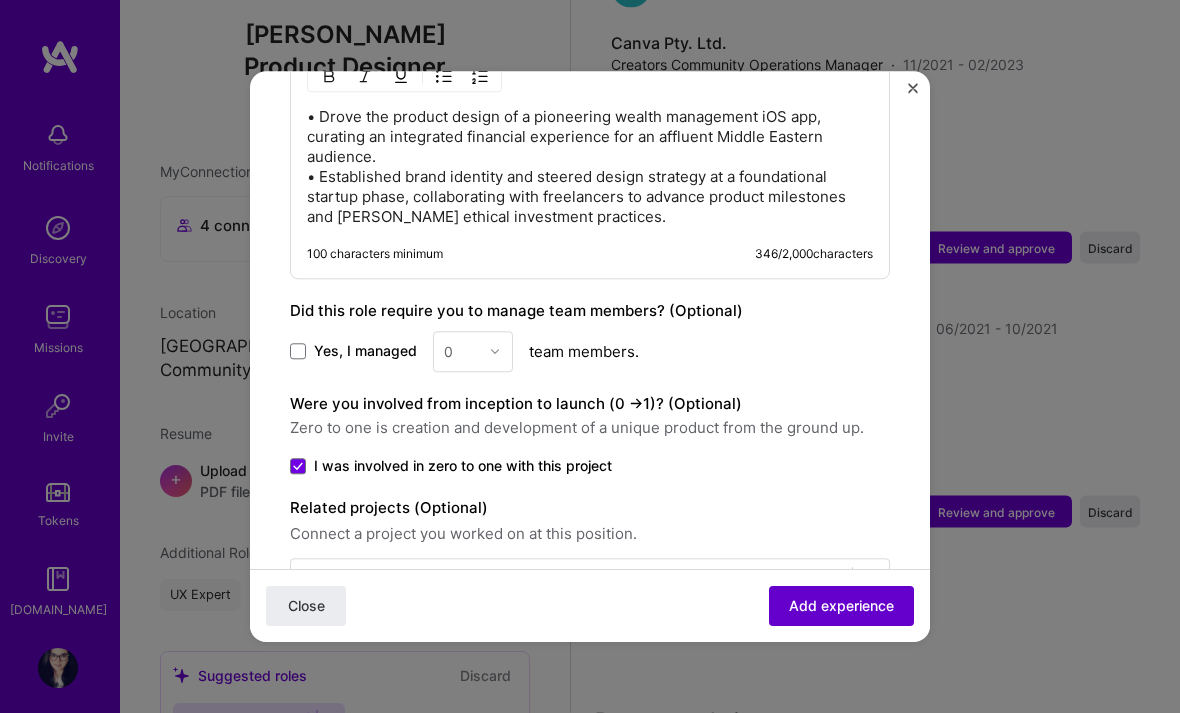 scroll, scrollTop: 1426, scrollLeft: 0, axis: vertical 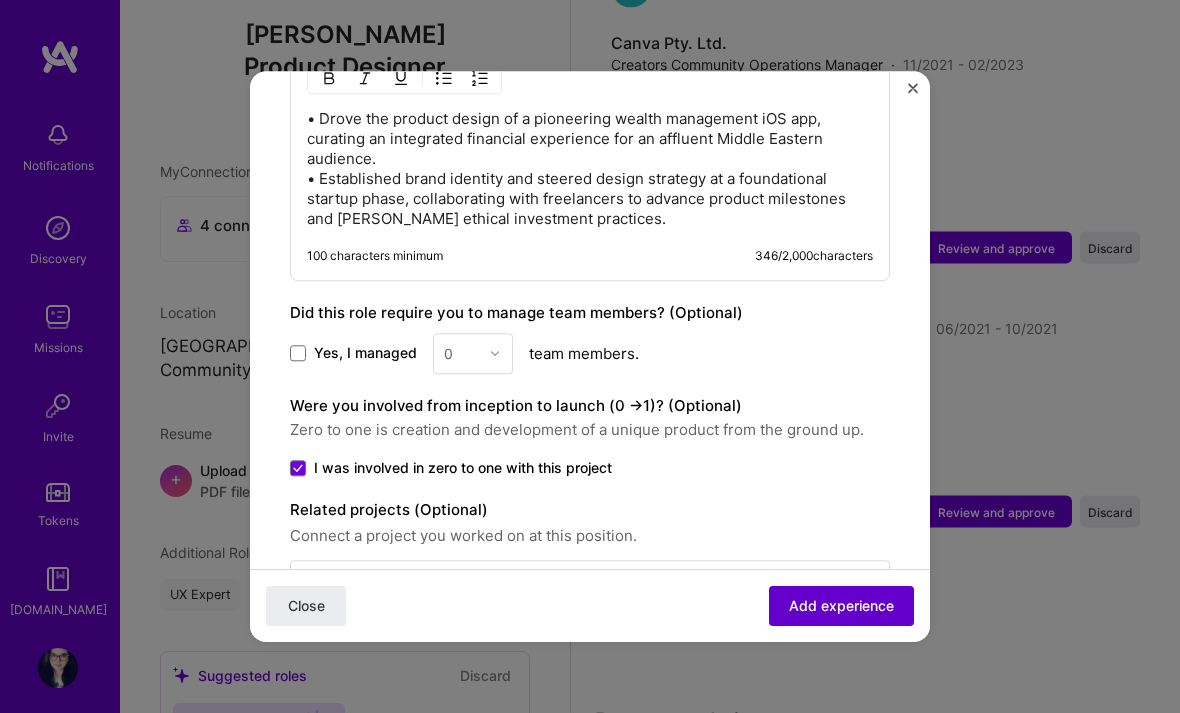click on "Add experience" at bounding box center (841, 606) 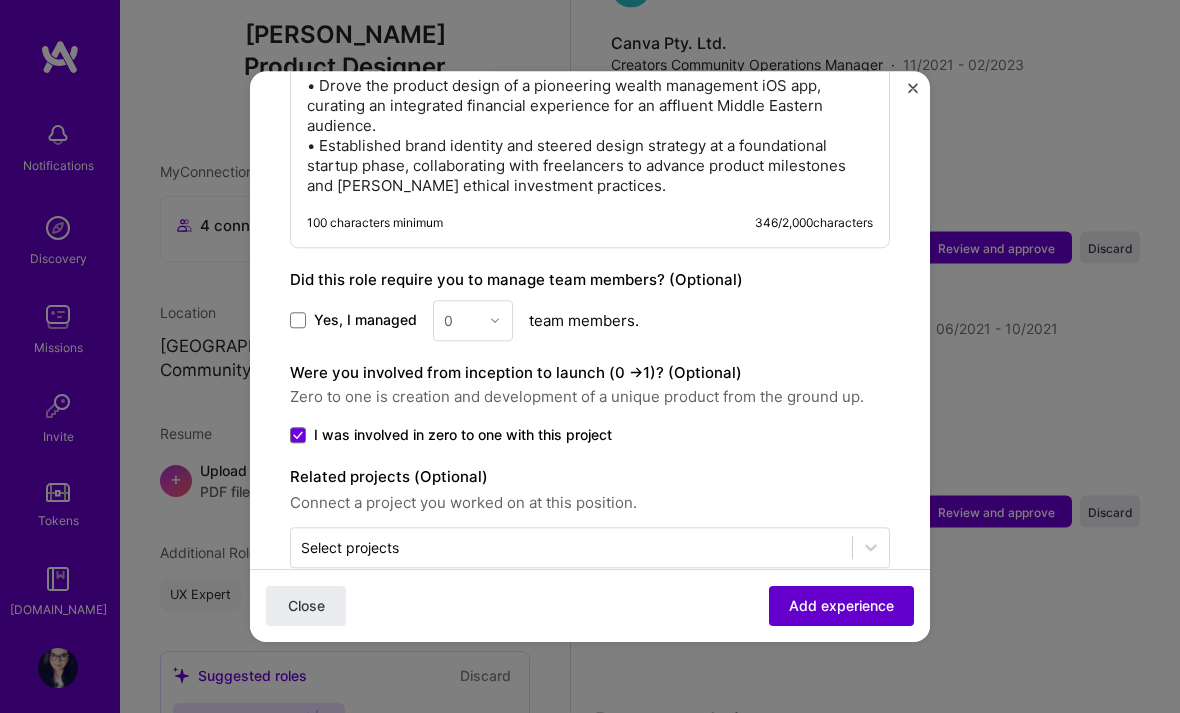 scroll, scrollTop: 6668, scrollLeft: 0, axis: vertical 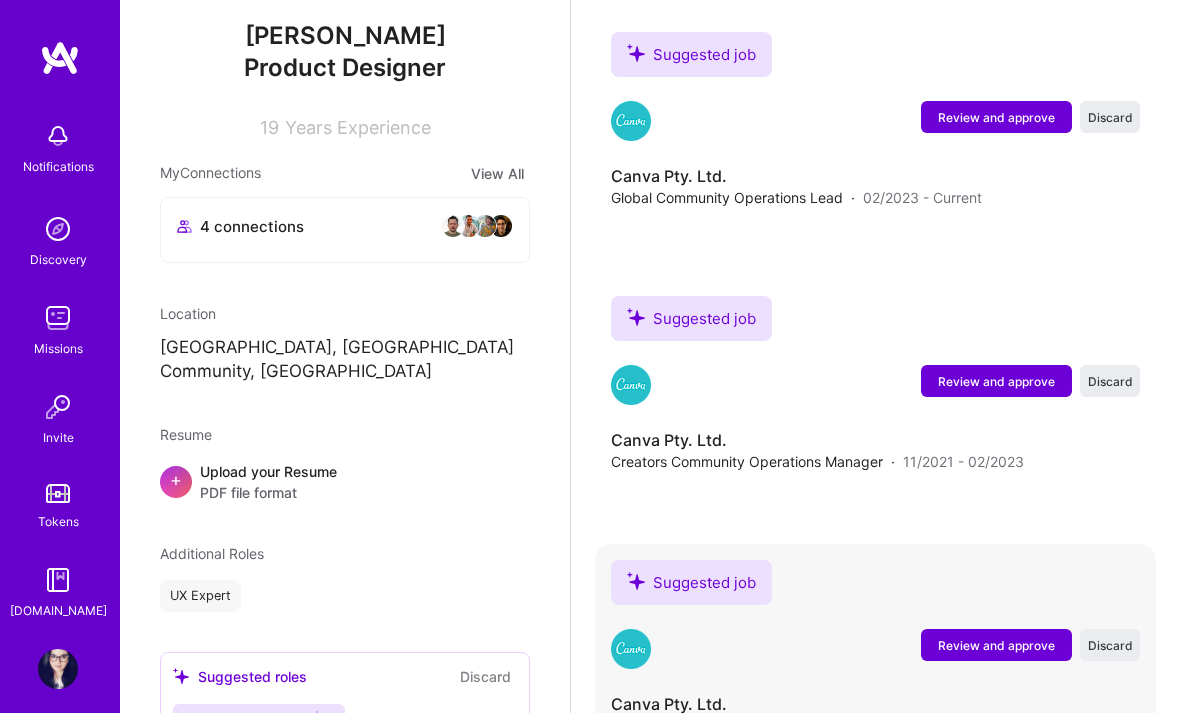 click on "Review and approve" at bounding box center (996, 645) 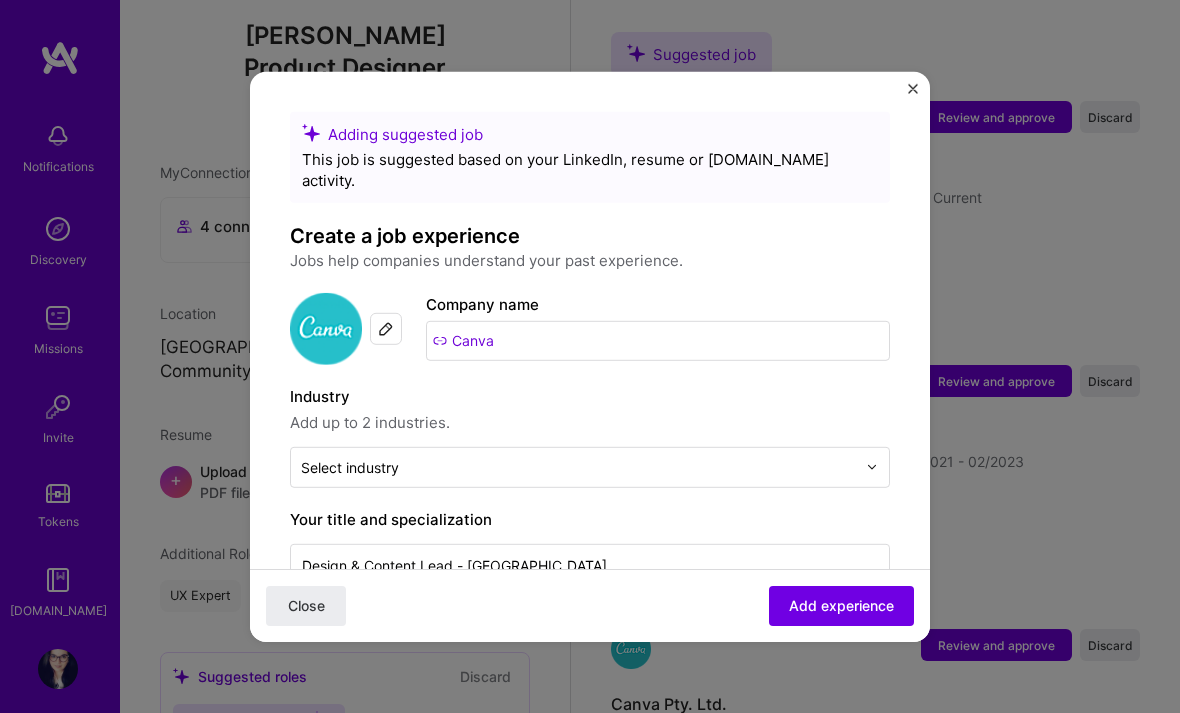 scroll, scrollTop: 67, scrollLeft: 0, axis: vertical 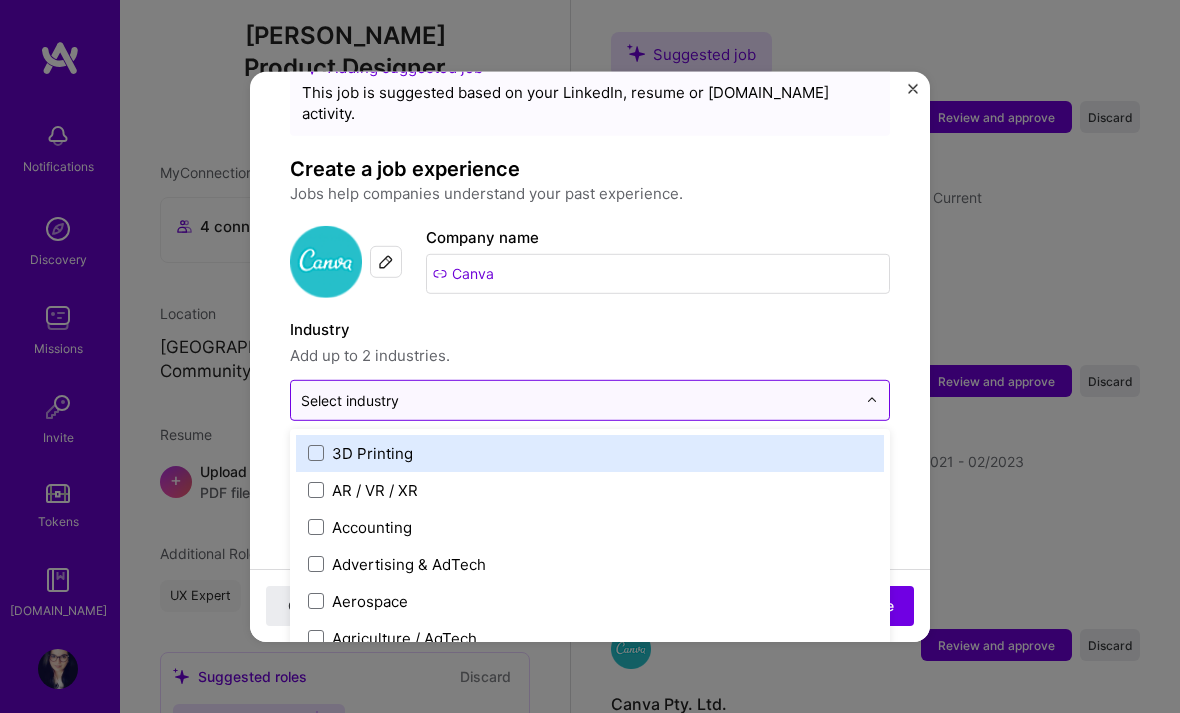 click at bounding box center [578, 399] 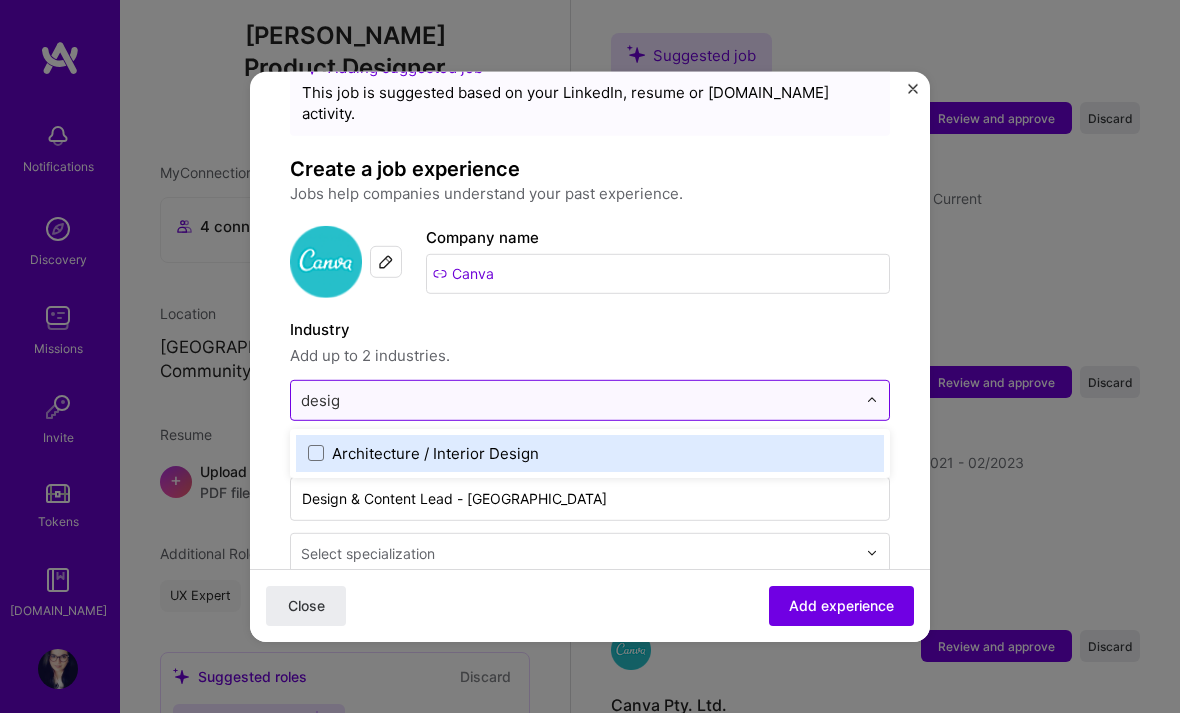 type on "design" 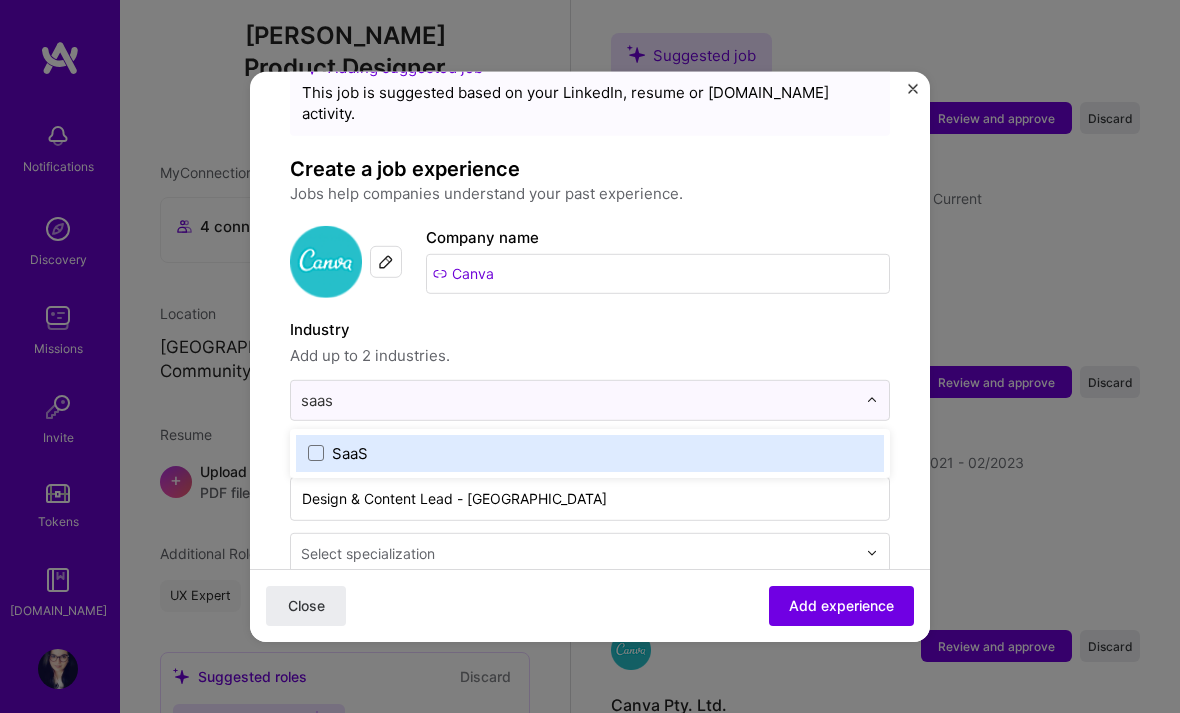 click on "SaaS" at bounding box center [590, 452] 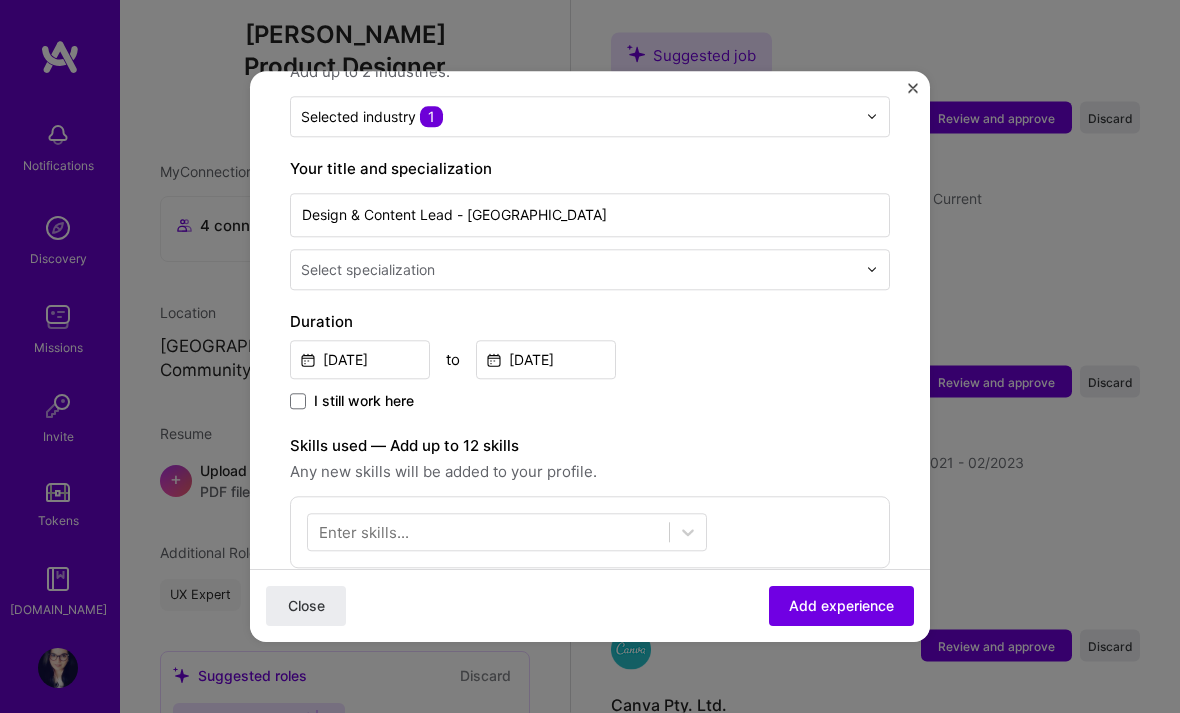 scroll, scrollTop: 403, scrollLeft: 0, axis: vertical 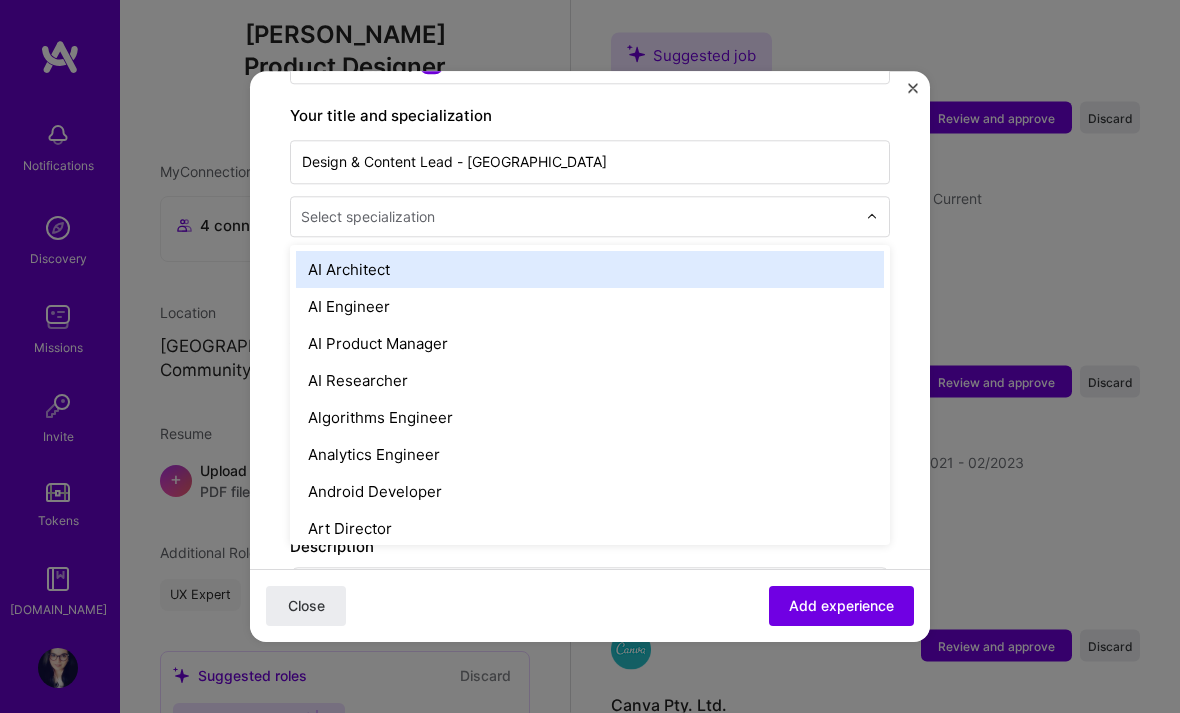 click on "Select specialization" at bounding box center [368, 216] 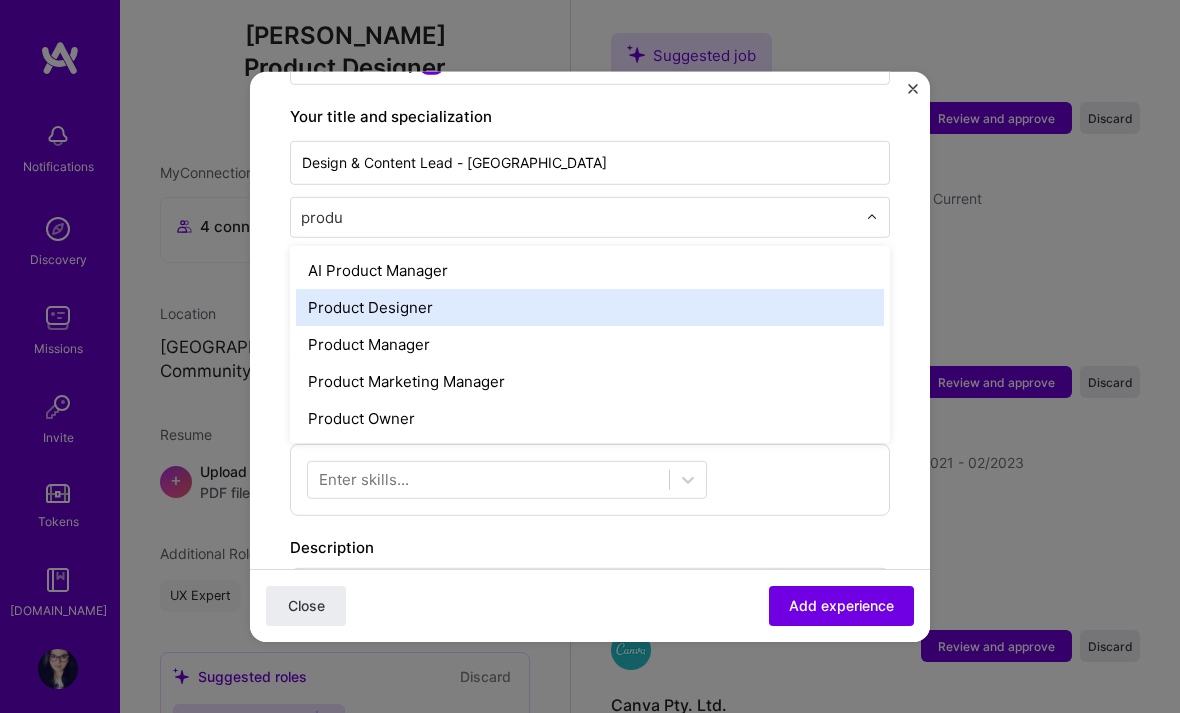 click on "Product Designer" at bounding box center (590, 306) 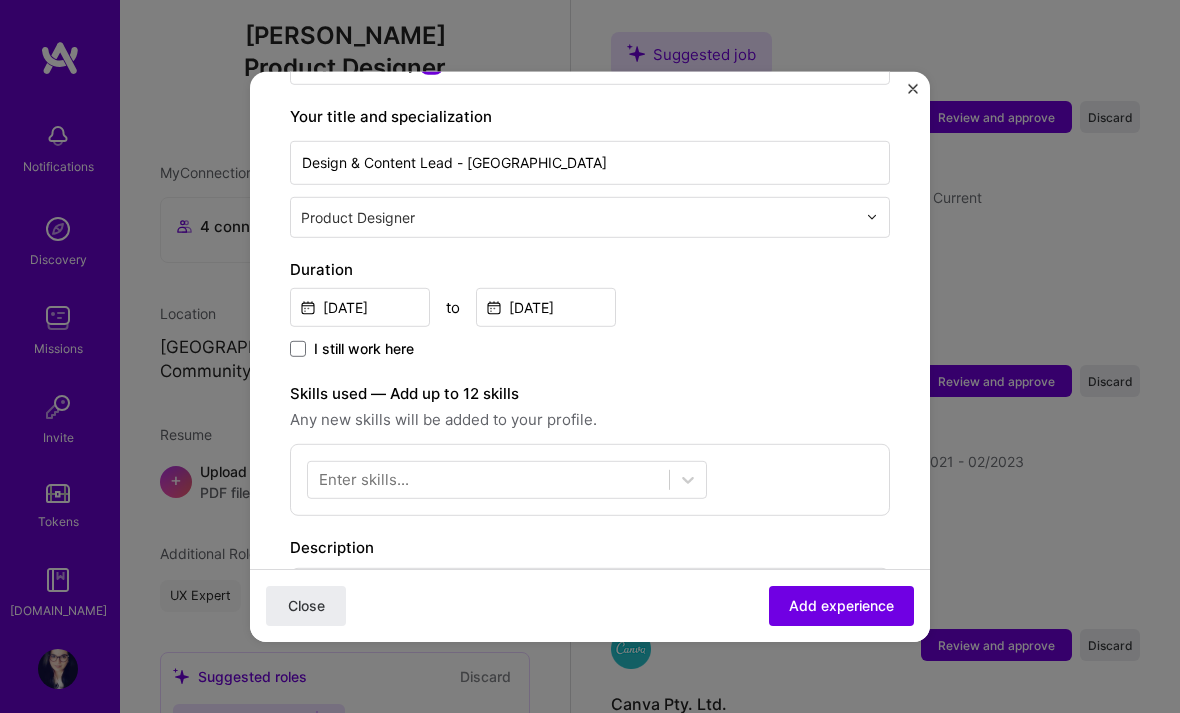 click at bounding box center [580, 216] 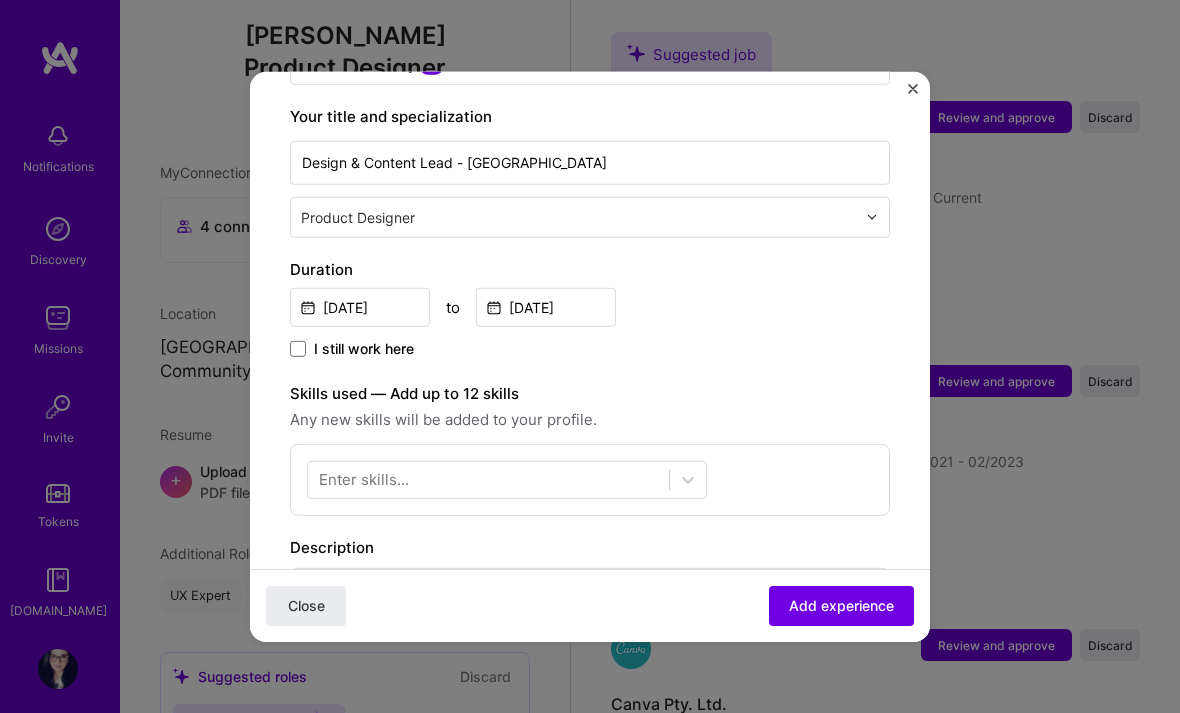 scroll, scrollTop: 6667, scrollLeft: 0, axis: vertical 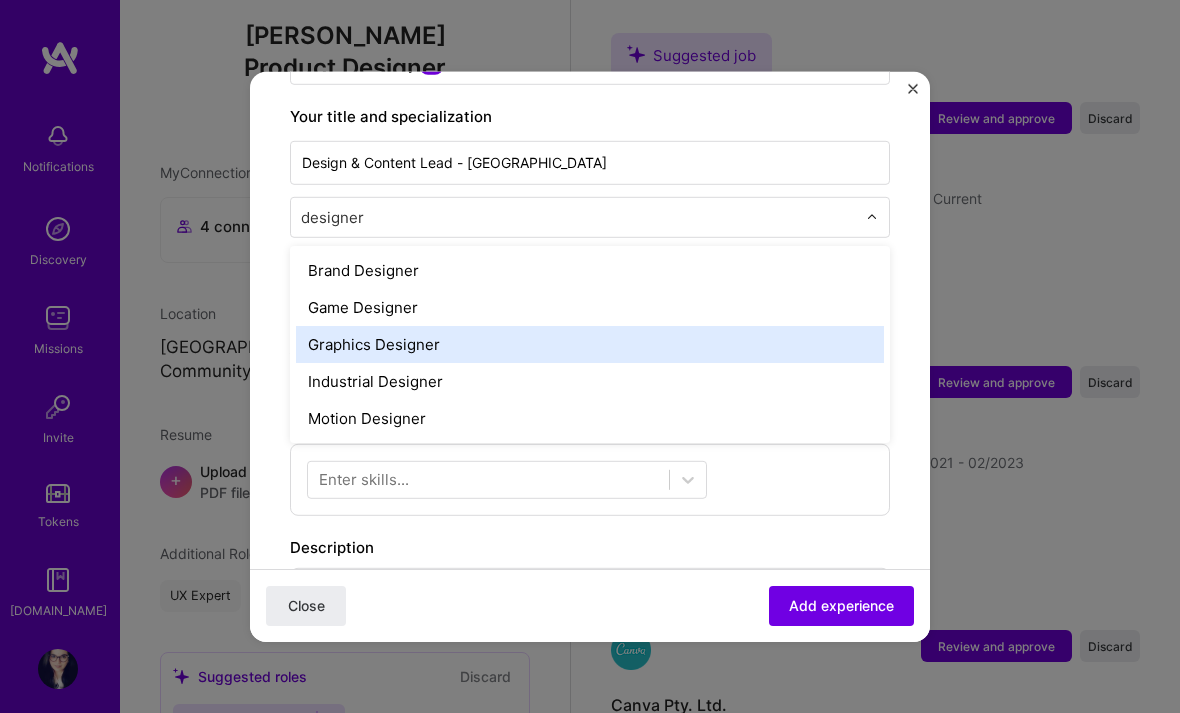 click on "Graphics Designer" at bounding box center [590, 343] 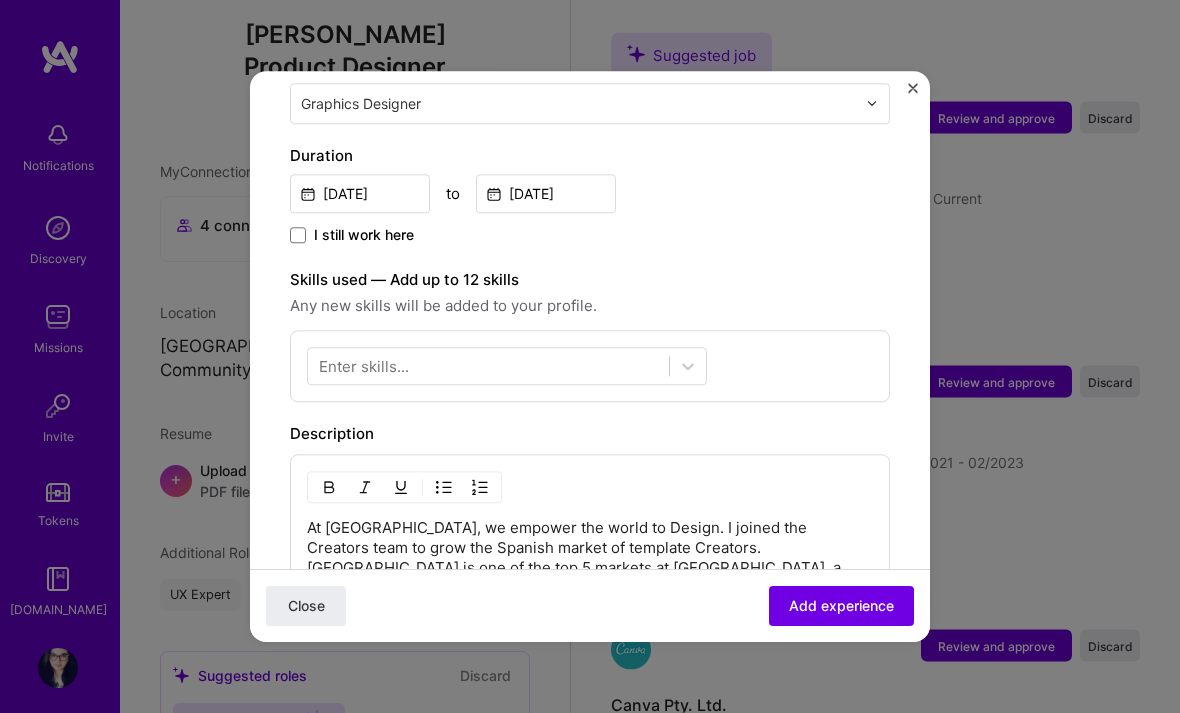 scroll, scrollTop: 533, scrollLeft: 0, axis: vertical 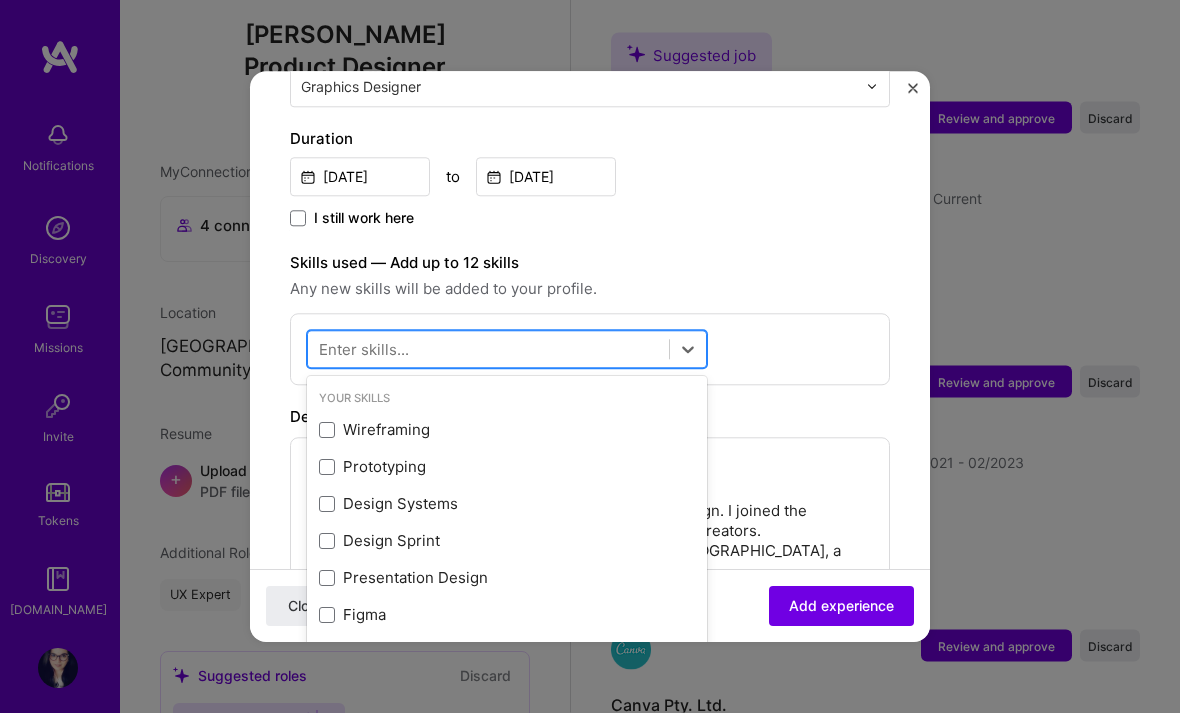 click at bounding box center (488, 349) 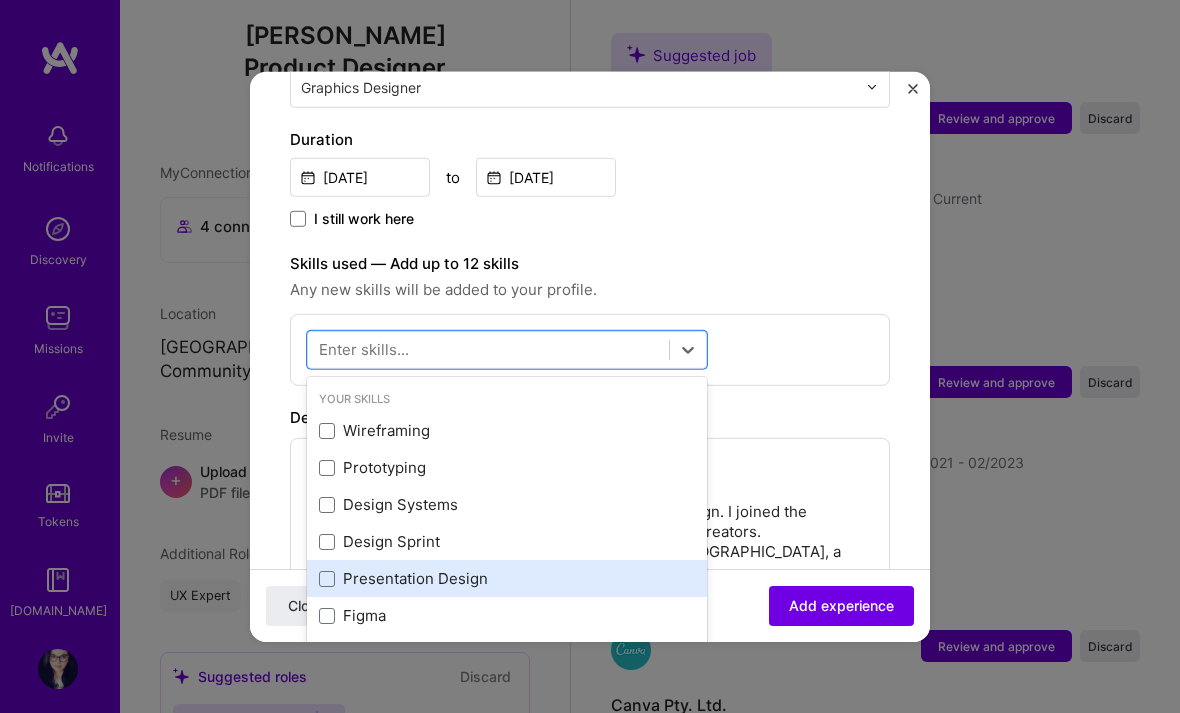 scroll, scrollTop: 36, scrollLeft: 0, axis: vertical 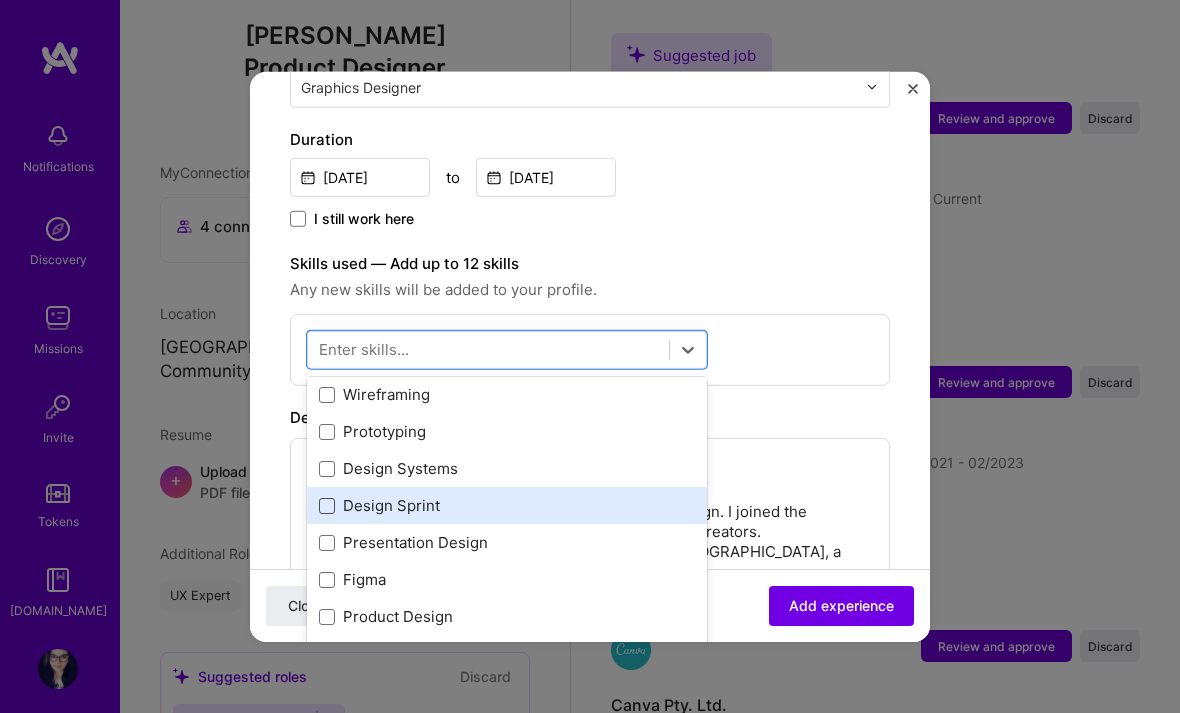 click at bounding box center [327, 506] 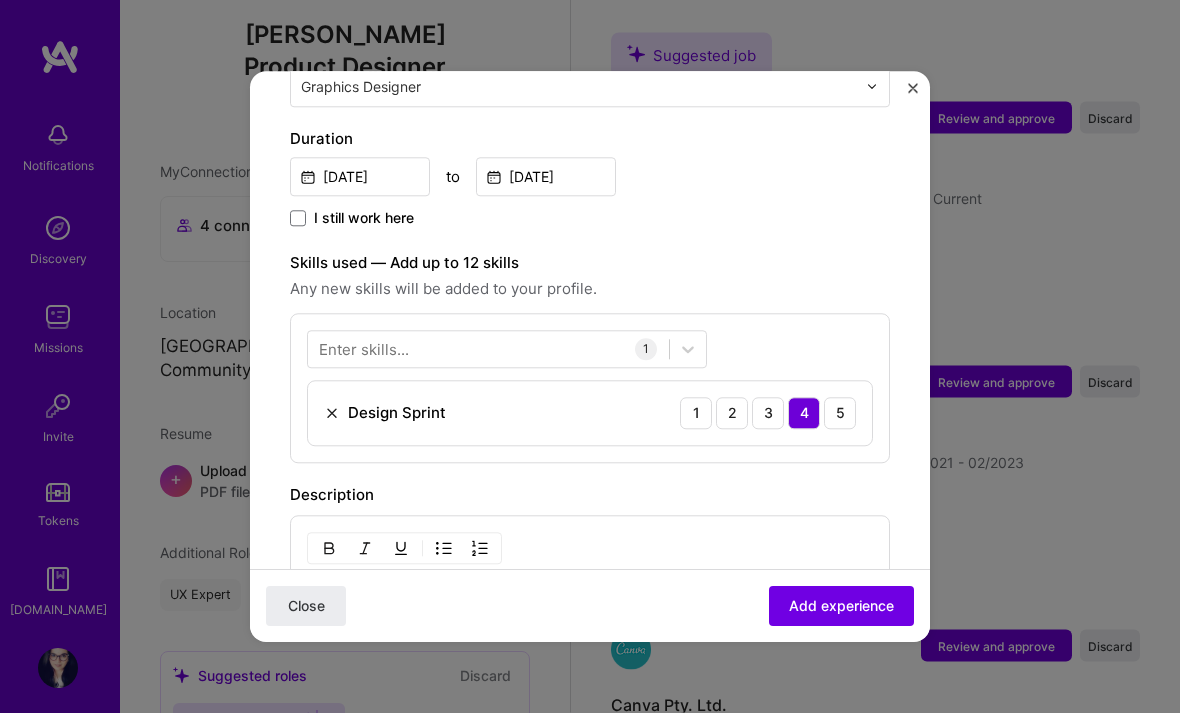 click on "Enter skills..." at bounding box center [364, 349] 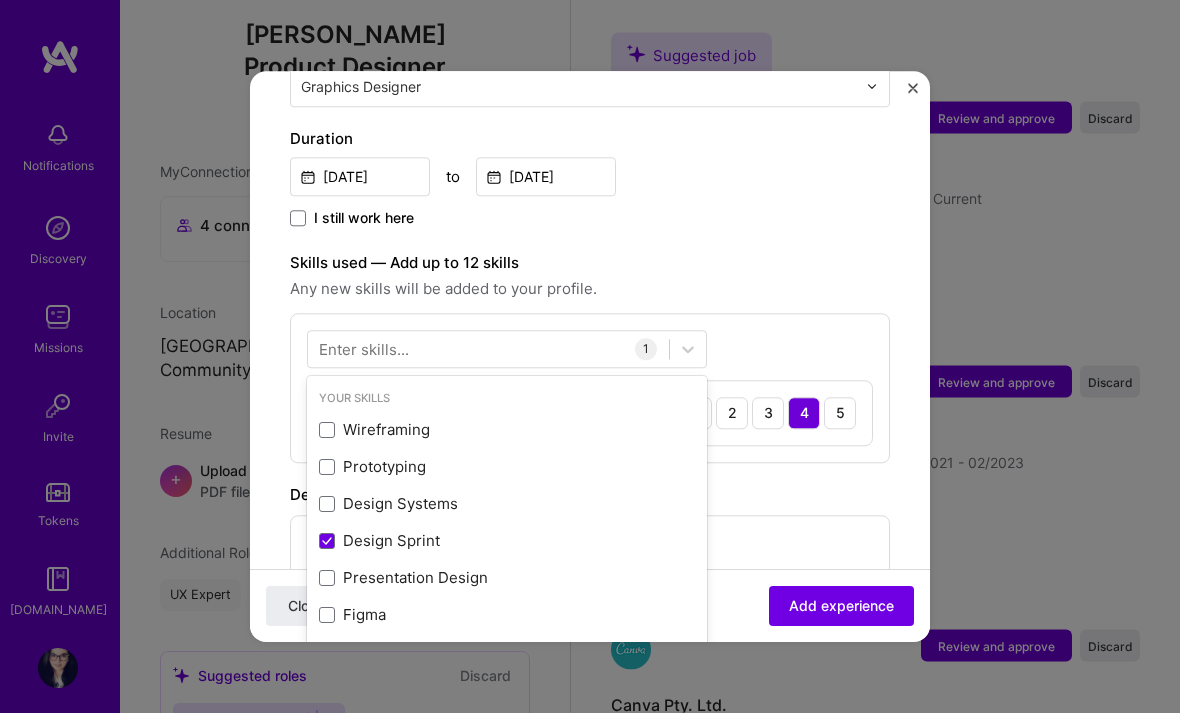 scroll, scrollTop: 6668, scrollLeft: 0, axis: vertical 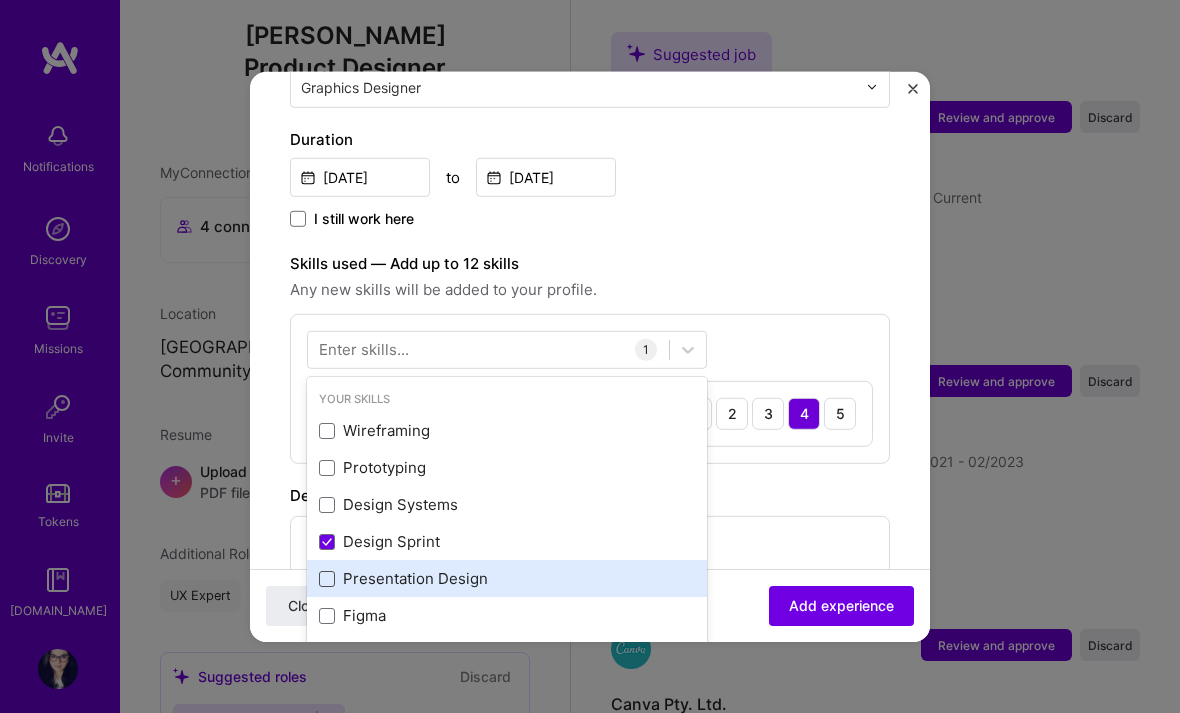 click at bounding box center (327, 579) 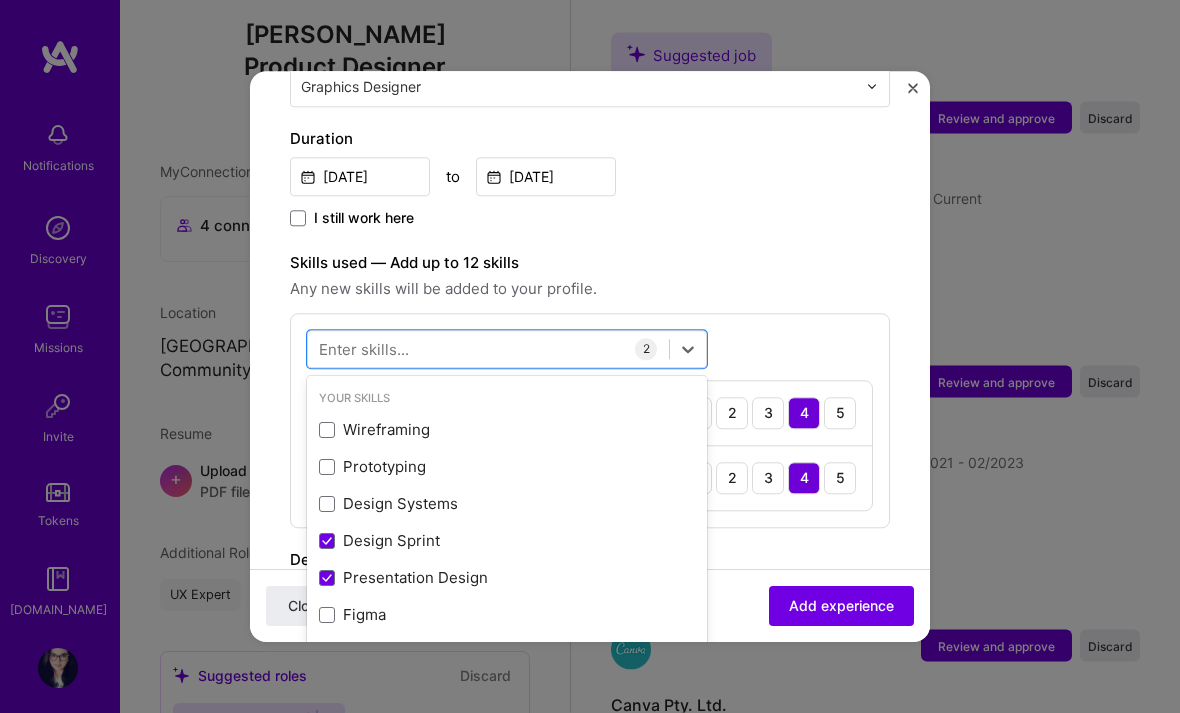 drag, startPoint x: 375, startPoint y: 319, endPoint x: 375, endPoint y: 330, distance: 11 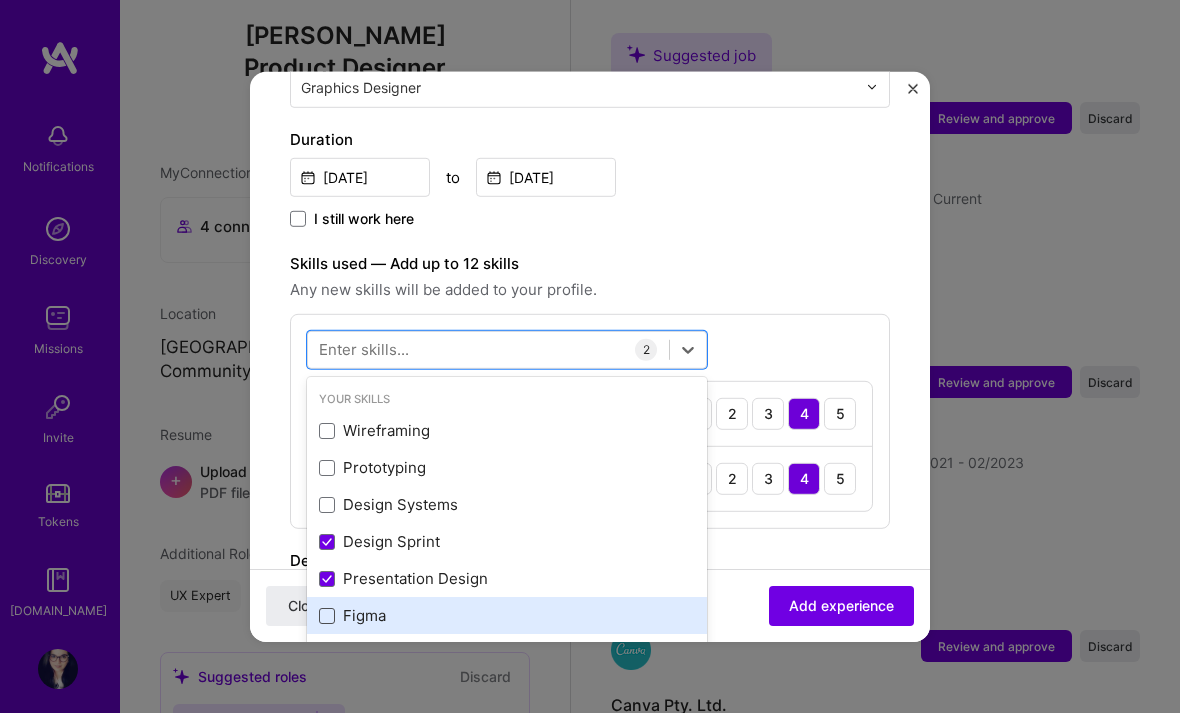 click at bounding box center (327, 616) 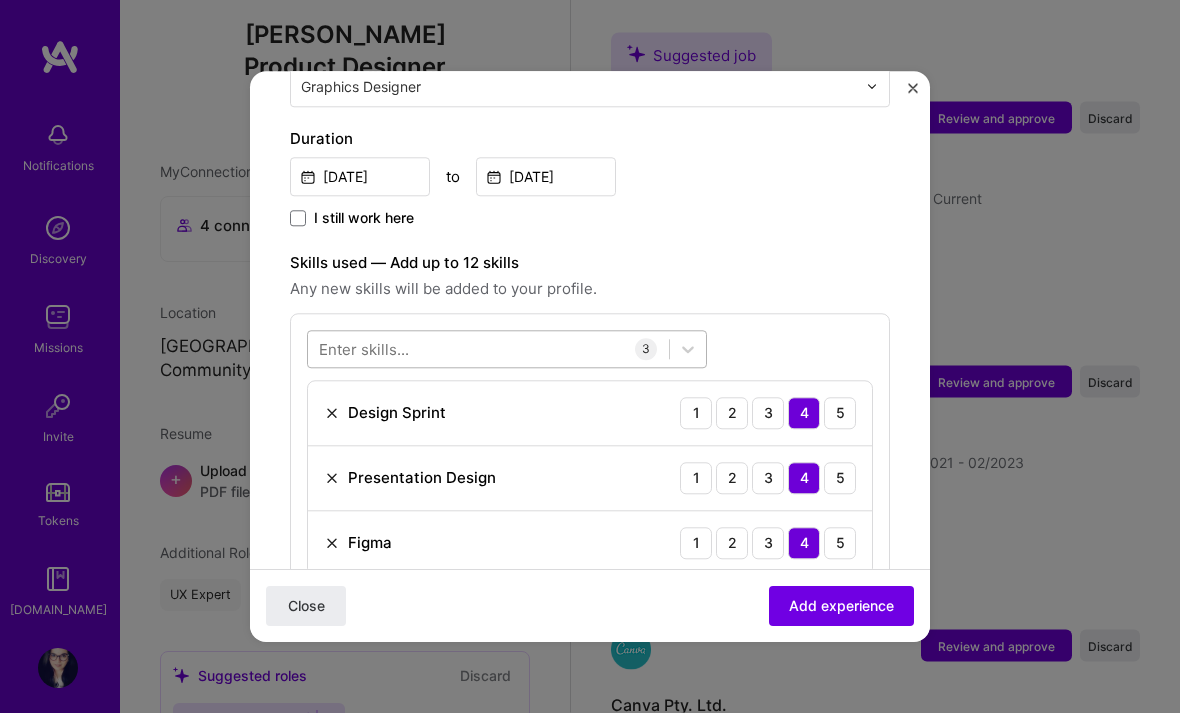 click at bounding box center (488, 349) 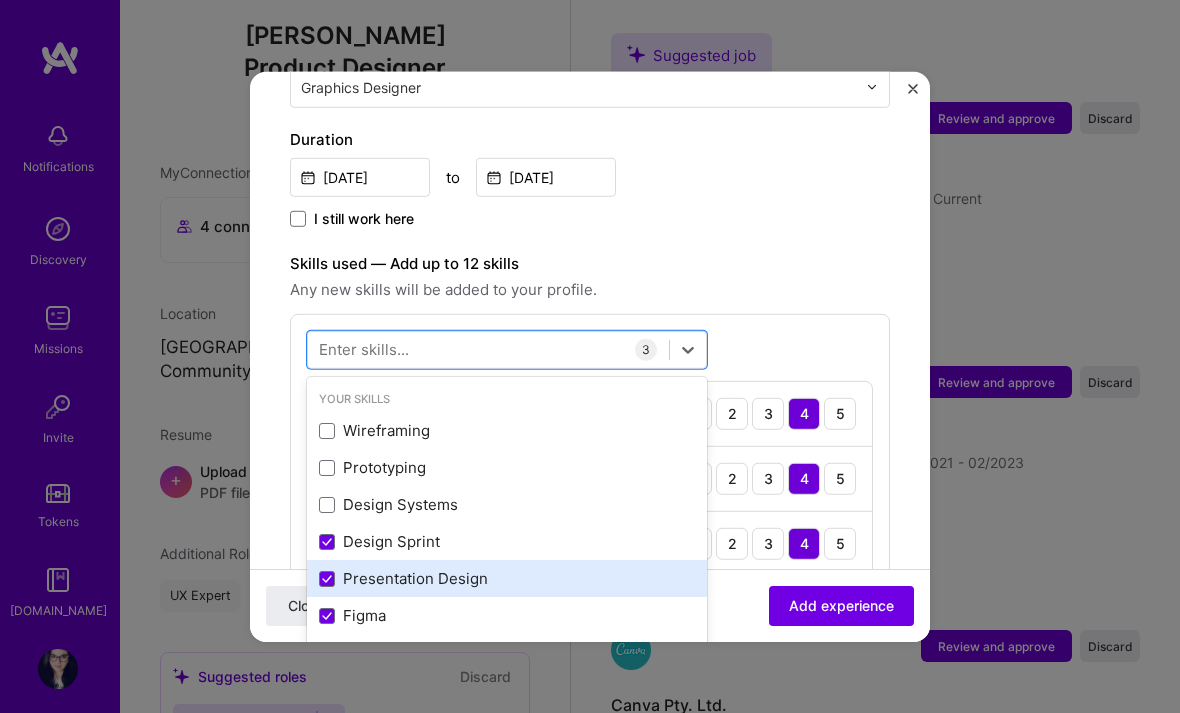 scroll, scrollTop: 45, scrollLeft: 0, axis: vertical 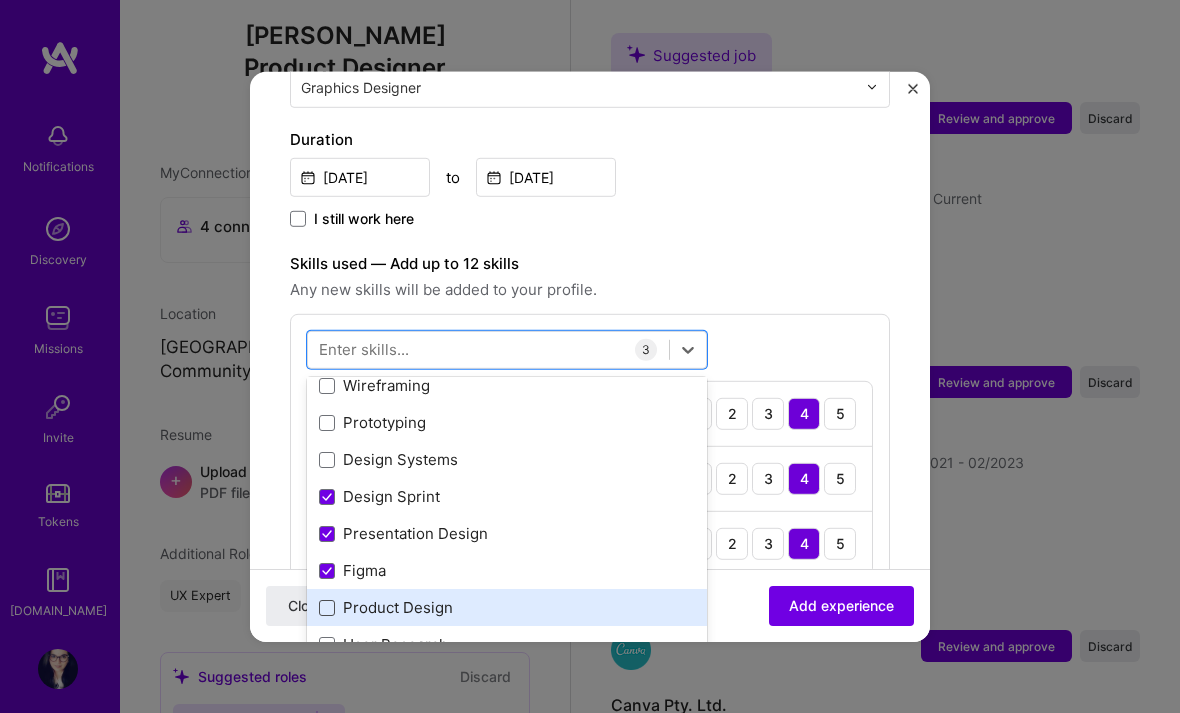 click at bounding box center [327, 608] 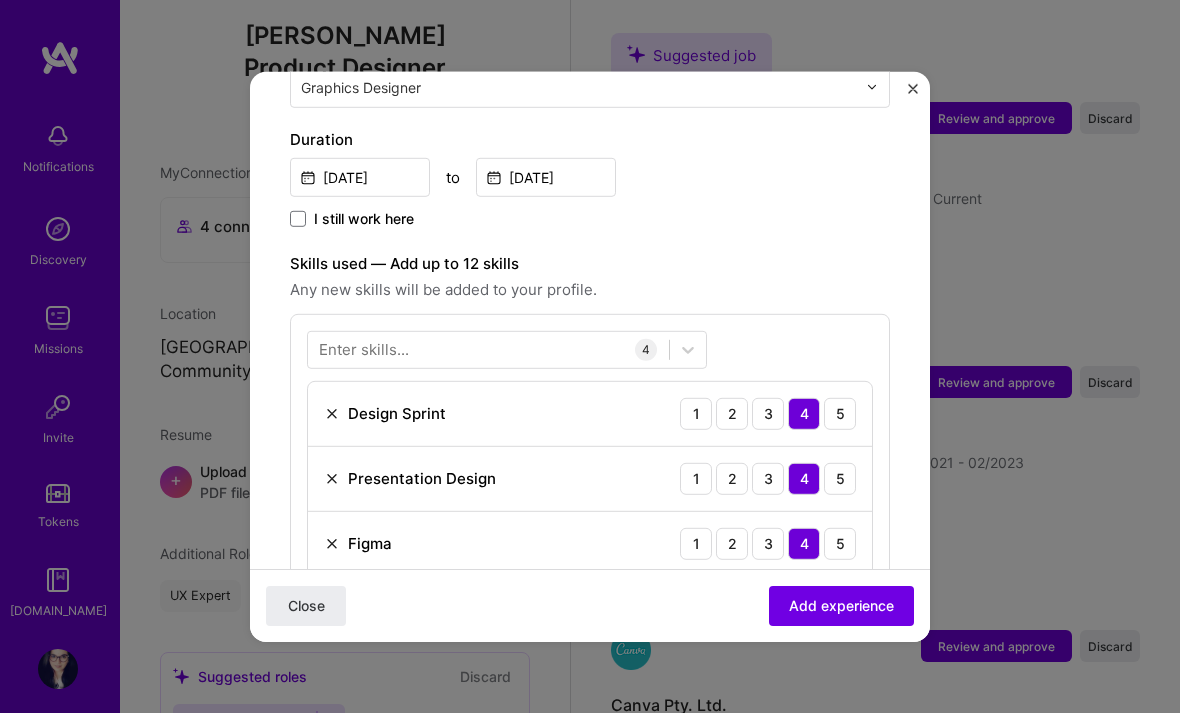 scroll, scrollTop: 6668, scrollLeft: 0, axis: vertical 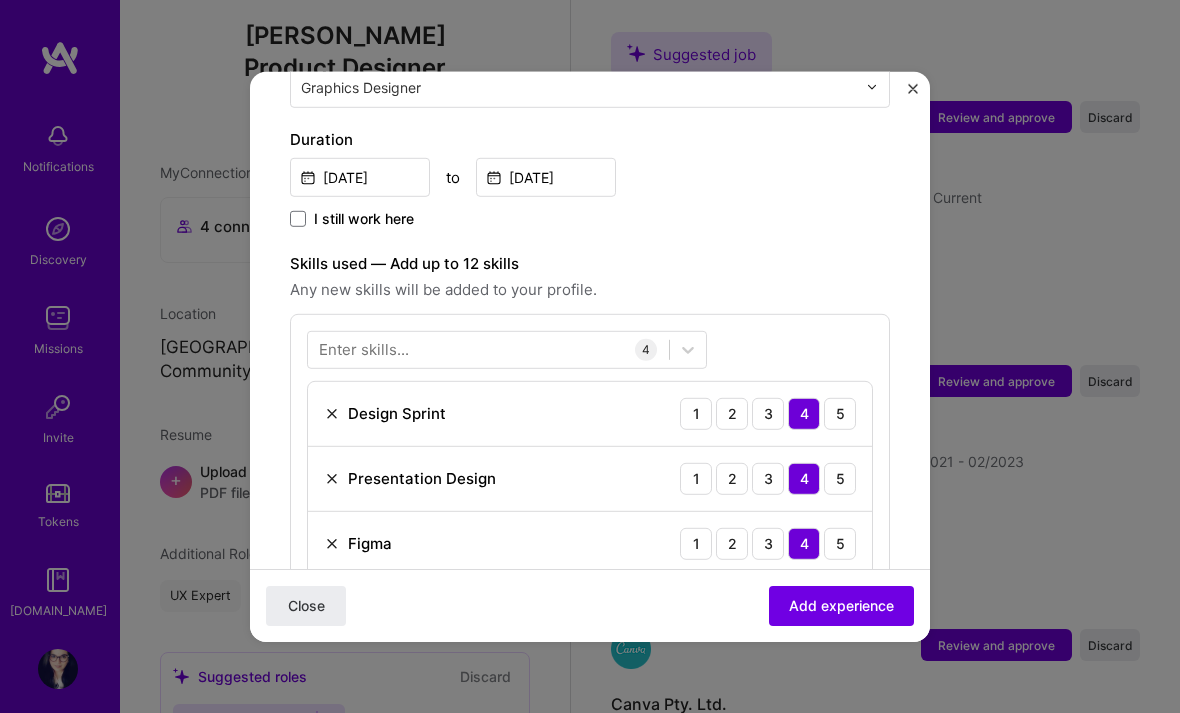 click on "Enter skills..." at bounding box center [364, 349] 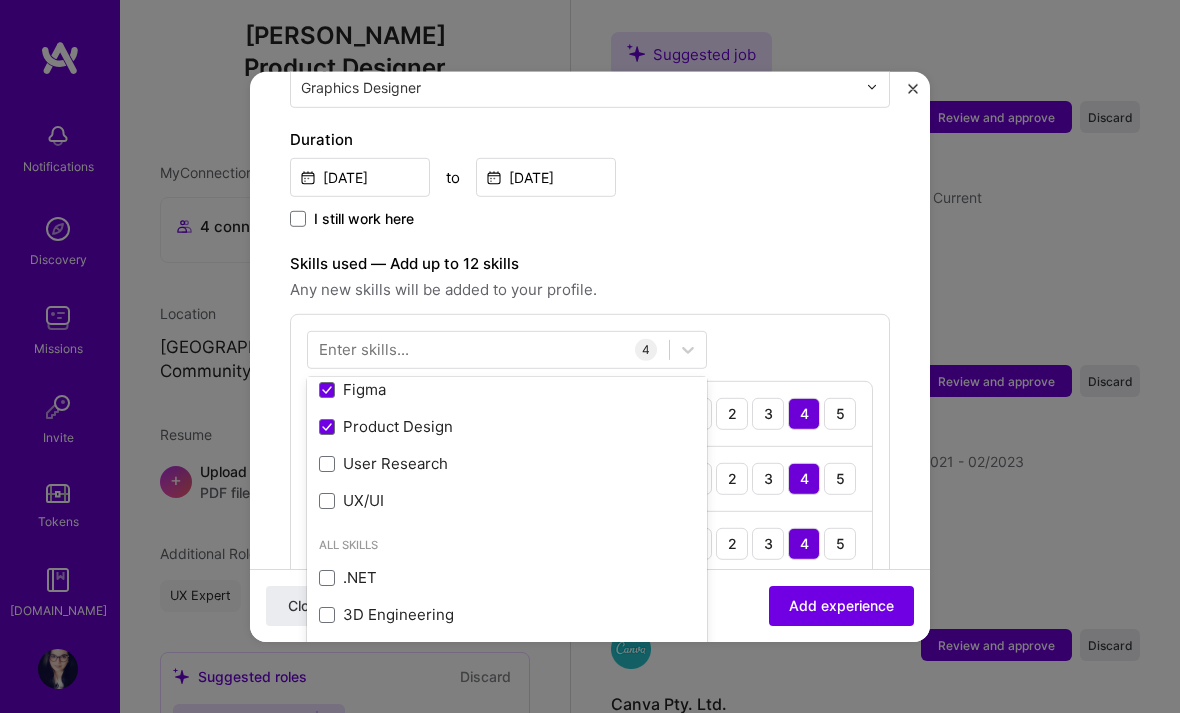scroll, scrollTop: 296, scrollLeft: 0, axis: vertical 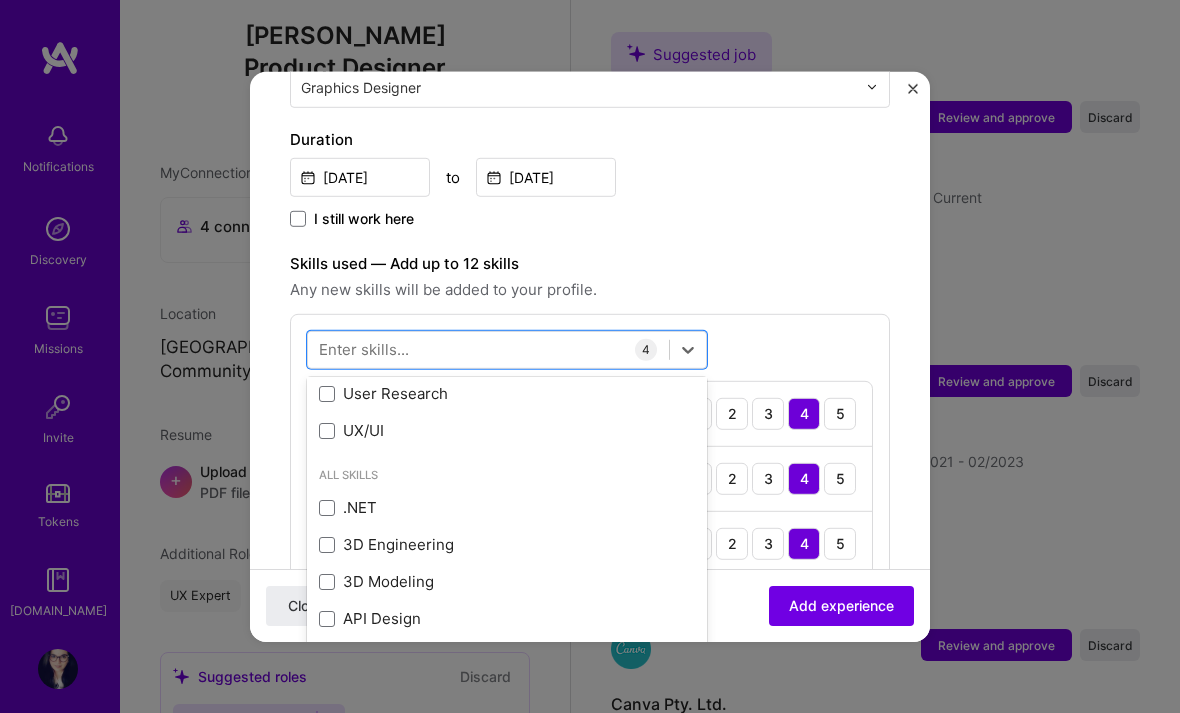 click on "Wireframing Prototyping Design Systems Design Sprint Presentation Design Figma Product Design User Research UX/UI" at bounding box center (507, 282) 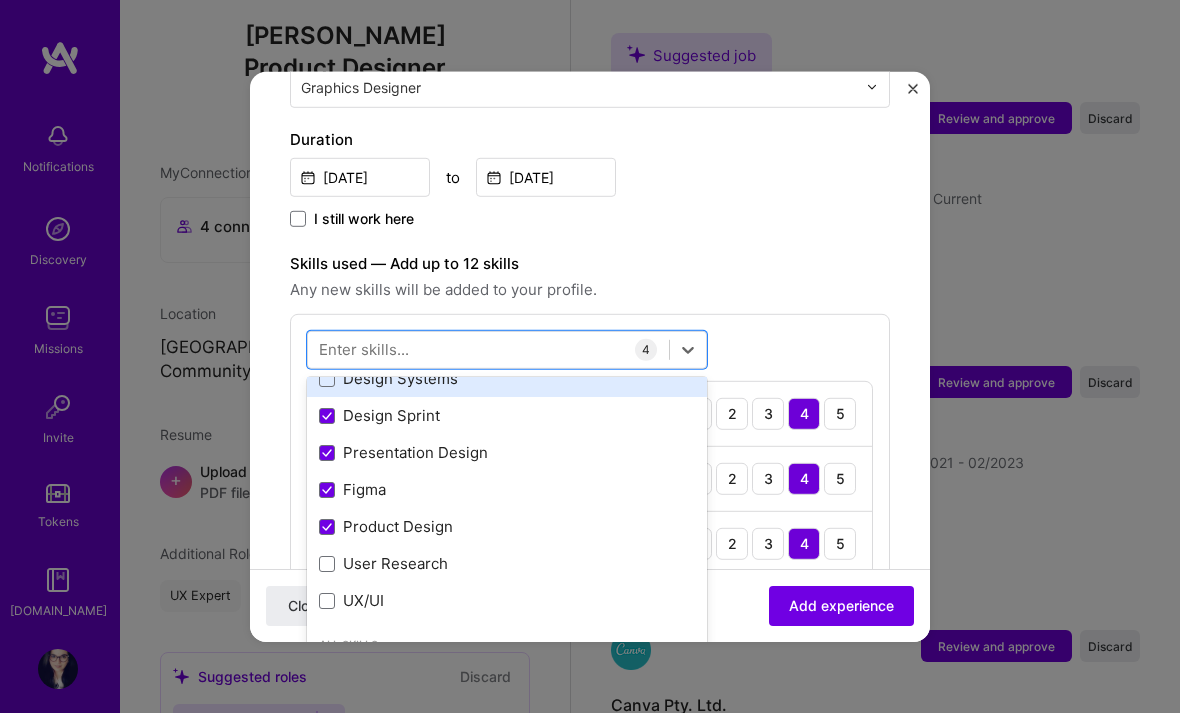 scroll, scrollTop: 134, scrollLeft: 0, axis: vertical 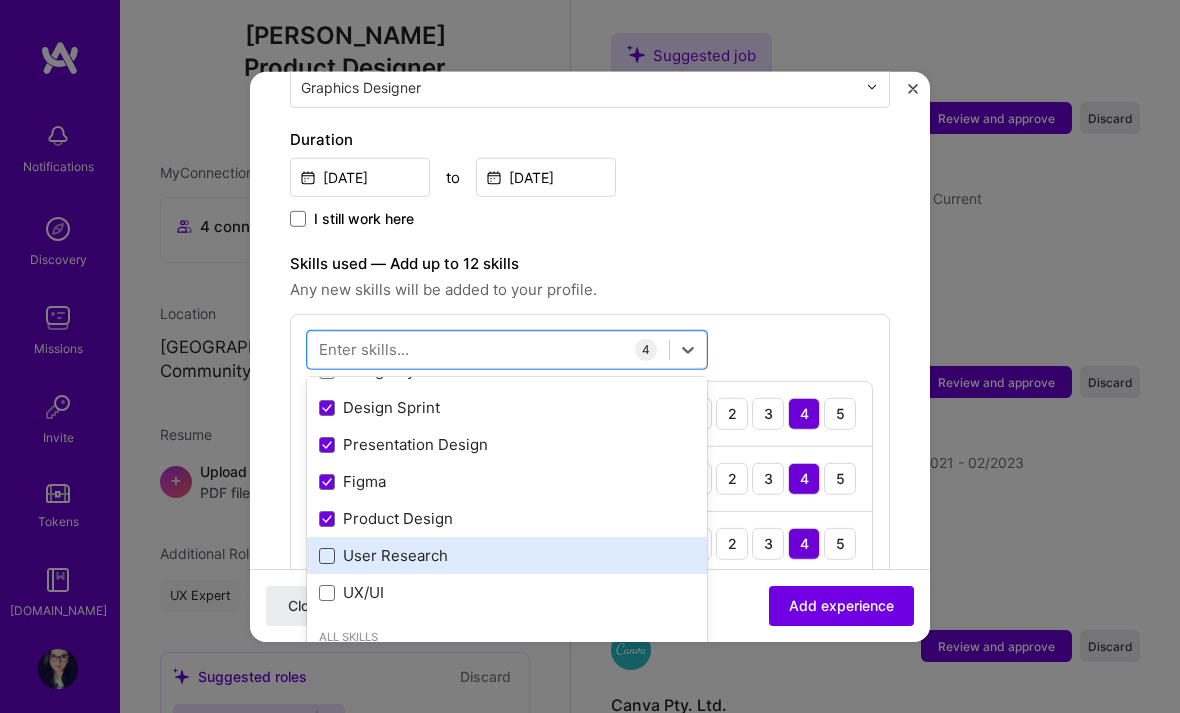 click at bounding box center (327, 556) 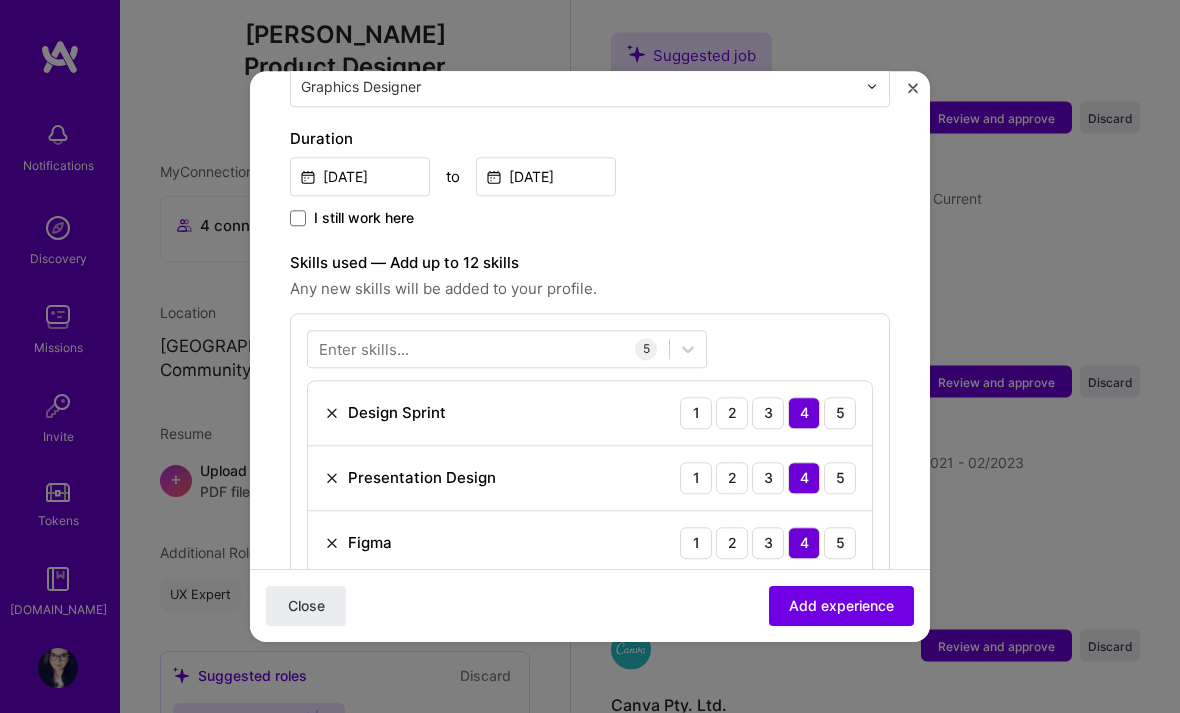 click on "Enter skills..." at bounding box center (364, 349) 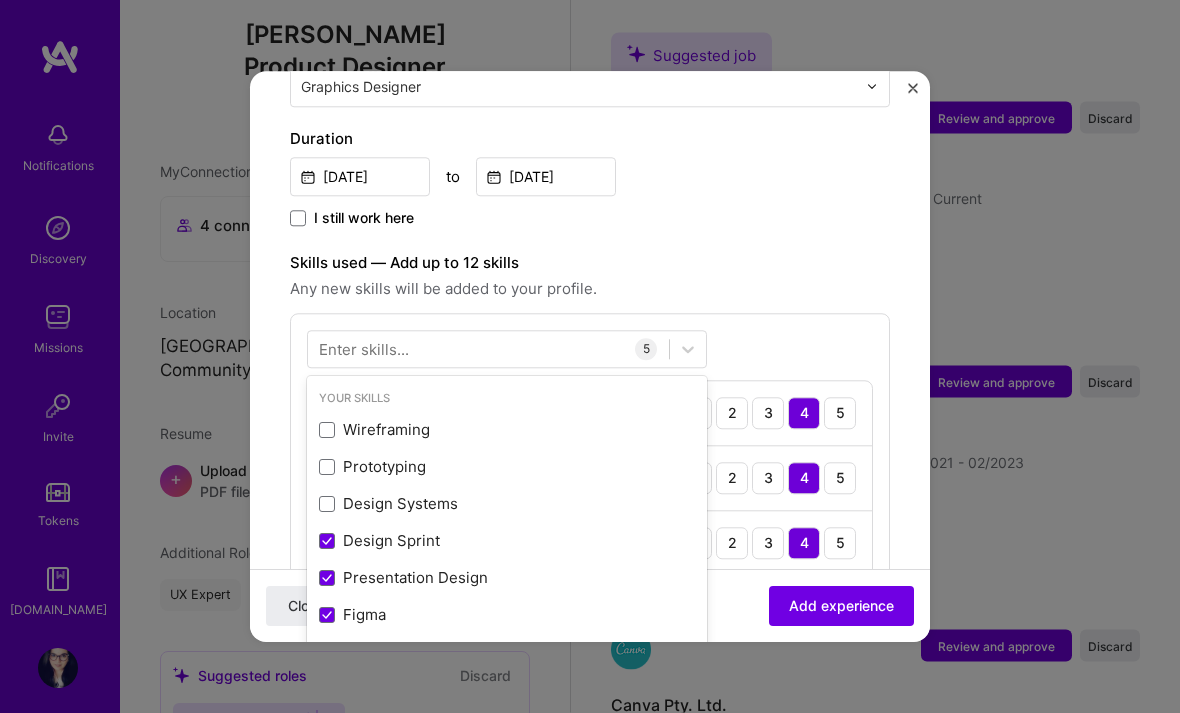 scroll, scrollTop: 6668, scrollLeft: 0, axis: vertical 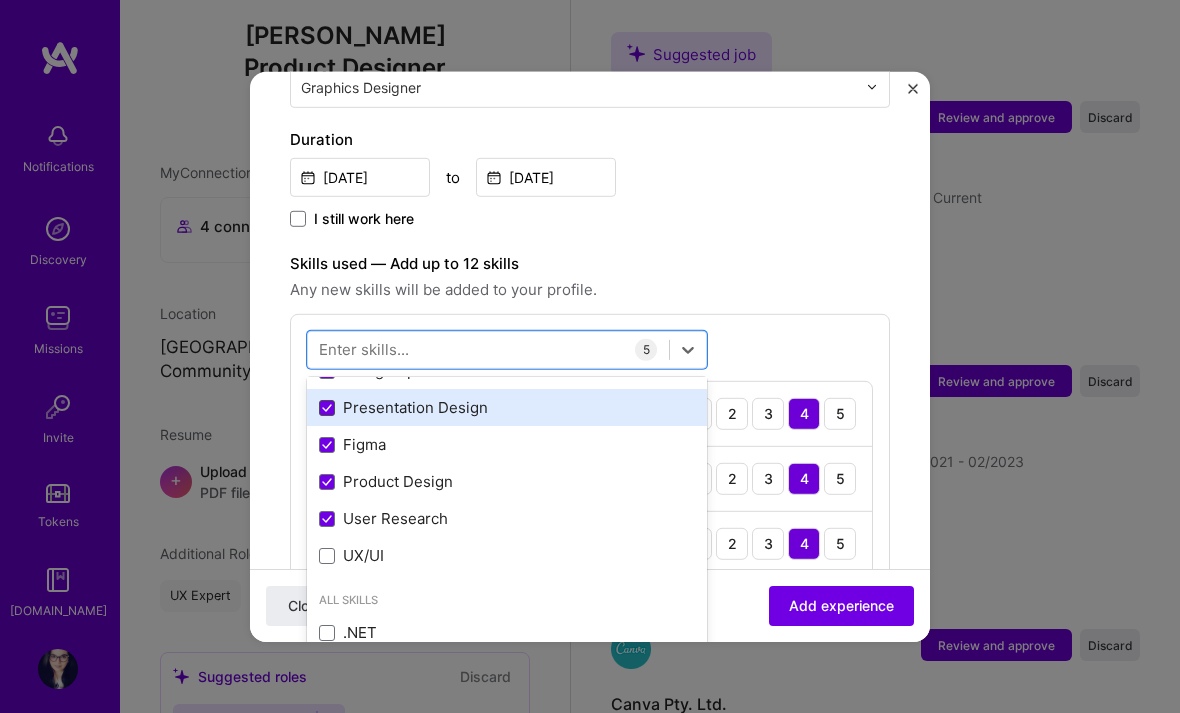 click on "Wireframing Prototyping Design Systems Design Sprint Presentation Design Figma Product Design User Research UX/UI" at bounding box center (507, 407) 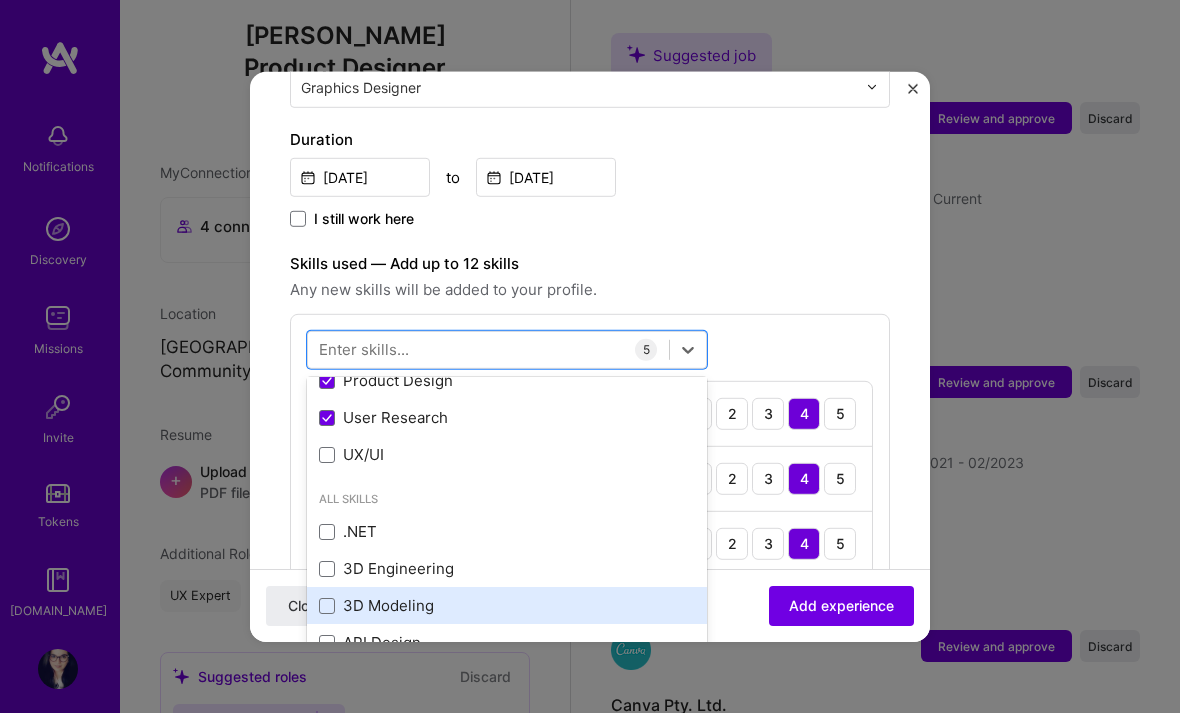 scroll, scrollTop: 262, scrollLeft: 0, axis: vertical 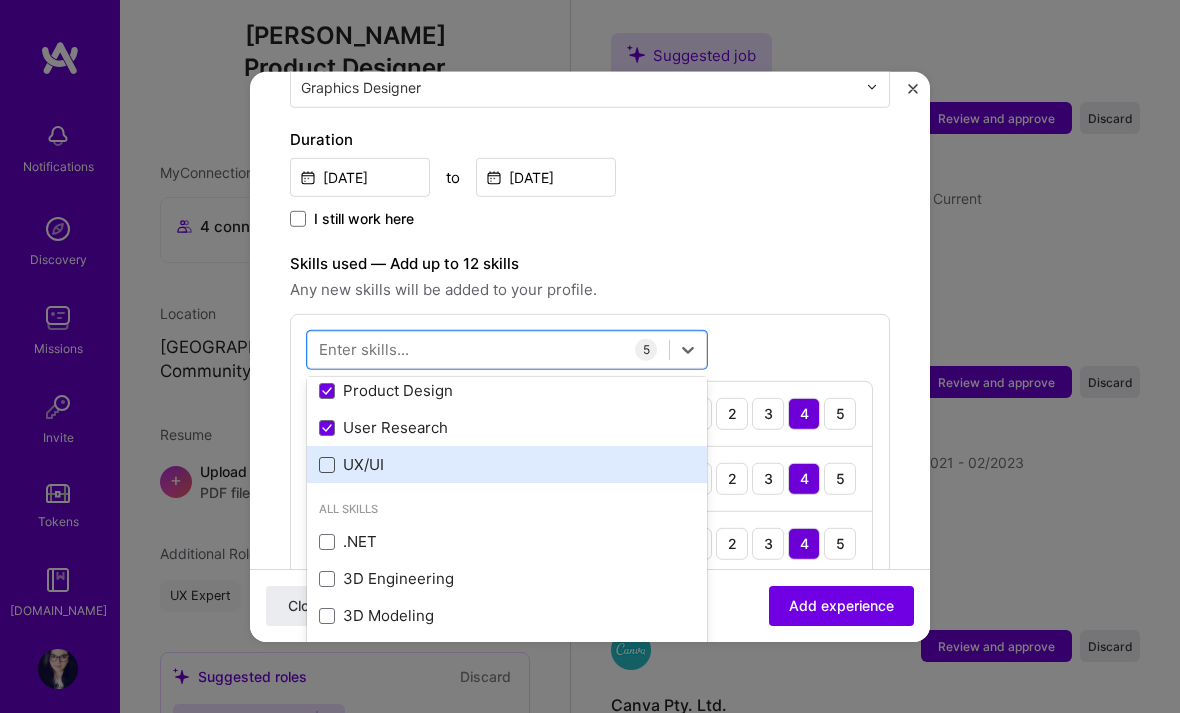 click at bounding box center (327, 465) 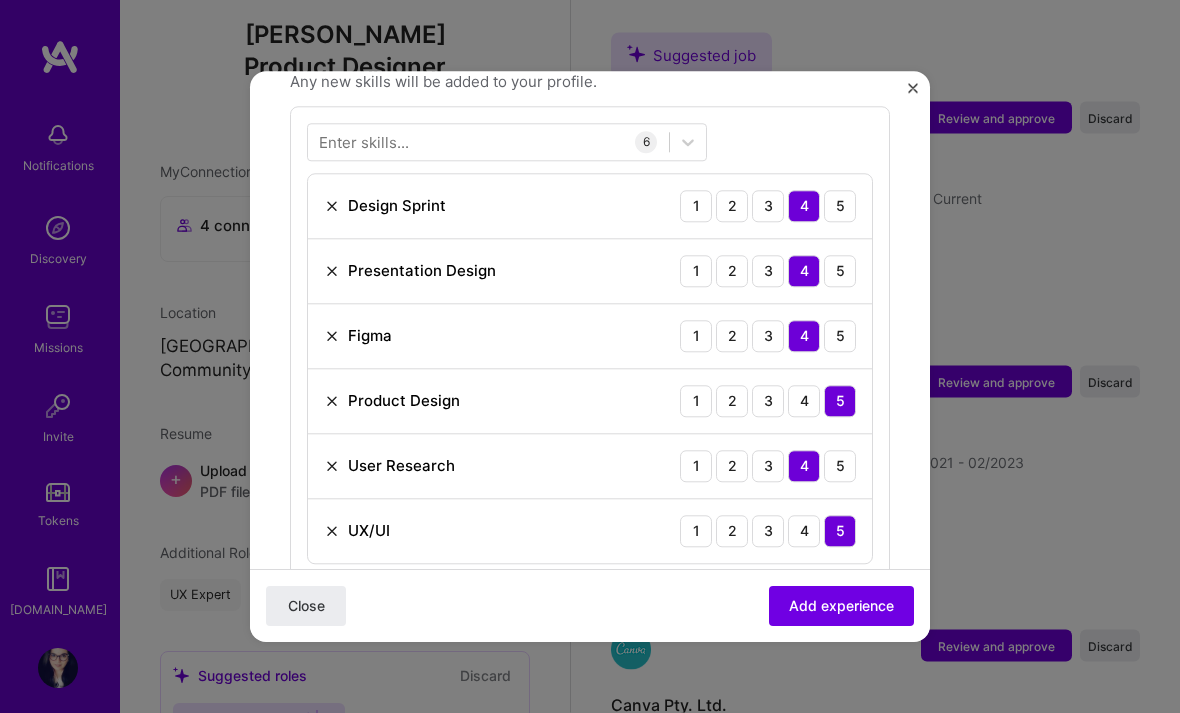 scroll, scrollTop: 862, scrollLeft: 0, axis: vertical 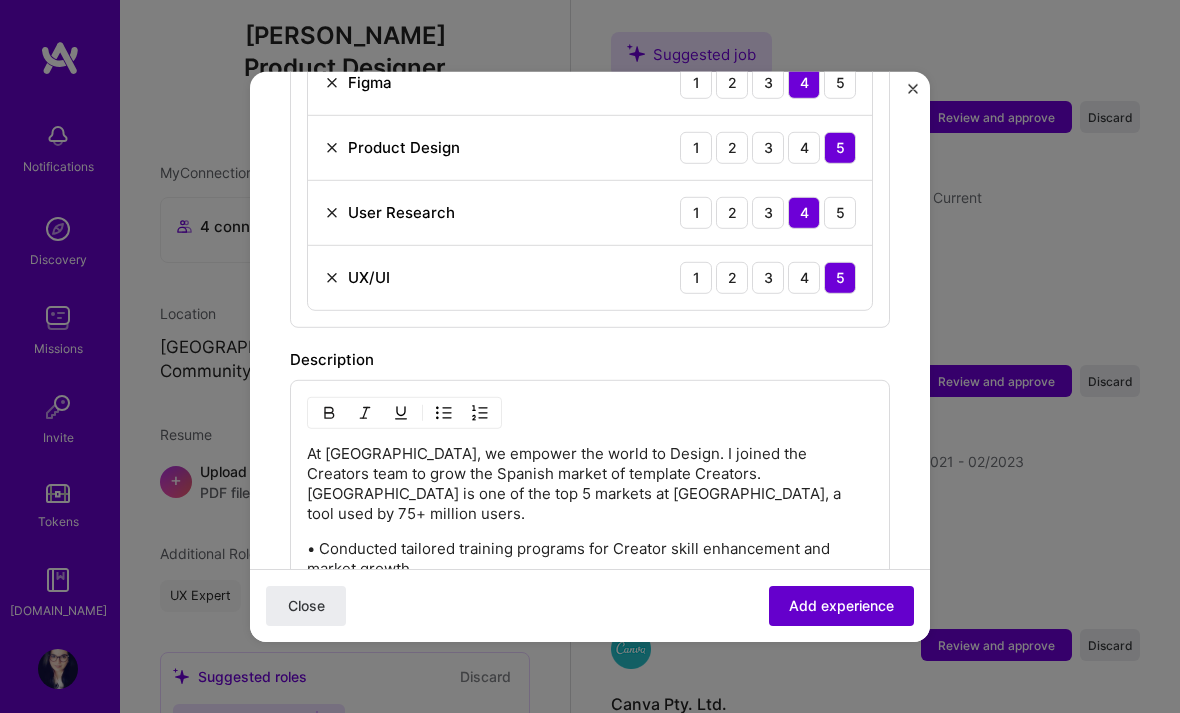 click on "Add experience" at bounding box center [841, 606] 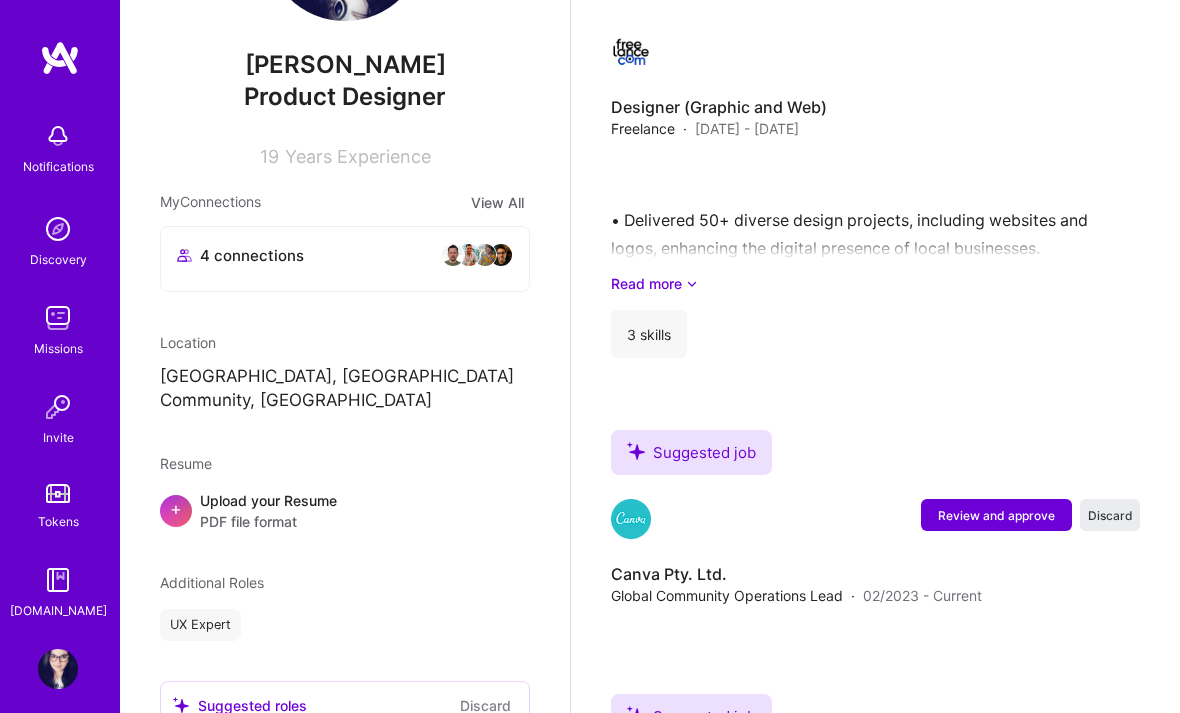 scroll, scrollTop: 161, scrollLeft: 0, axis: vertical 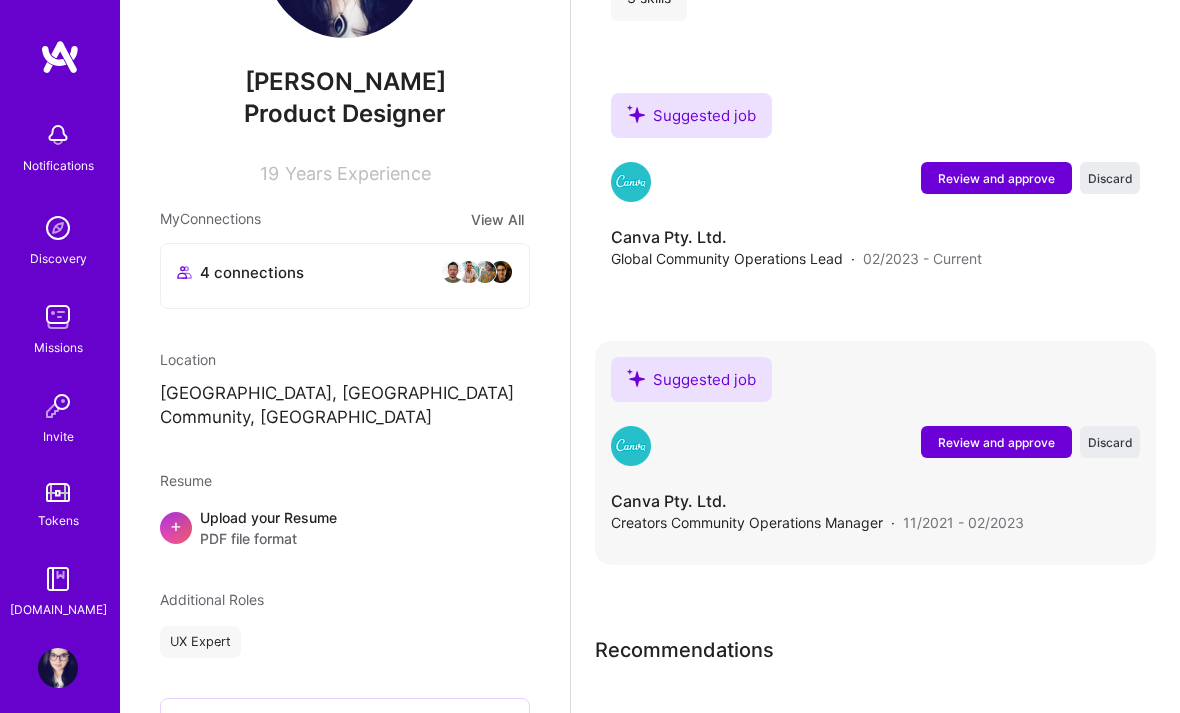 click on "Review and approve" at bounding box center (996, 443) 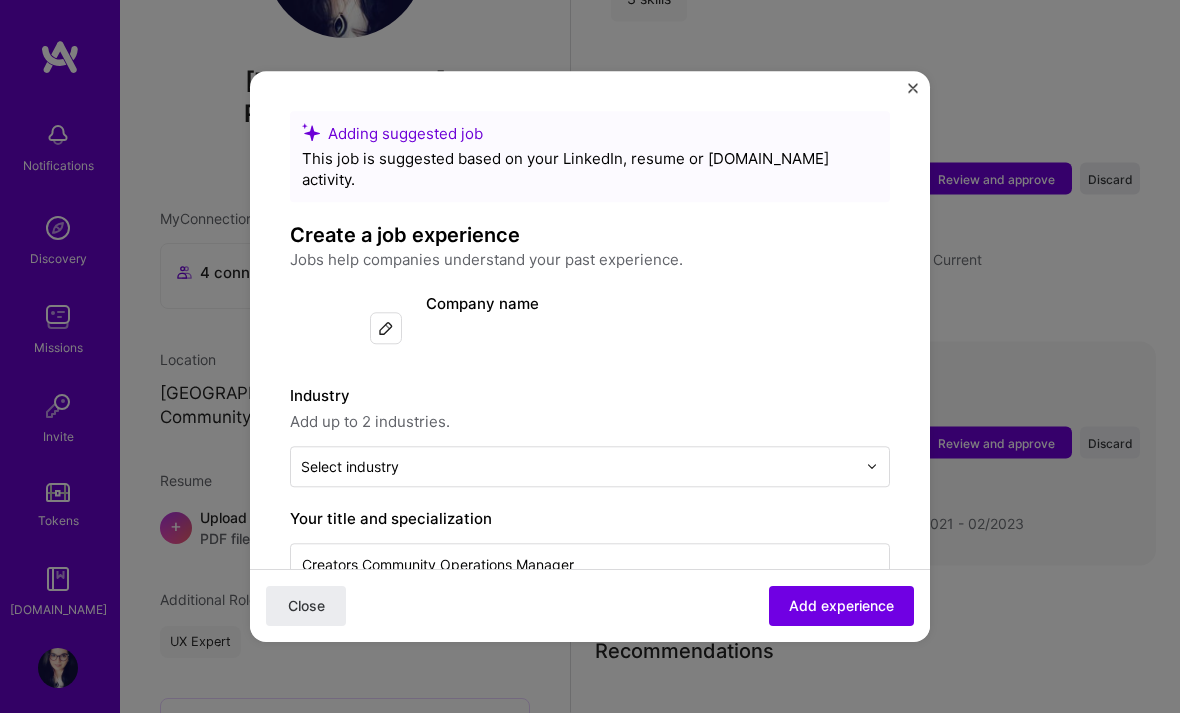 scroll, scrollTop: 7005, scrollLeft: 0, axis: vertical 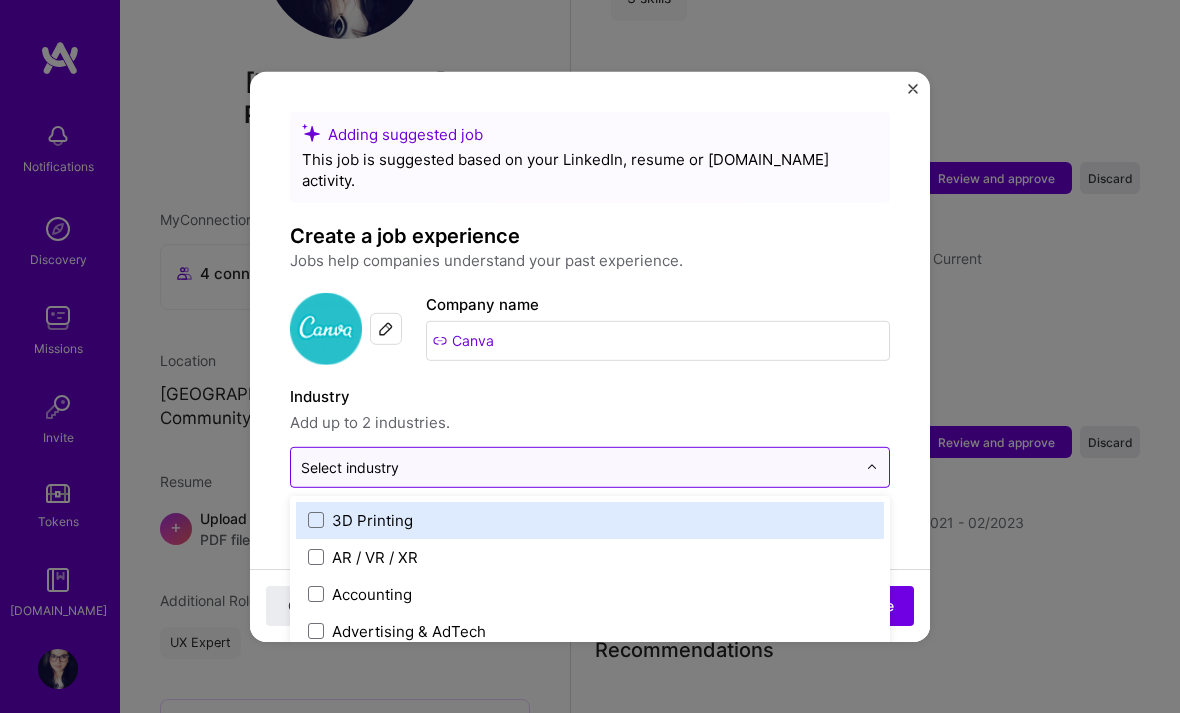 click at bounding box center [578, 466] 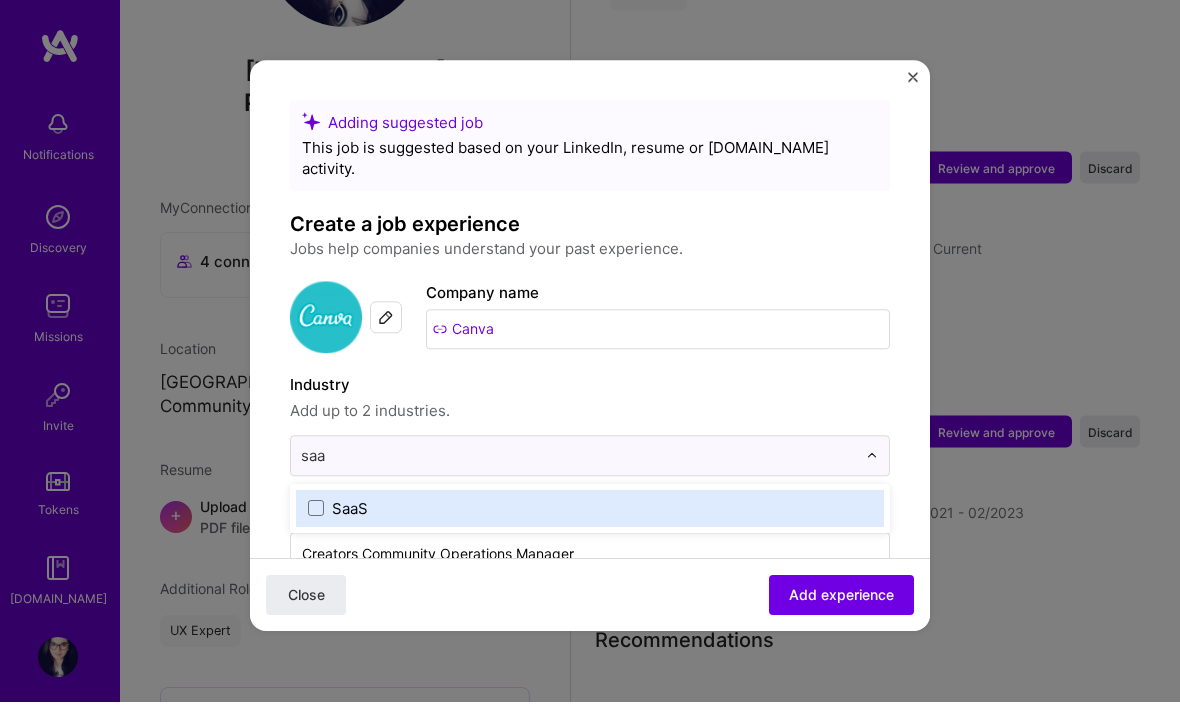 click on "SaaS" at bounding box center [590, 519] 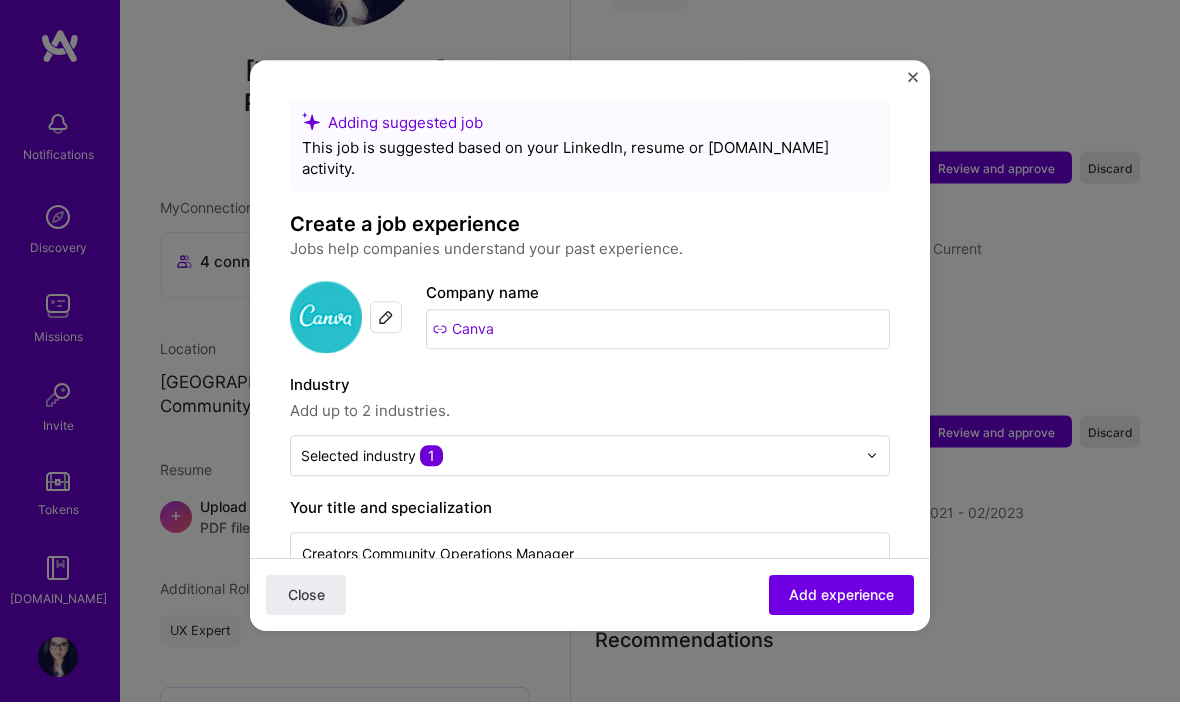 scroll, scrollTop: 7016, scrollLeft: 0, axis: vertical 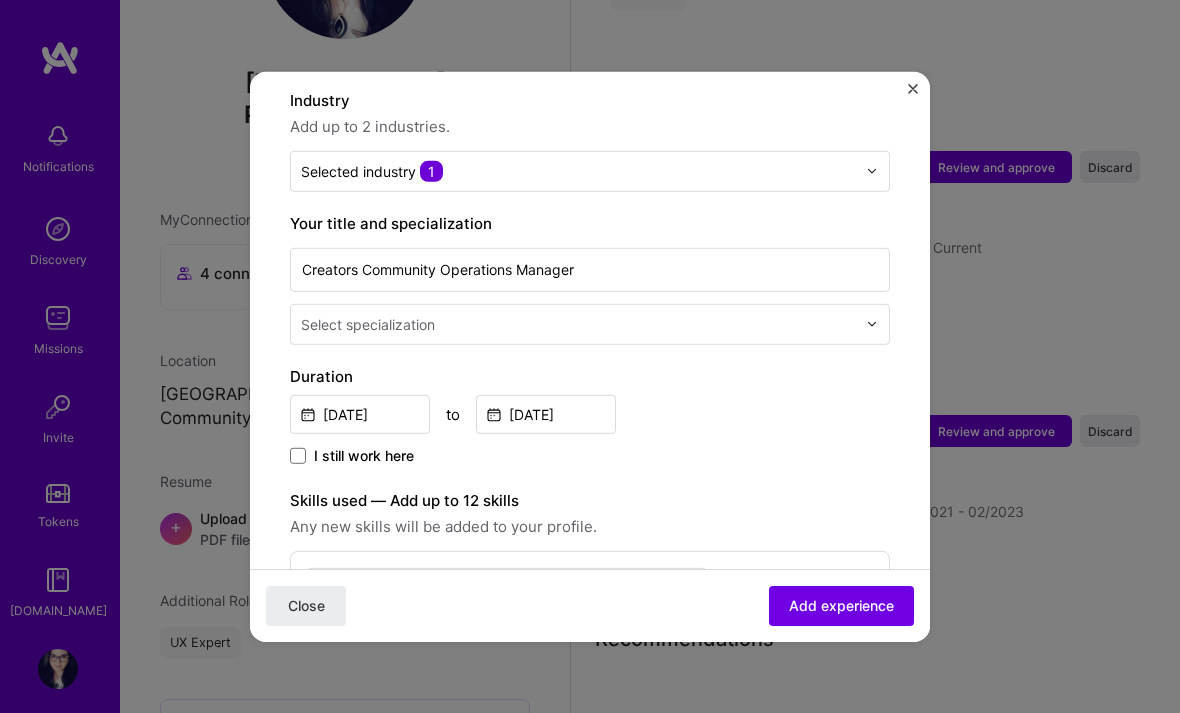 click at bounding box center [580, 323] 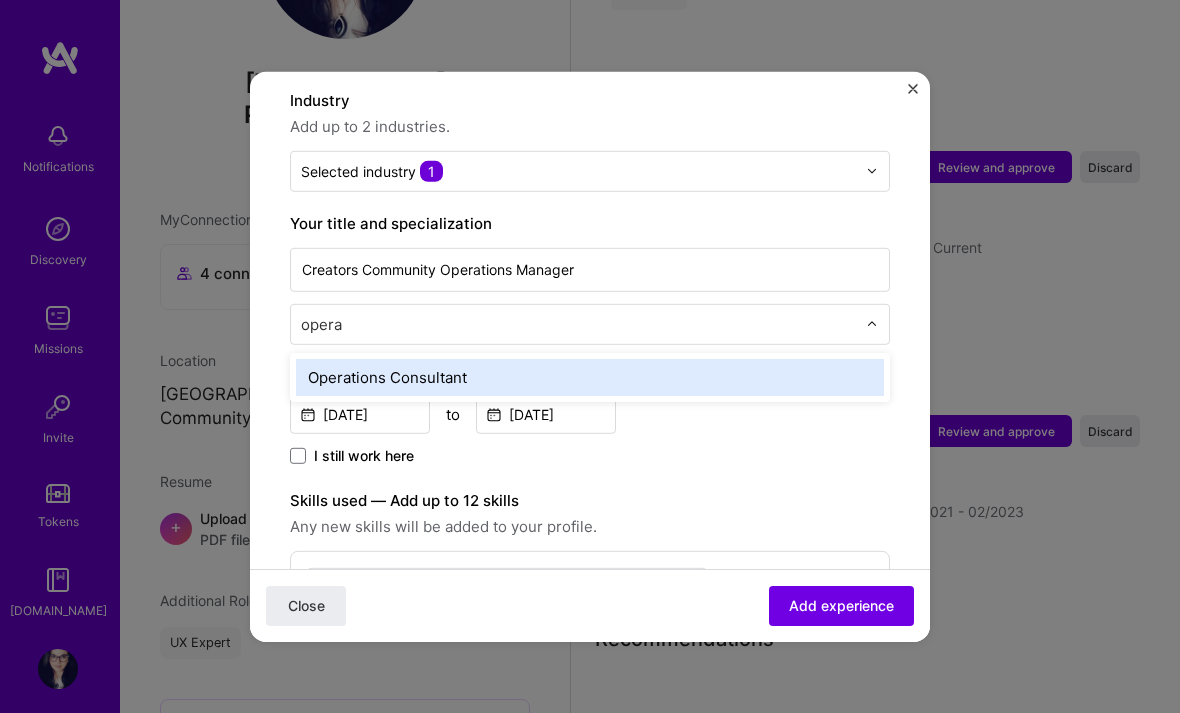 scroll, scrollTop: 0, scrollLeft: 0, axis: both 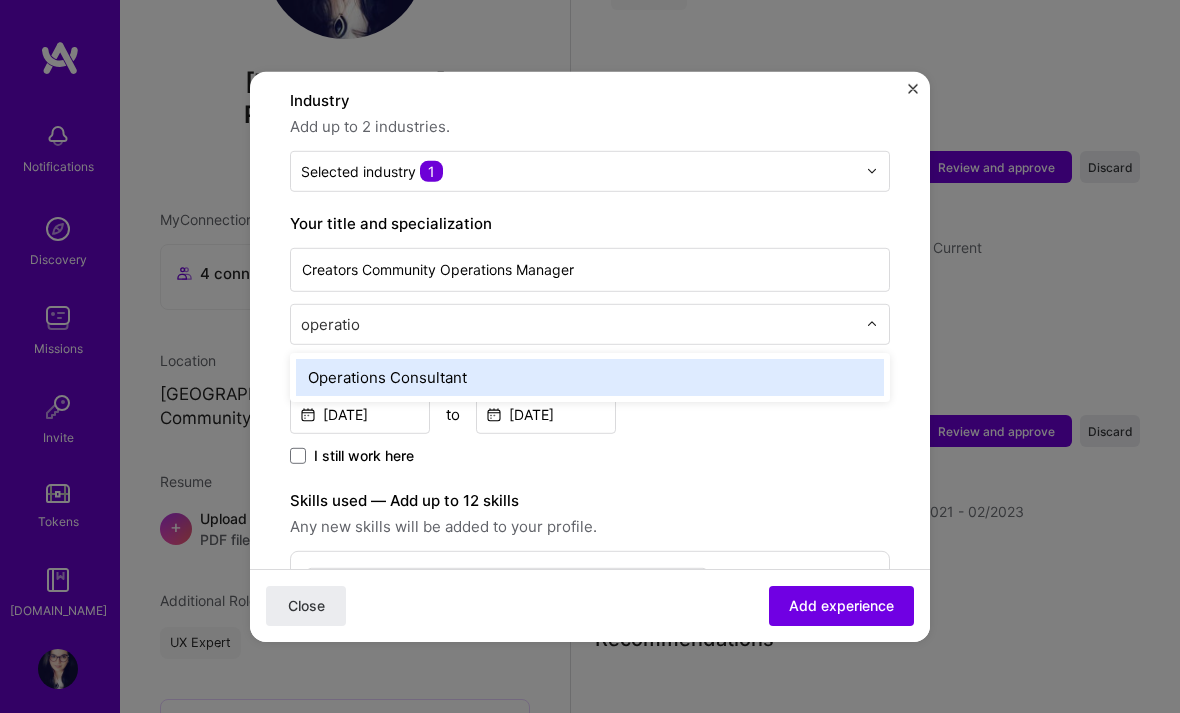 click on "Operations Consultant" at bounding box center (590, 376) 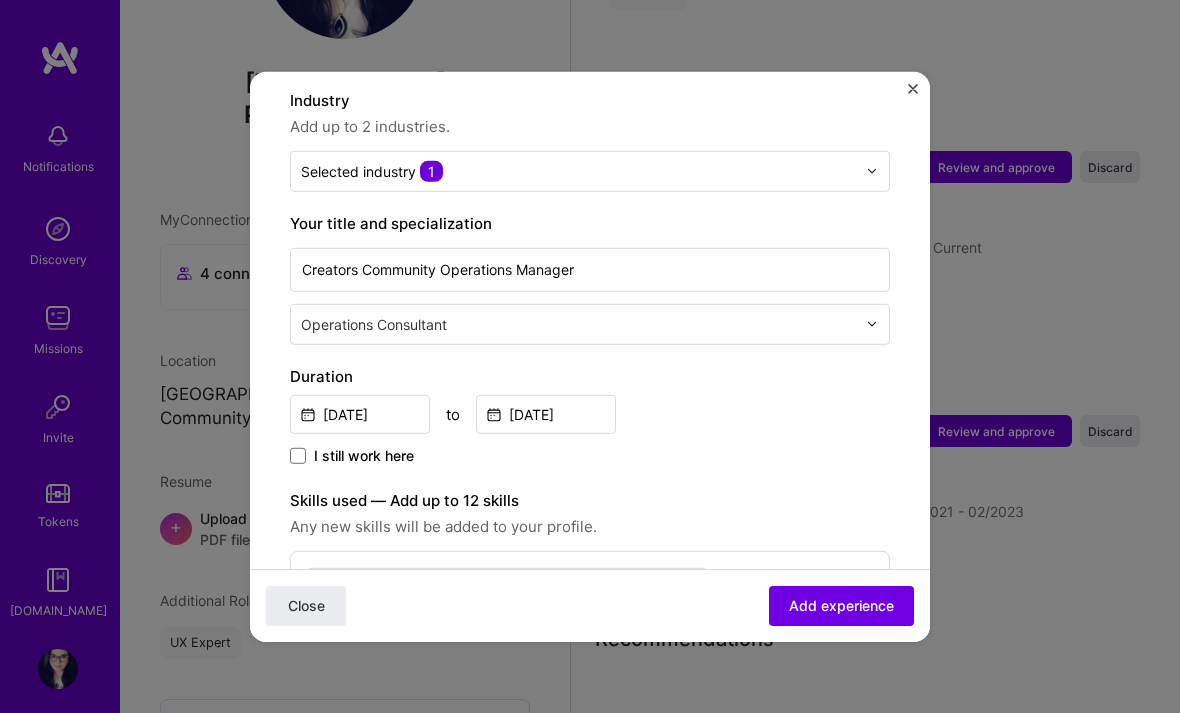 scroll, scrollTop: 453, scrollLeft: 0, axis: vertical 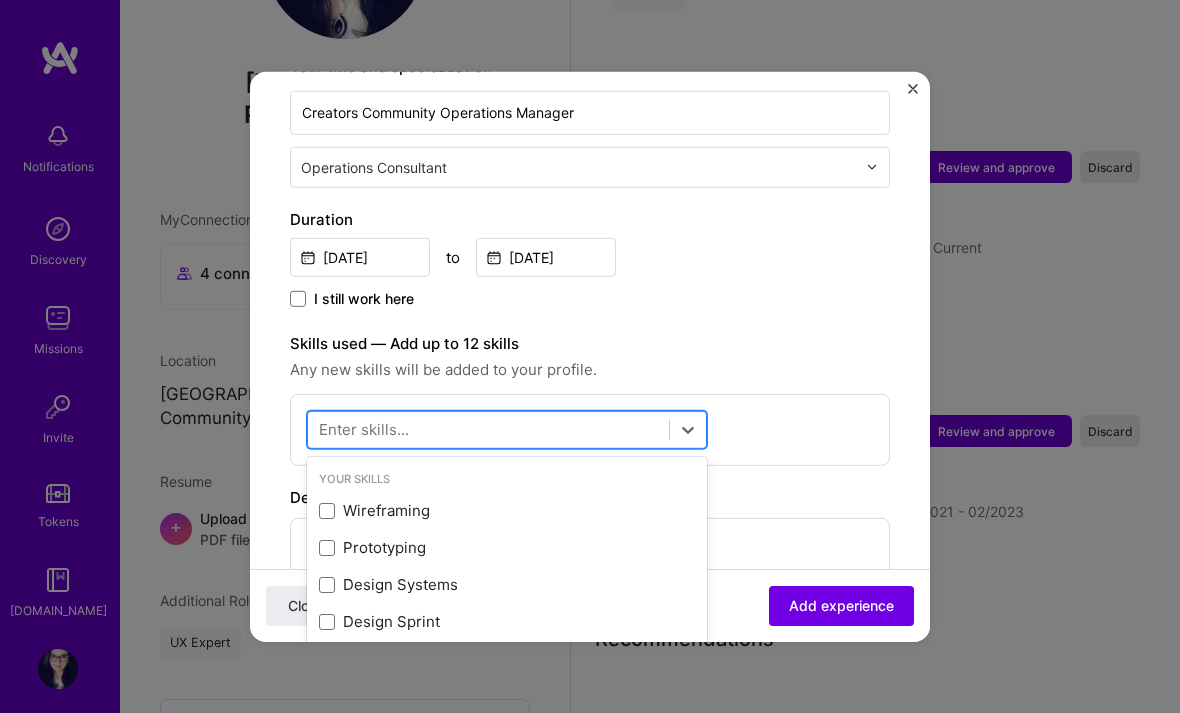 click at bounding box center [488, 429] 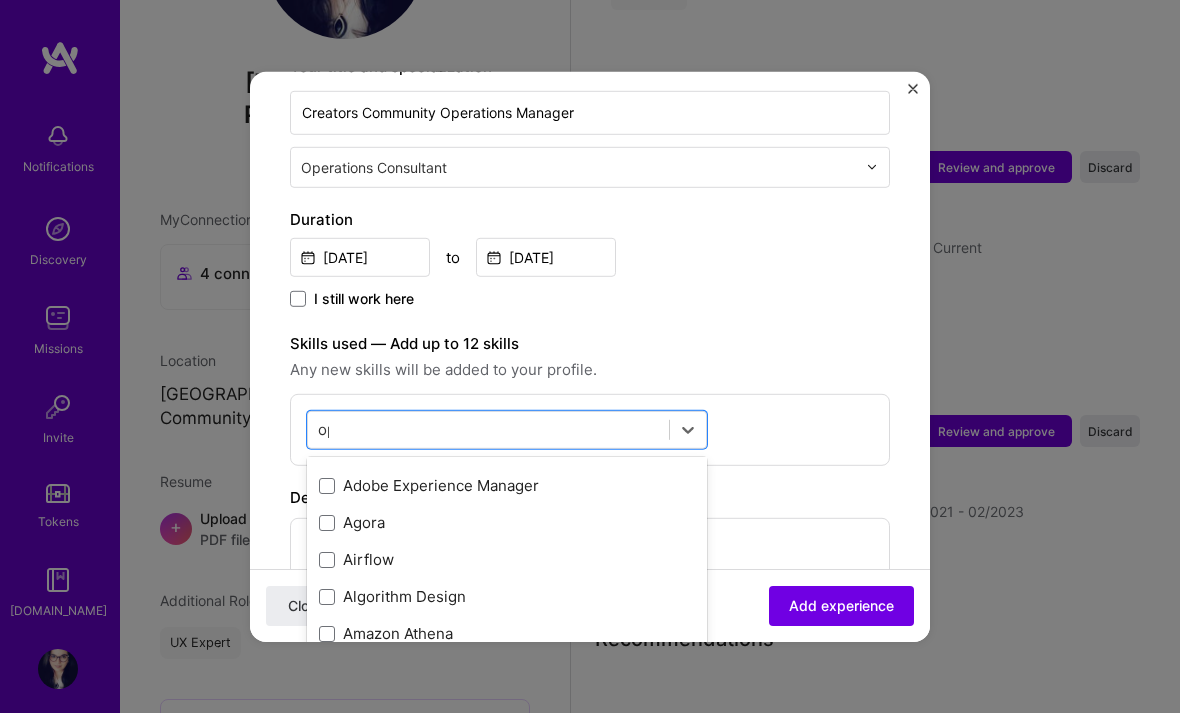 scroll, scrollTop: 0, scrollLeft: 0, axis: both 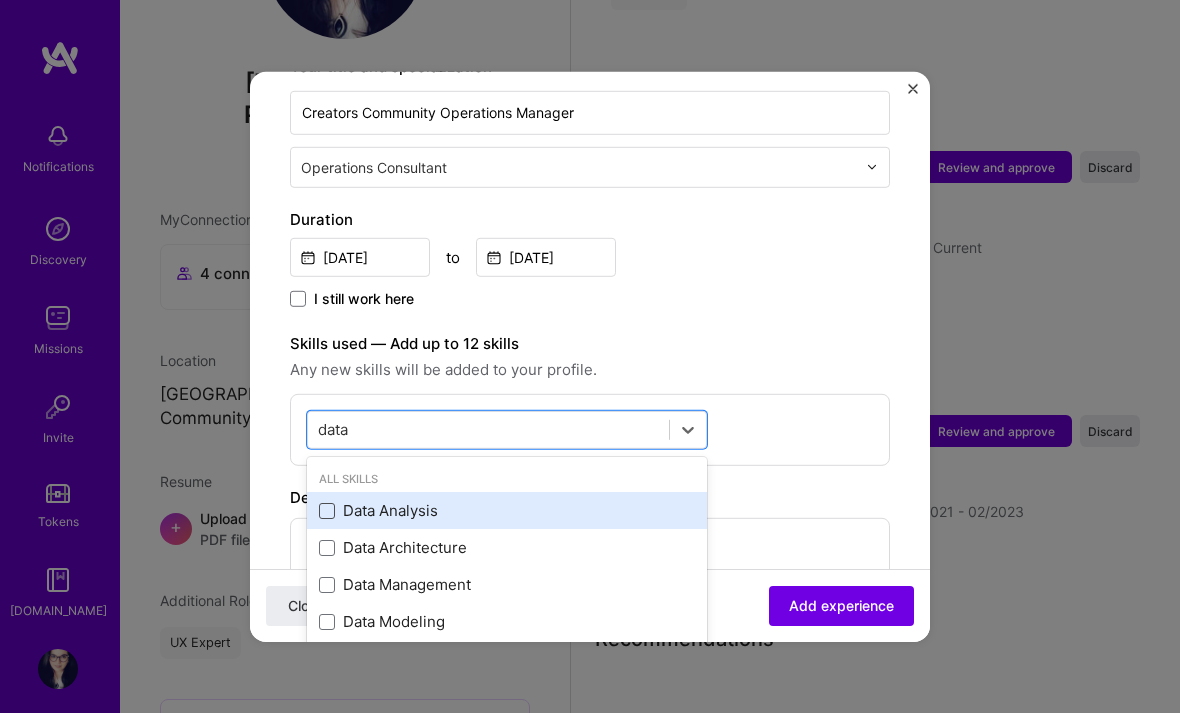click at bounding box center (327, 511) 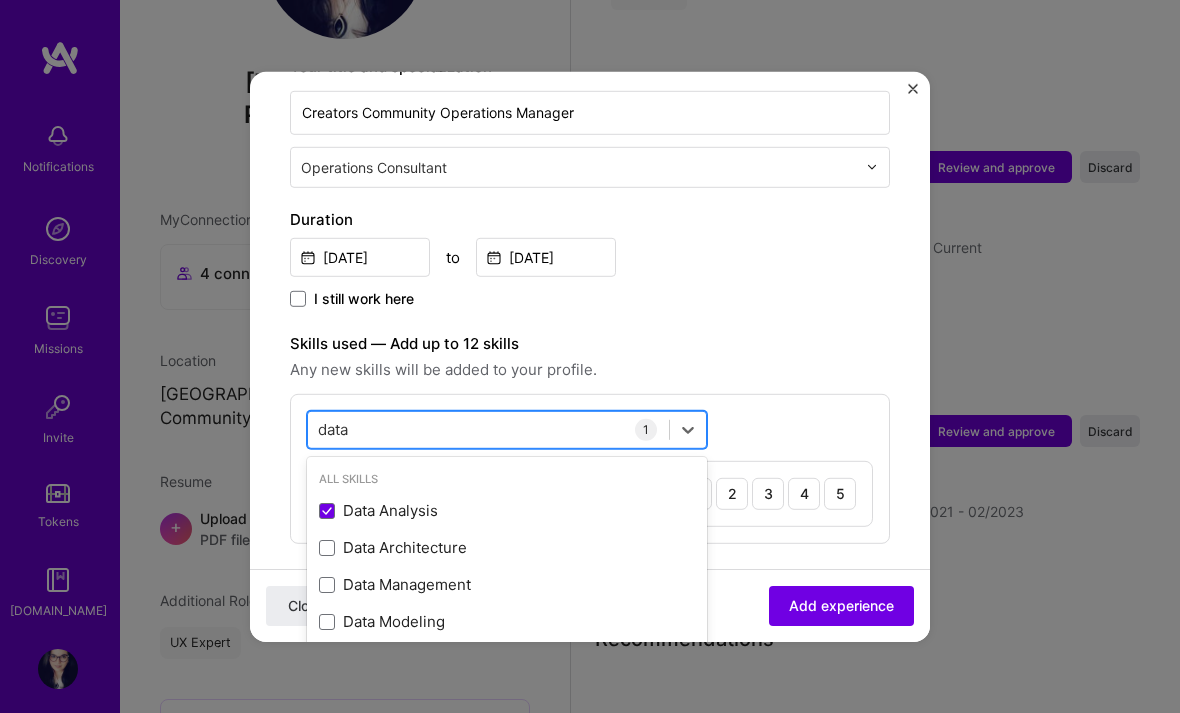 click on "data data" at bounding box center [488, 429] 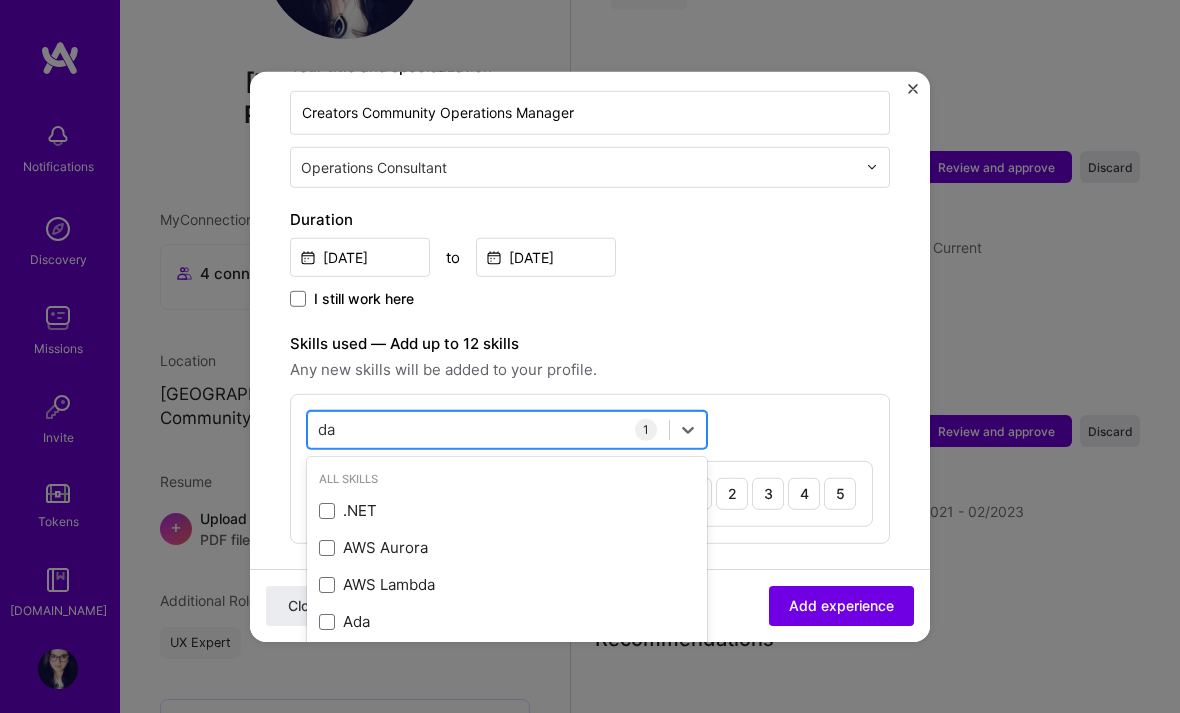 type on "d" 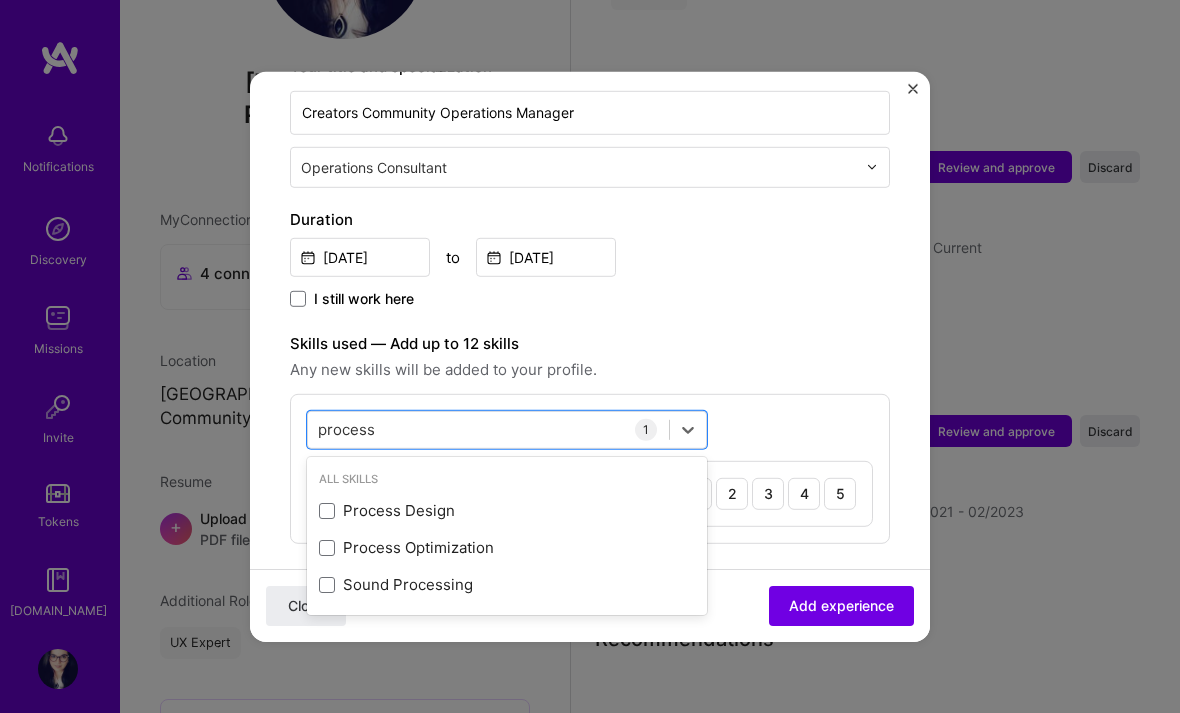 click at bounding box center (327, 511) 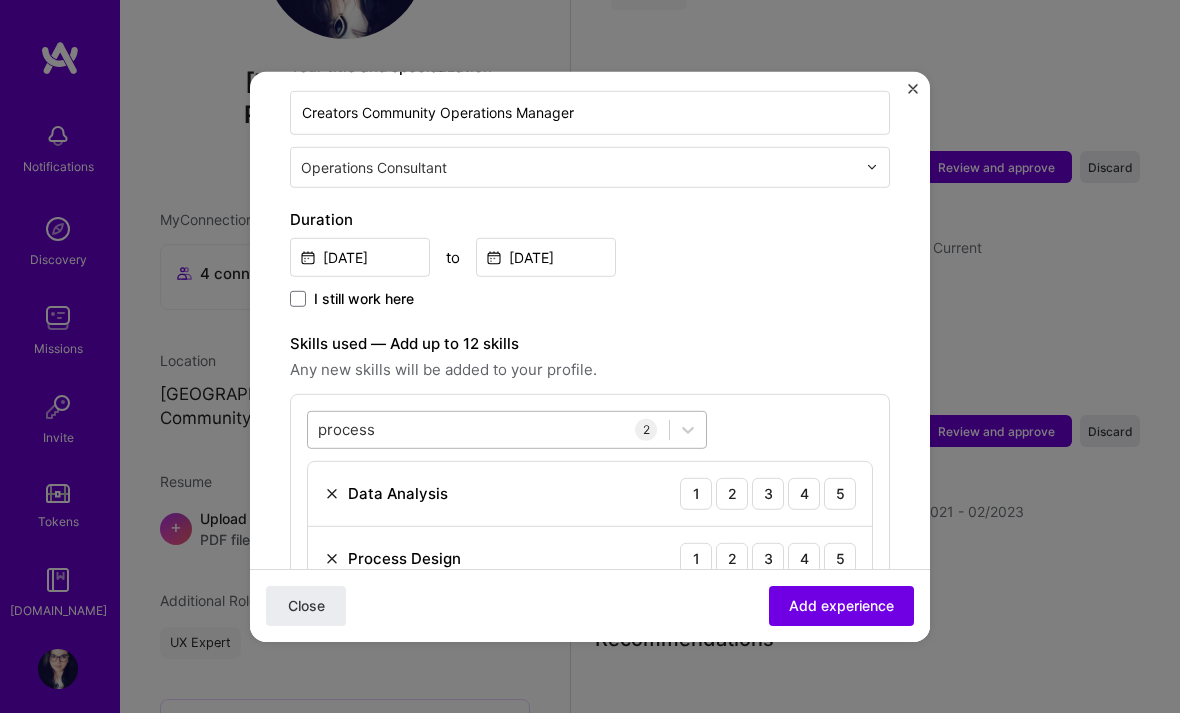 click on "process process" at bounding box center [507, 429] 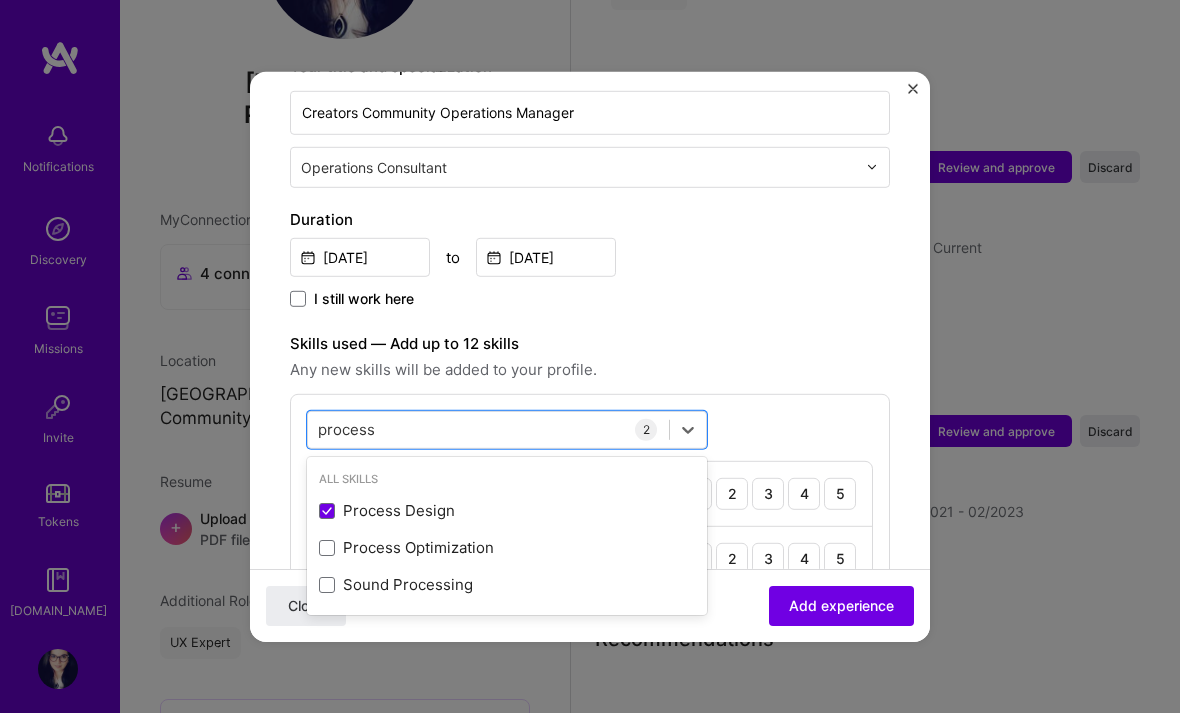 click at bounding box center [327, 548] 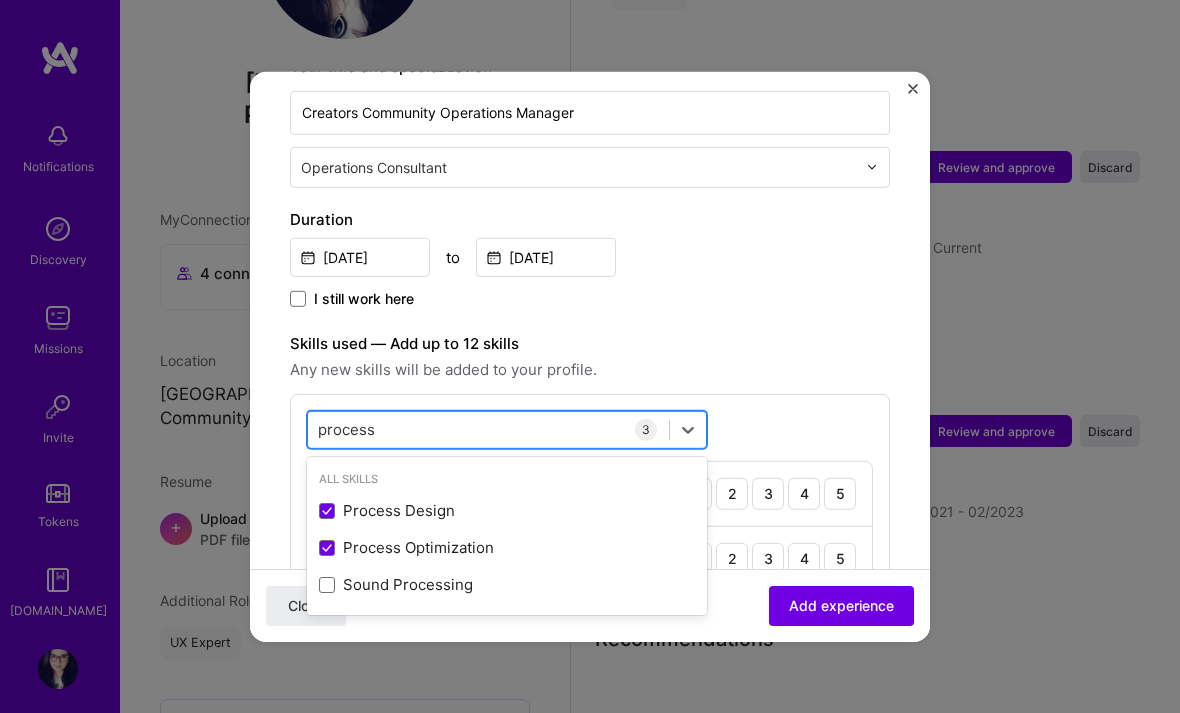 click on "process process" at bounding box center (488, 429) 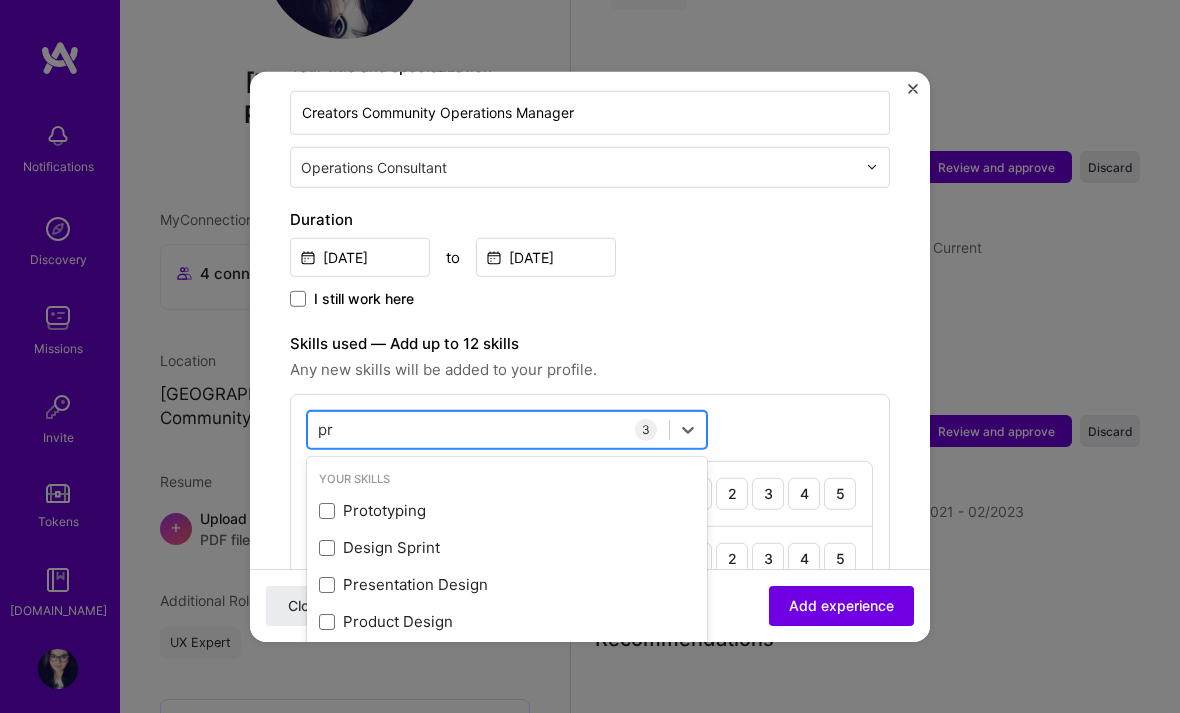 type on "p" 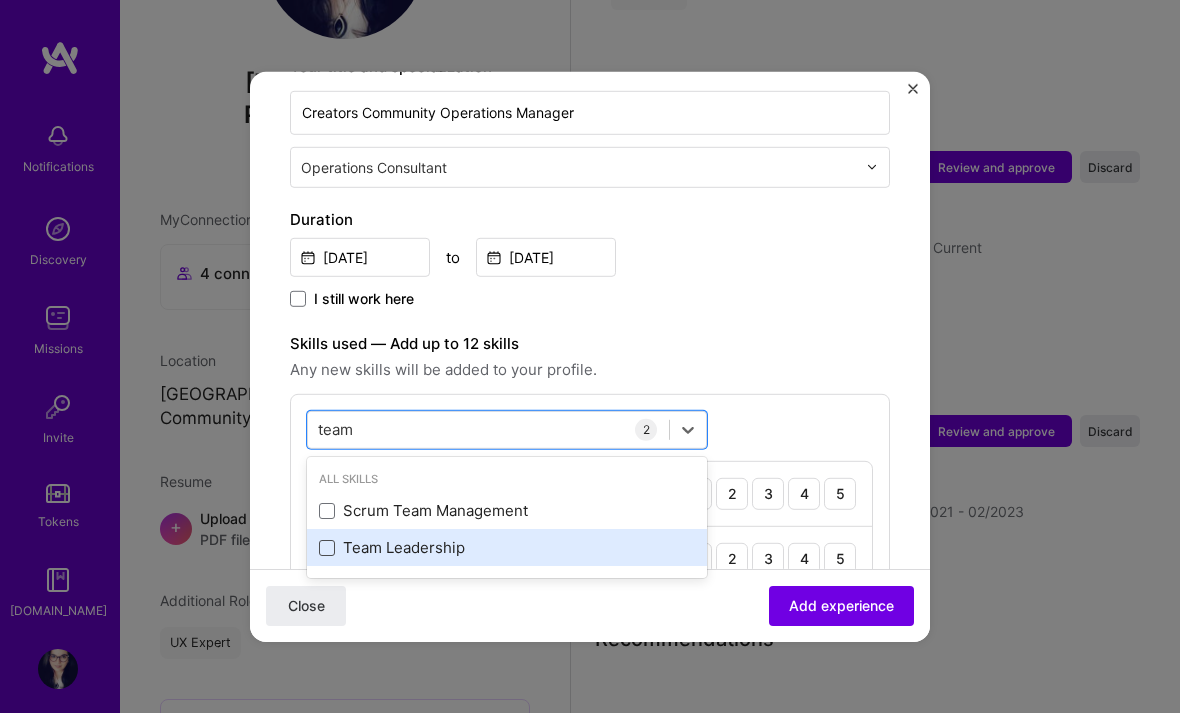 click at bounding box center [327, 548] 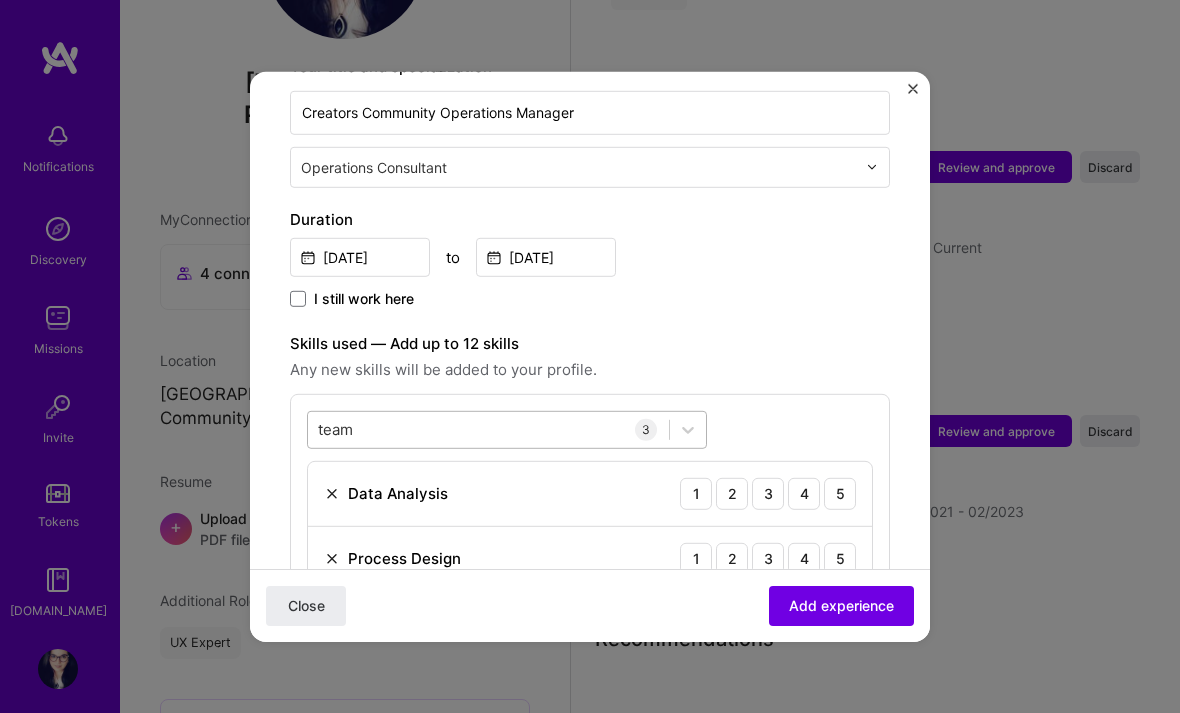 click on "team team" at bounding box center (488, 429) 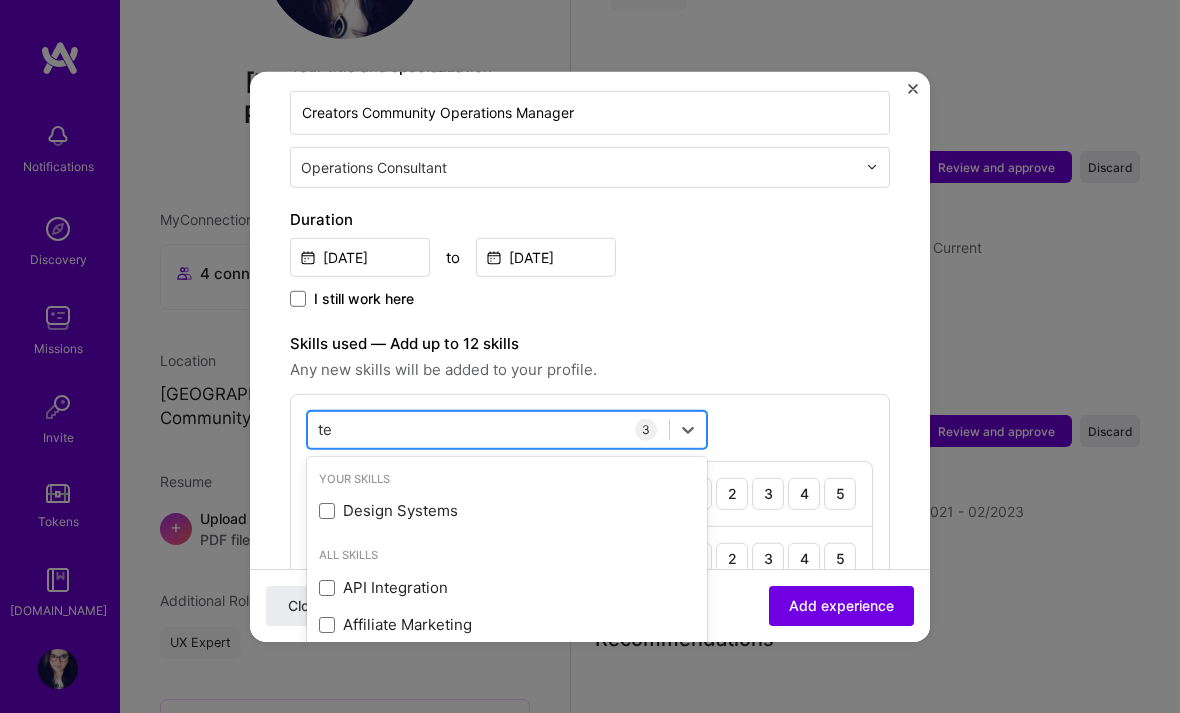 type on "t" 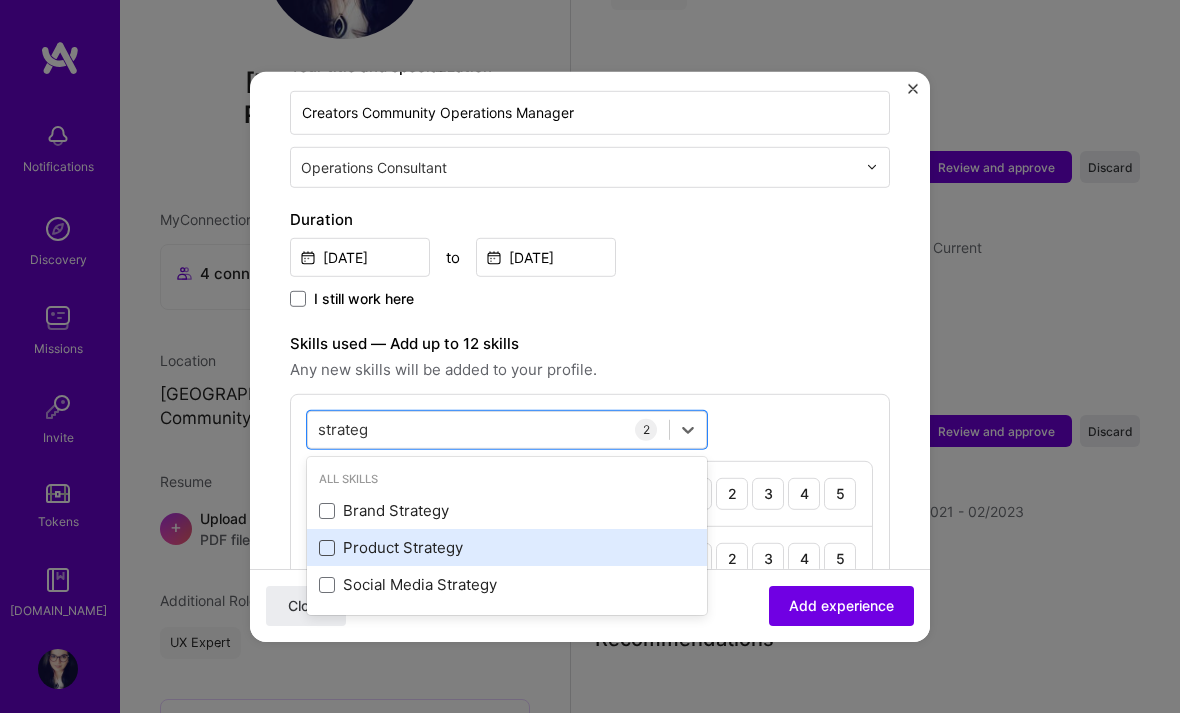 click at bounding box center (327, 548) 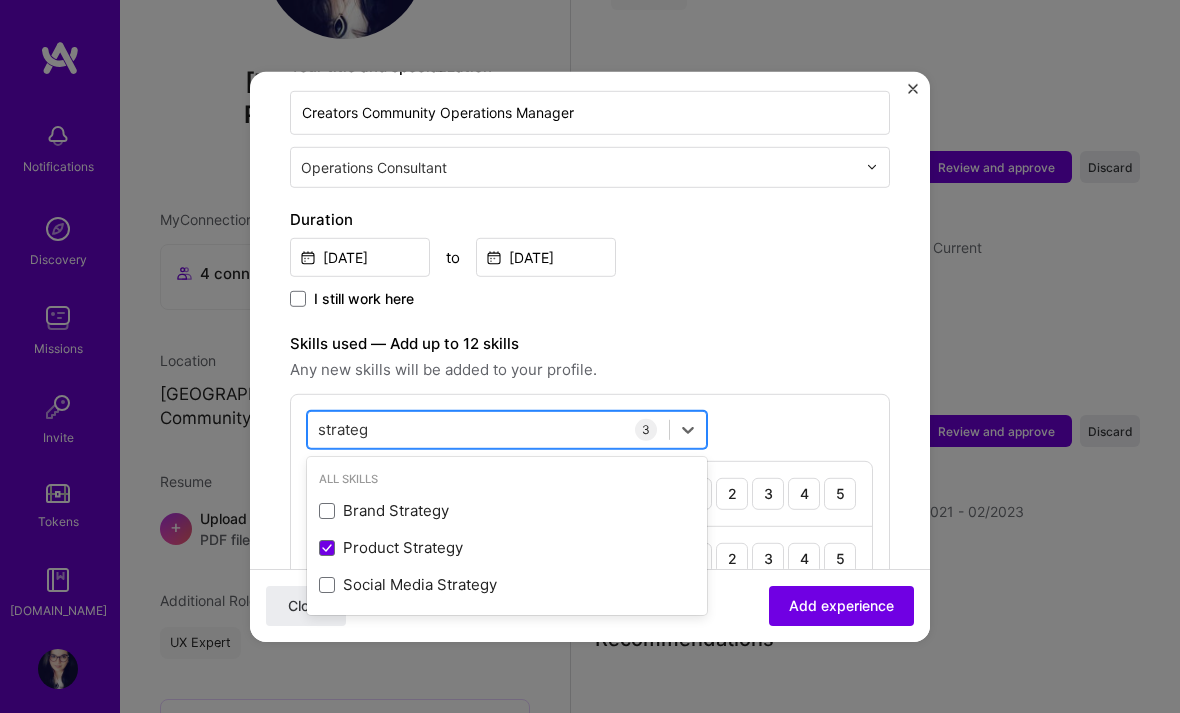 click on "strateg strateg" at bounding box center [488, 429] 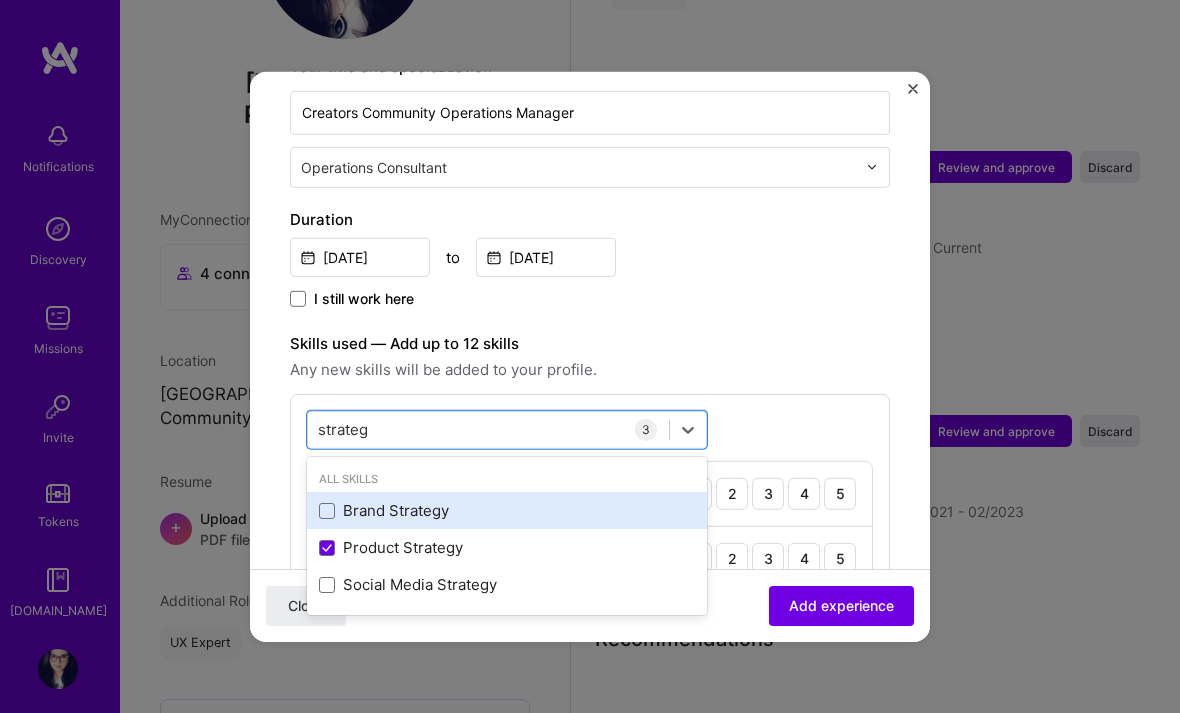 click on "Brand Strategy" at bounding box center [507, 510] 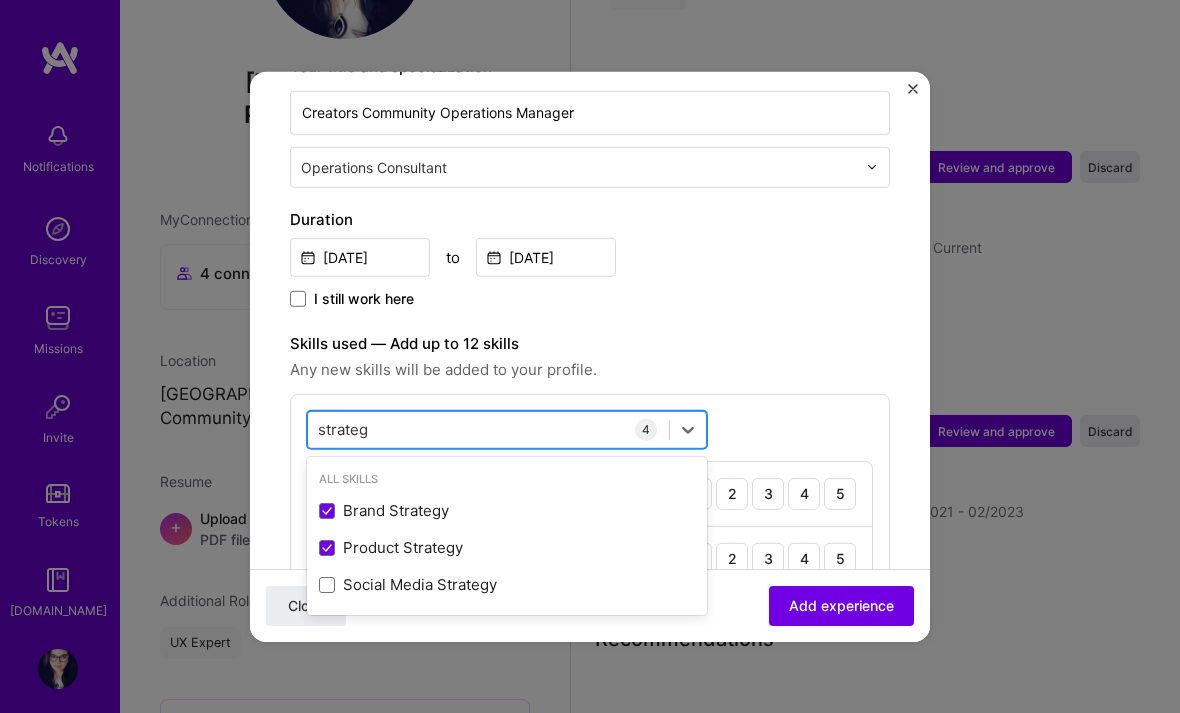click on "strateg strateg" at bounding box center [488, 429] 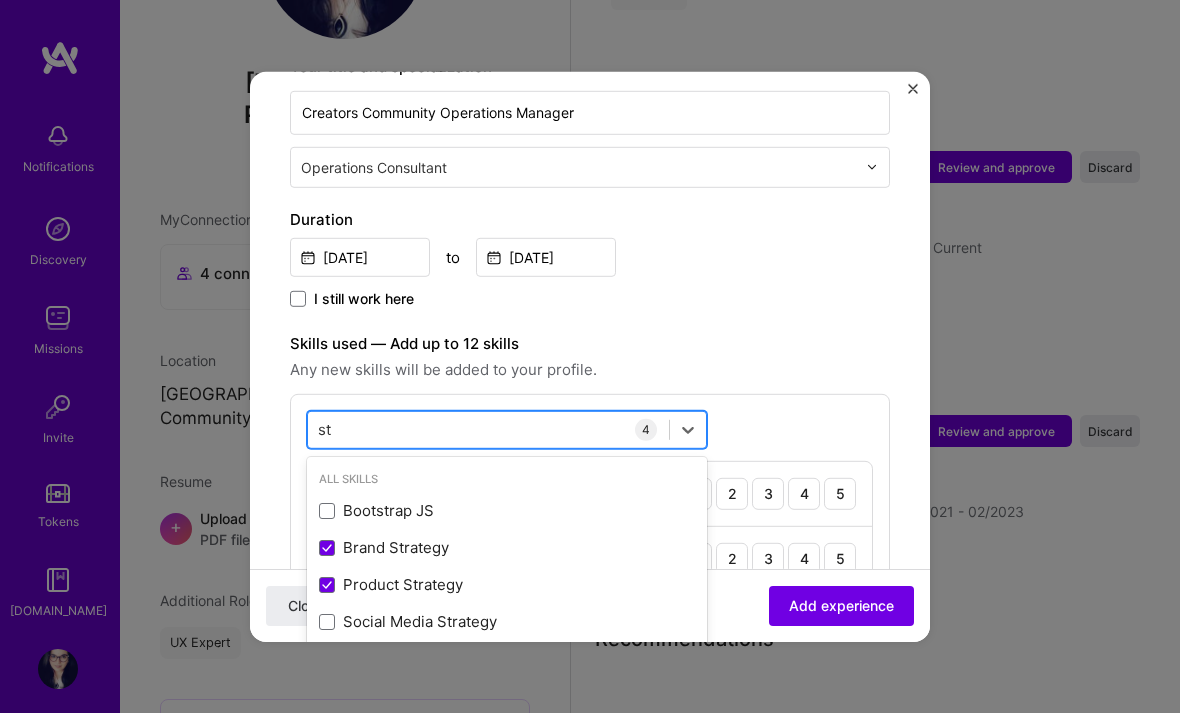 type on "s" 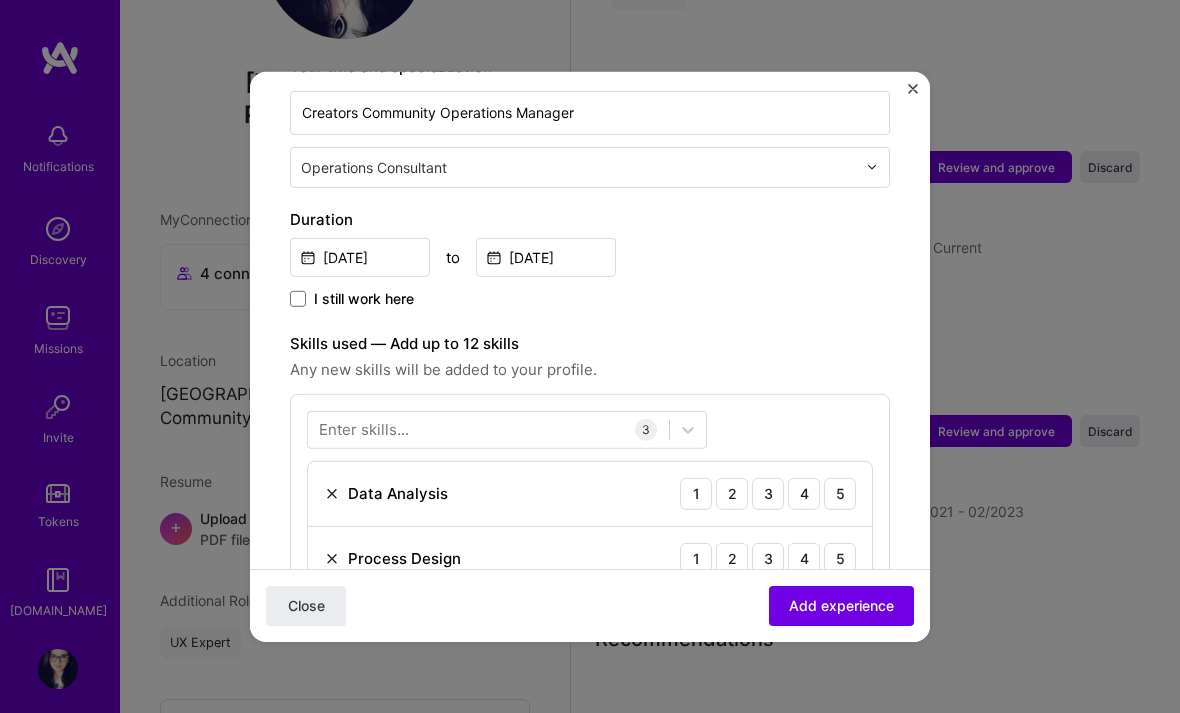 click on "Any new skills will be added to your profile." at bounding box center (590, 369) 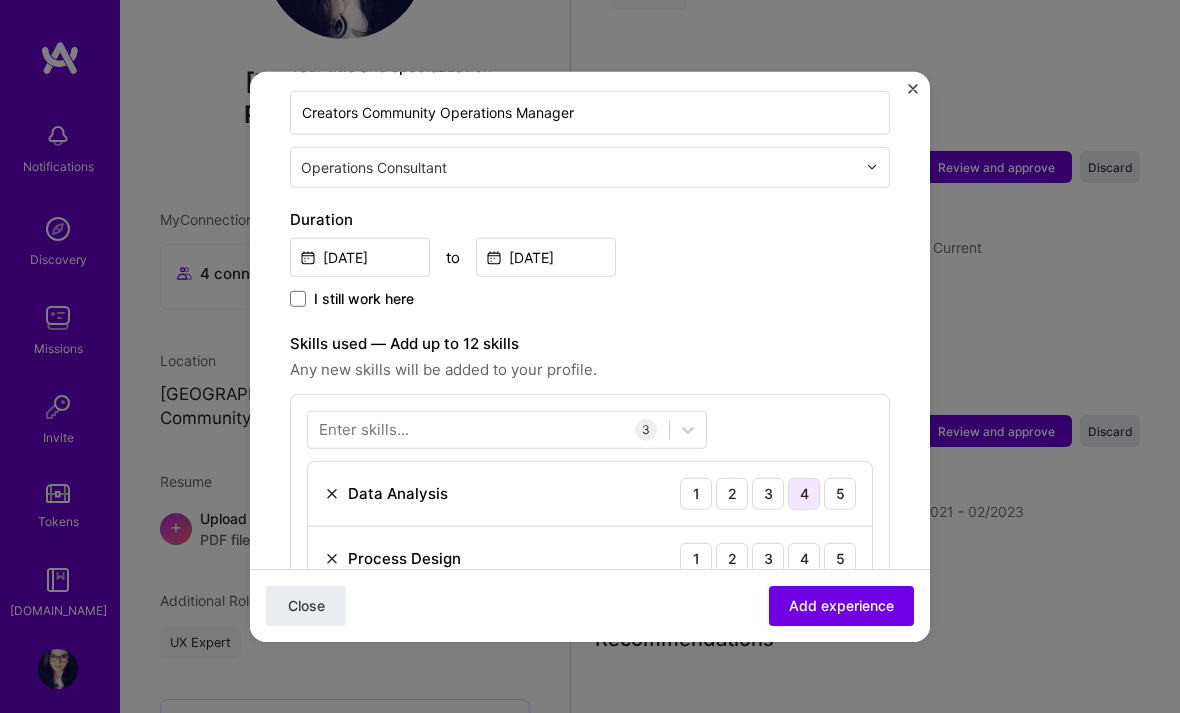 click on "4" at bounding box center (804, 493) 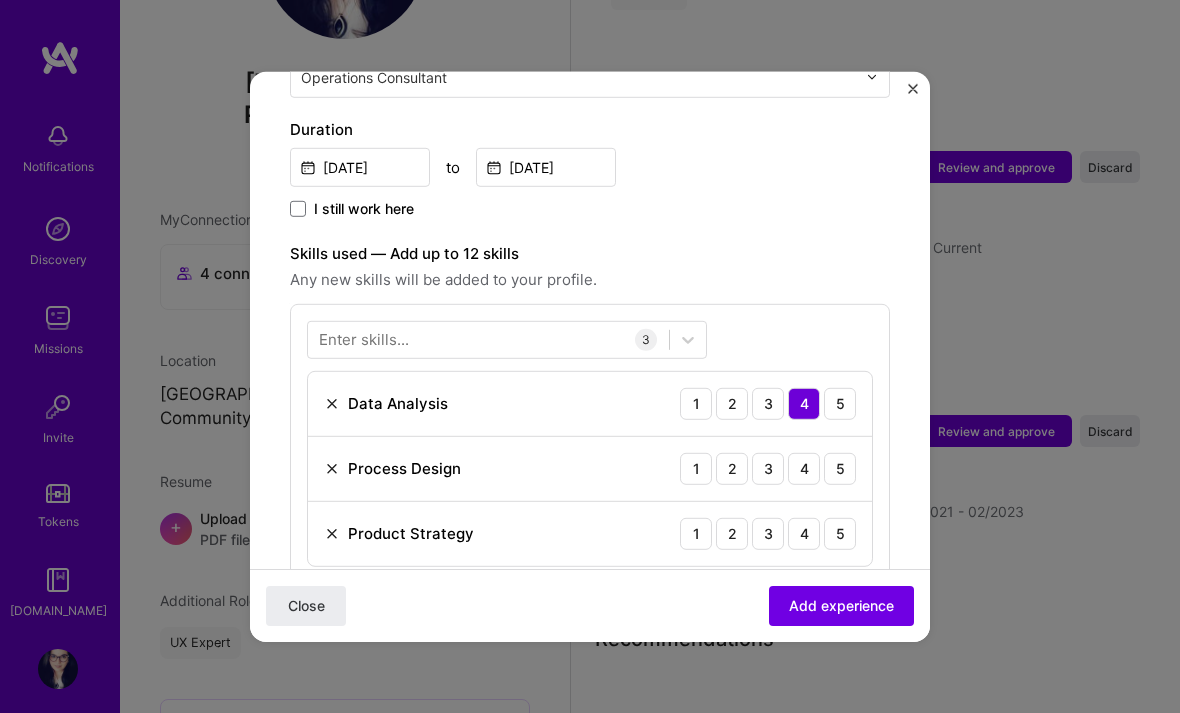 scroll, scrollTop: 558, scrollLeft: 0, axis: vertical 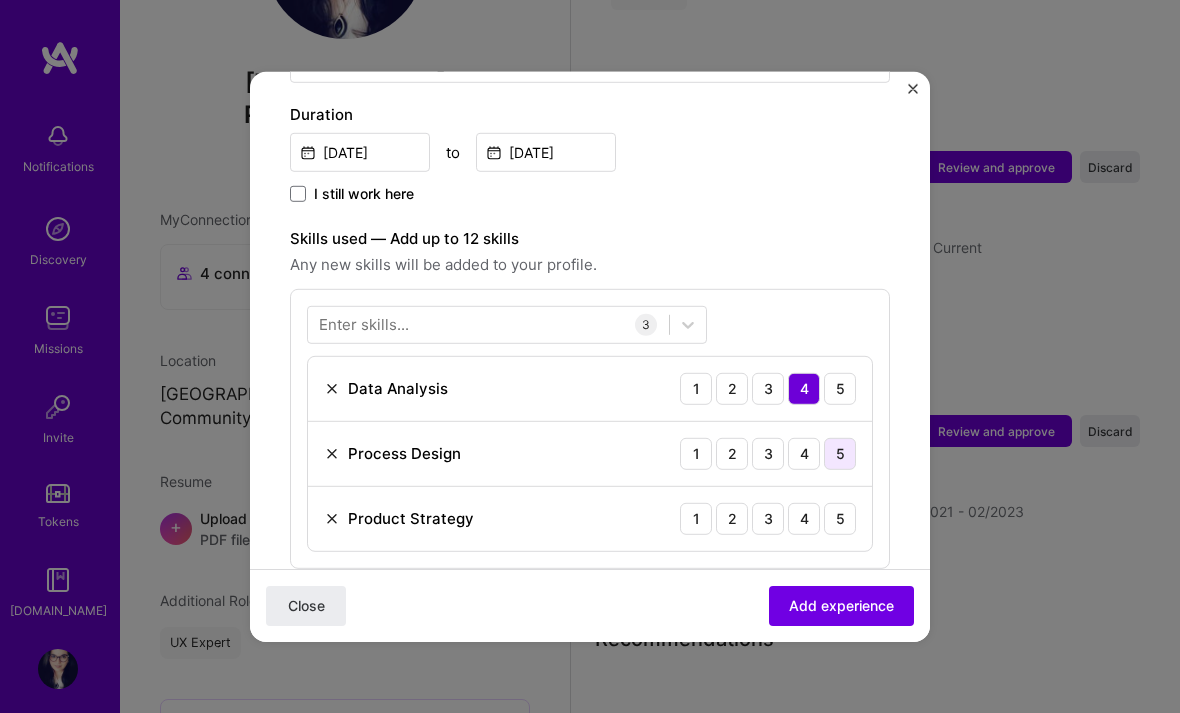 click on "5" at bounding box center [840, 453] 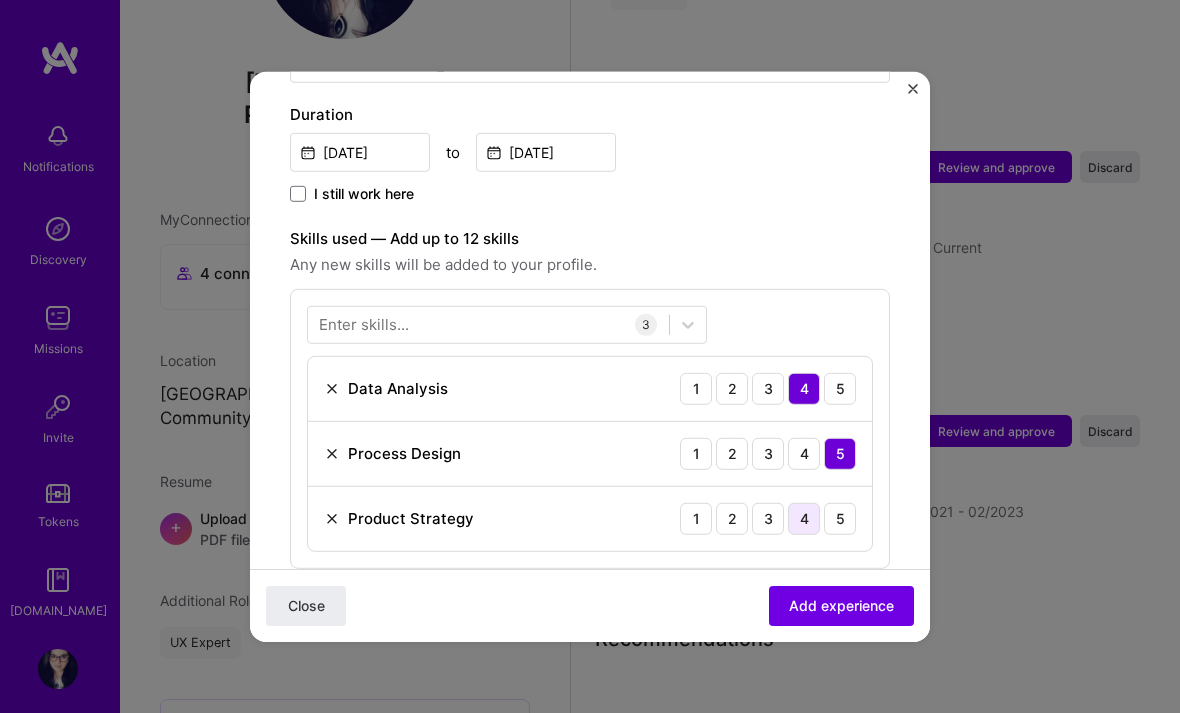 click on "4" at bounding box center [804, 518] 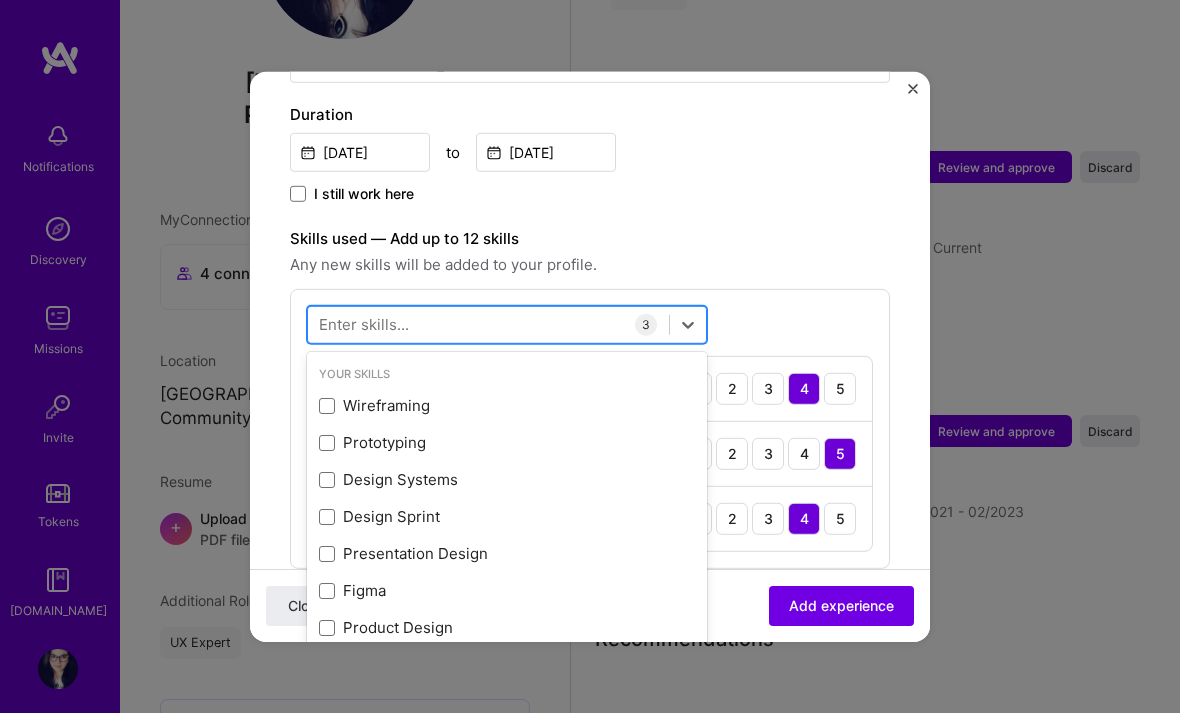 click at bounding box center [488, 324] 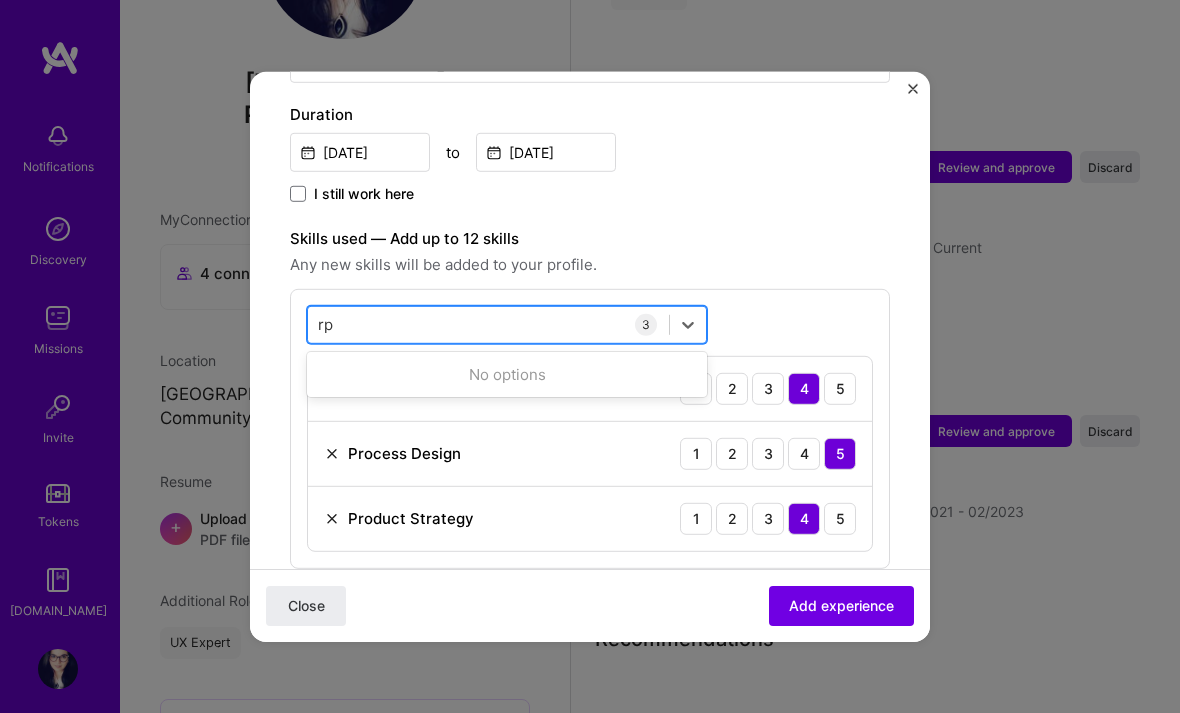 type on "r" 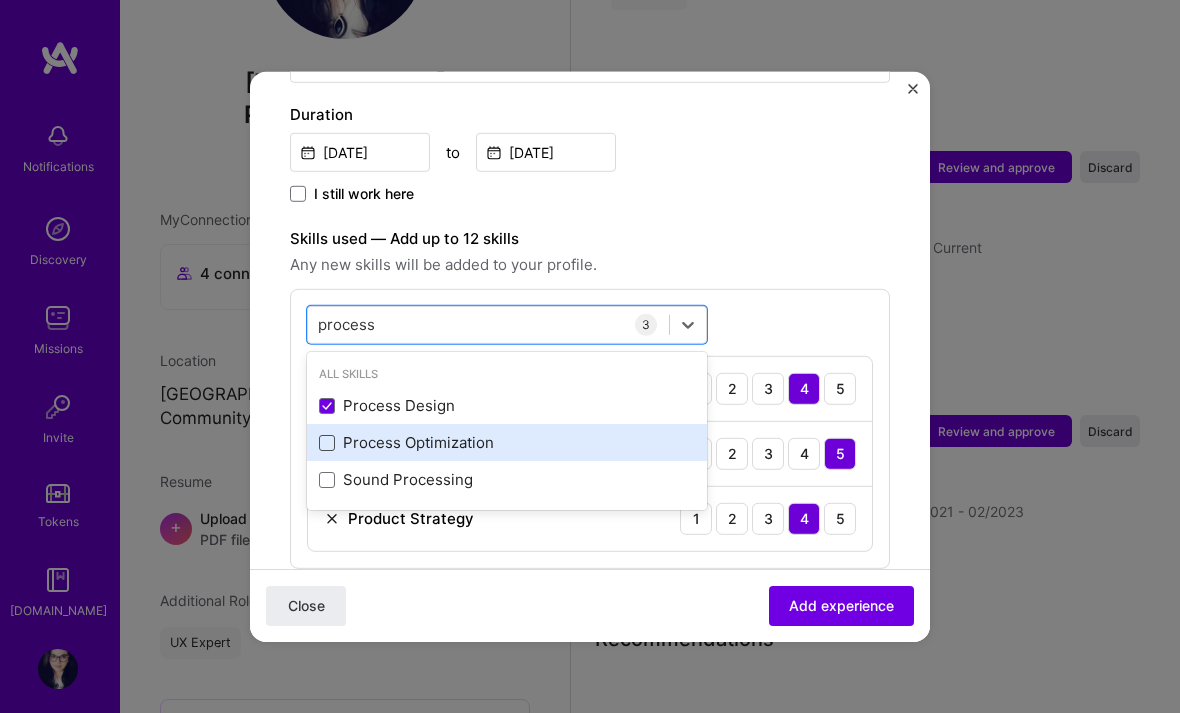 click at bounding box center (327, 443) 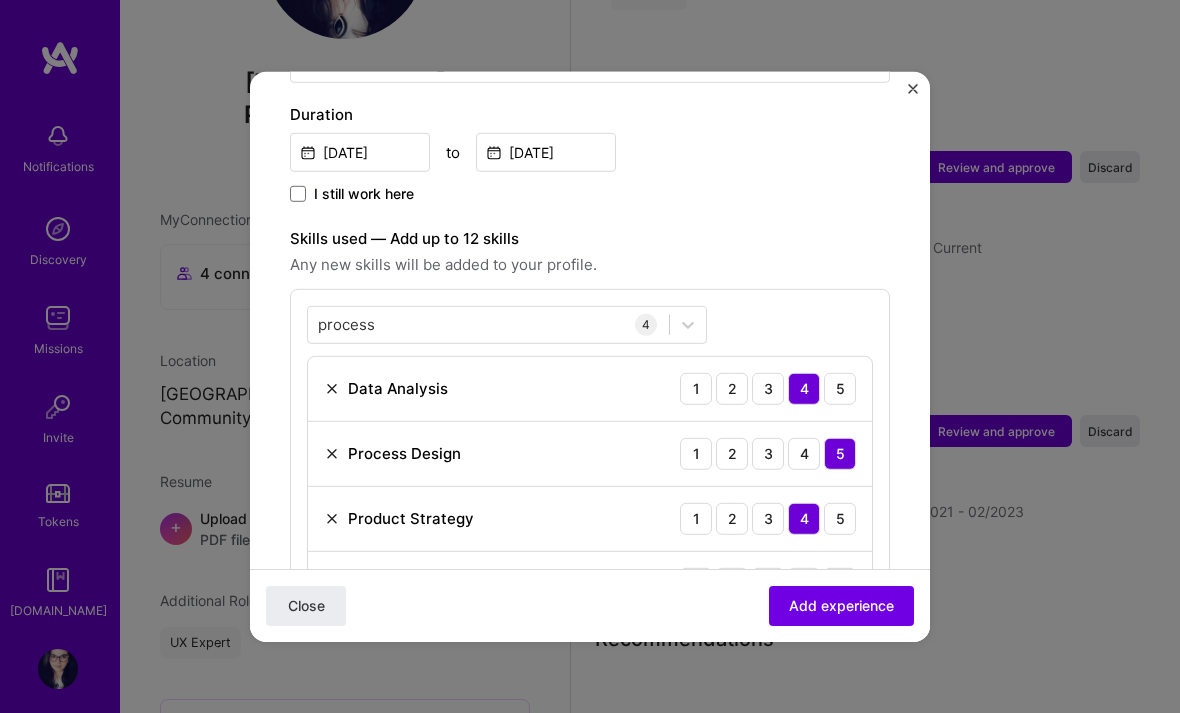 click on "5" at bounding box center (840, 583) 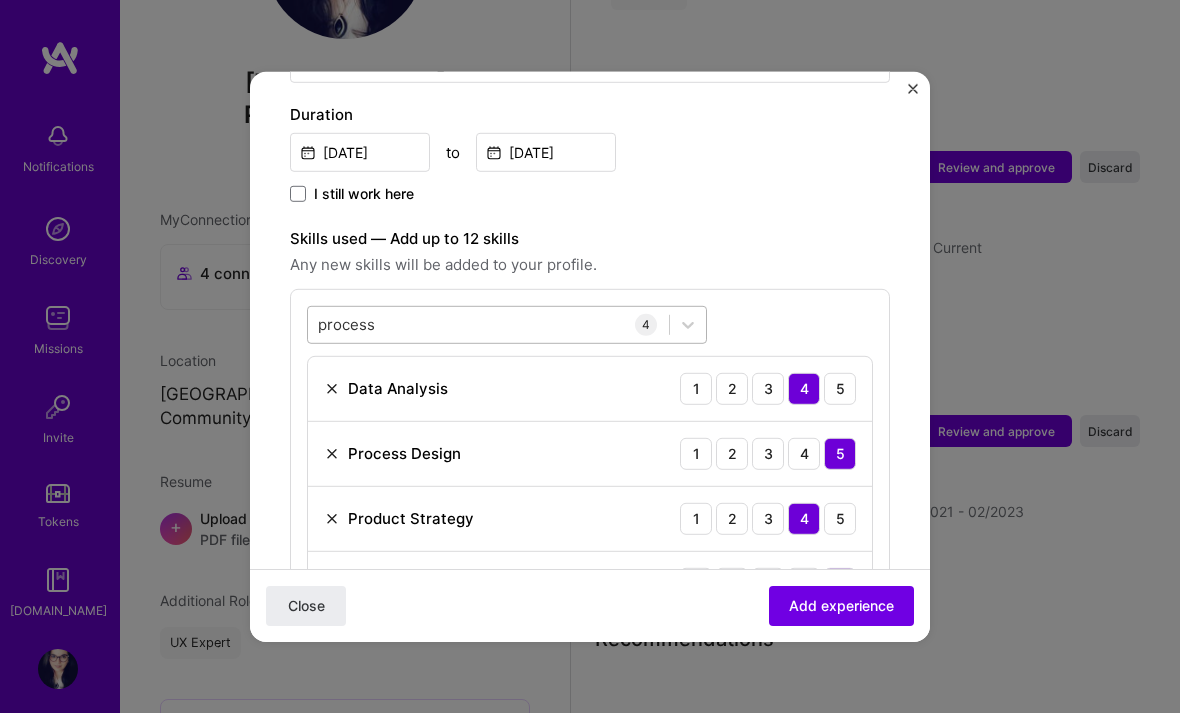 click on "process process" at bounding box center (488, 324) 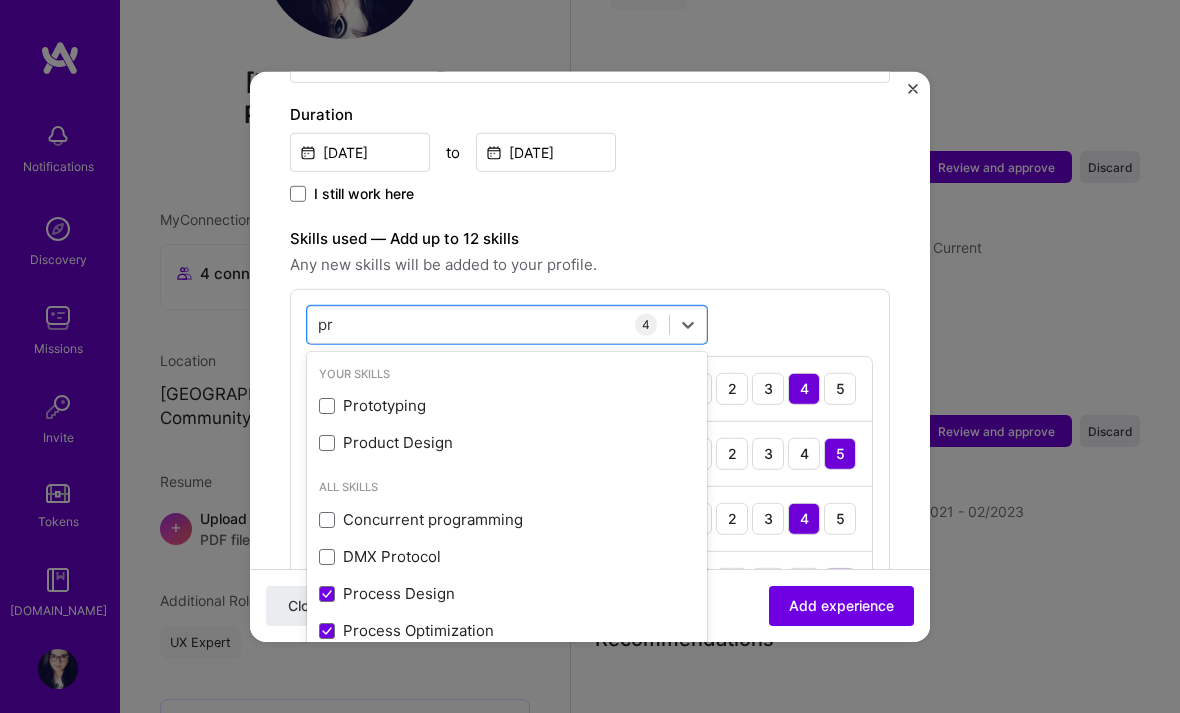 type on "p" 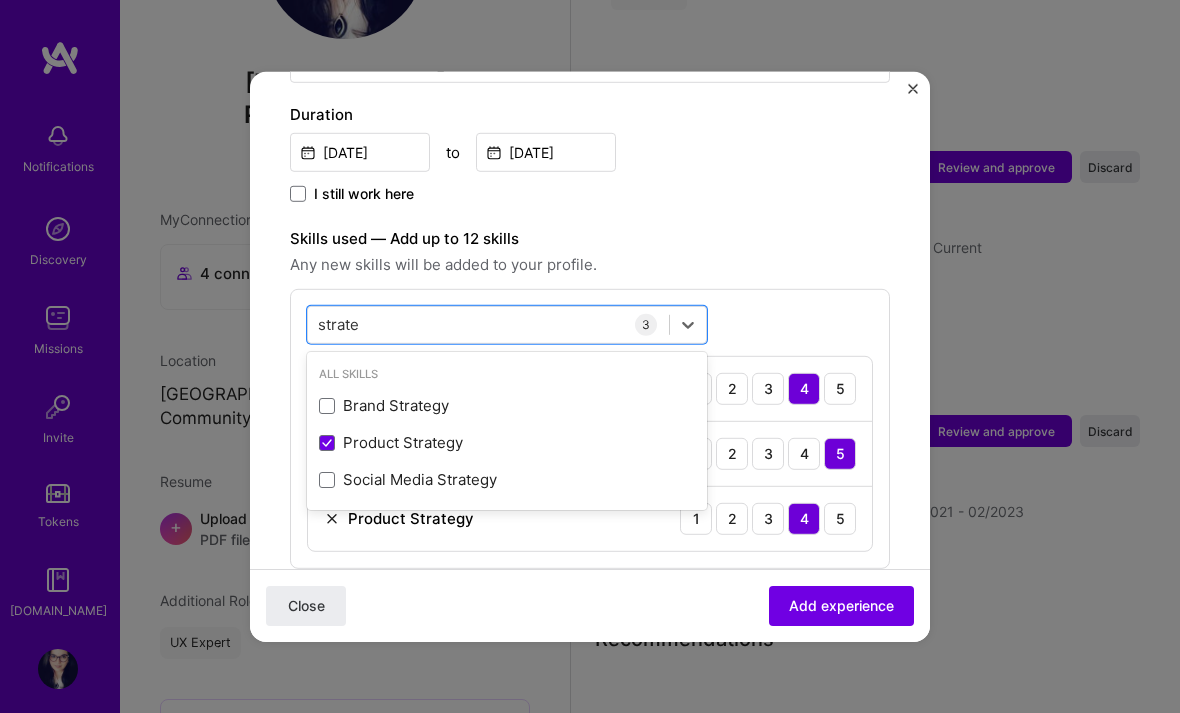 click on "Brand Strategy" at bounding box center (507, 405) 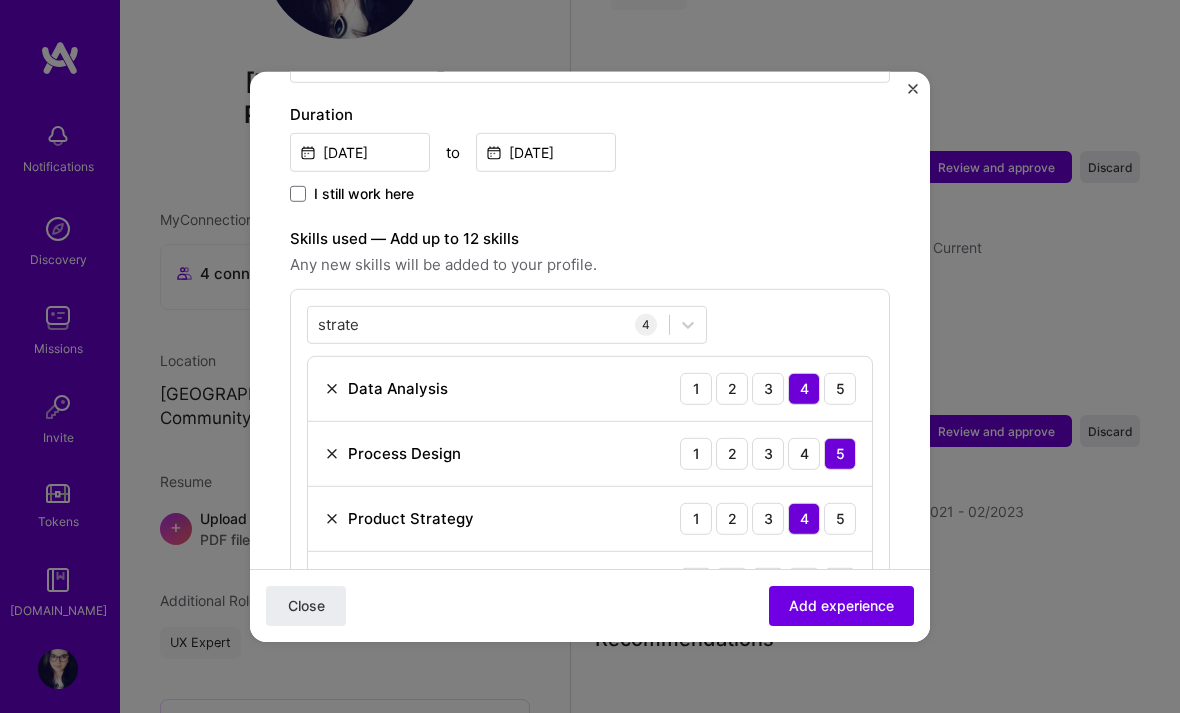 scroll, scrollTop: 705, scrollLeft: 0, axis: vertical 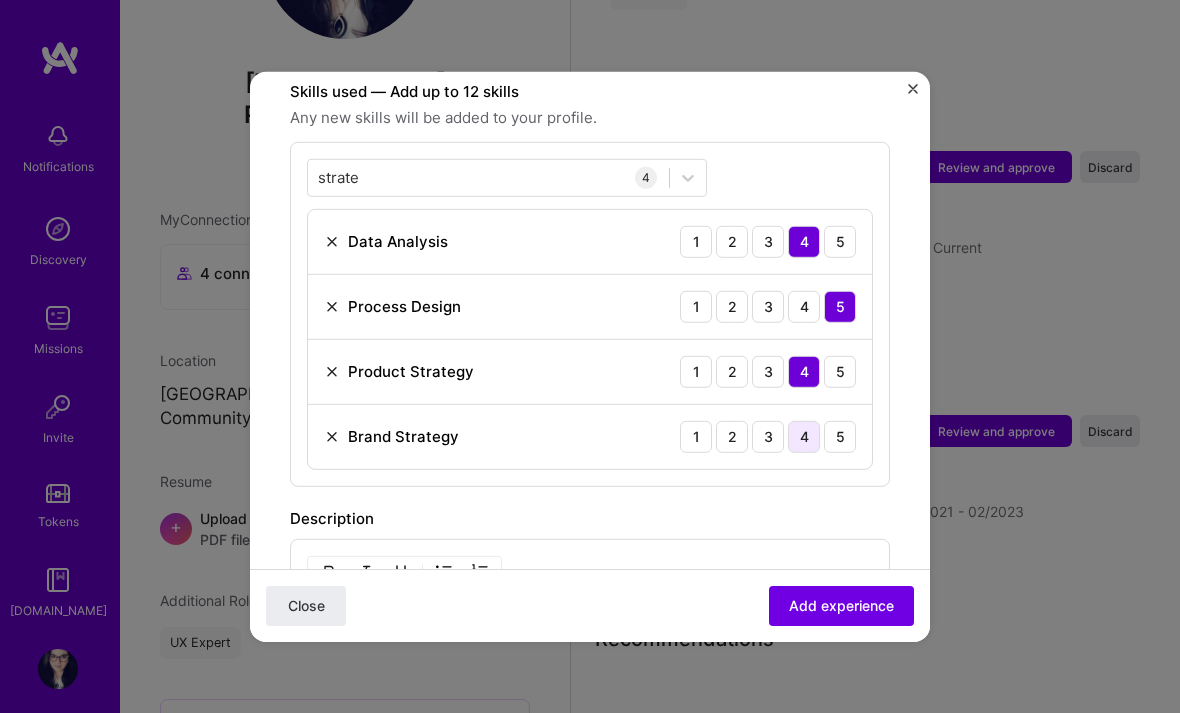 click on "4" at bounding box center [804, 436] 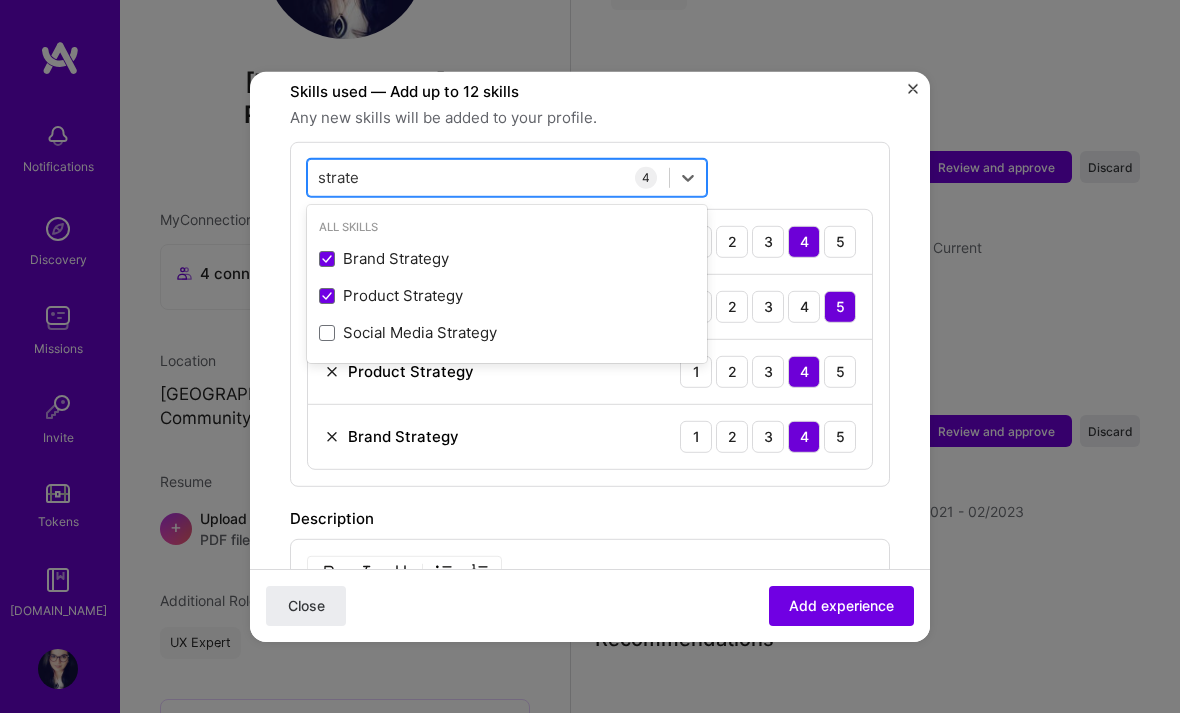 click on "strate strate" at bounding box center [488, 177] 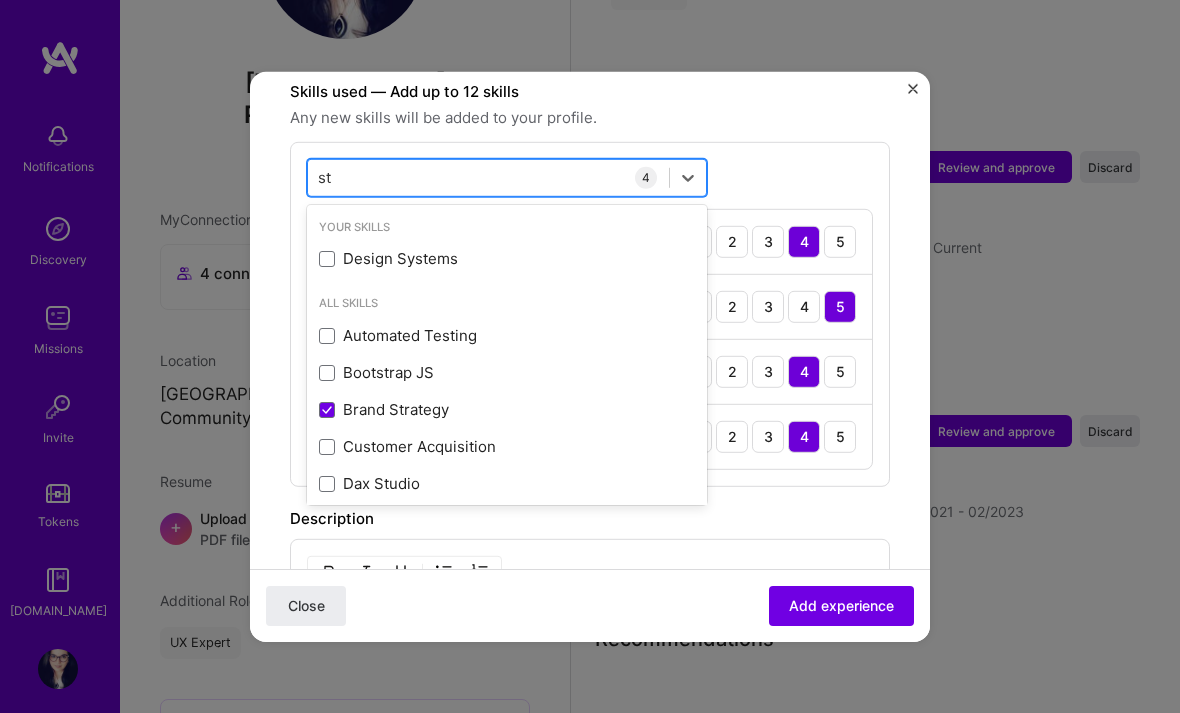 type on "s" 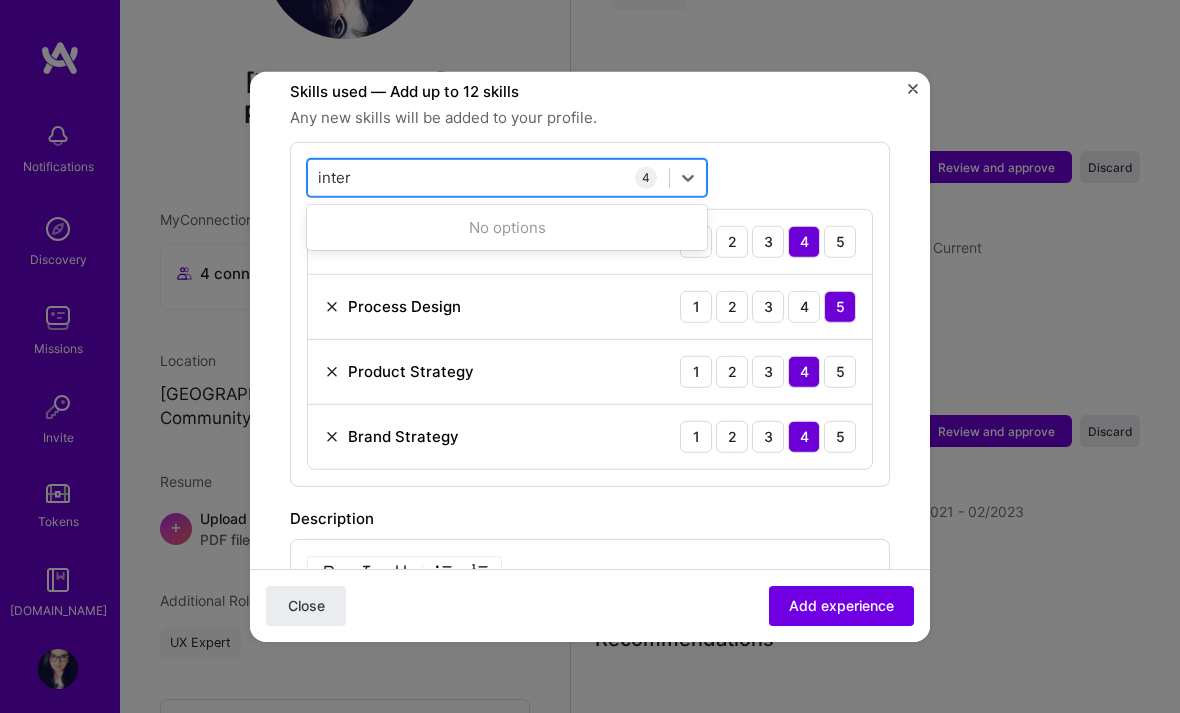 type on "interna" 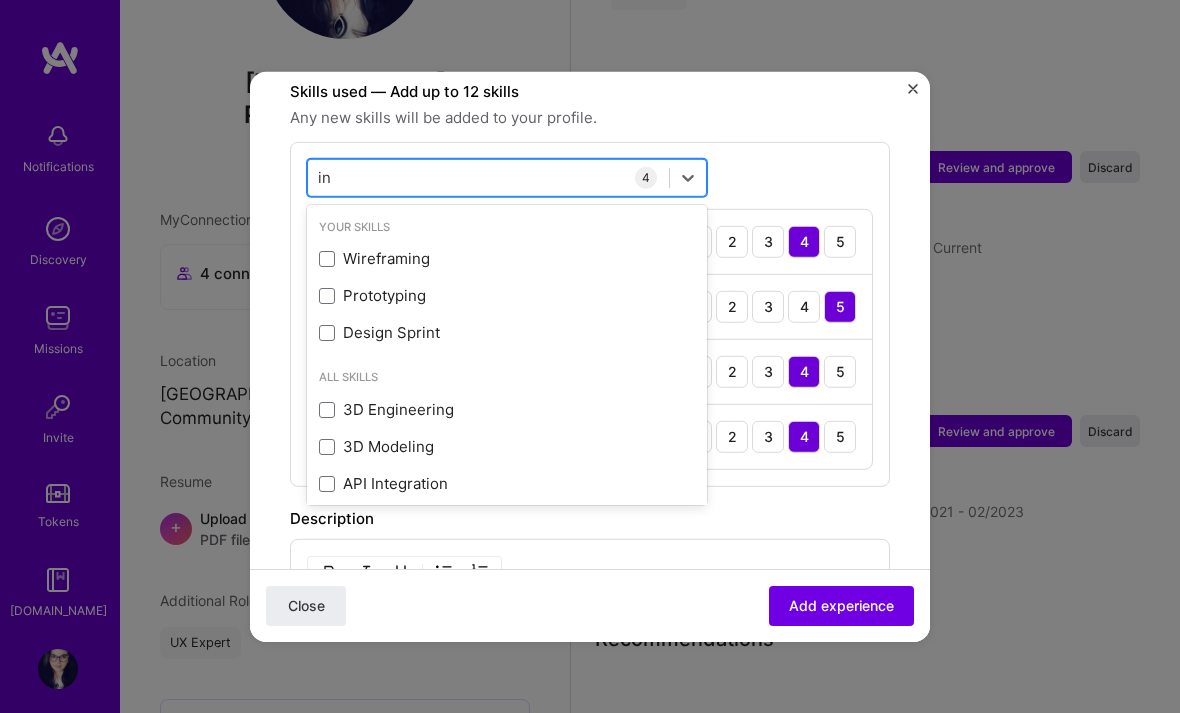 type on "i" 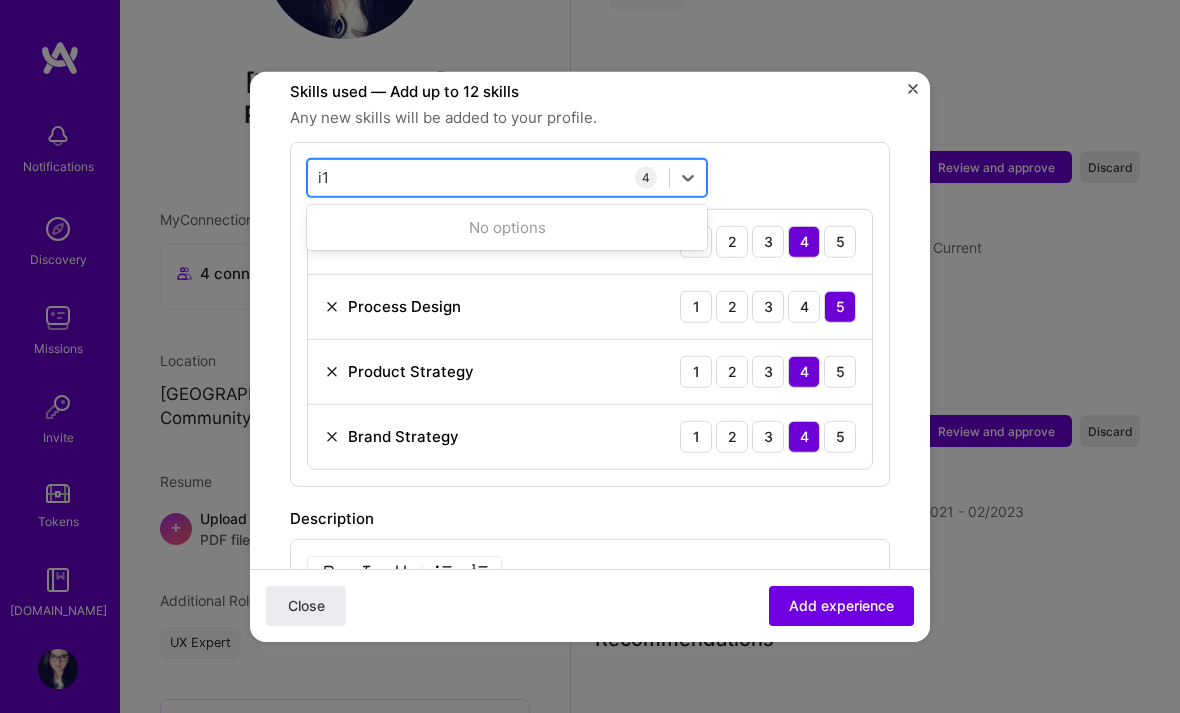 type on "i" 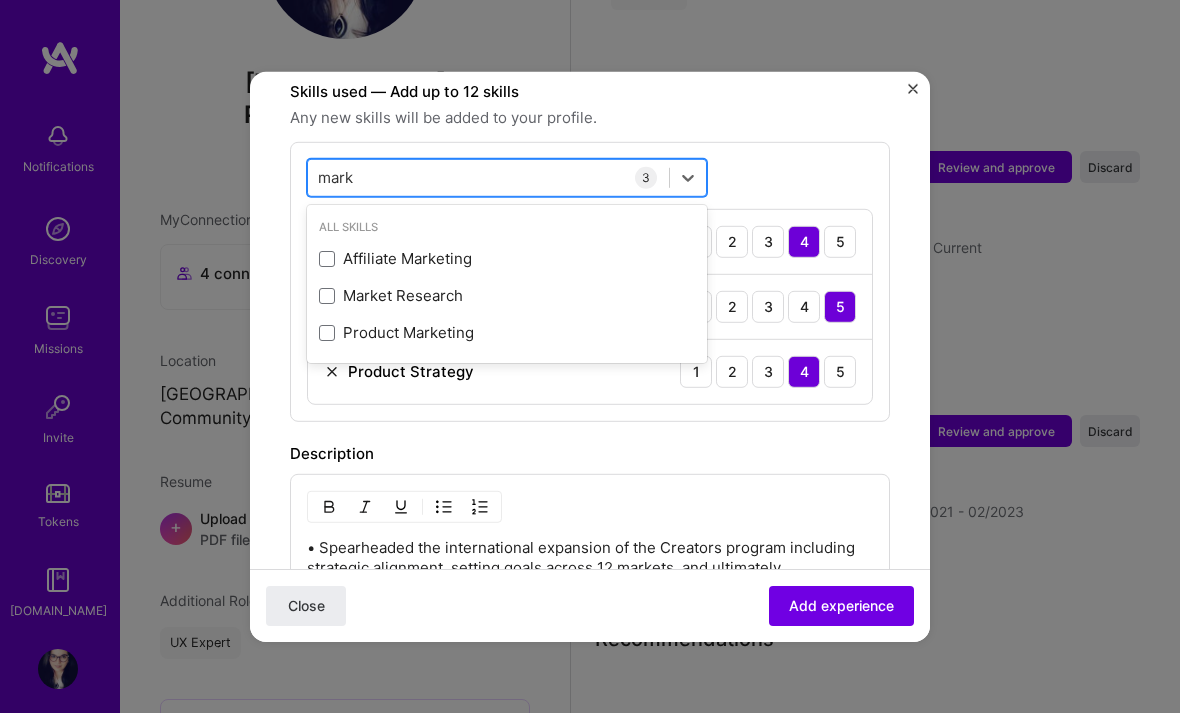 type on "marke" 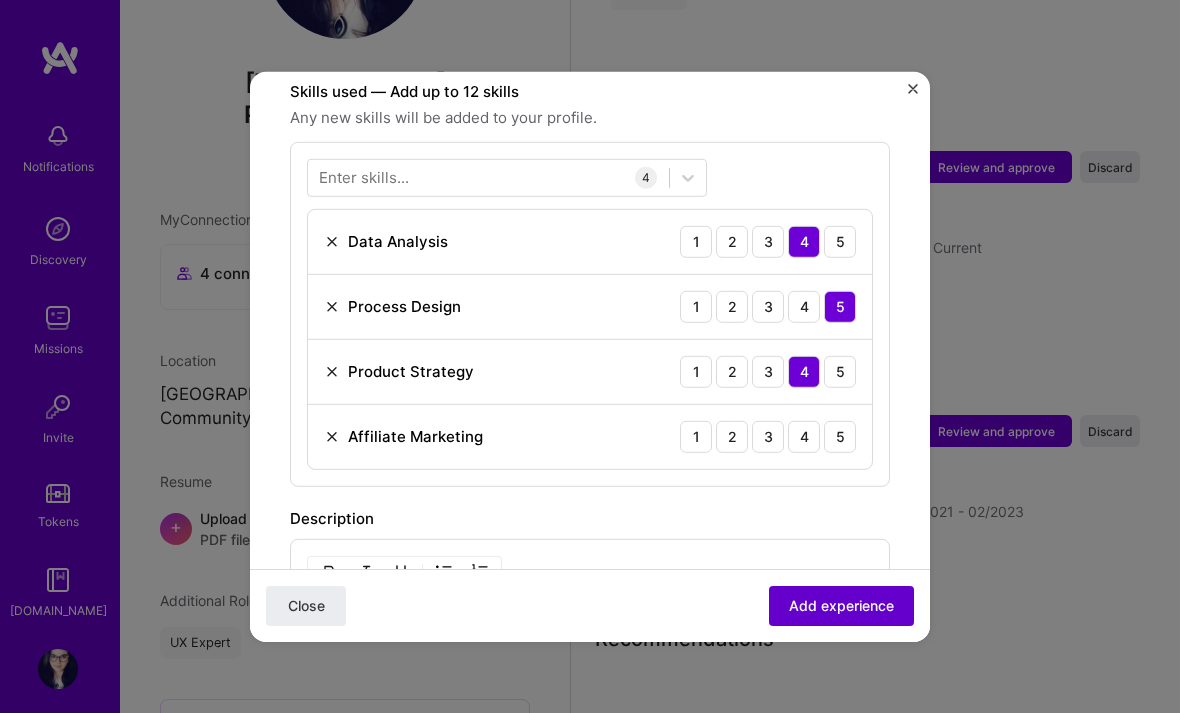 click on "Add experience" at bounding box center (841, 606) 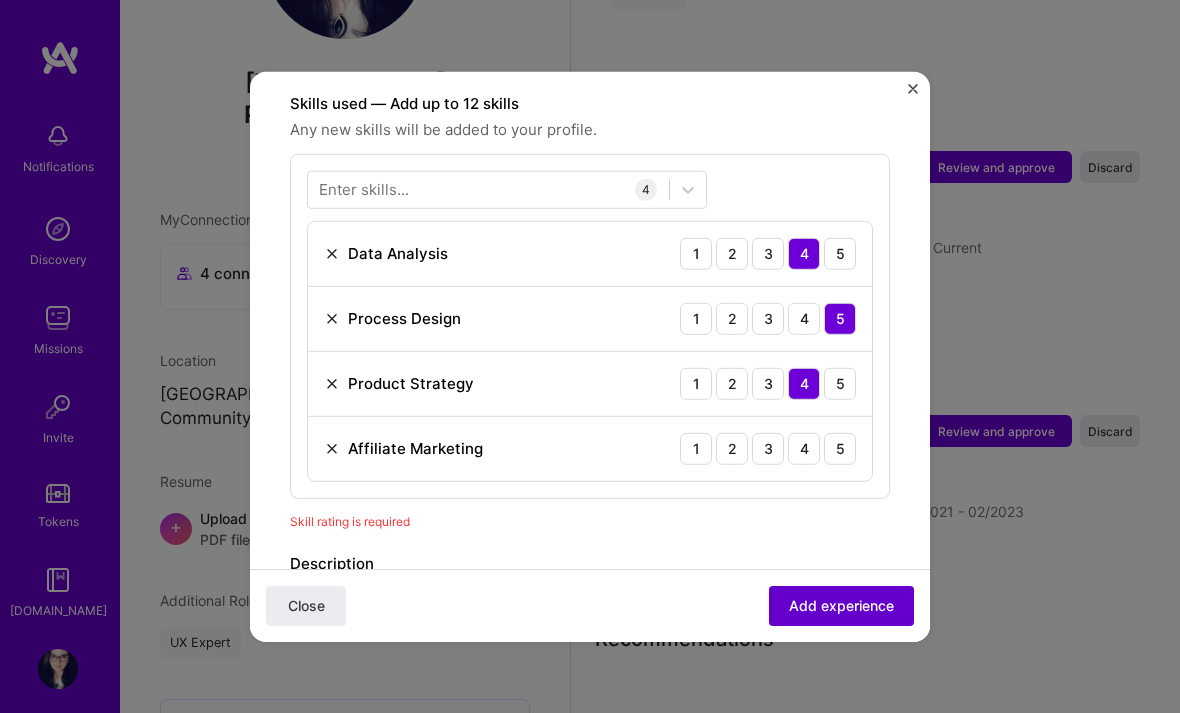 scroll, scrollTop: 692, scrollLeft: 0, axis: vertical 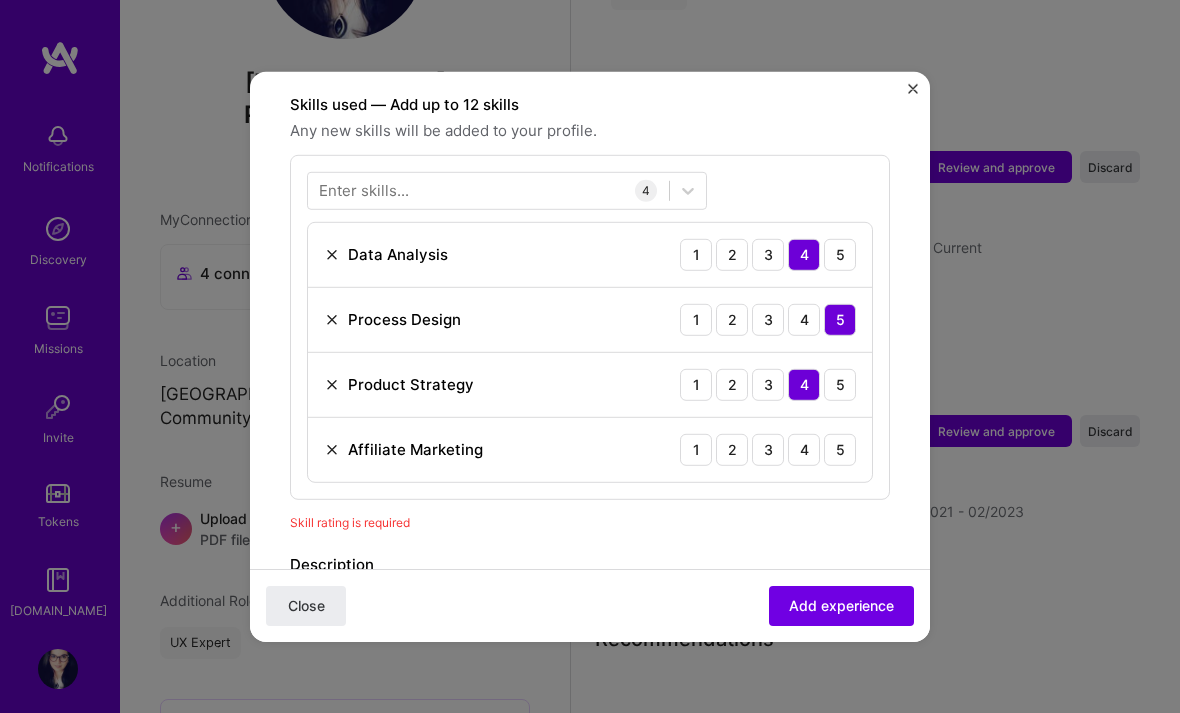 click at bounding box center (332, 449) 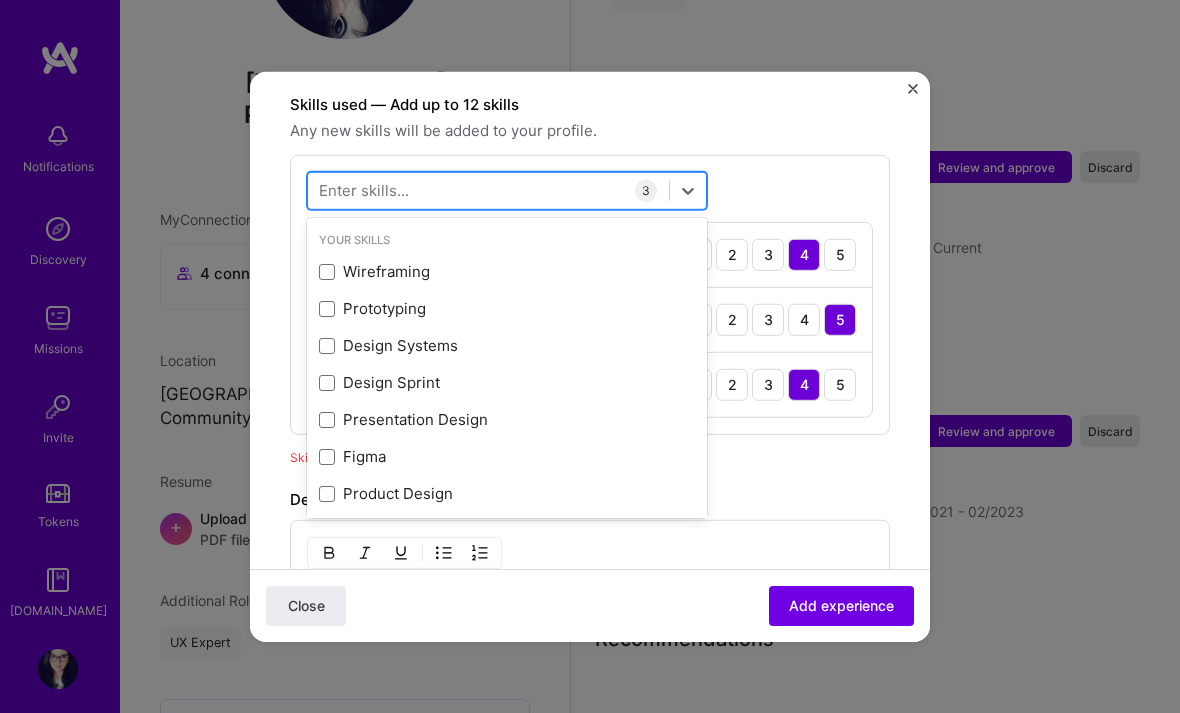 click at bounding box center [488, 190] 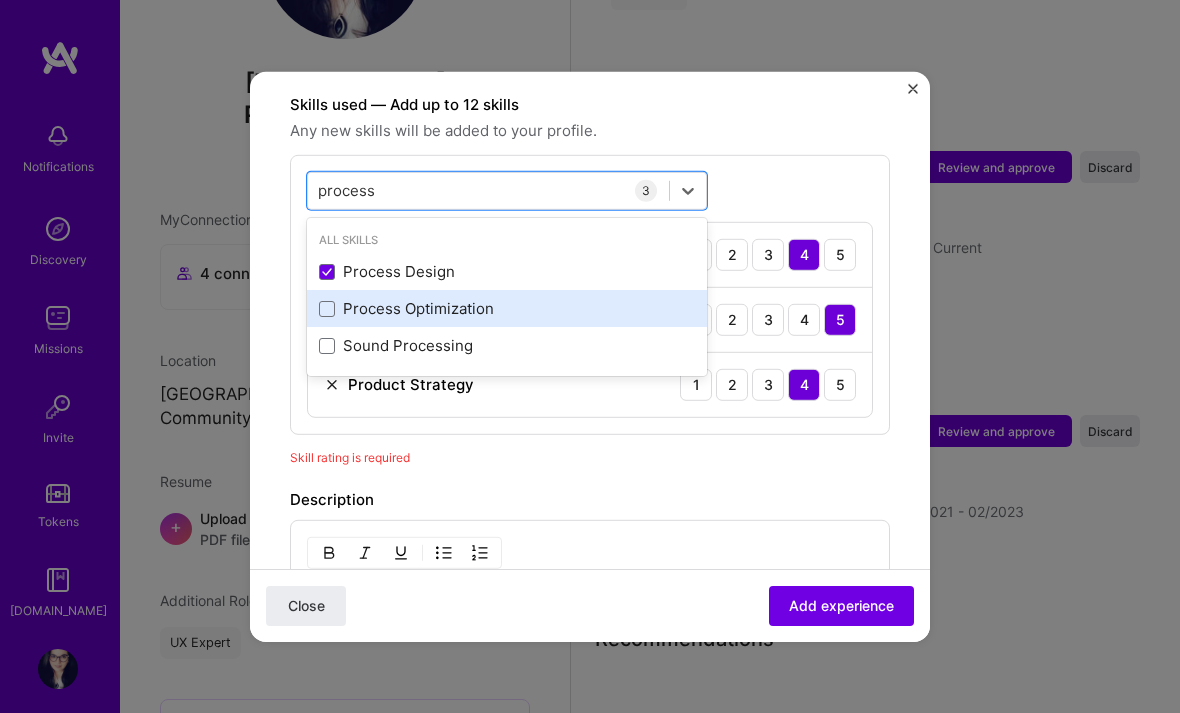 click on "Process Optimization" at bounding box center [507, 308] 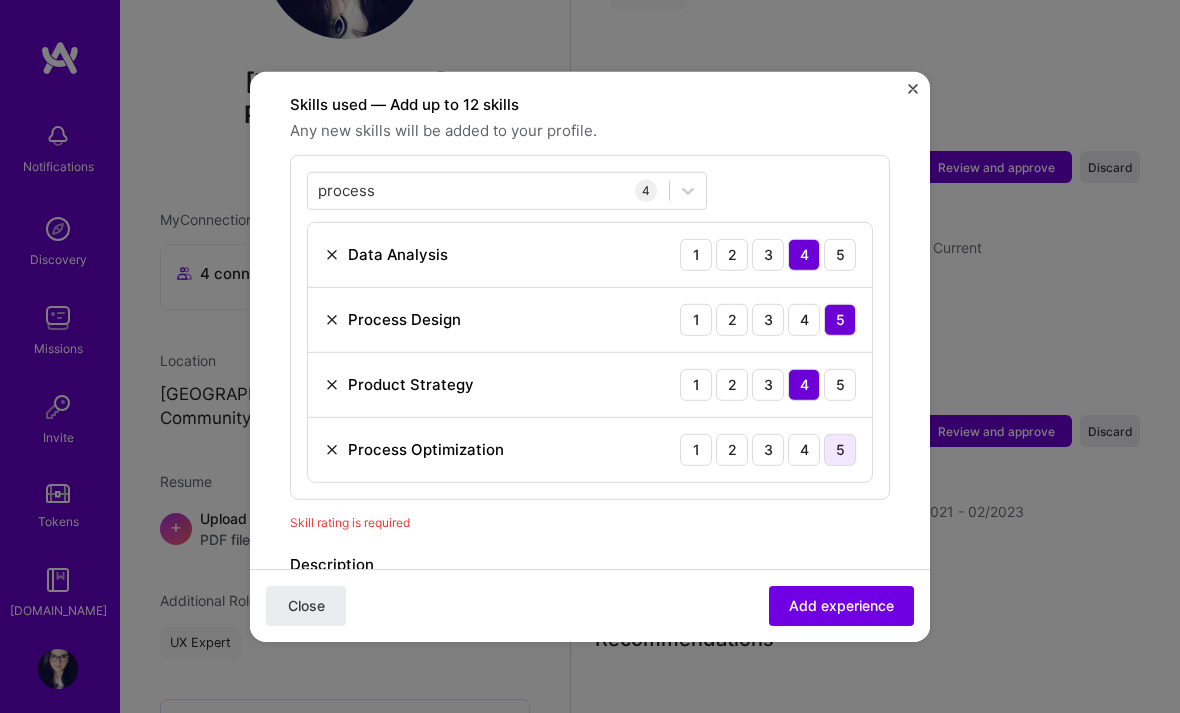 click on "5" at bounding box center [840, 449] 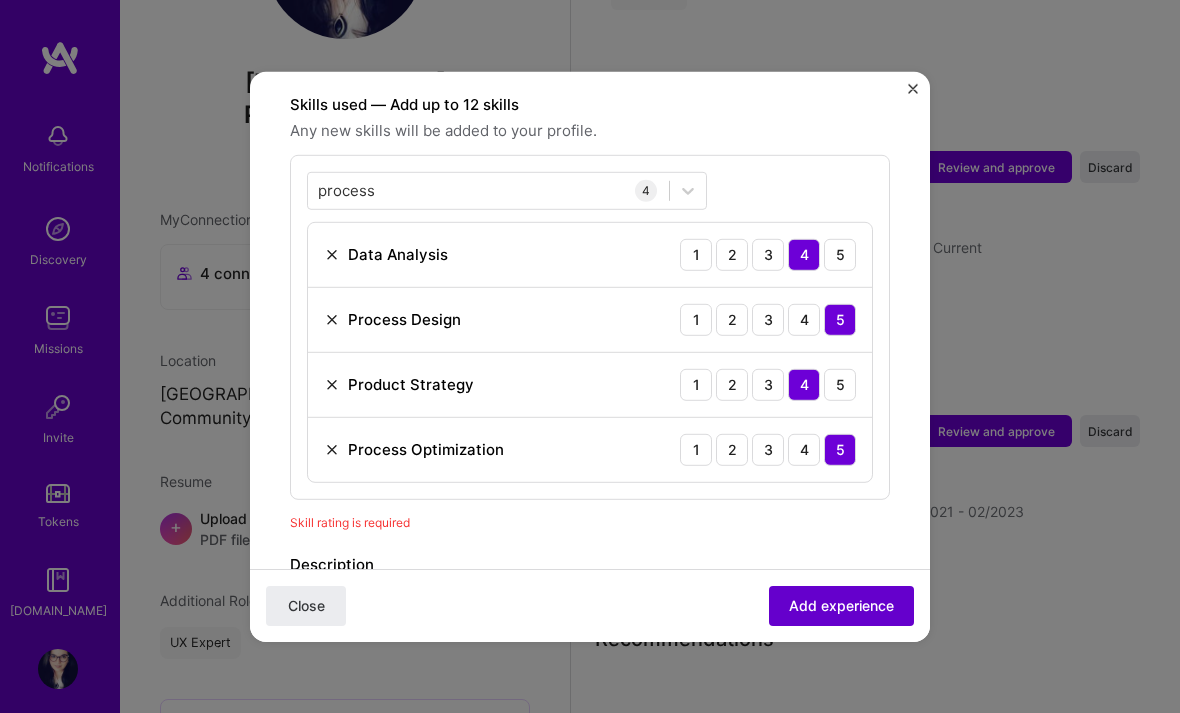click on "Add experience" at bounding box center [841, 606] 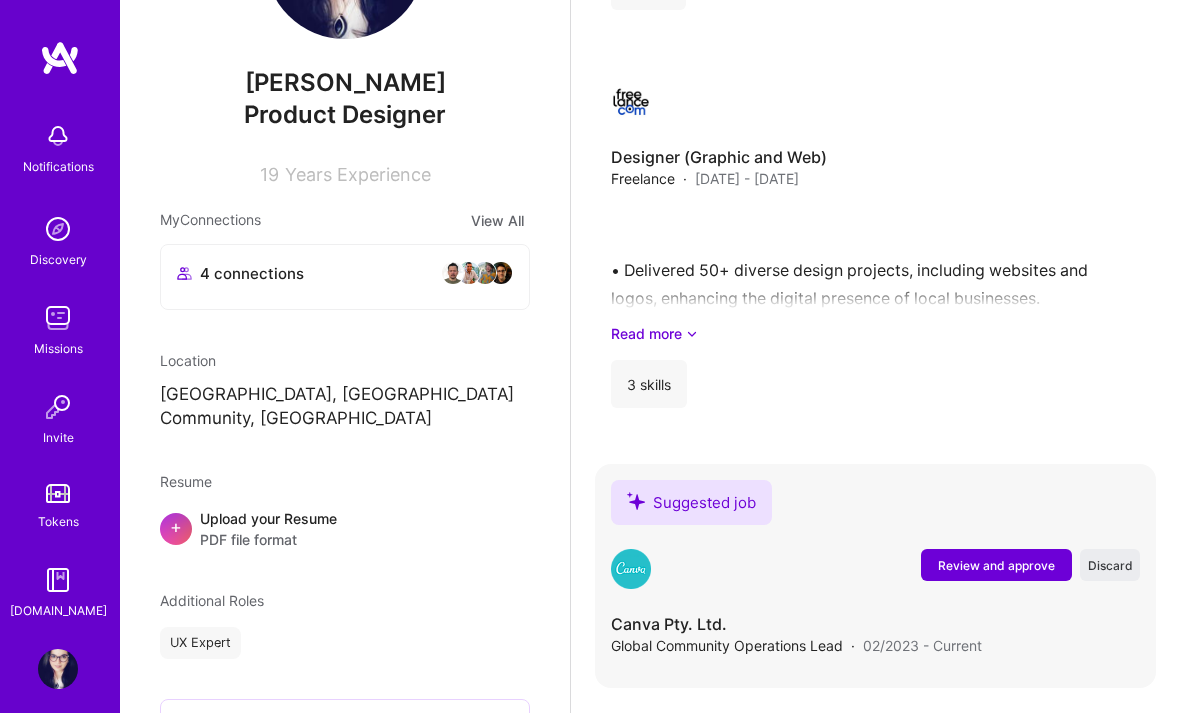 click on "Review and approve" at bounding box center [996, 565] 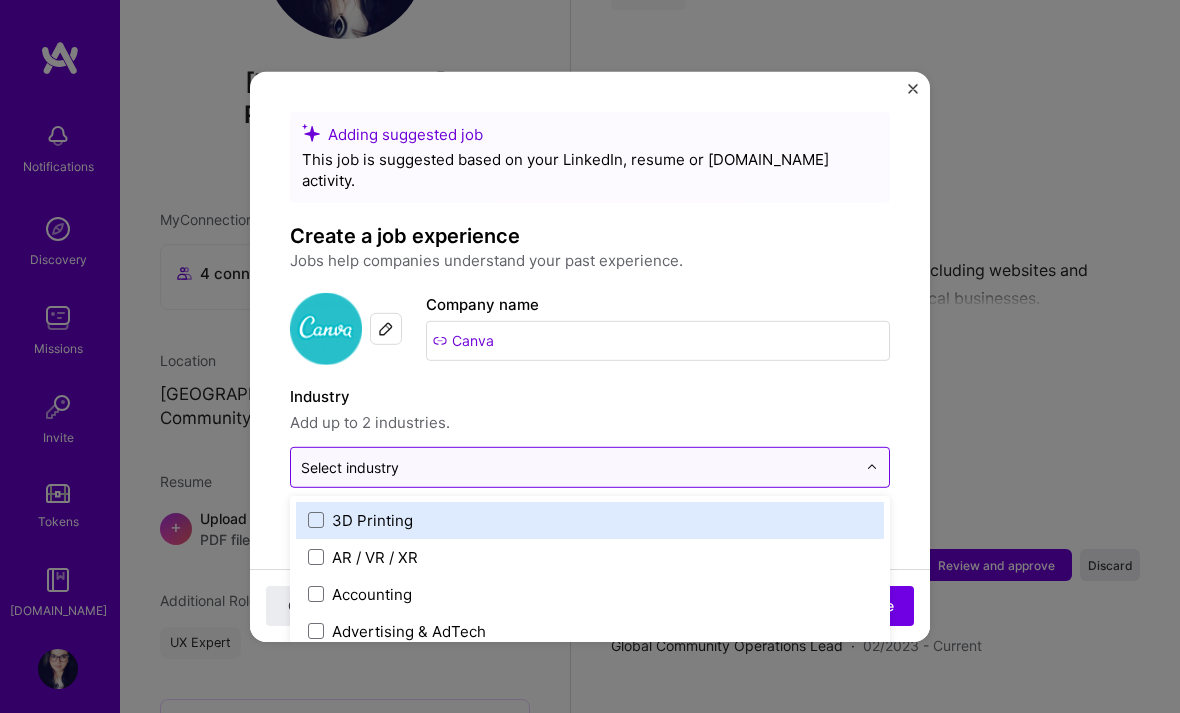click on "Select industry 0" at bounding box center (578, 466) 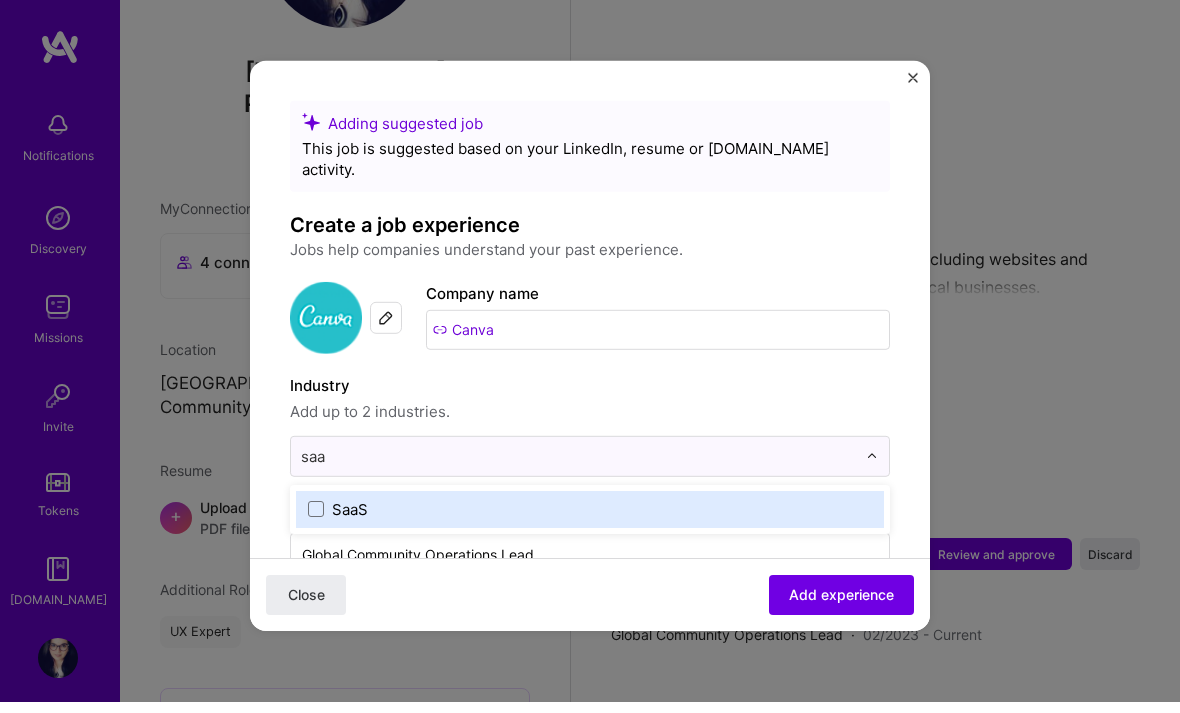 click on "SaaS" at bounding box center [590, 519] 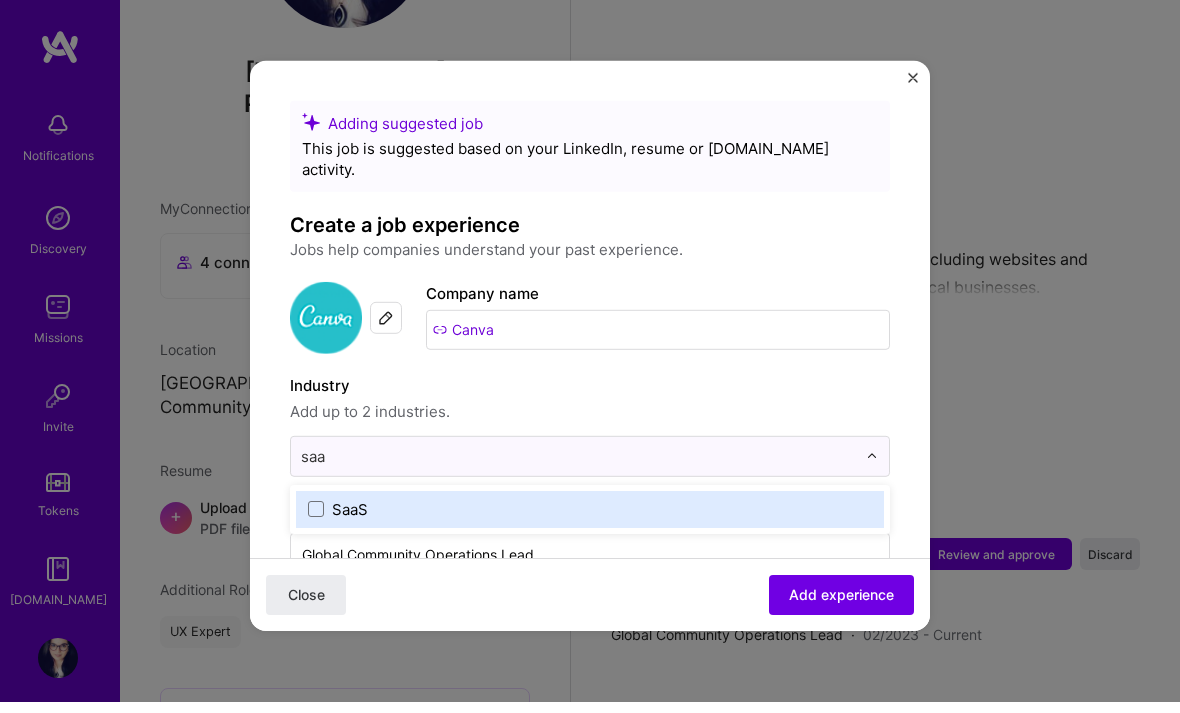type on "saa" 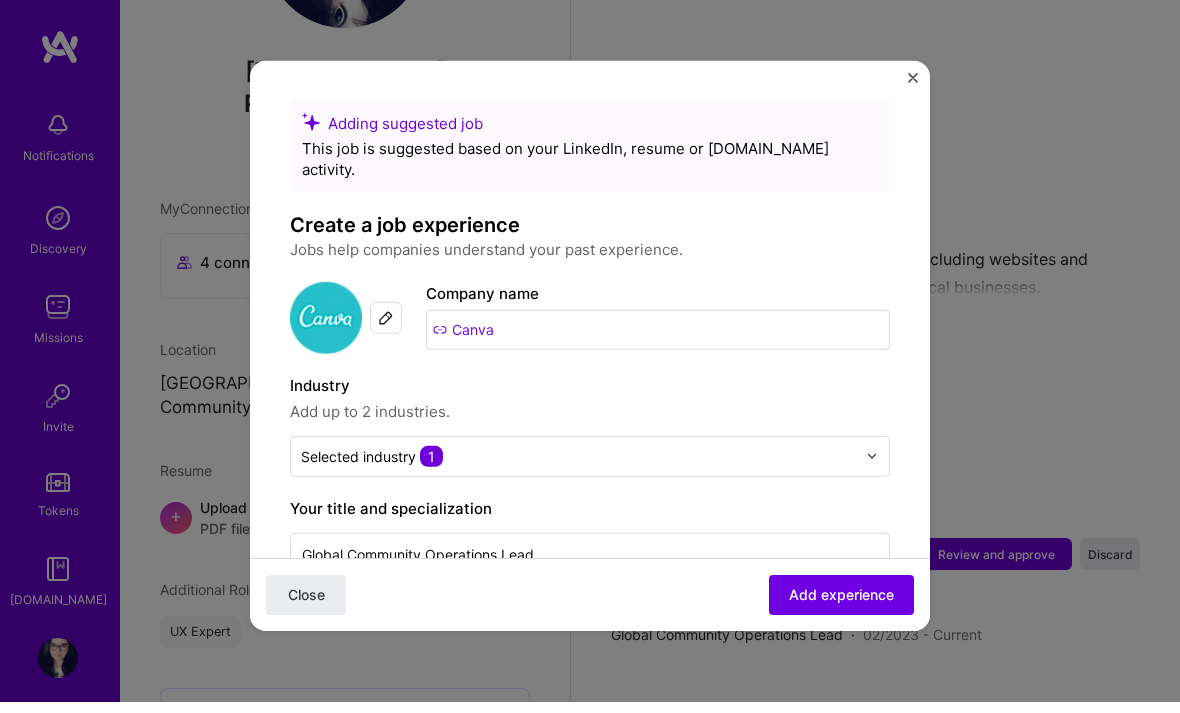scroll, scrollTop: 199, scrollLeft: 0, axis: vertical 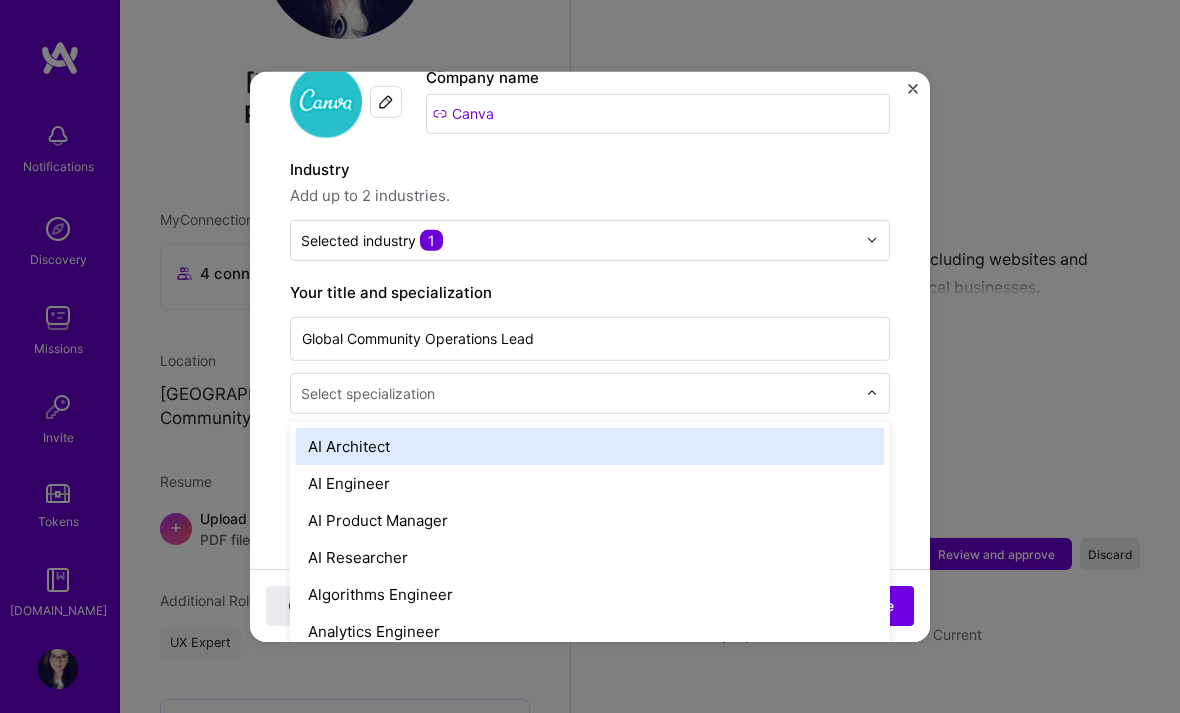click at bounding box center [580, 392] 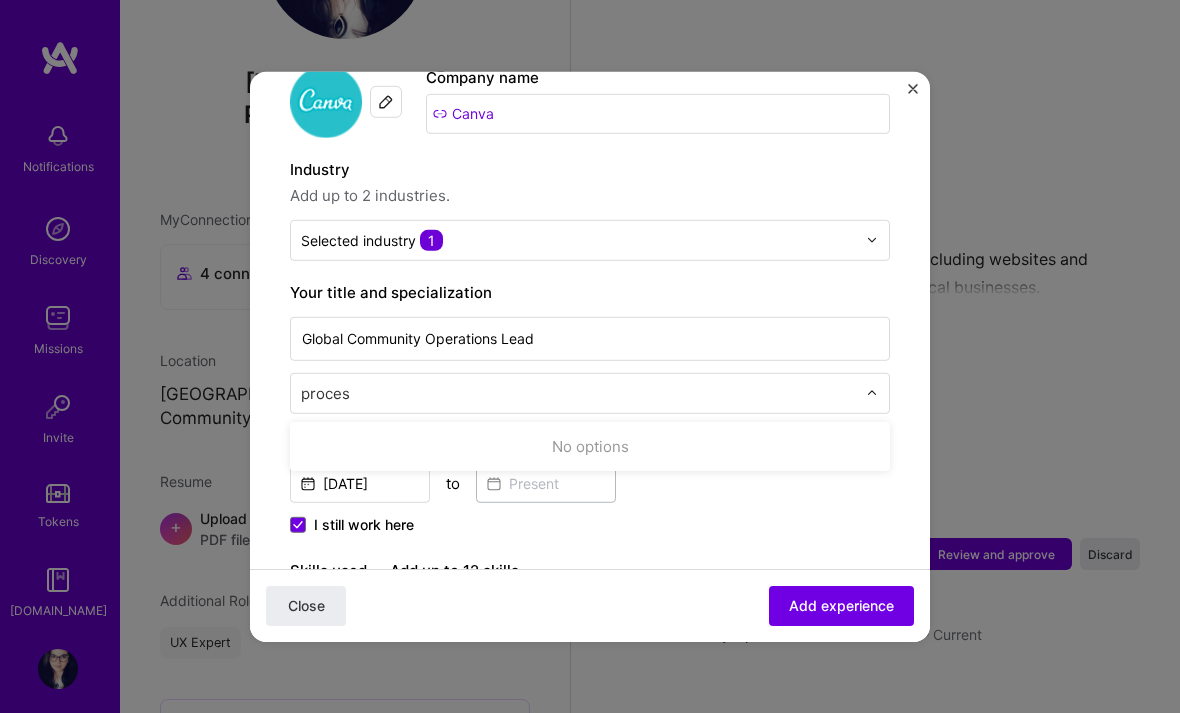 type on "process" 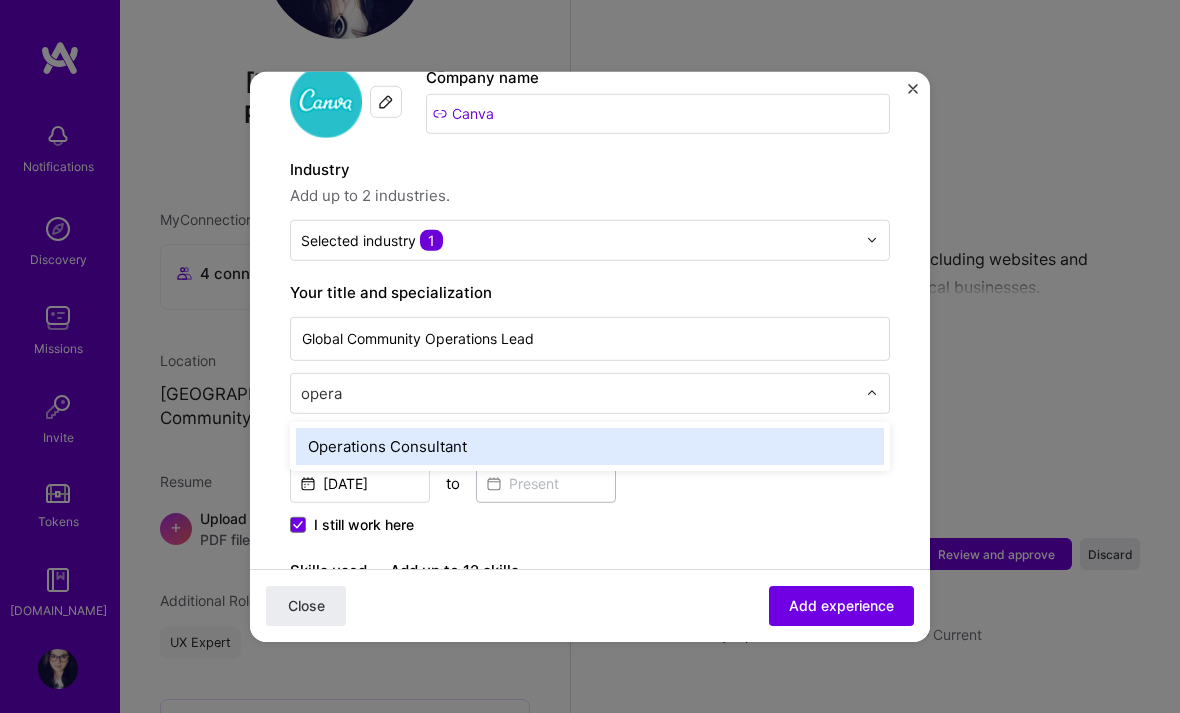 click on "Operations Consultant" at bounding box center (590, 445) 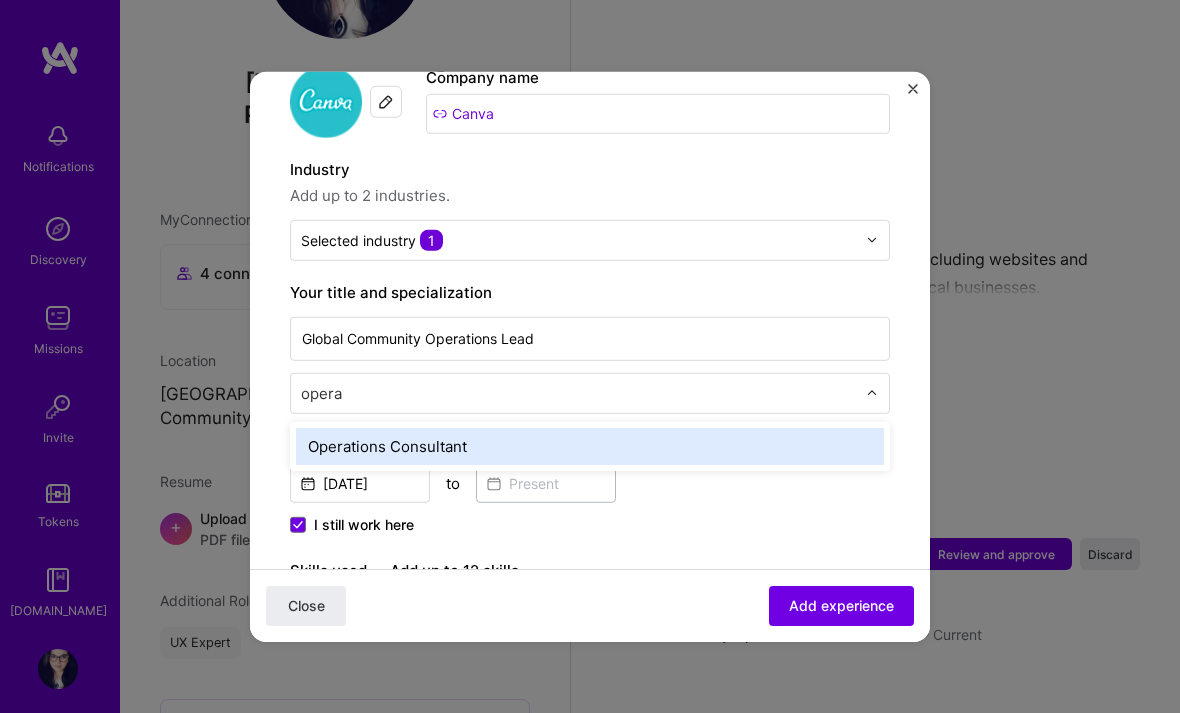 type on "opera" 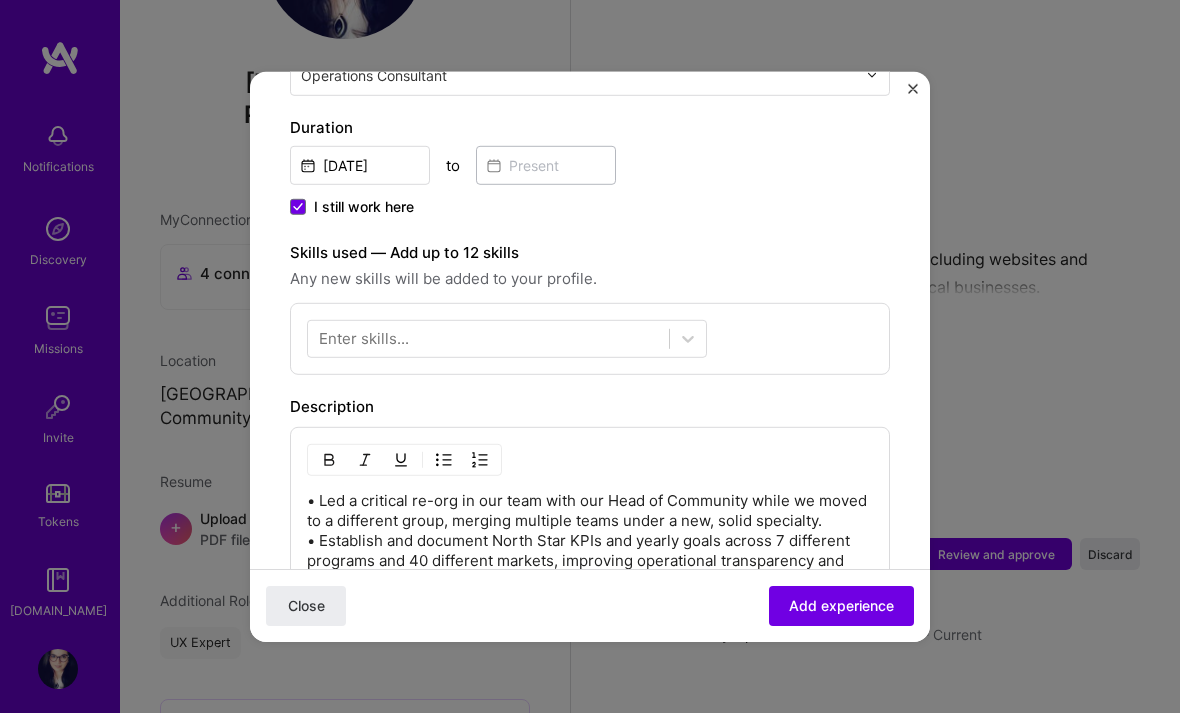 scroll, scrollTop: 614, scrollLeft: 0, axis: vertical 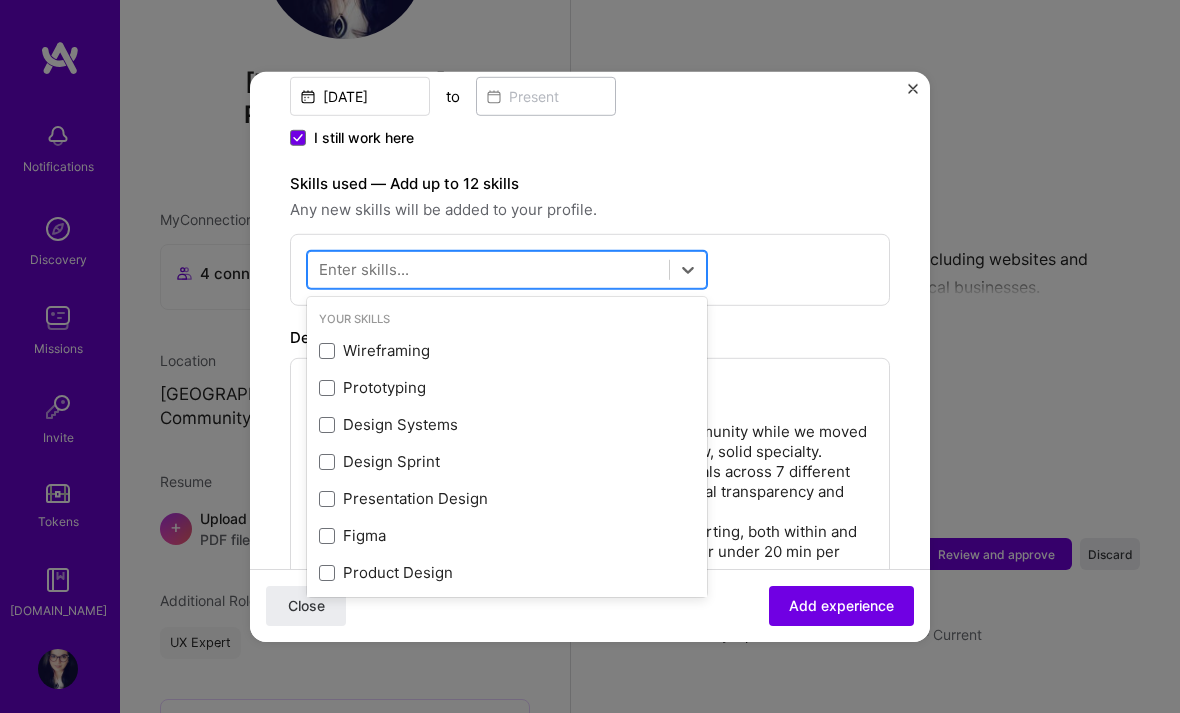 click at bounding box center [488, 269] 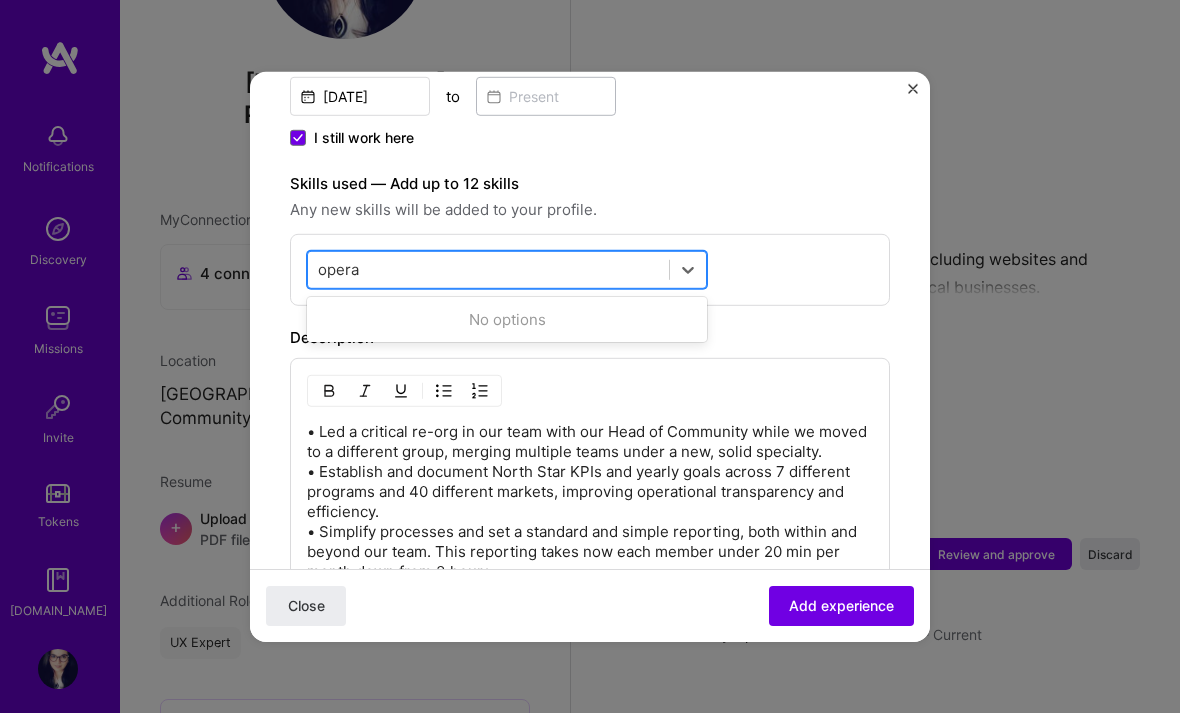 type on "operat" 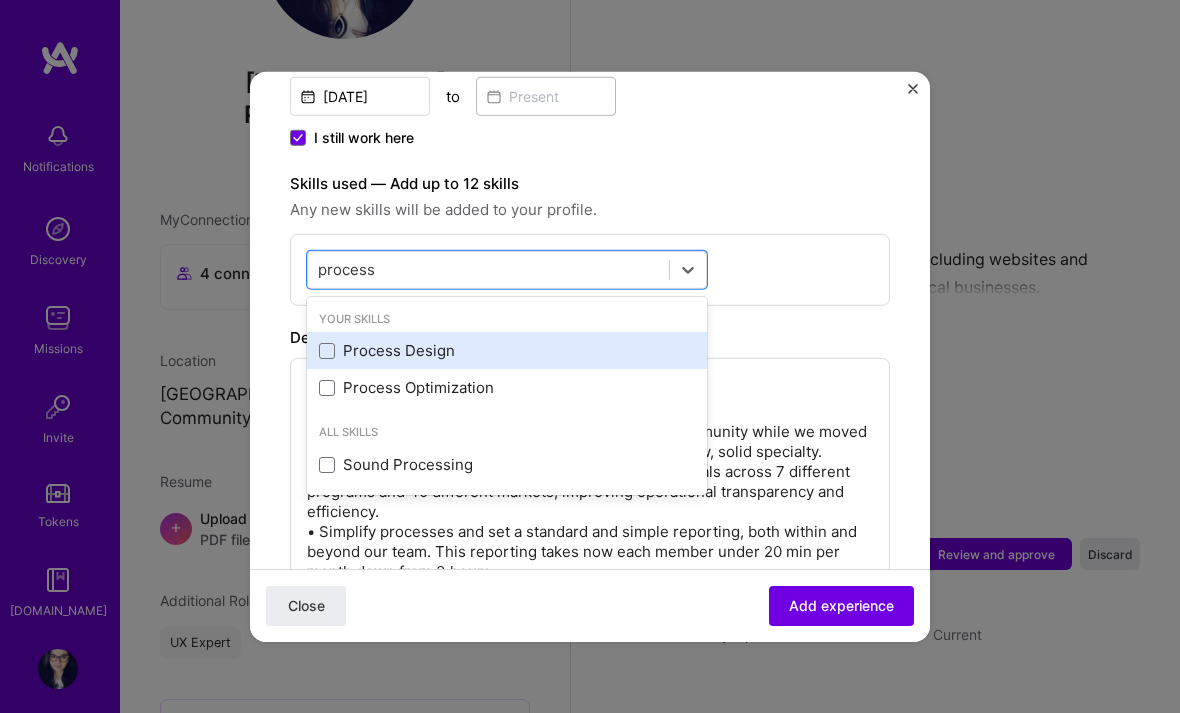 click on "Process Design" at bounding box center (507, 350) 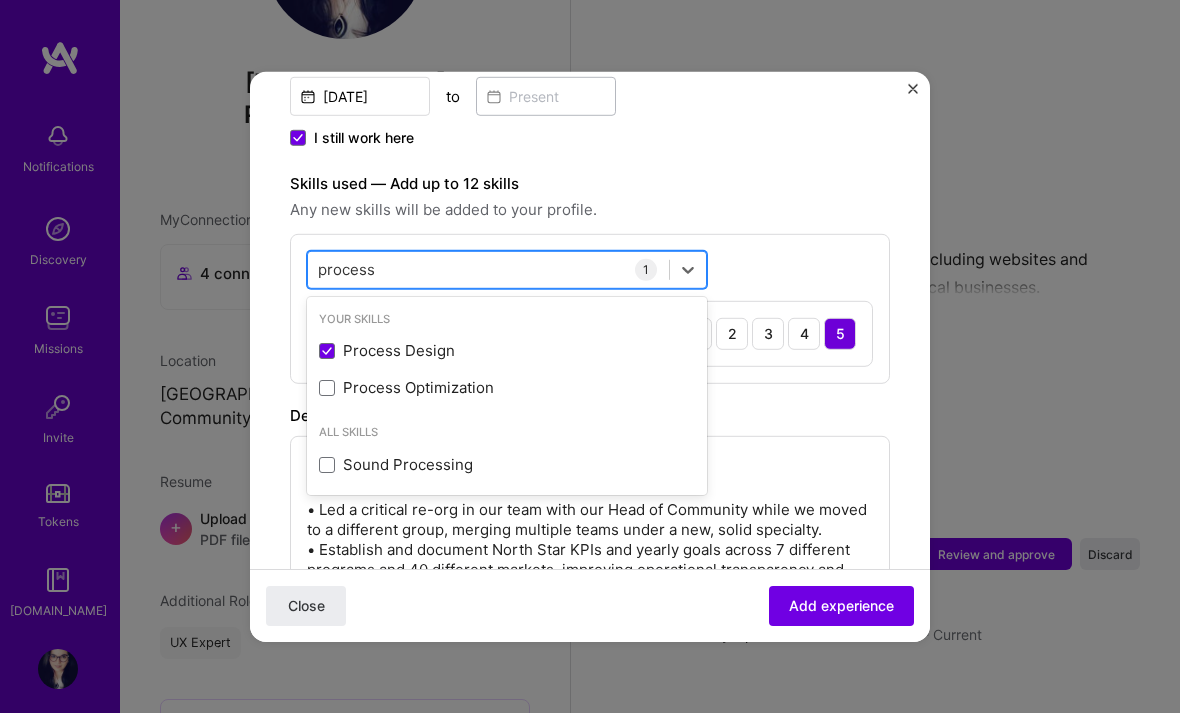 click on "process process" at bounding box center (488, 269) 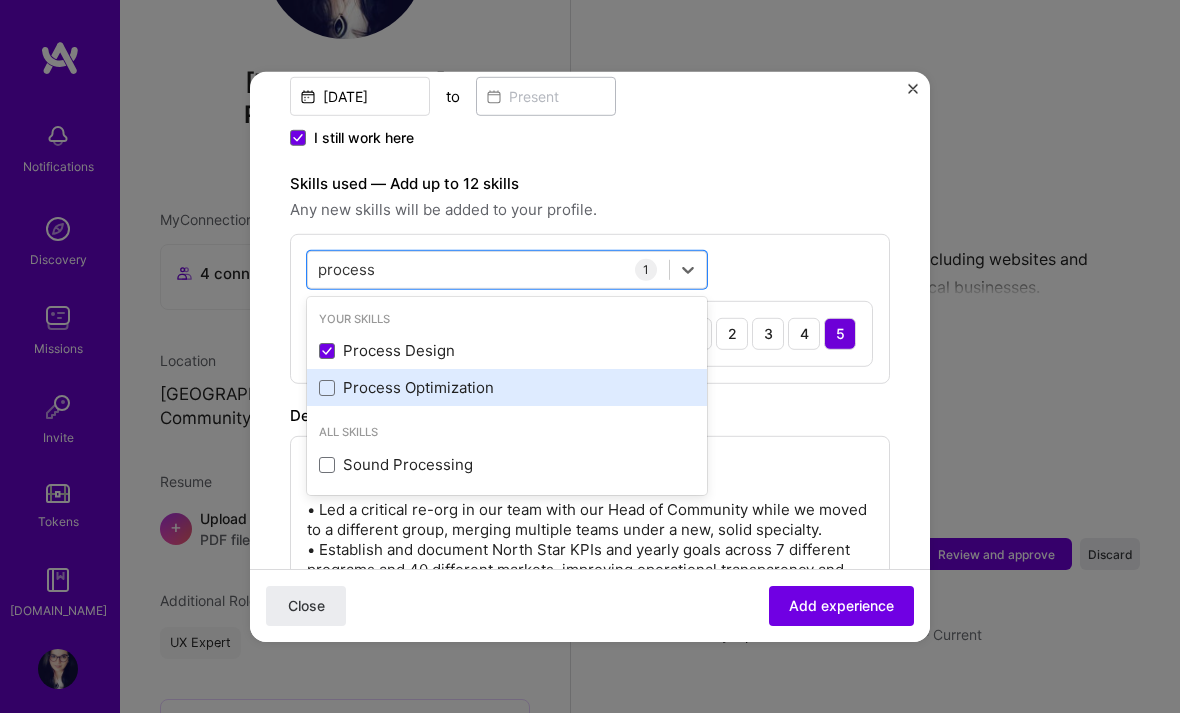 click on "Process Optimization" at bounding box center [507, 387] 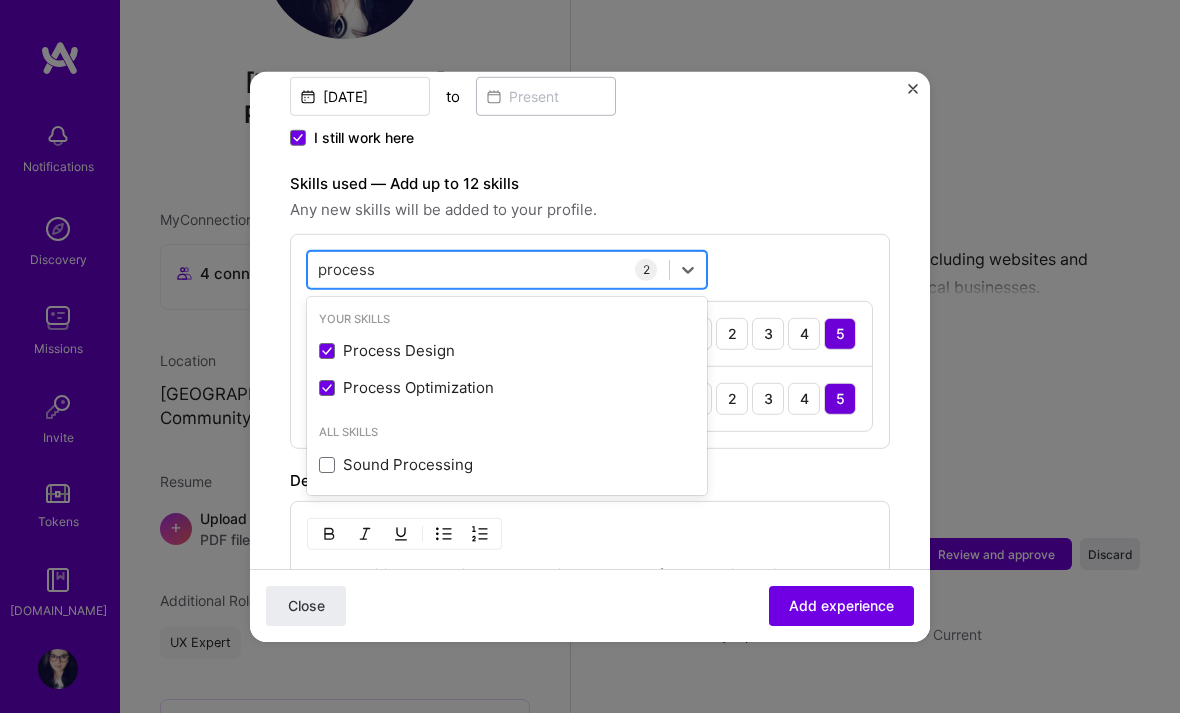 click on "process process" at bounding box center [488, 269] 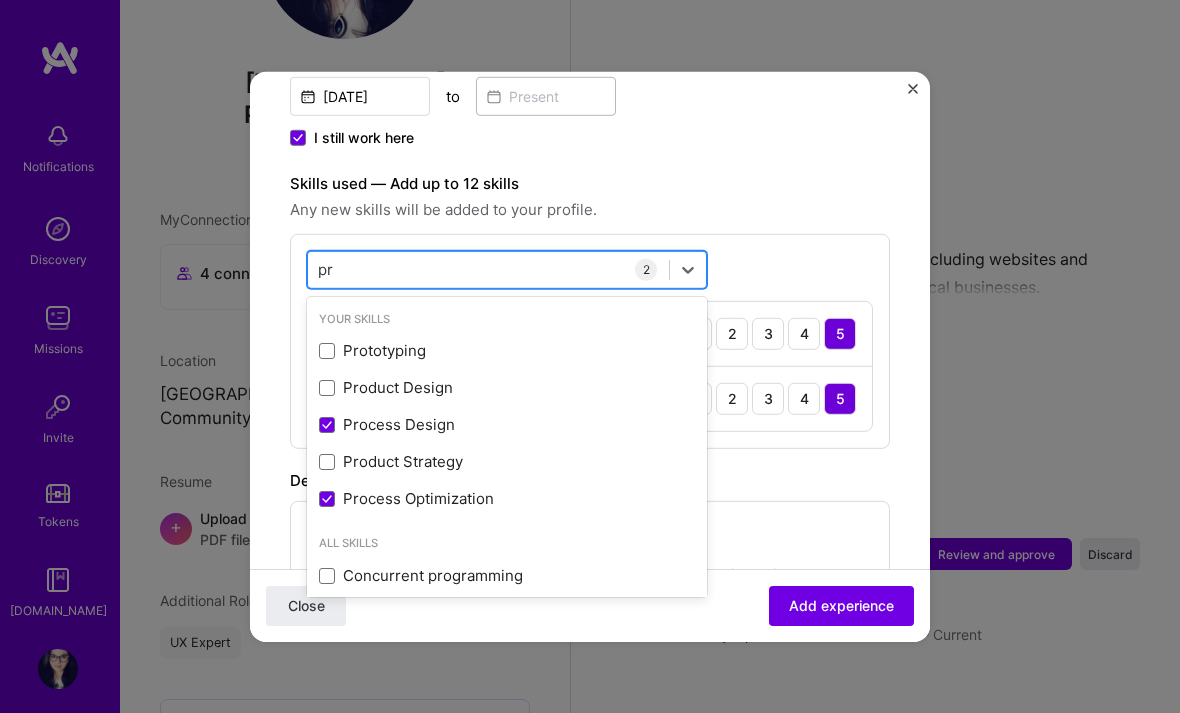 type on "p" 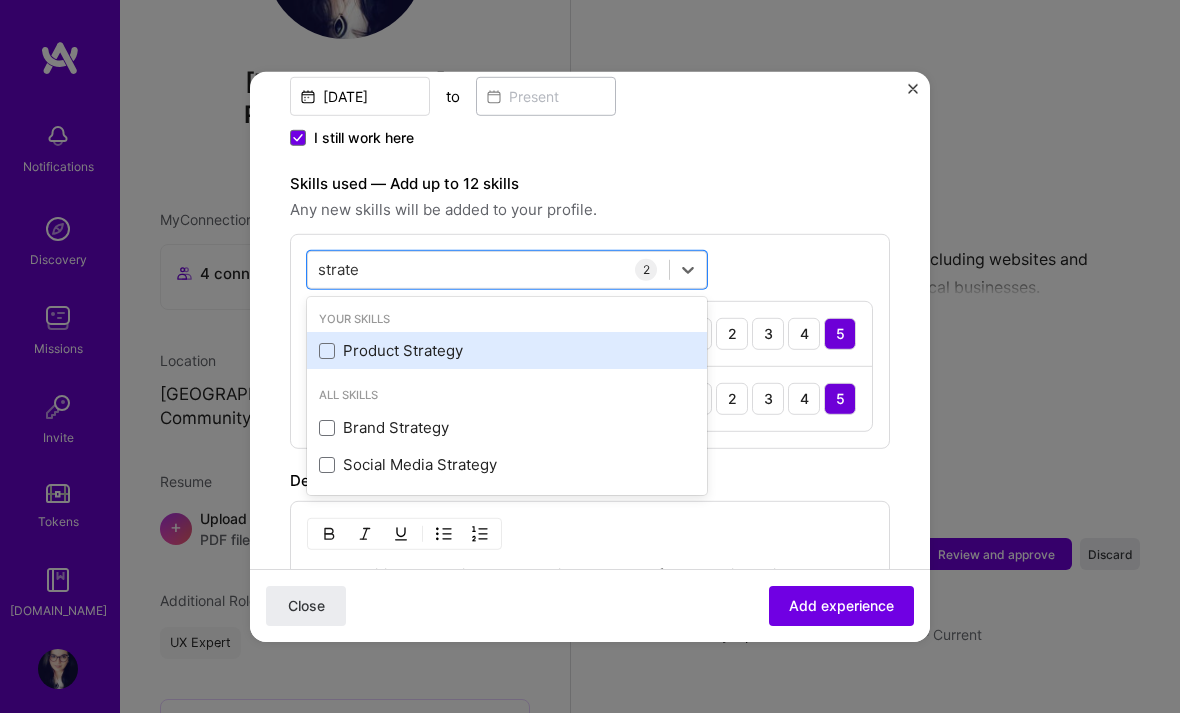 click on "Product Strategy" at bounding box center [507, 350] 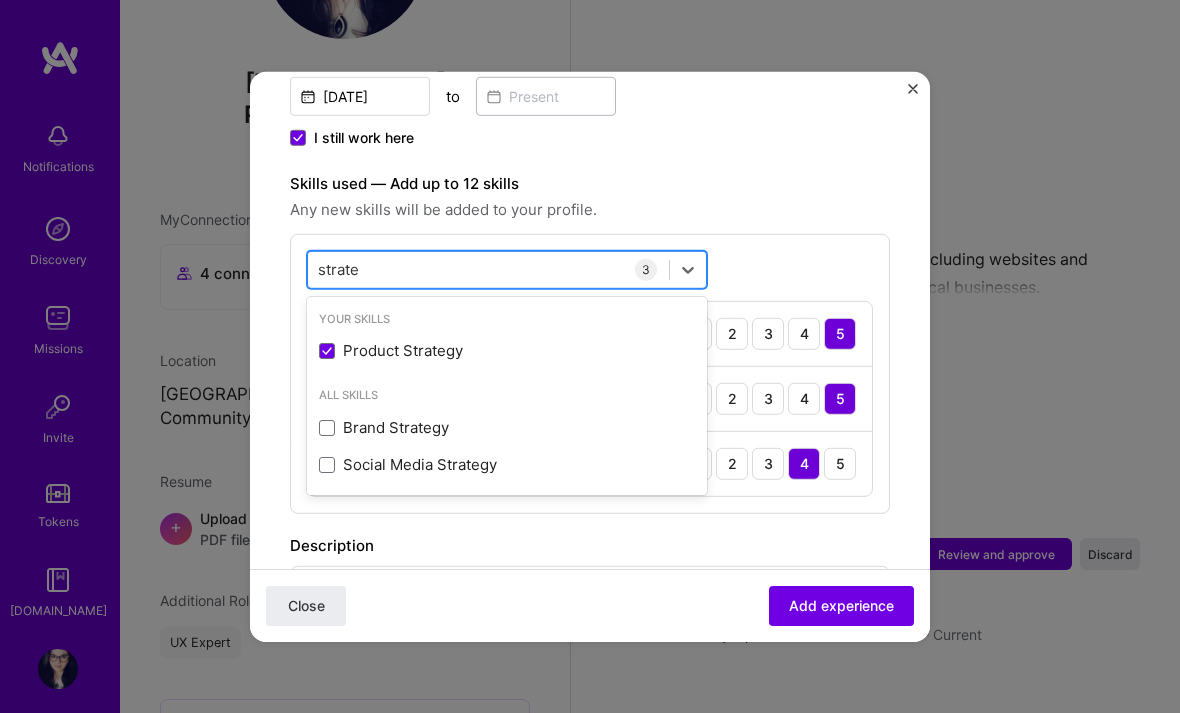 click on "strate strate" at bounding box center [488, 269] 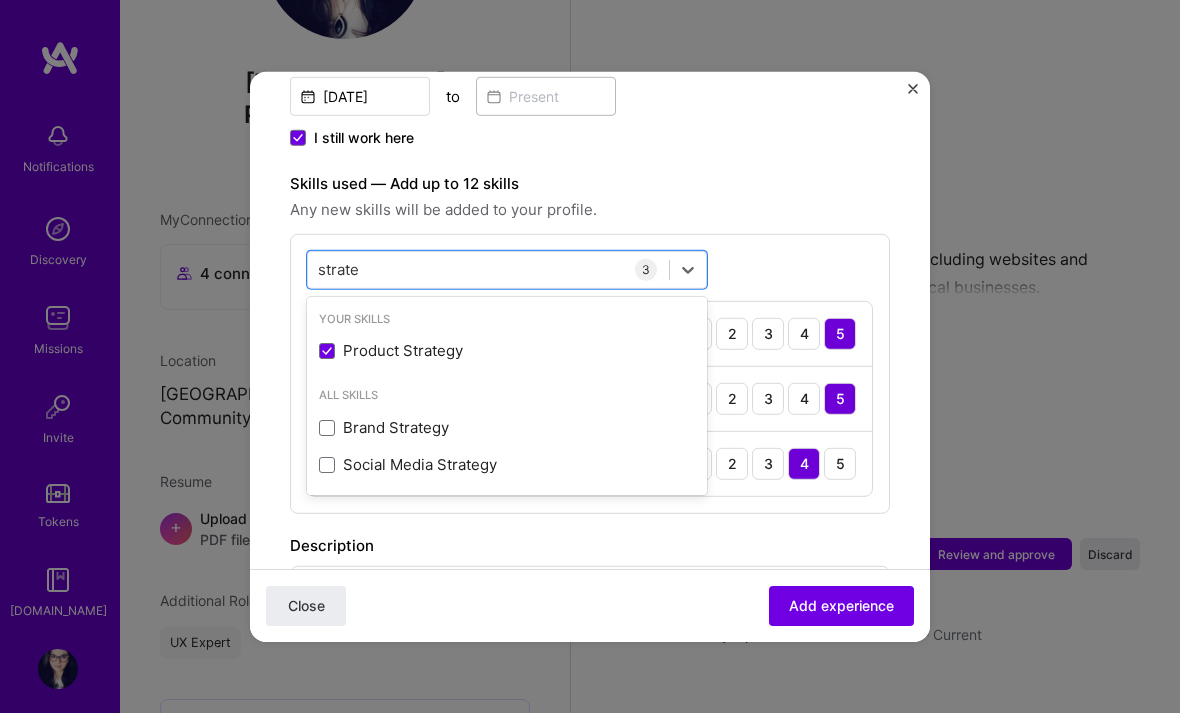 click on "Brand Strategy" at bounding box center [507, 427] 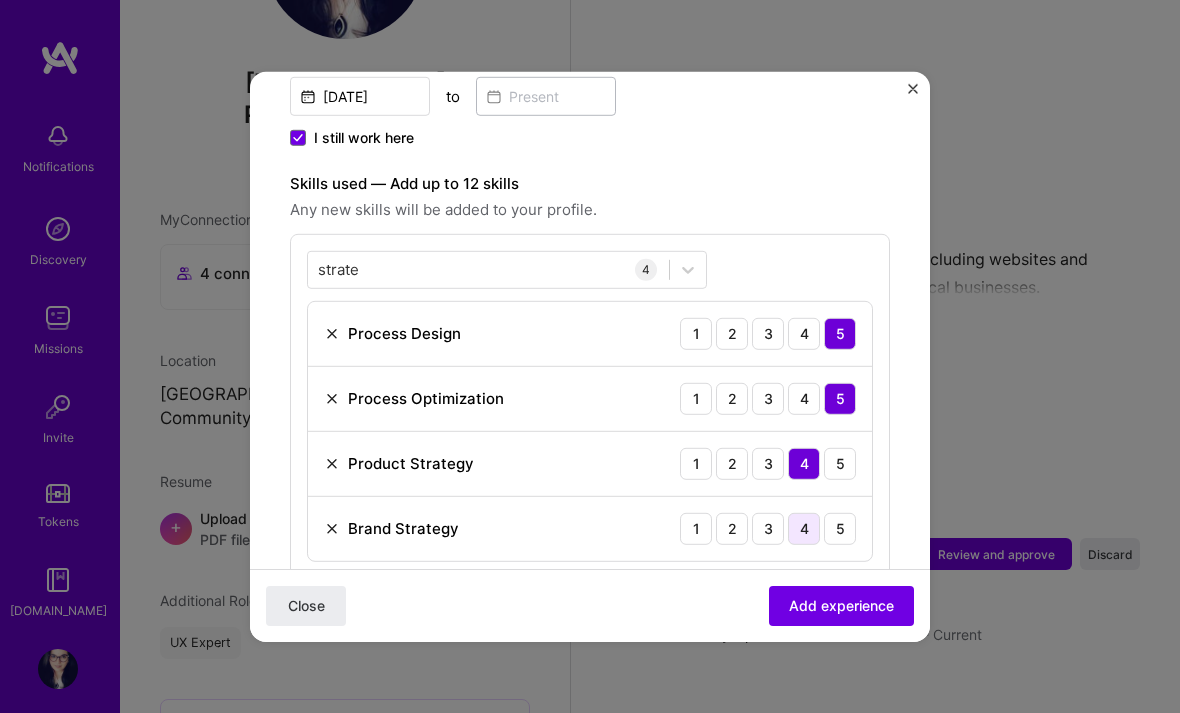 click on "4" at bounding box center [804, 528] 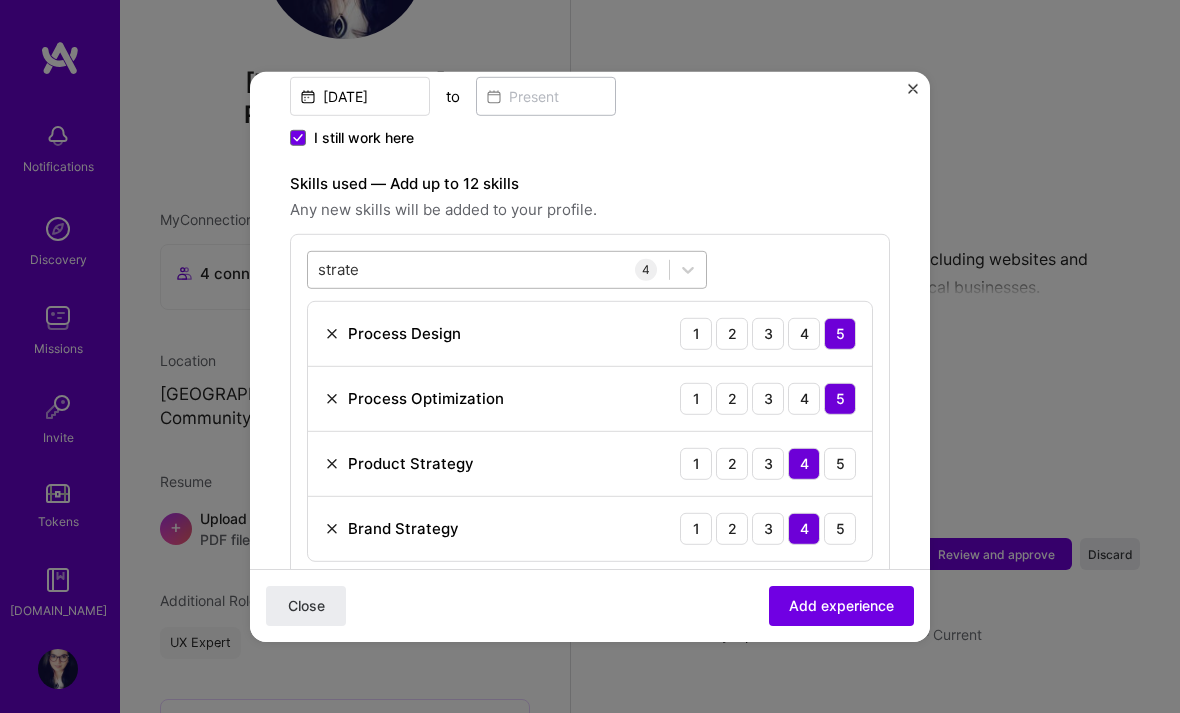 click on "strate strate" at bounding box center [488, 269] 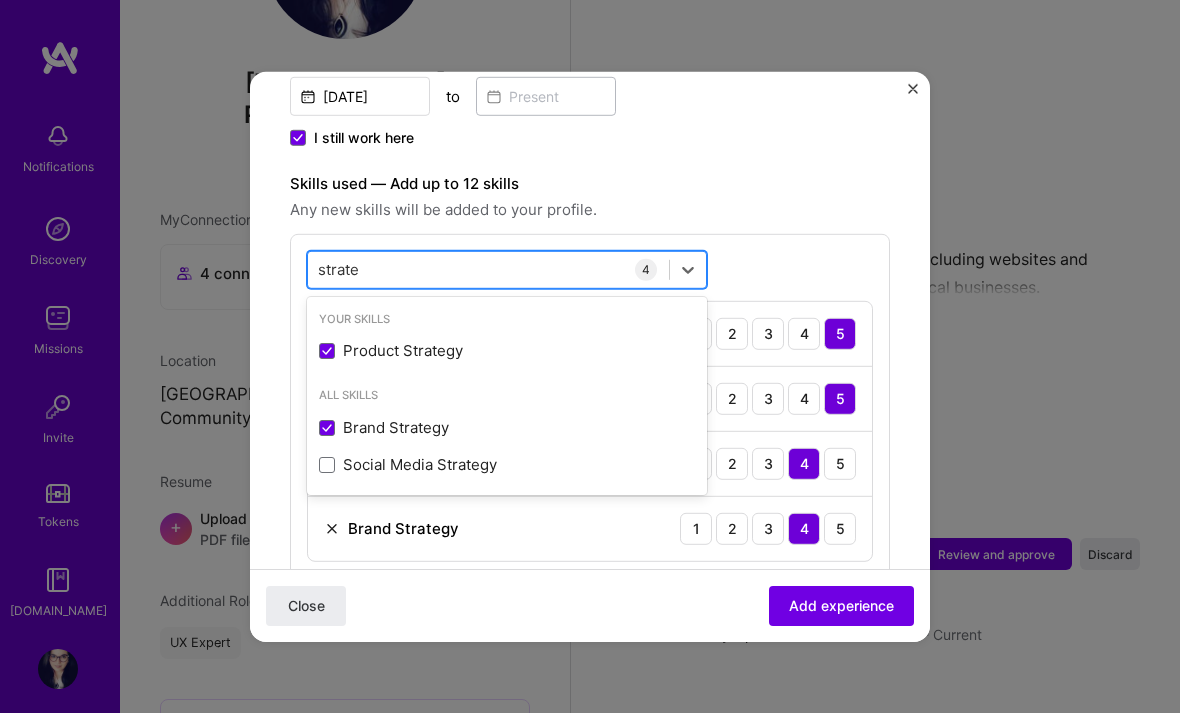 click on "strate strate" at bounding box center (488, 269) 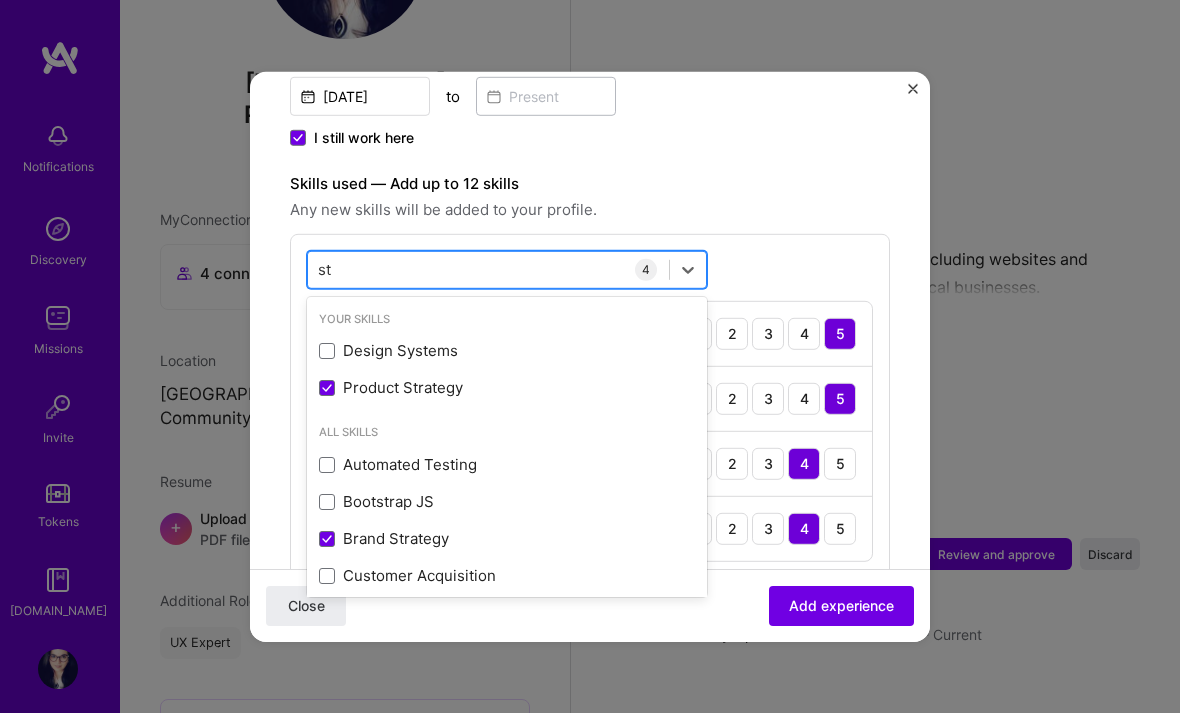 type on "s" 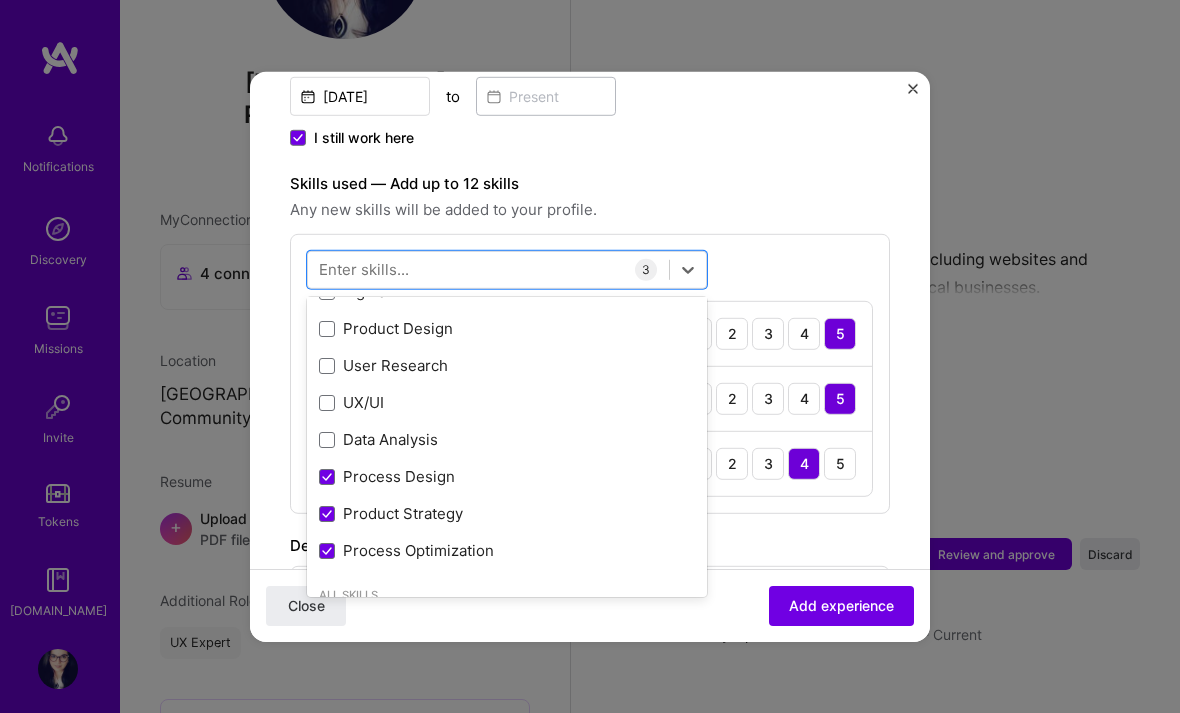 scroll, scrollTop: 245, scrollLeft: 0, axis: vertical 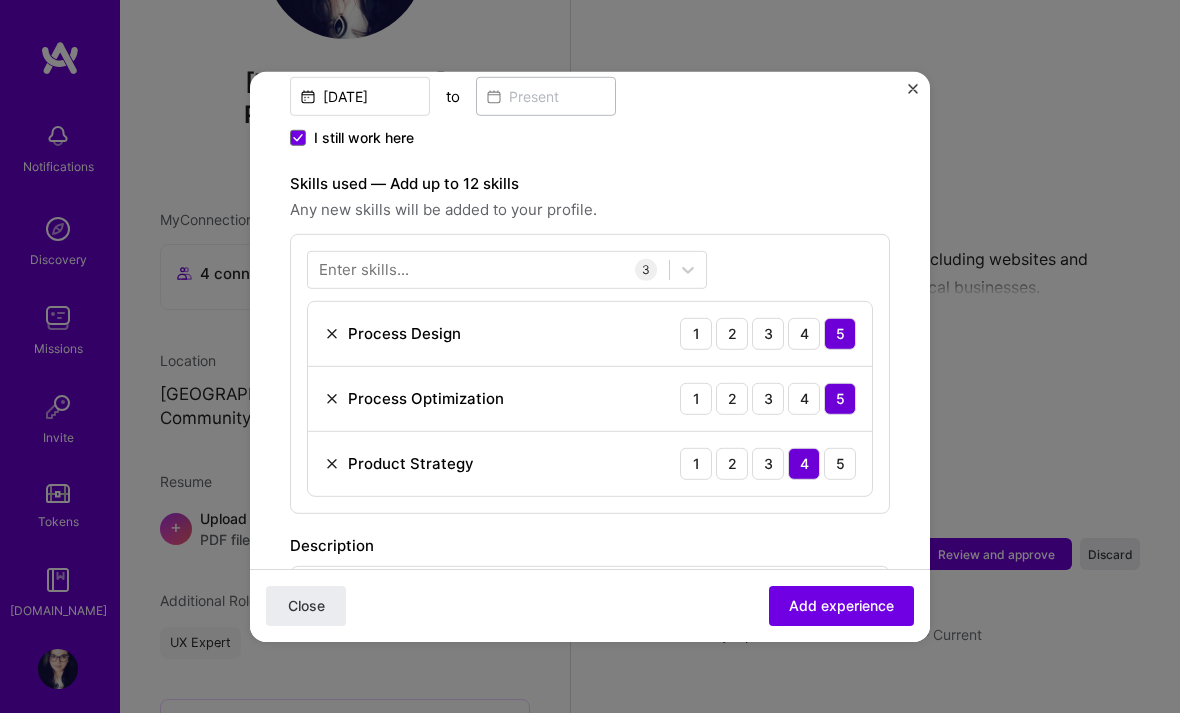 click on "Enter skills... 3 Process Design 1 2 3 4 5 Process Optimization 1 2 3 4 5 Product Strategy 1 2 3 4 5" at bounding box center [590, 373] 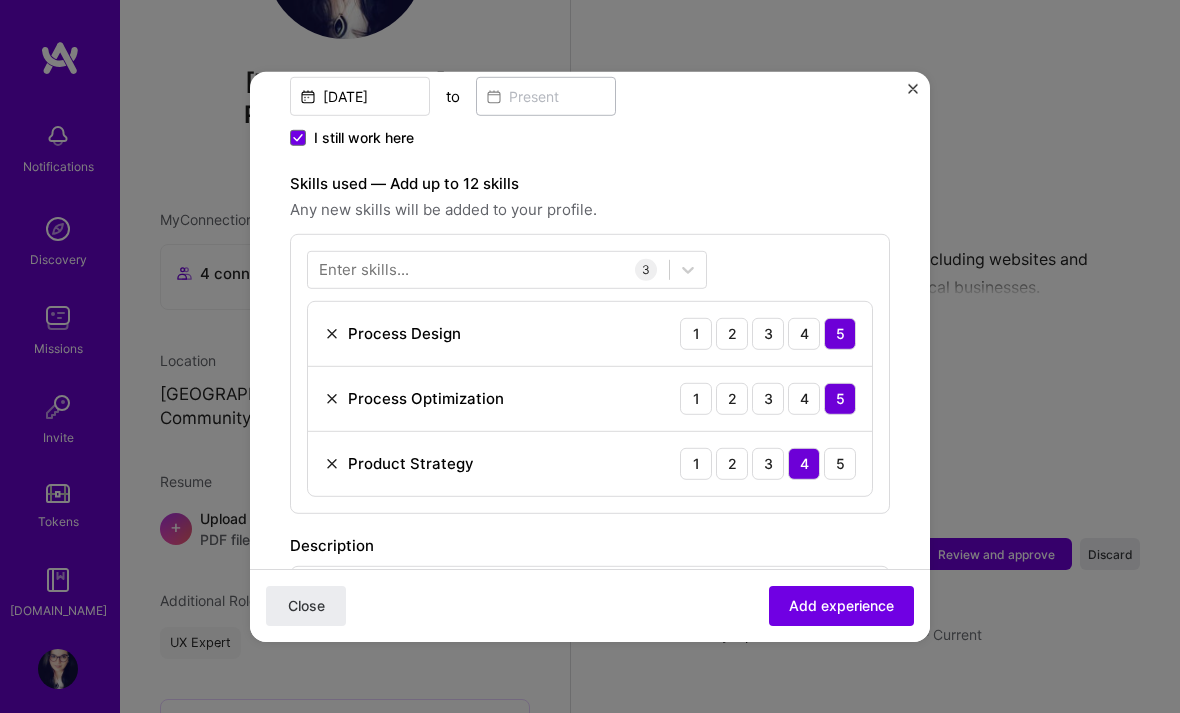 click at bounding box center [332, 463] 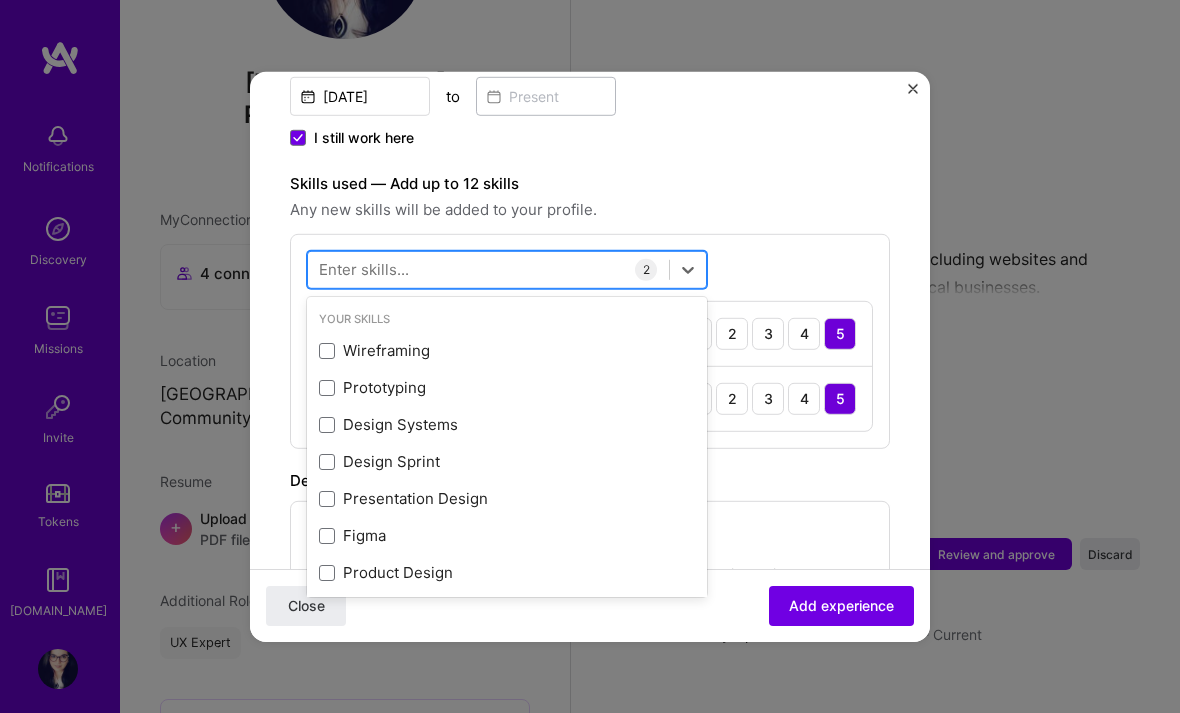 click at bounding box center (488, 269) 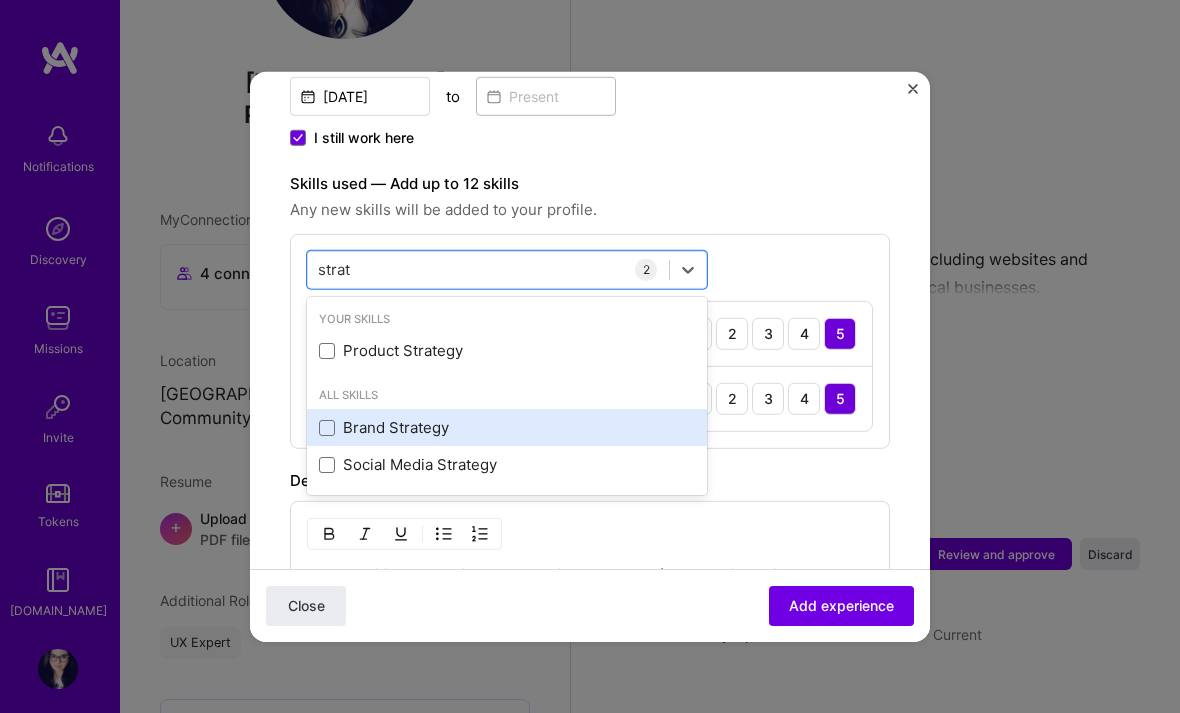 click on "Brand Strategy" at bounding box center (507, 427) 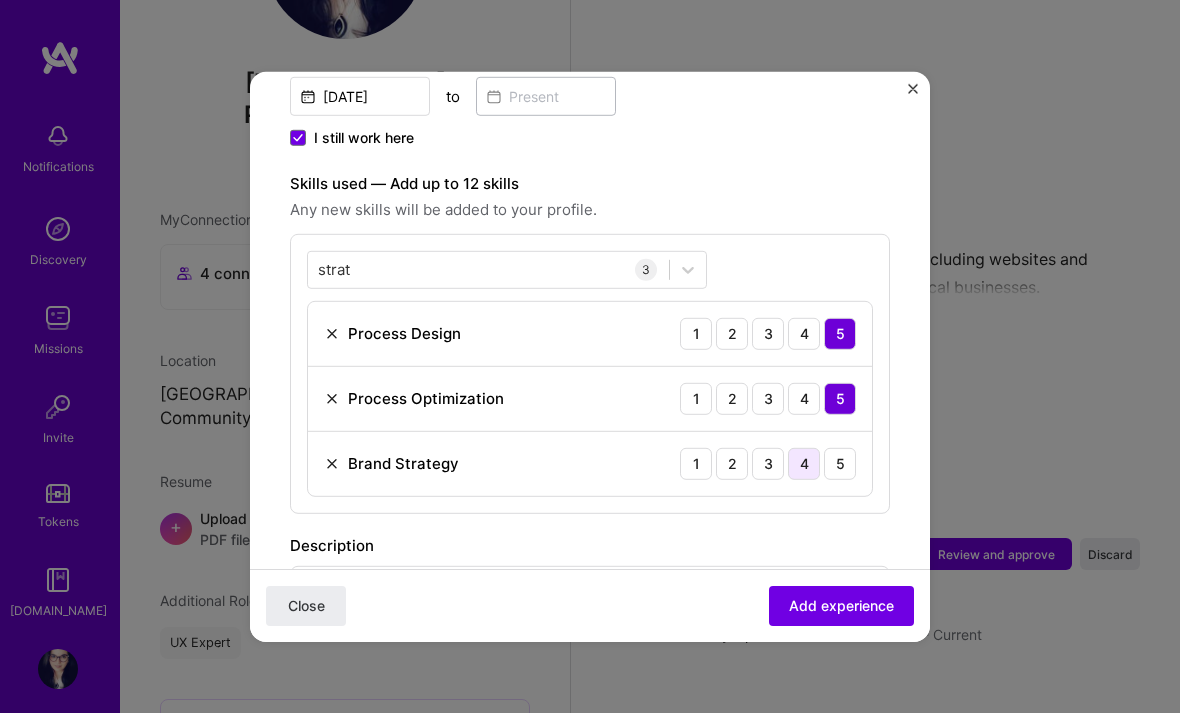 click on "4" at bounding box center (804, 463) 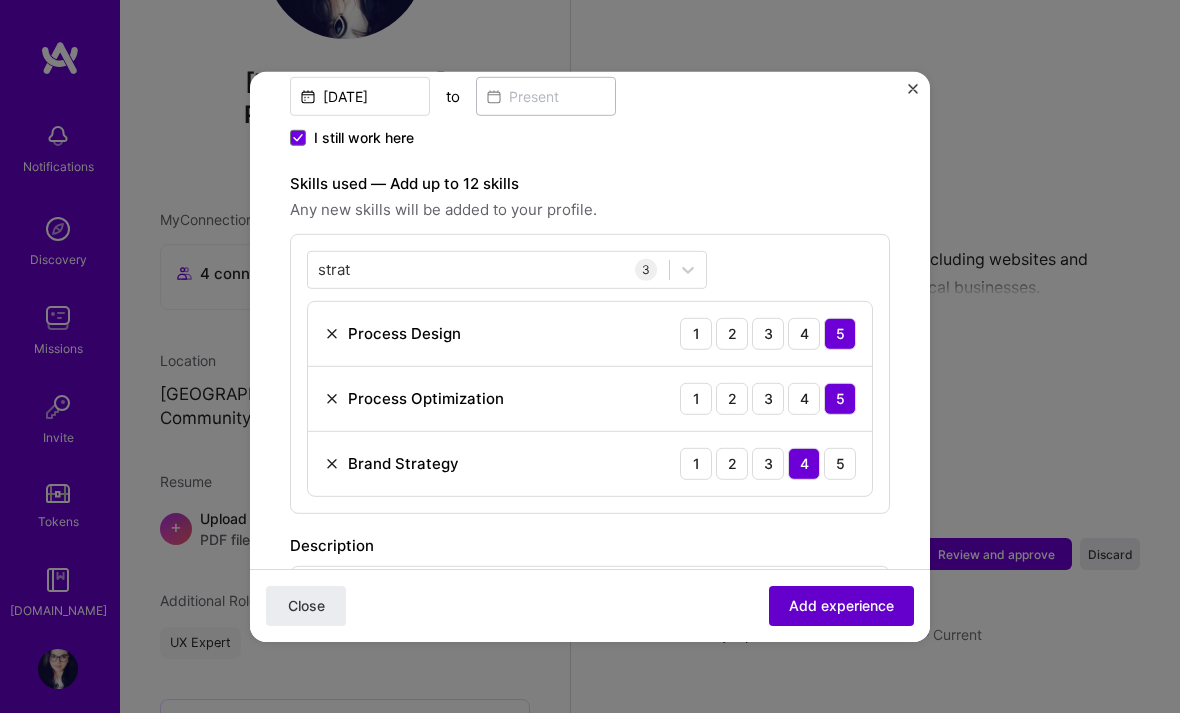click on "Add experience" at bounding box center (841, 606) 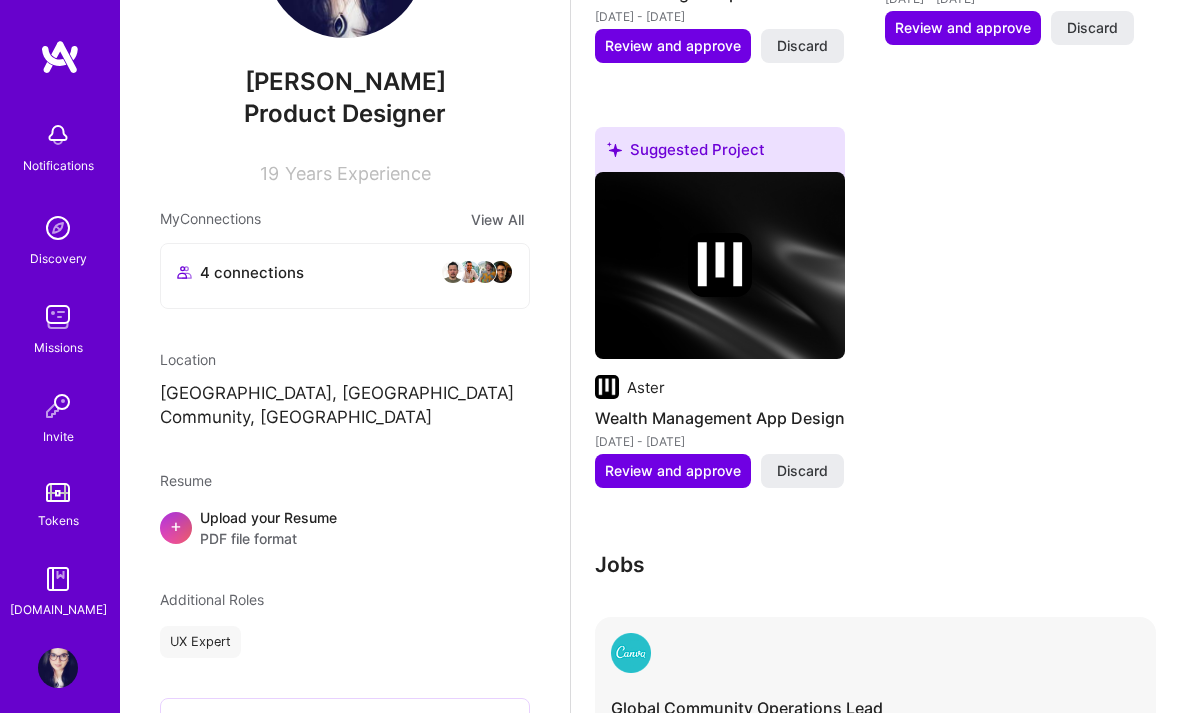 scroll, scrollTop: 4111, scrollLeft: 0, axis: vertical 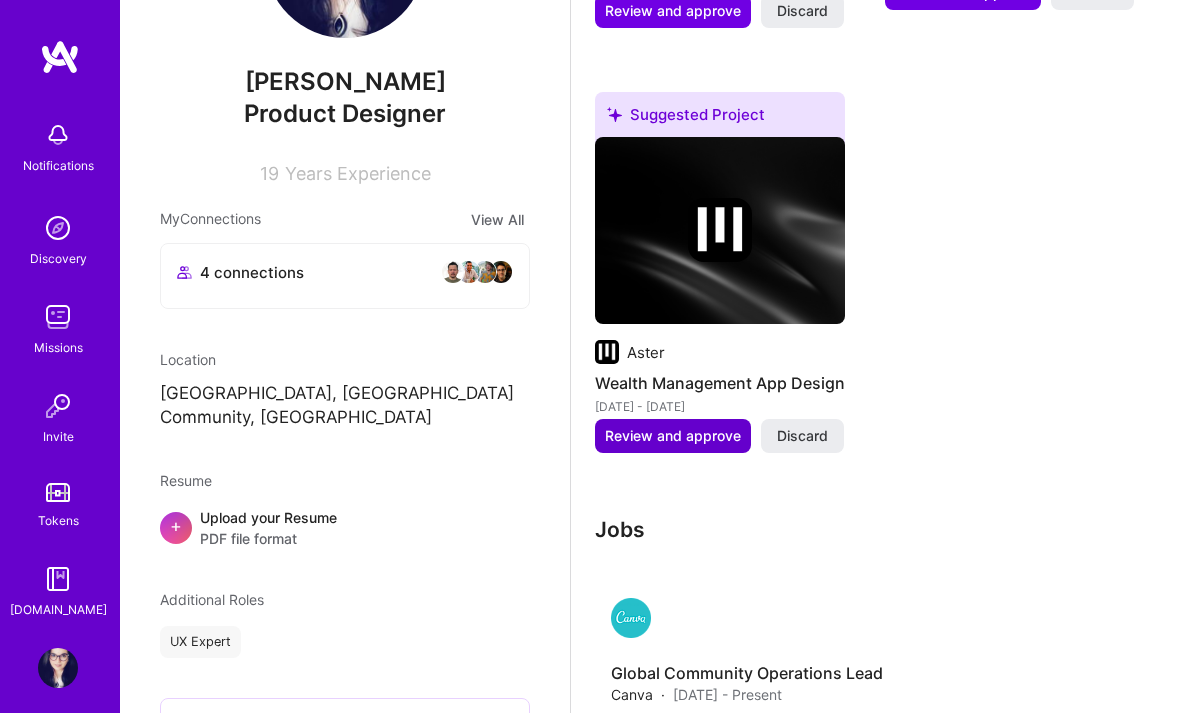 click on "Review and approve" at bounding box center [673, 437] 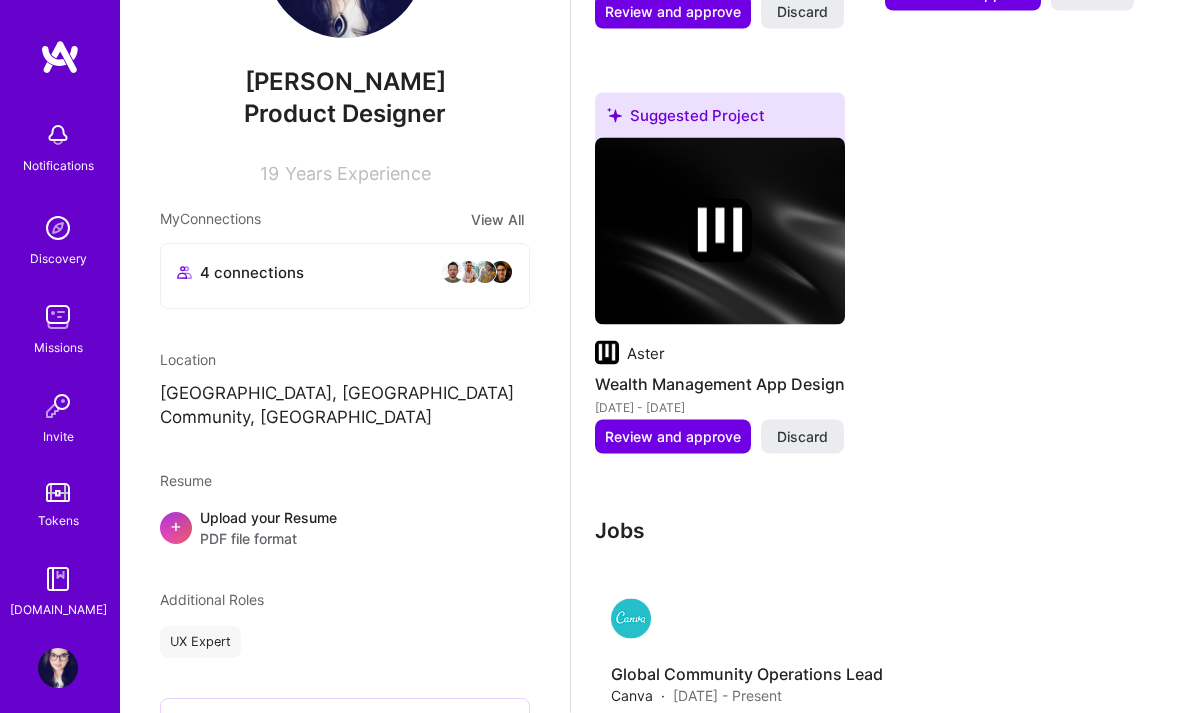 scroll, scrollTop: 4112, scrollLeft: 0, axis: vertical 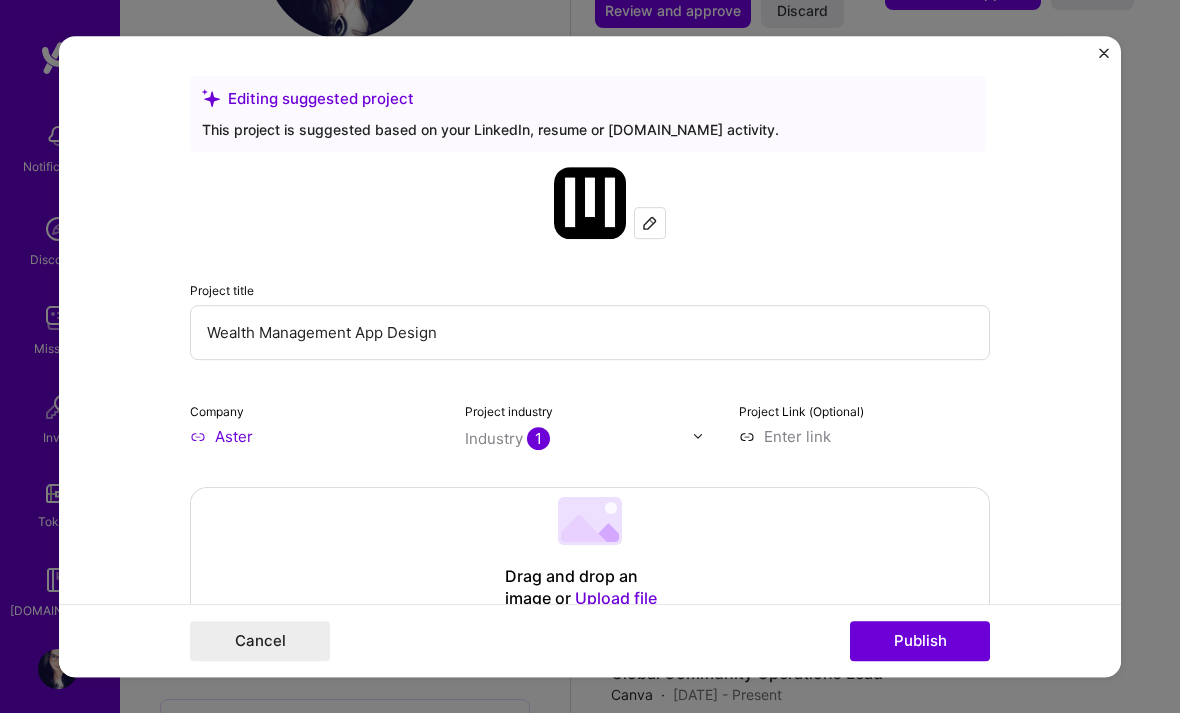click at bounding box center [650, 223] 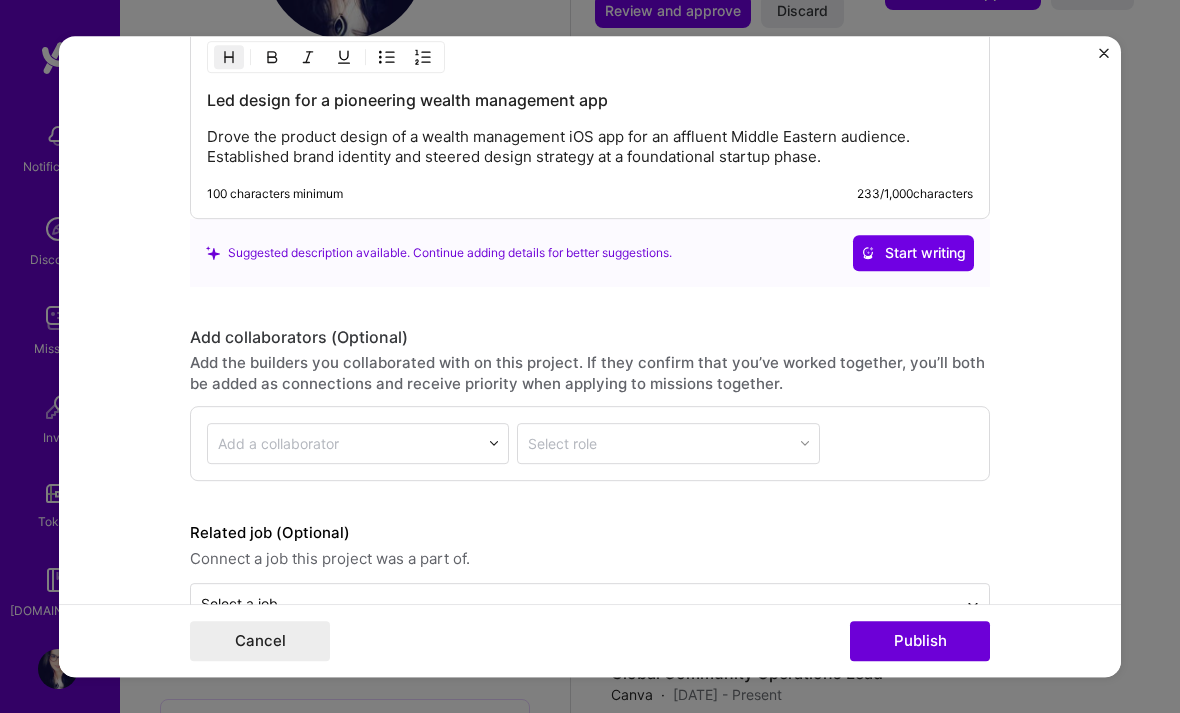 scroll, scrollTop: 1862, scrollLeft: 0, axis: vertical 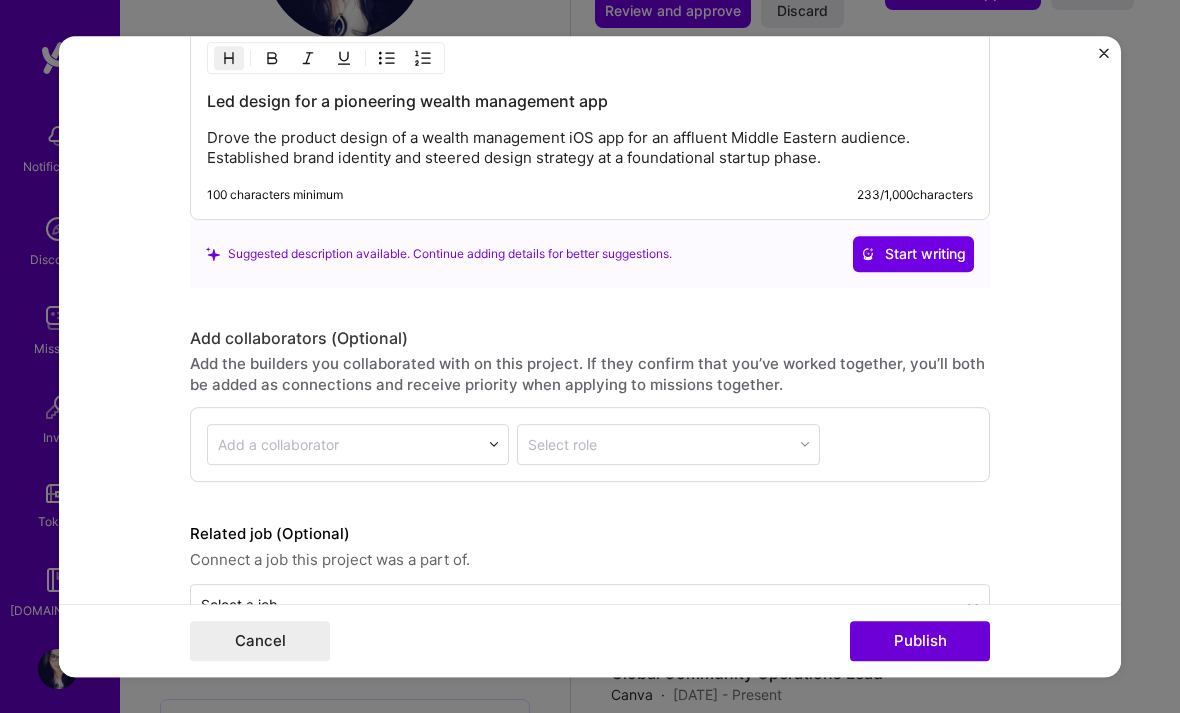 click on "Editing suggested project This project is suggested based on your LinkedIn, resume or [DOMAIN_NAME] activity. Project title Wealth Management App Design Company Aster
Project industry Industry 1 Project Link (Optional)
Drag and drop an image or   Upload file Upload file We recommend uploading at least 4 images. 1600x1200px or higher recommended. Max 5MB each. Role Lead Designer Select role type [DATE]
to [DATE]
I’m still working on this project Skills used — Add up to 12 skills Any new skills will be added to your profile. Enter skills... 2 Product Design 1 2 3 4 5 UX/UI 1 2 3 4 5 Did this role require you to manage team members? (Optional) Yes, I managed — team members. Were you involved from inception to launch (0  ->  1)? (Optional) Zero to one is creation and development of a unique product from the ground up. I was involved in zero to one with this project Project details" at bounding box center [590, 357] 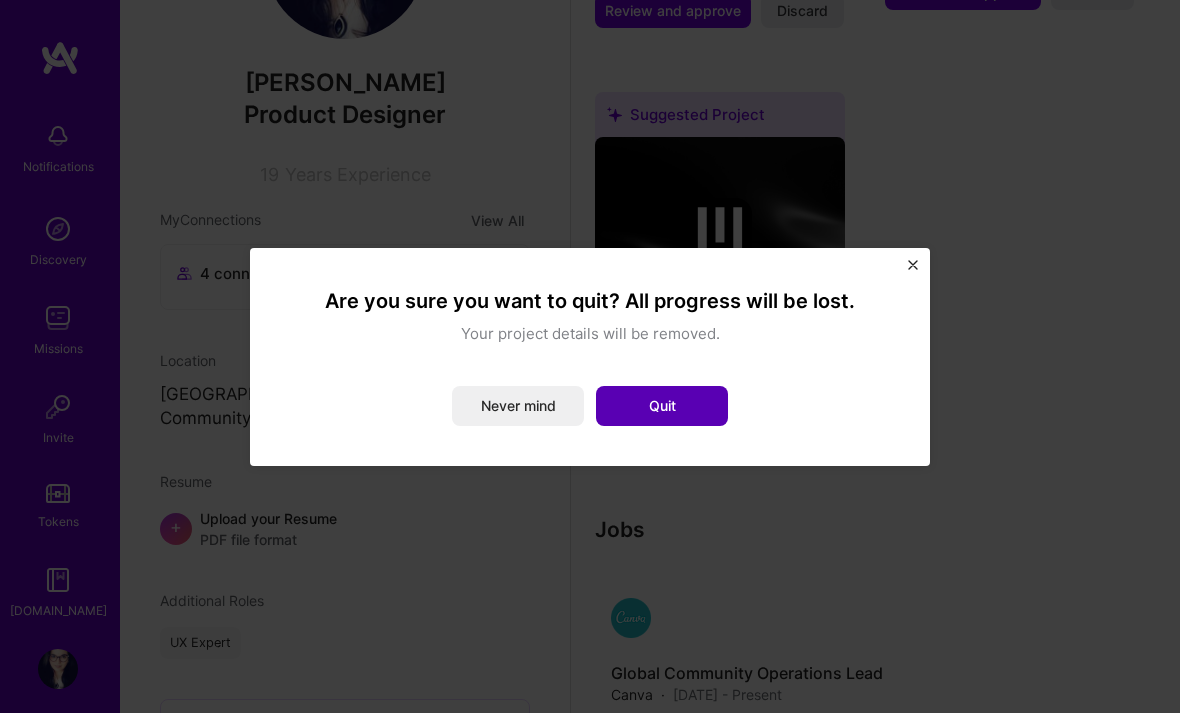 click on "Quit" at bounding box center [662, 406] 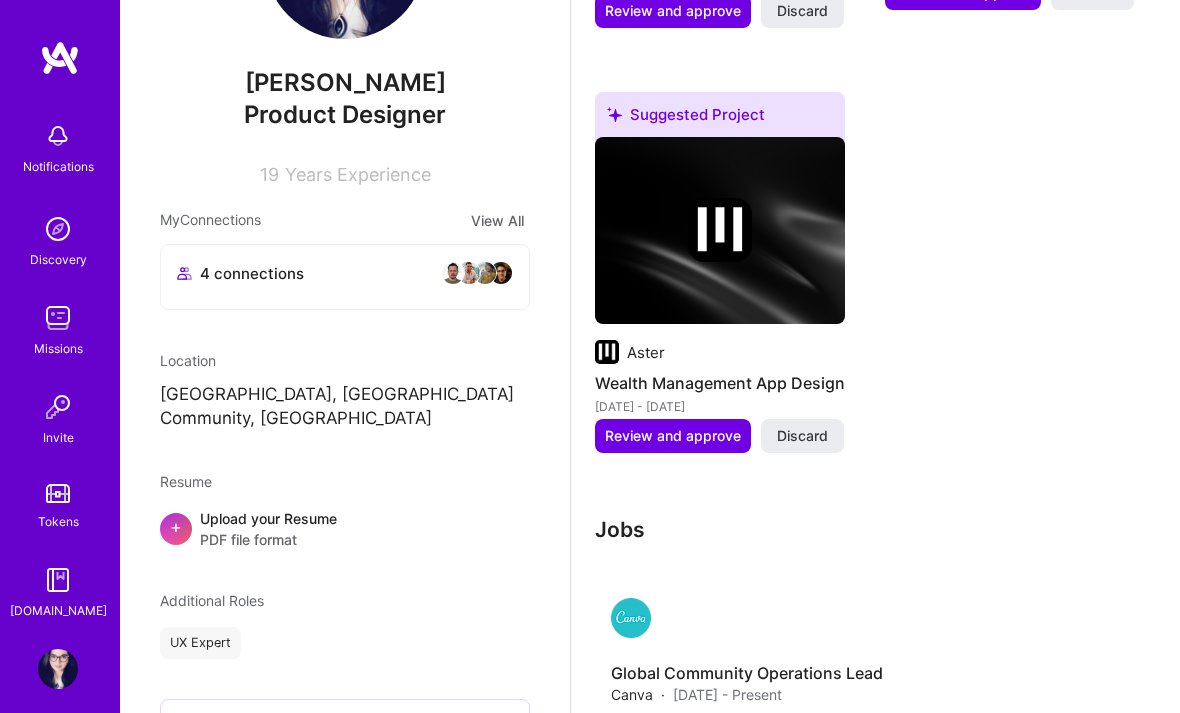 click on "4   connections" at bounding box center [345, 273] 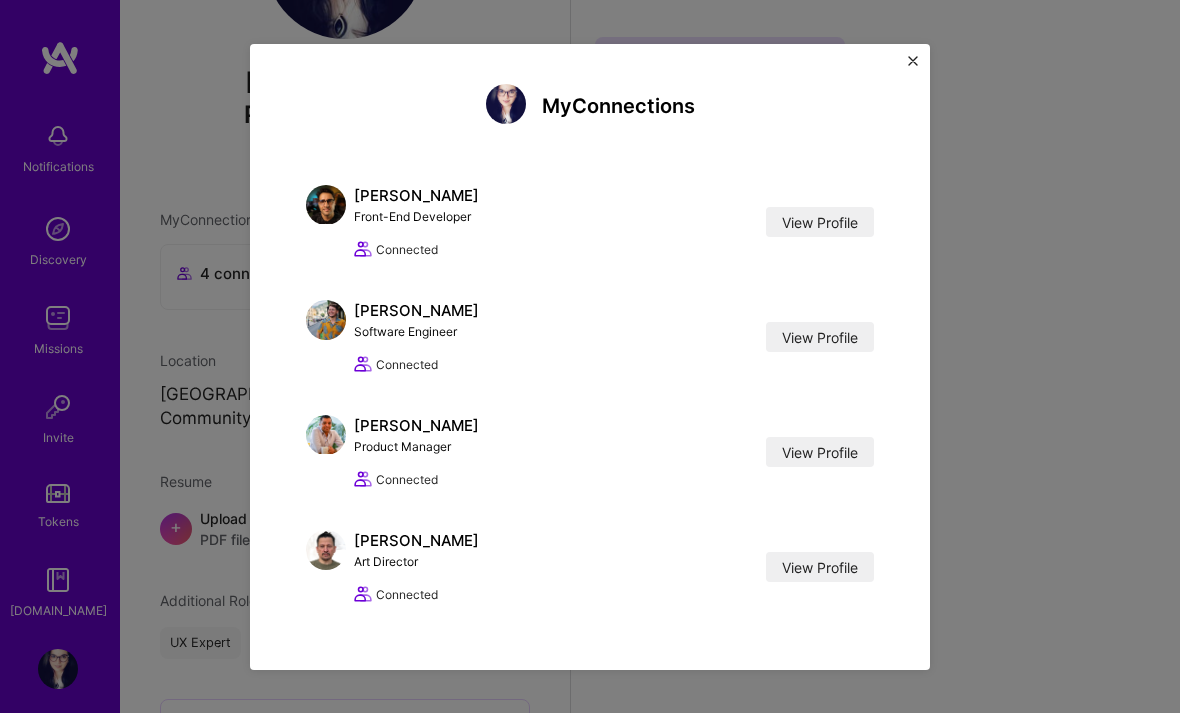 scroll, scrollTop: 4166, scrollLeft: 0, axis: vertical 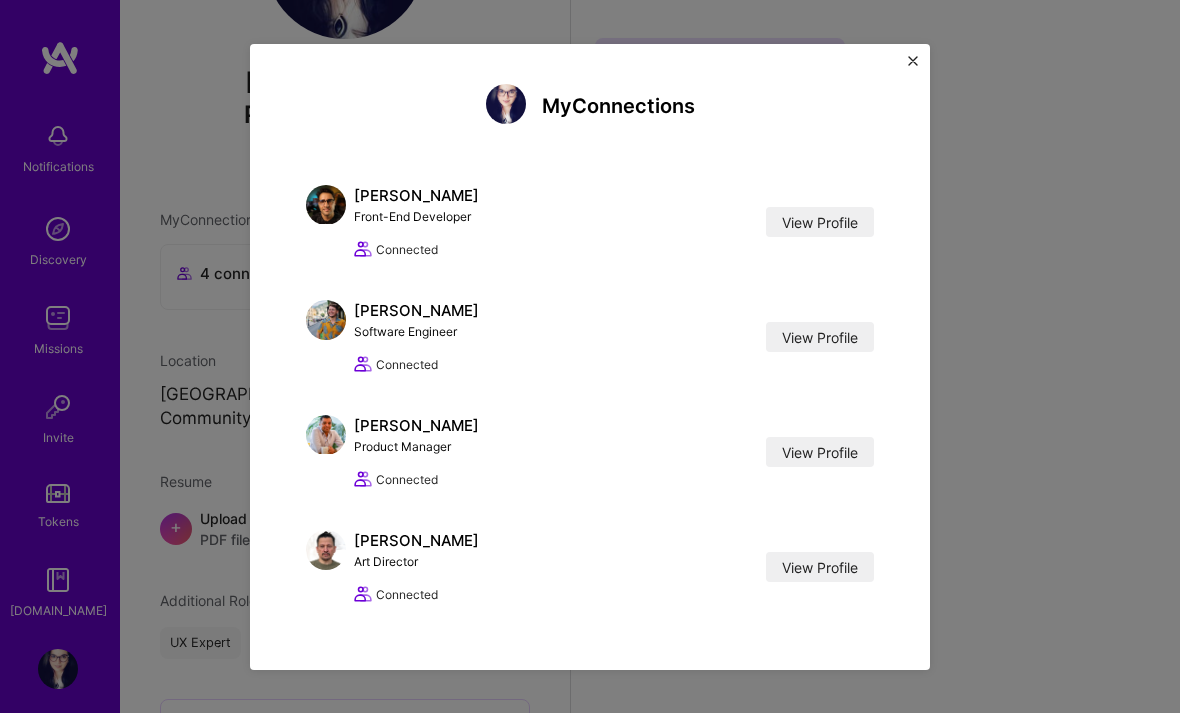 click at bounding box center [913, 61] 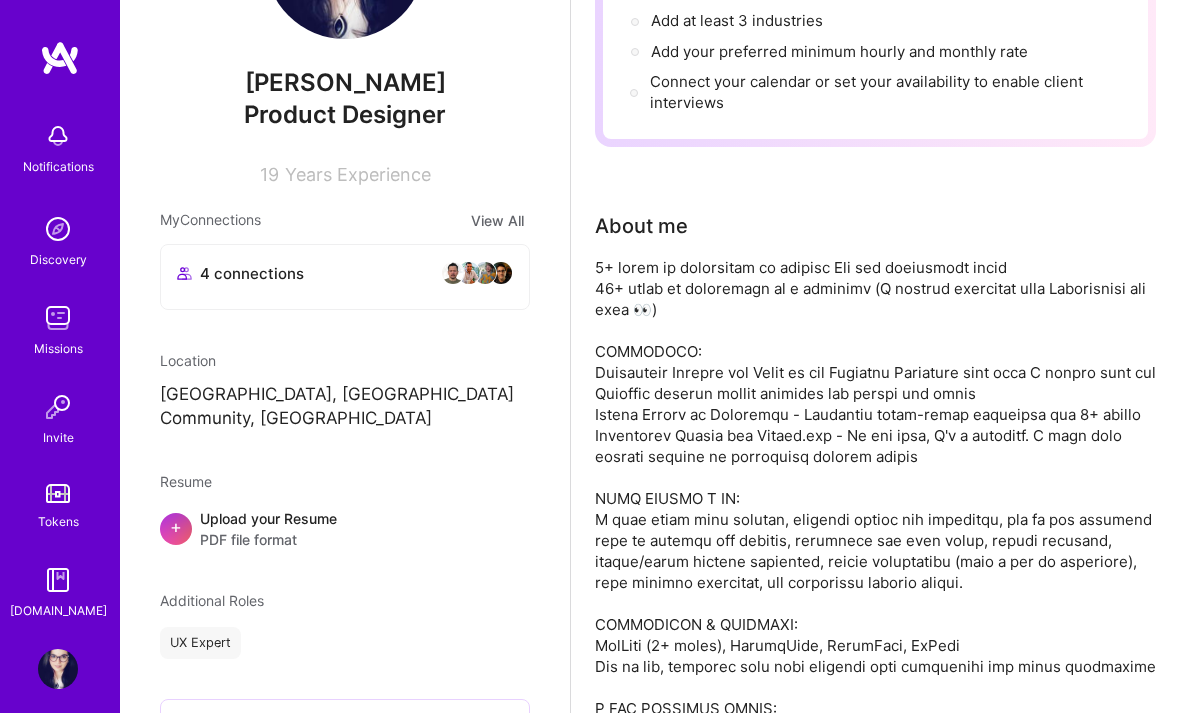 scroll, scrollTop: 0, scrollLeft: 0, axis: both 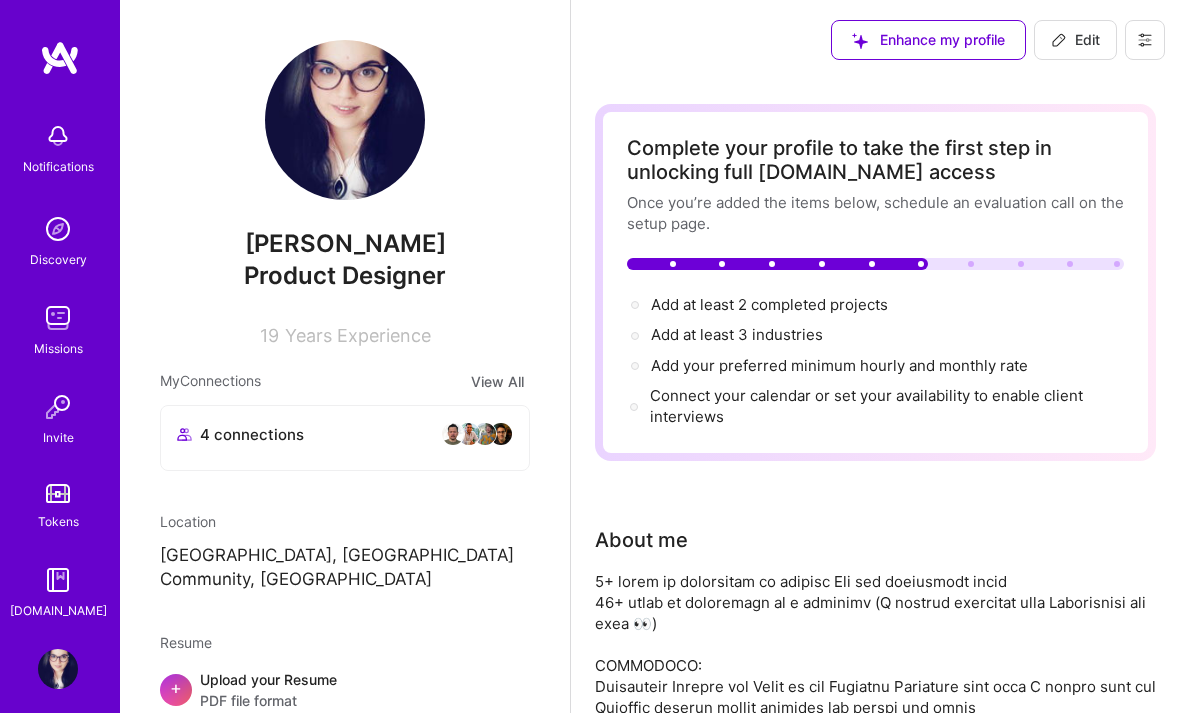 click at bounding box center (58, 229) 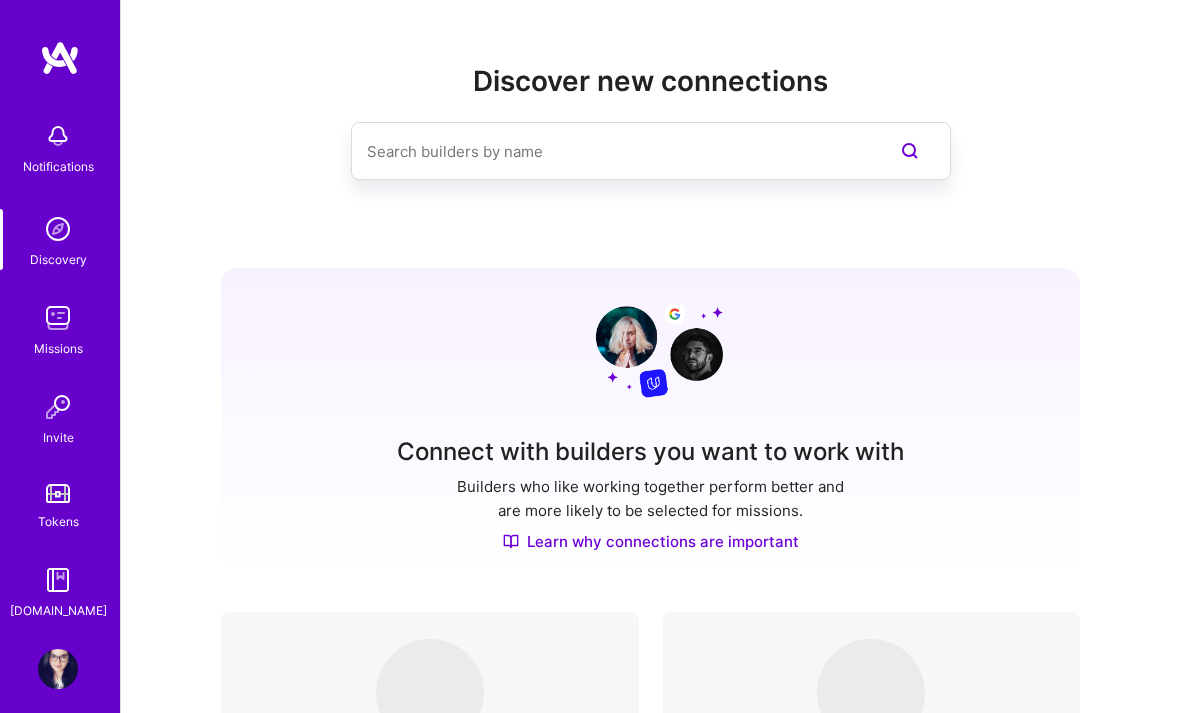 click at bounding box center [58, 318] 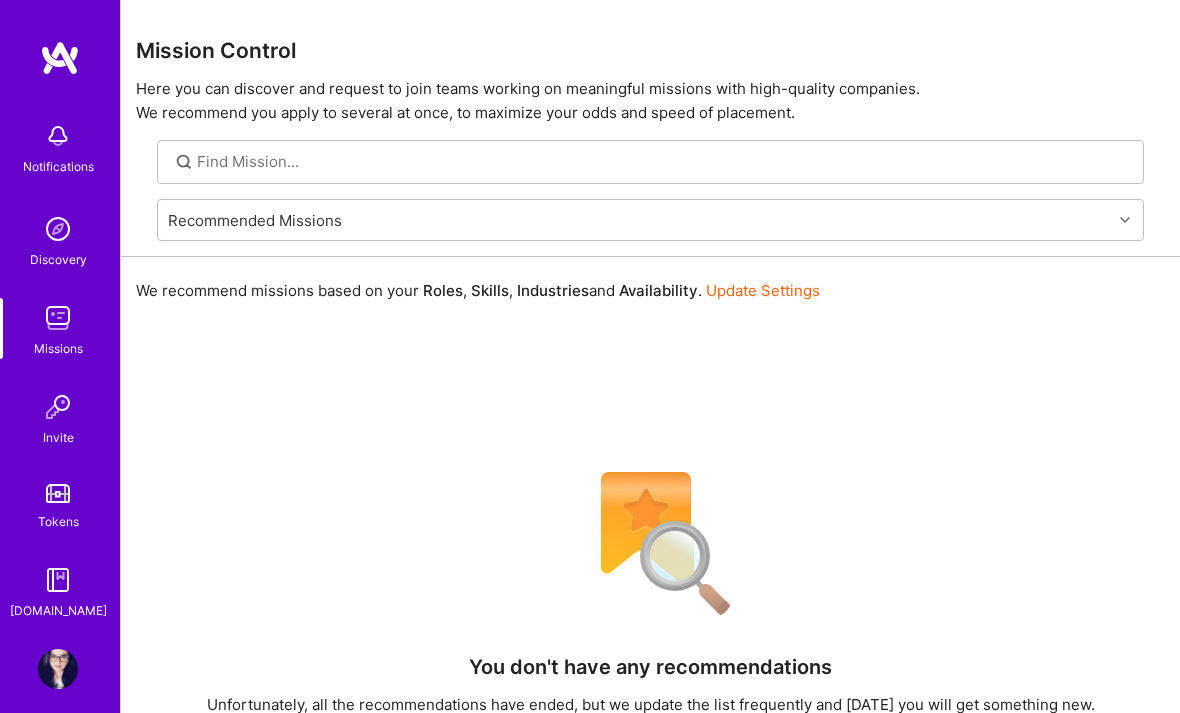 click at bounding box center [58, 407] 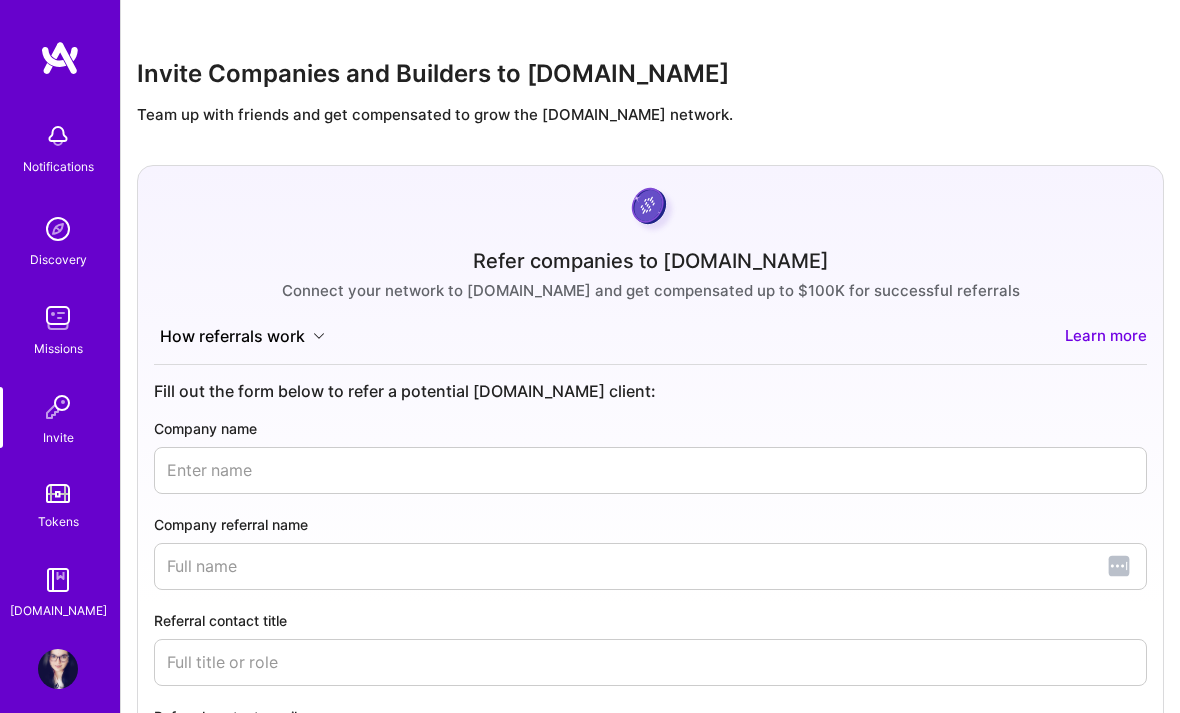 click at bounding box center (58, 669) 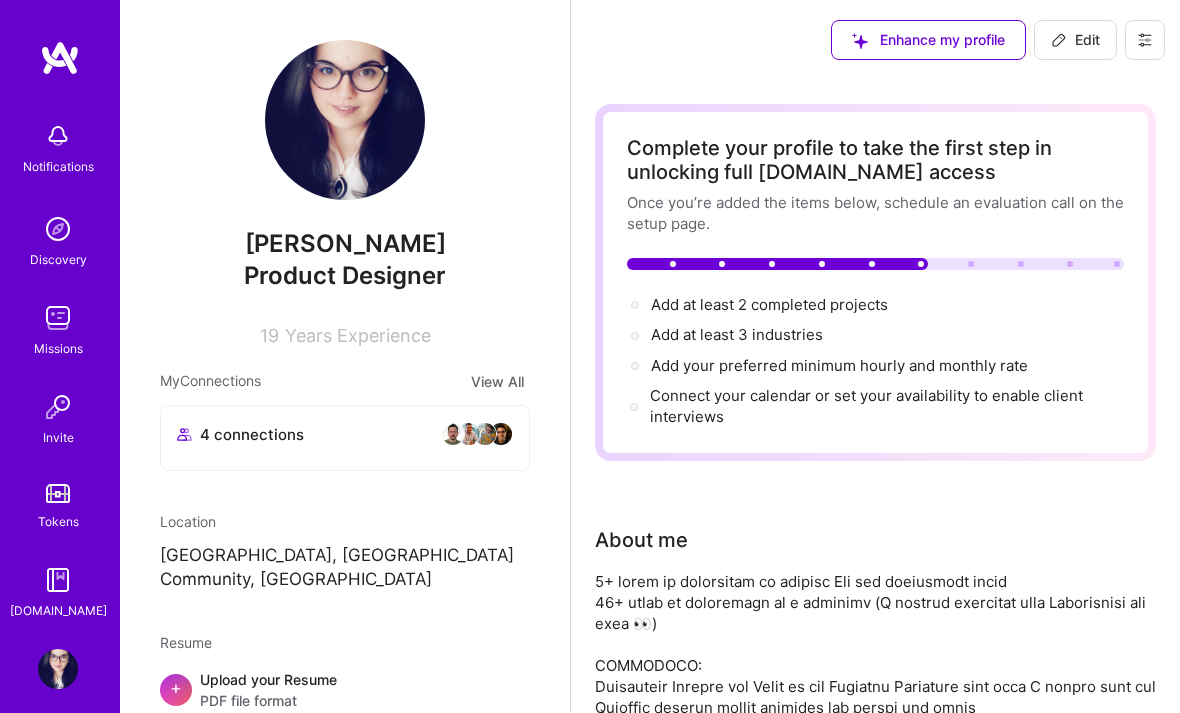 scroll, scrollTop: 0, scrollLeft: 0, axis: both 